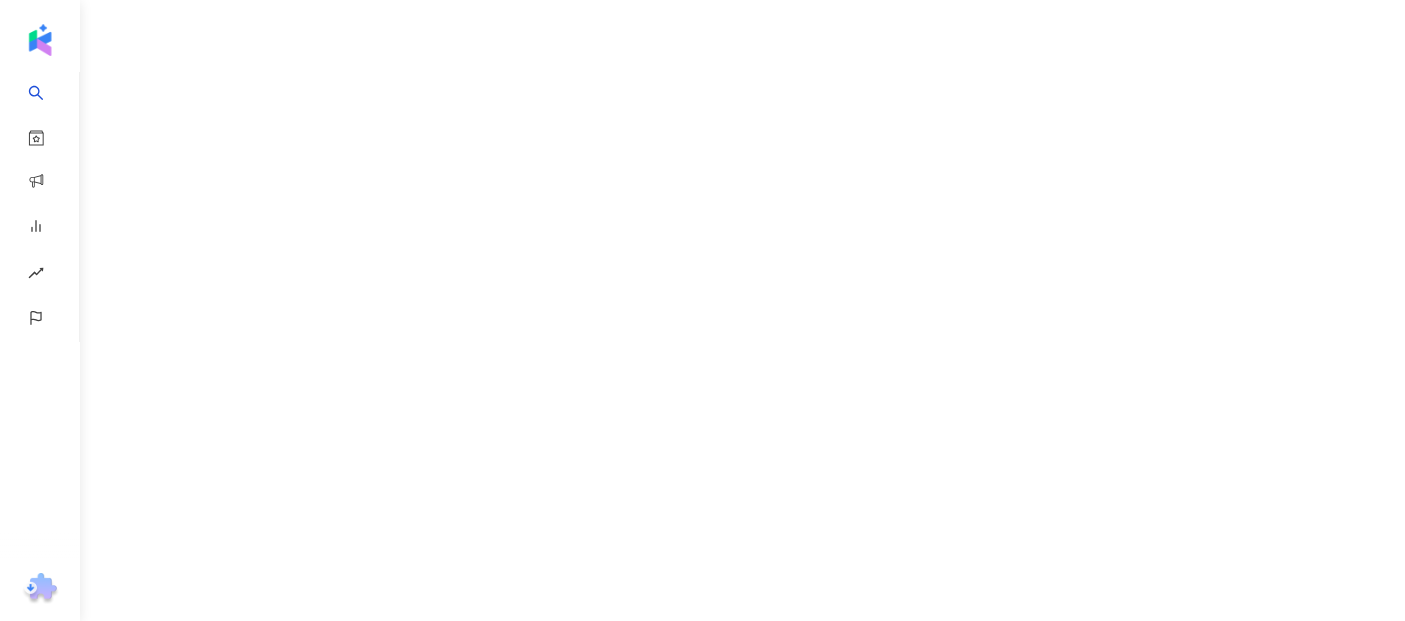 scroll, scrollTop: 0, scrollLeft: 0, axis: both 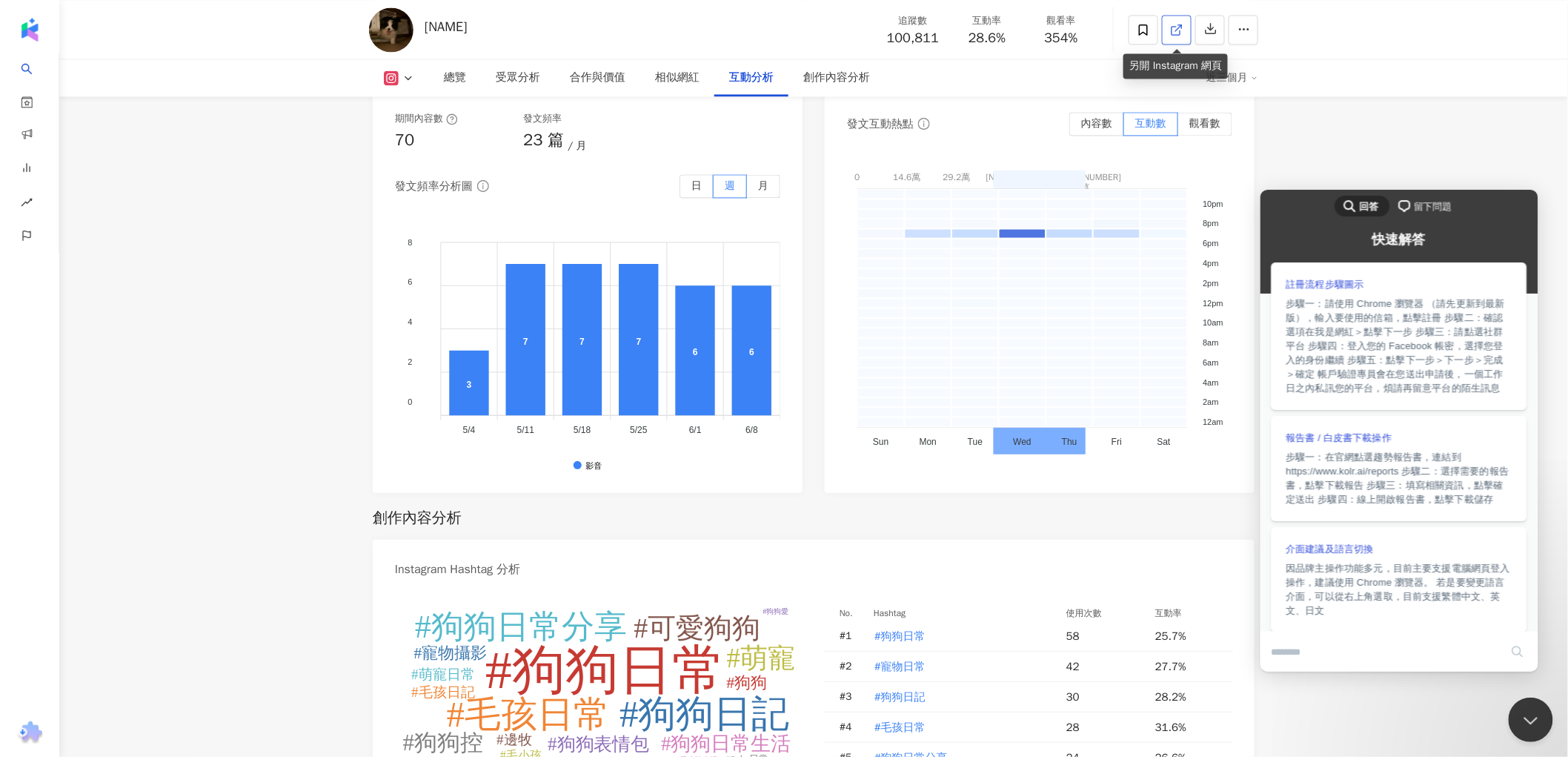 click 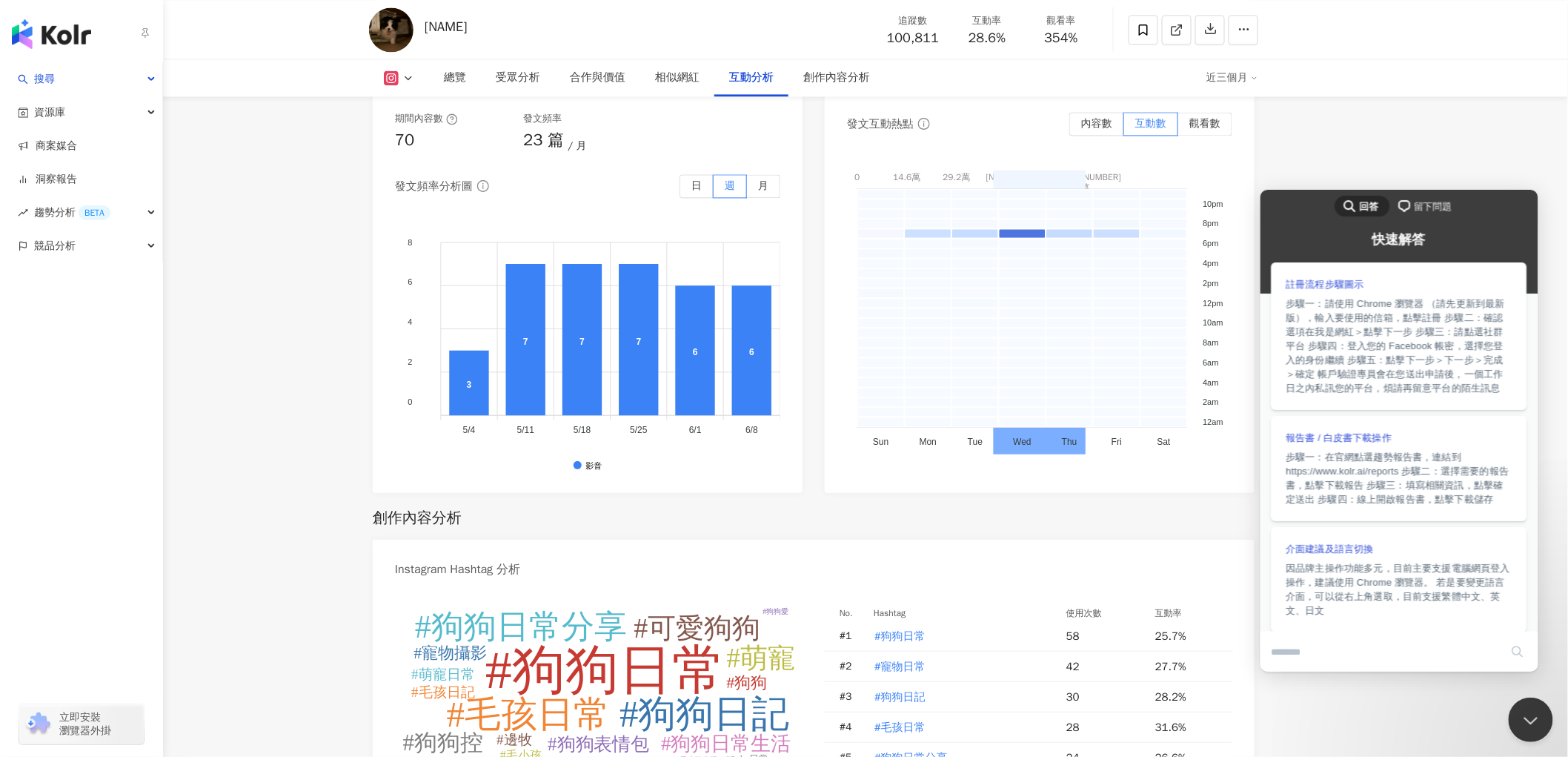 click at bounding box center [51, 34] 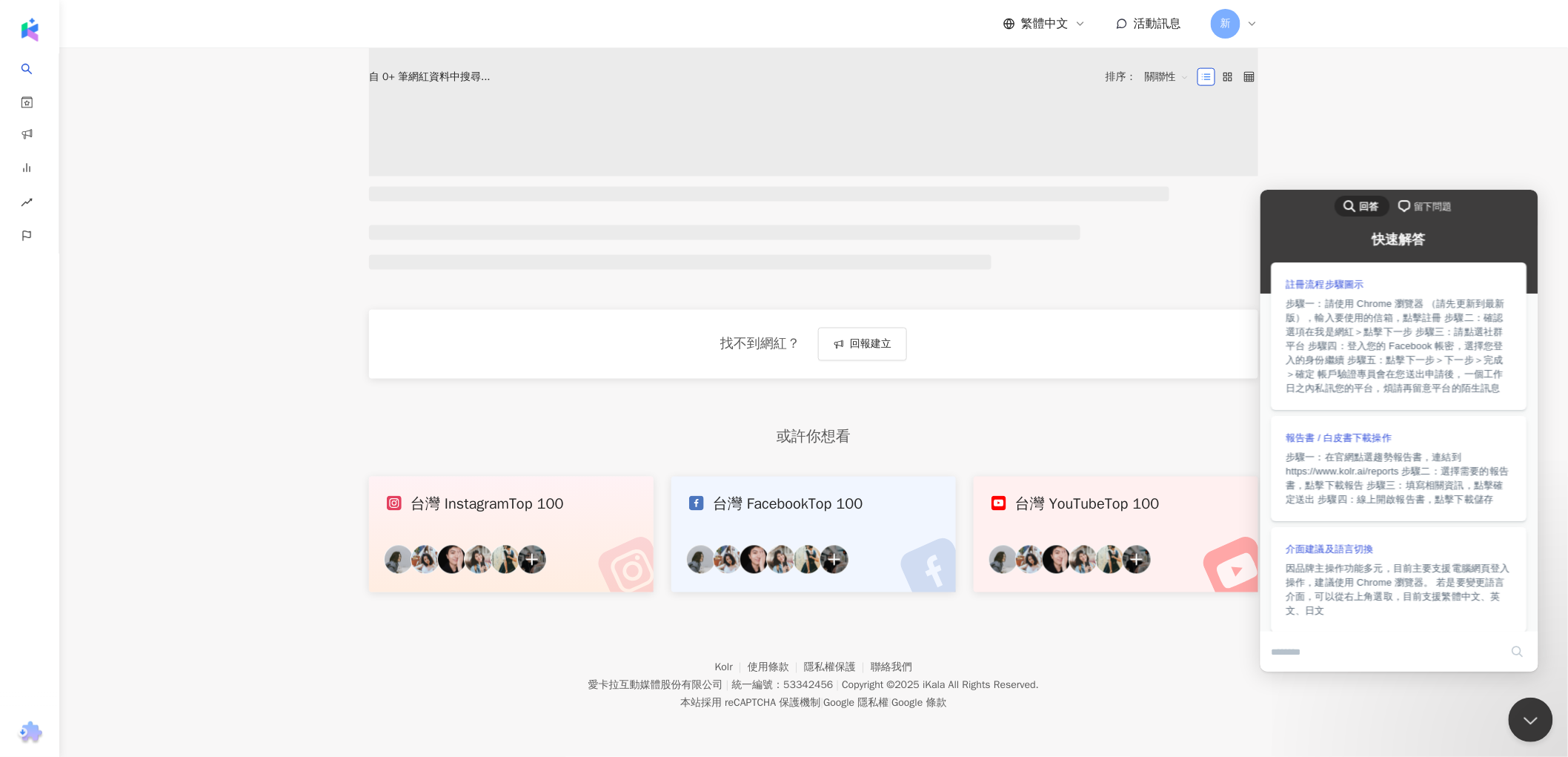scroll, scrollTop: 0, scrollLeft: 0, axis: both 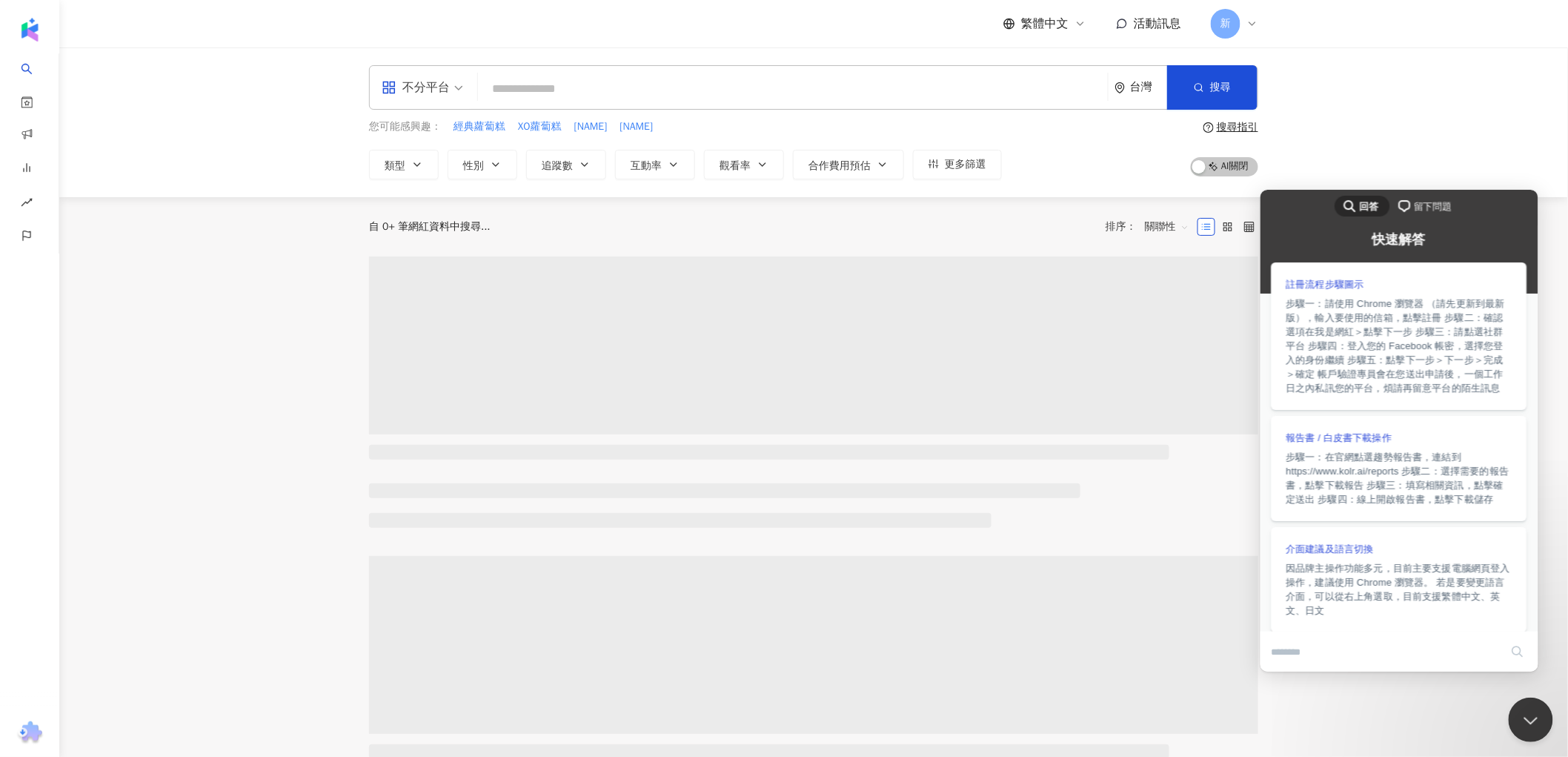 click on "不分平台 台灣 搜尋 您可能感興趣： 經典蘿蔔糕  XO蘿蔔糕  王渝萱  宋芸樺  類型 性別 追蹤數 互動率 觀看率 合作費用預估  更多篩選 搜尋指引 AI  開啟 AI  關閉" at bounding box center (814, 122) 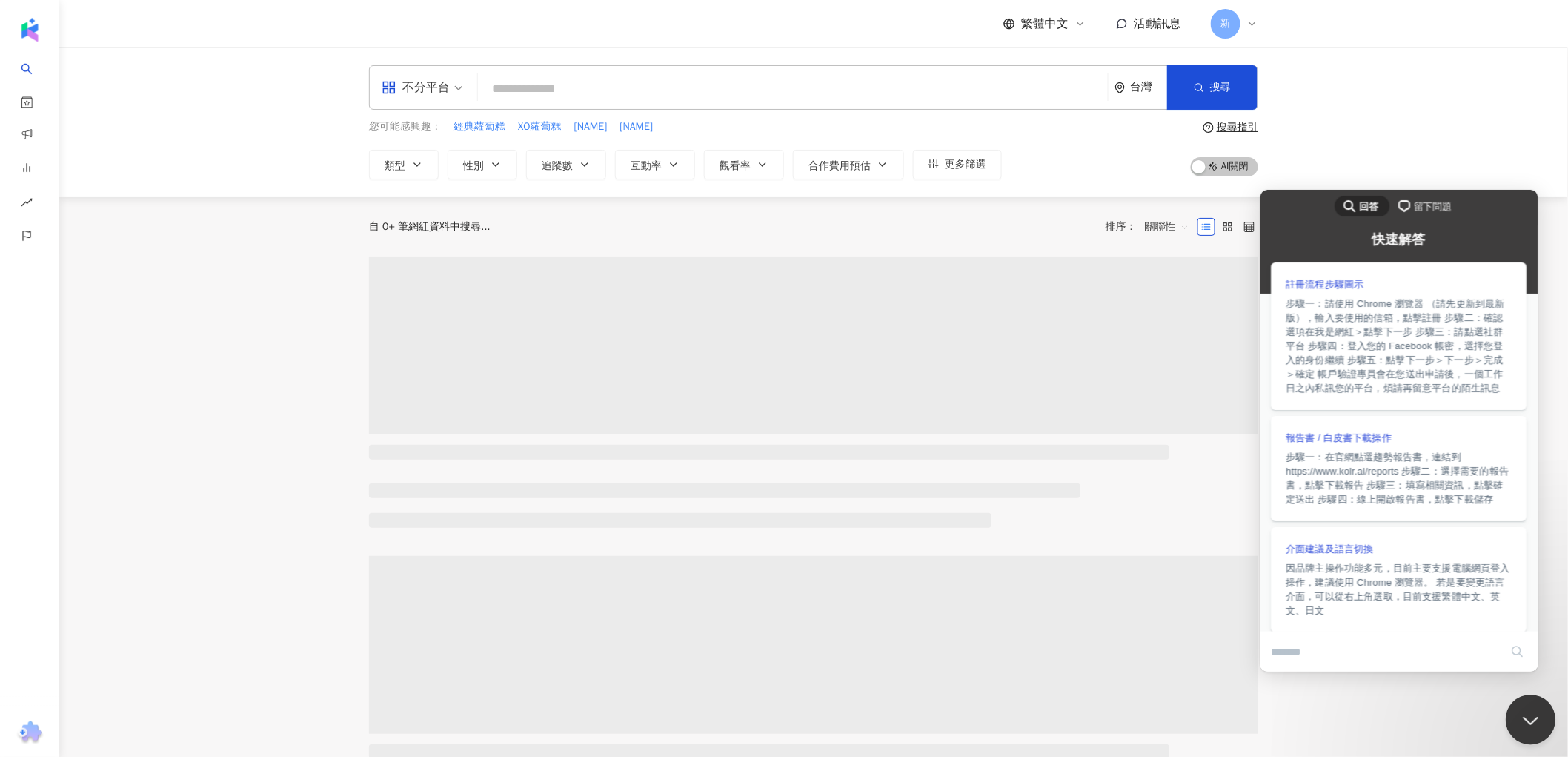 click at bounding box center (1527, 716) 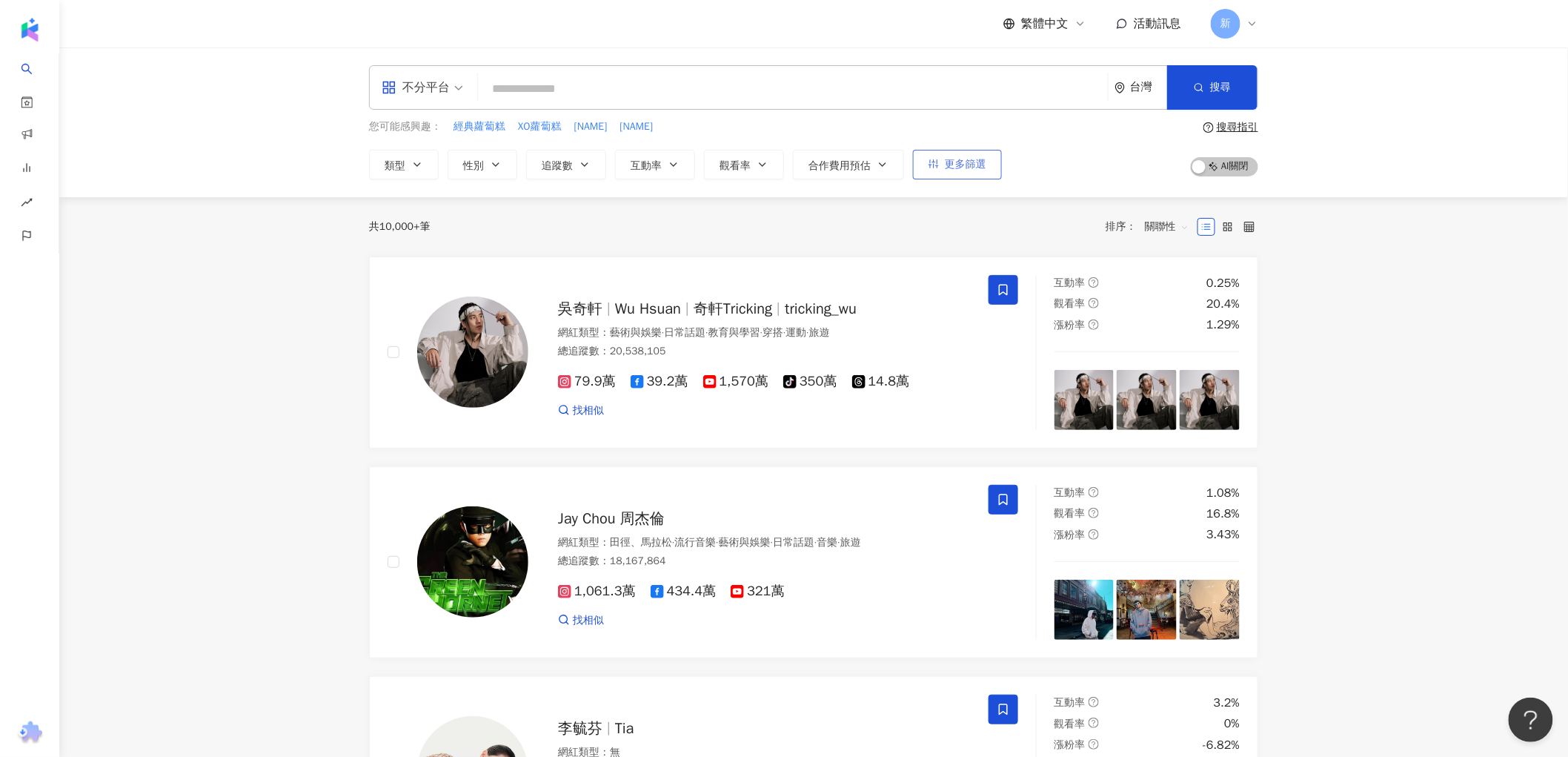 click on "更多篩選" at bounding box center (966, 165) 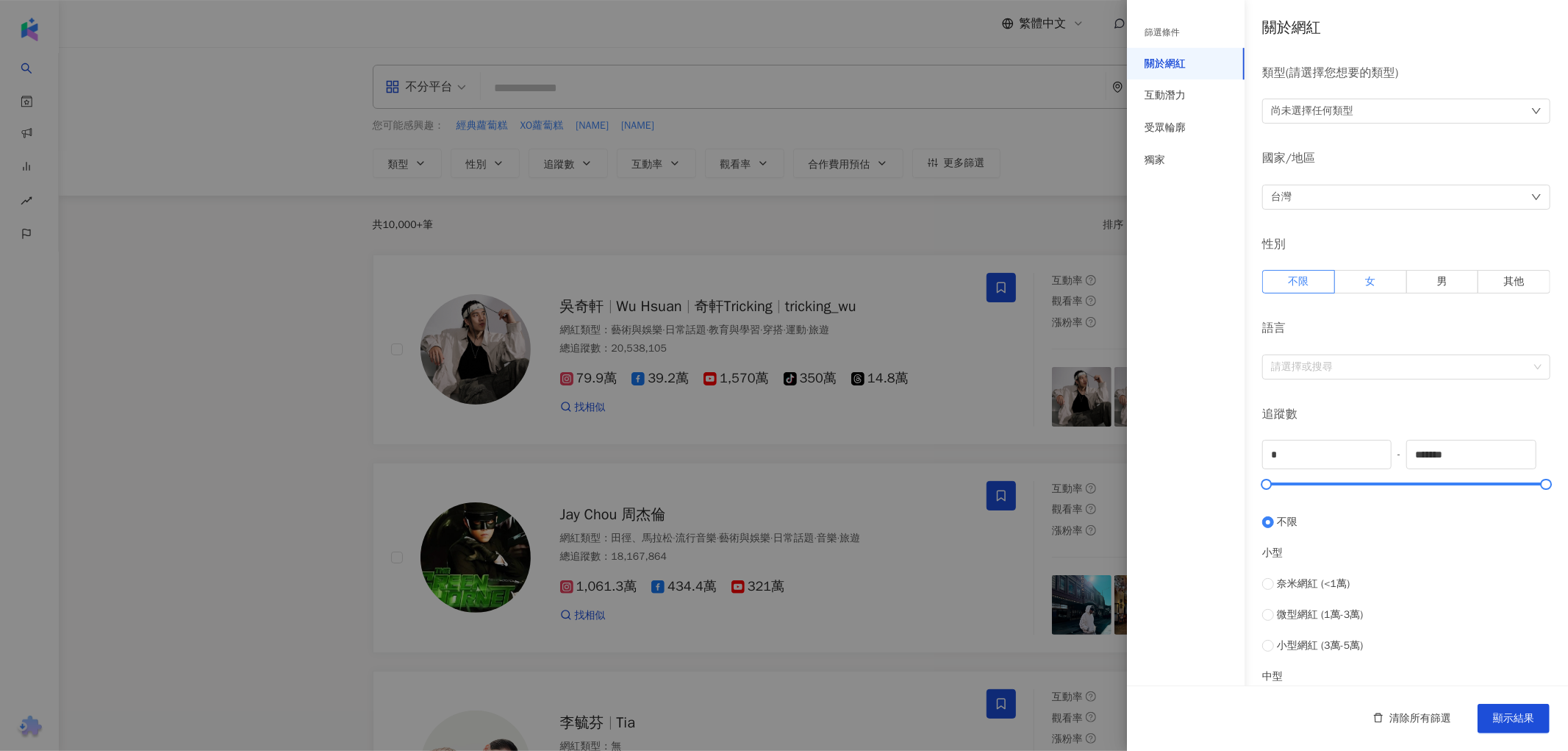 click on "女" at bounding box center (1371, 282) 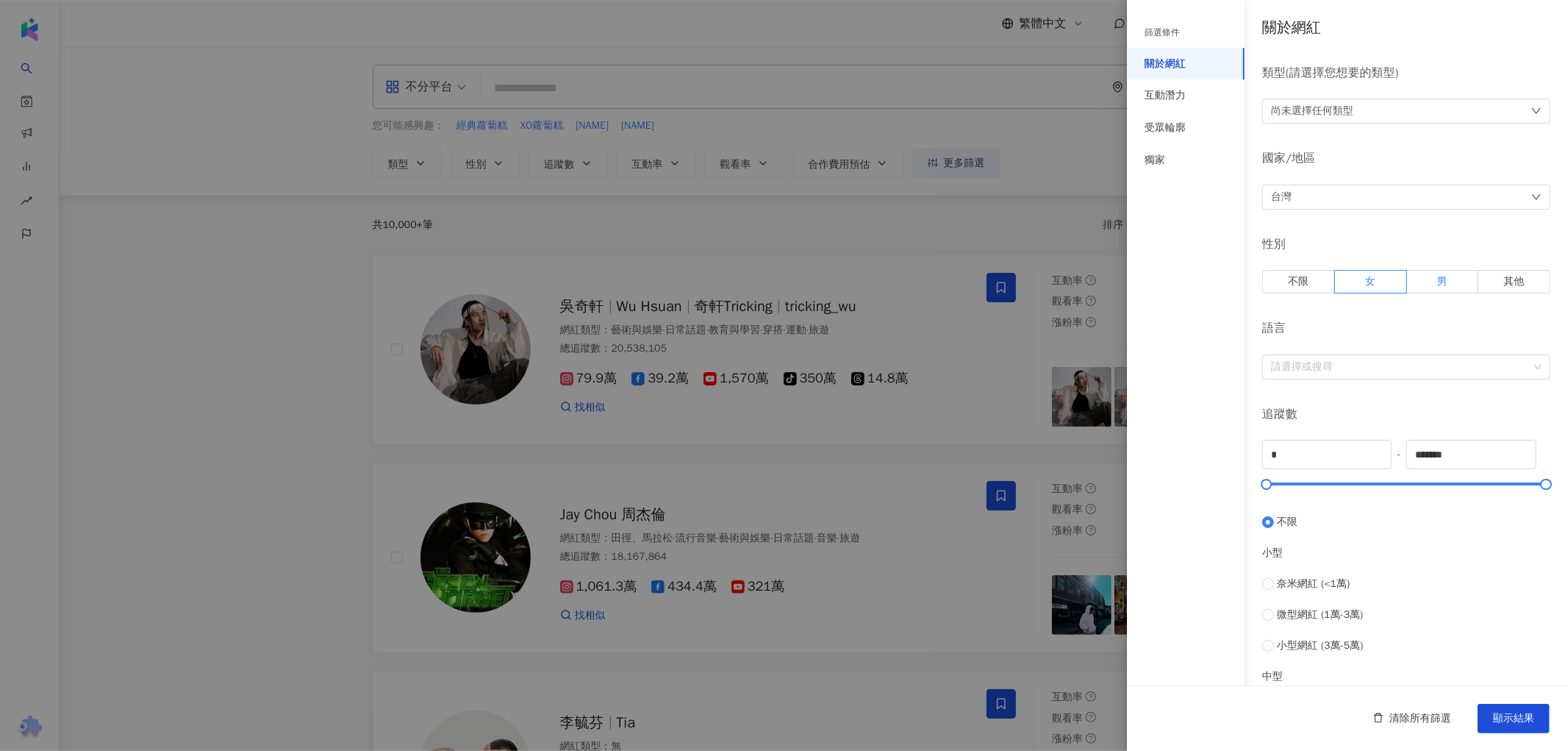 click on "男" at bounding box center (1443, 282) 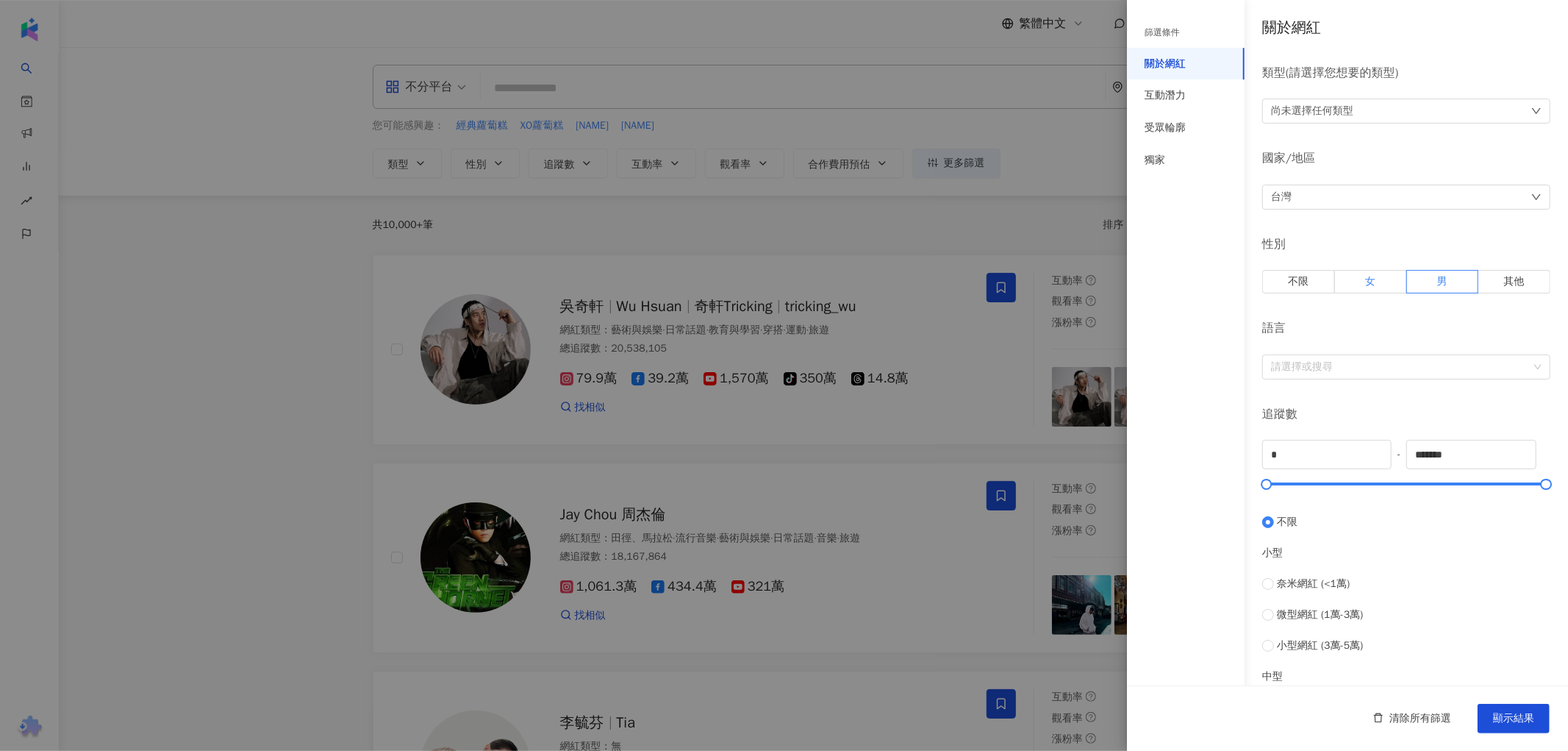 click on "女" at bounding box center [1371, 282] 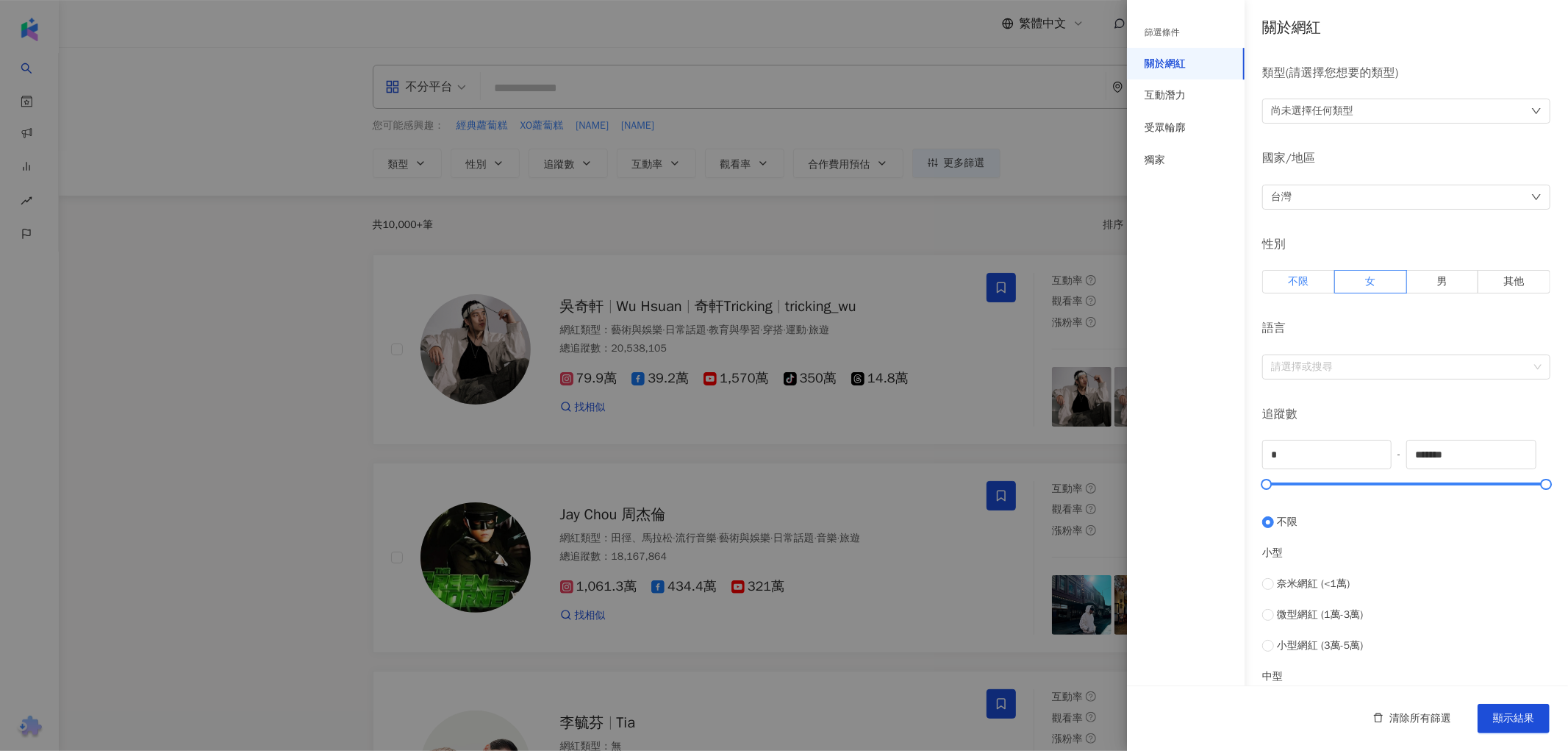 click on "不限" at bounding box center [1298, 282] 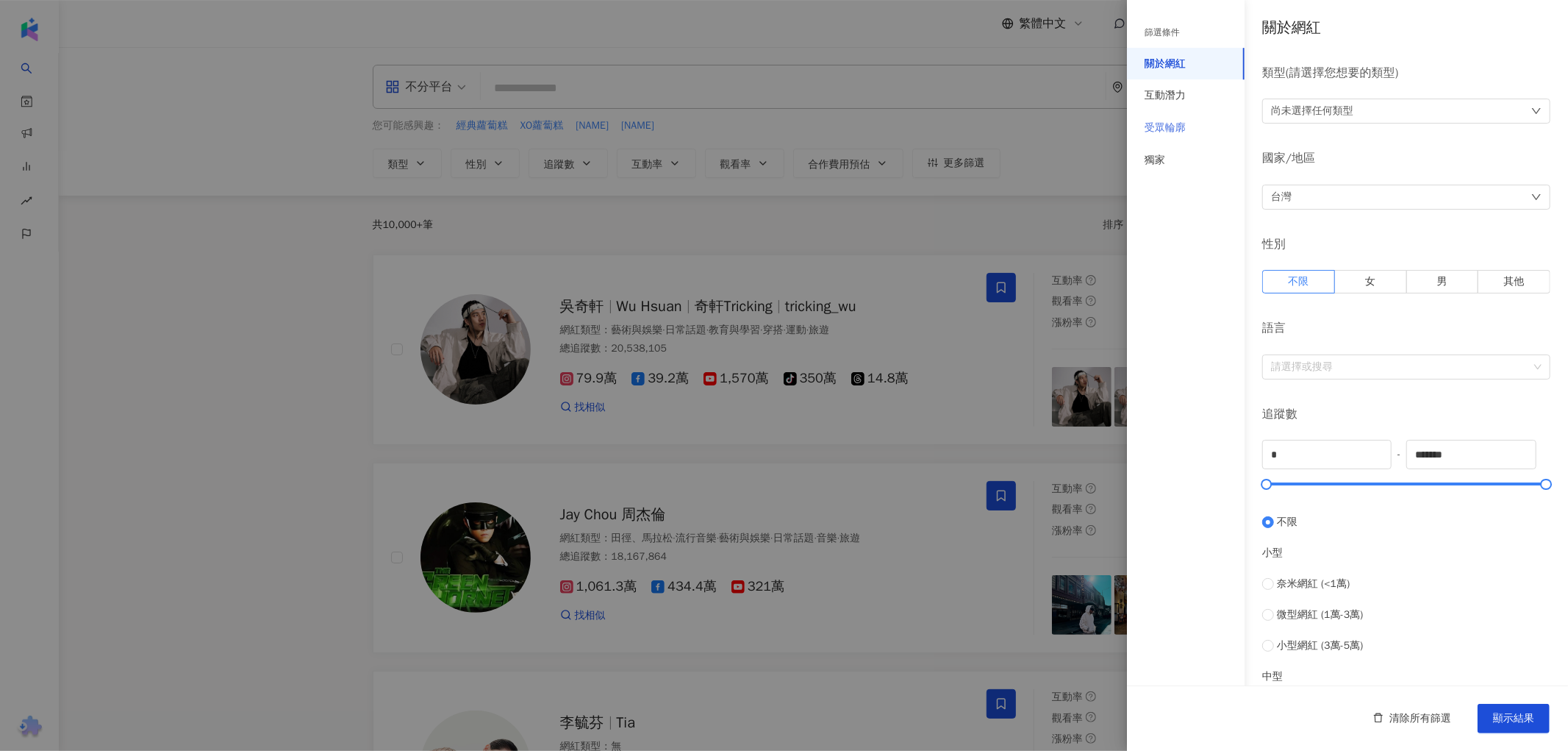 click on "受眾輪廓" at bounding box center (1186, 128) 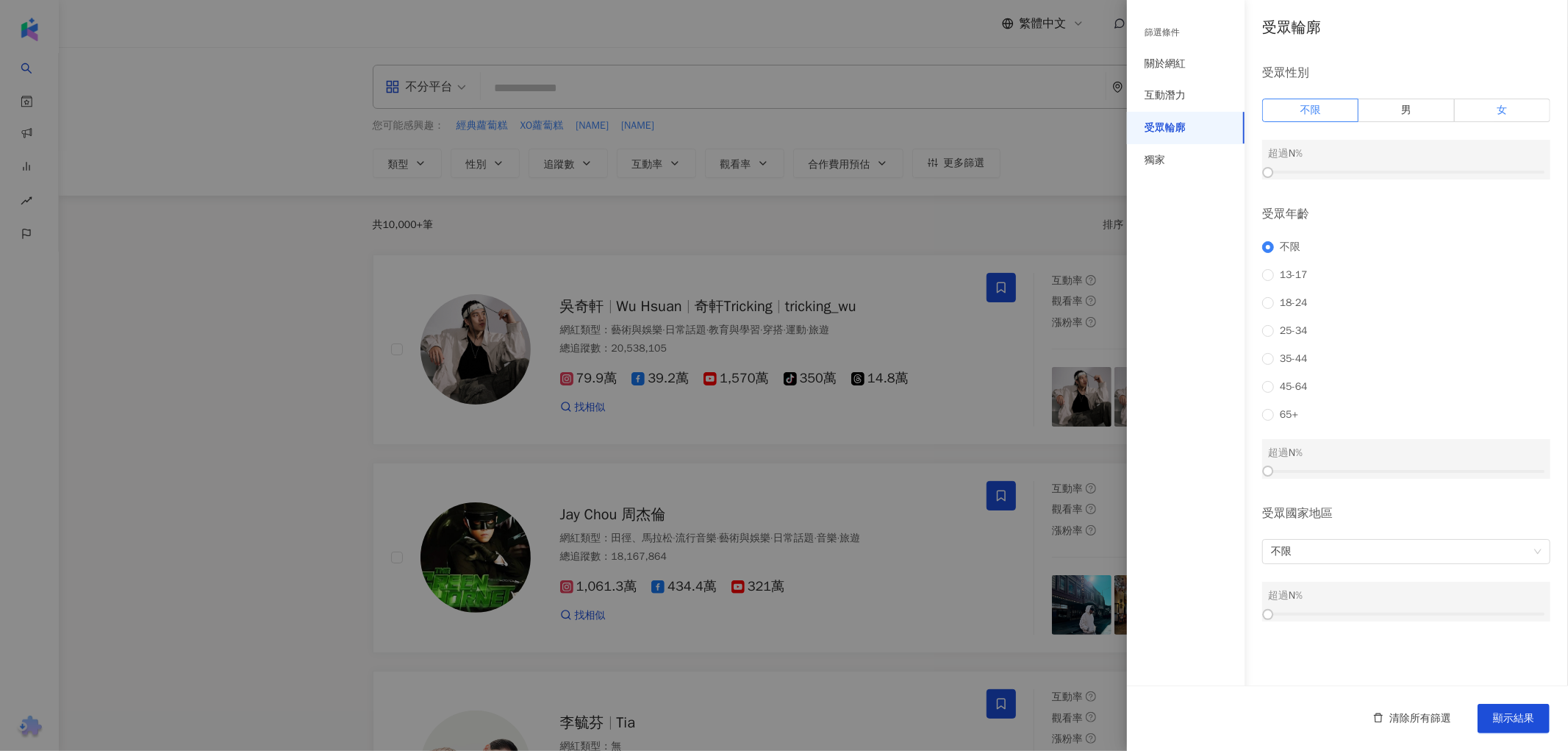 click on "女" at bounding box center [1503, 110] 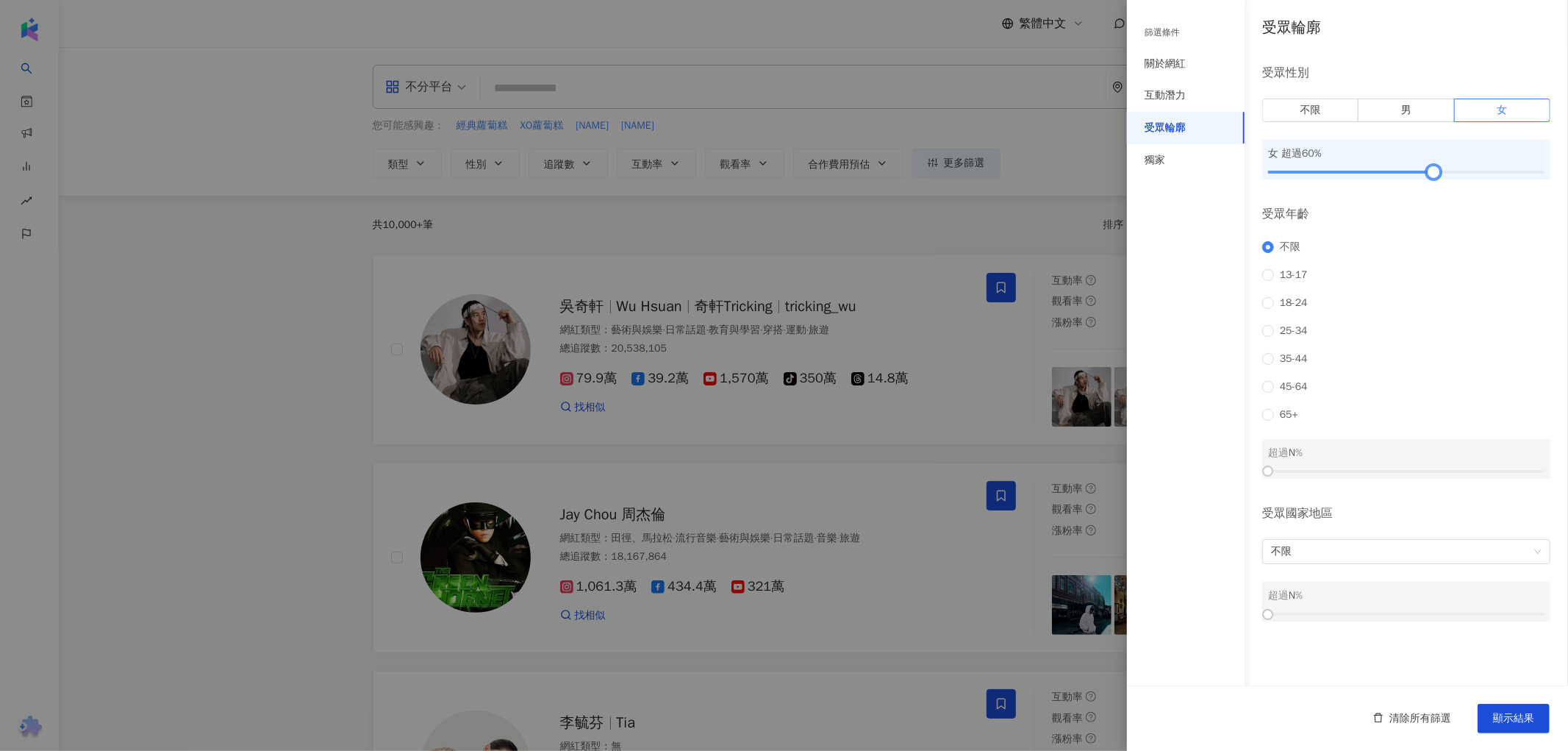 drag, startPoint x: 1273, startPoint y: 171, endPoint x: 1439, endPoint y: 179, distance: 166.19266 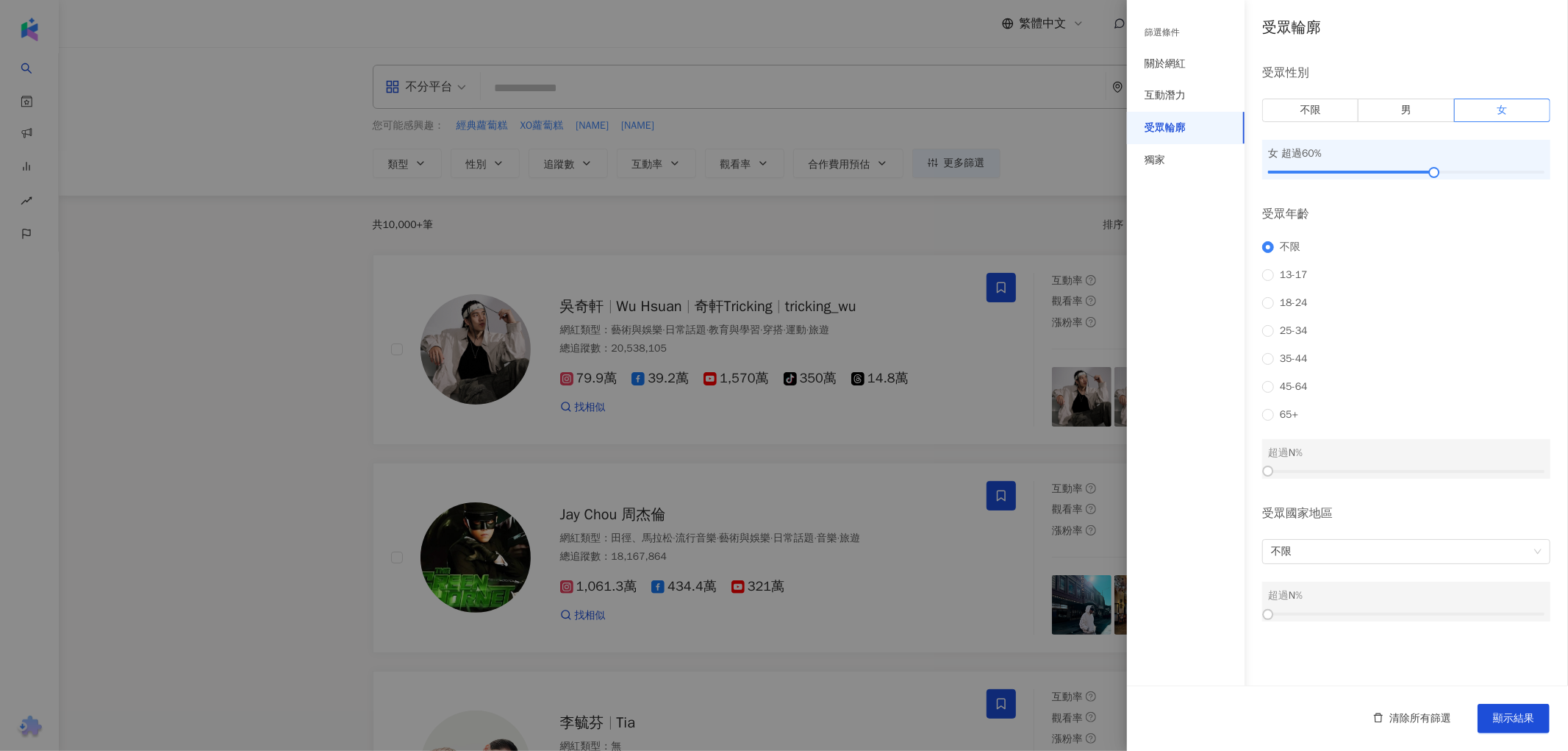 click on "篩選條件 關於網紅 互動潛力 受眾輪廓 獨家" at bounding box center (1186, 384) 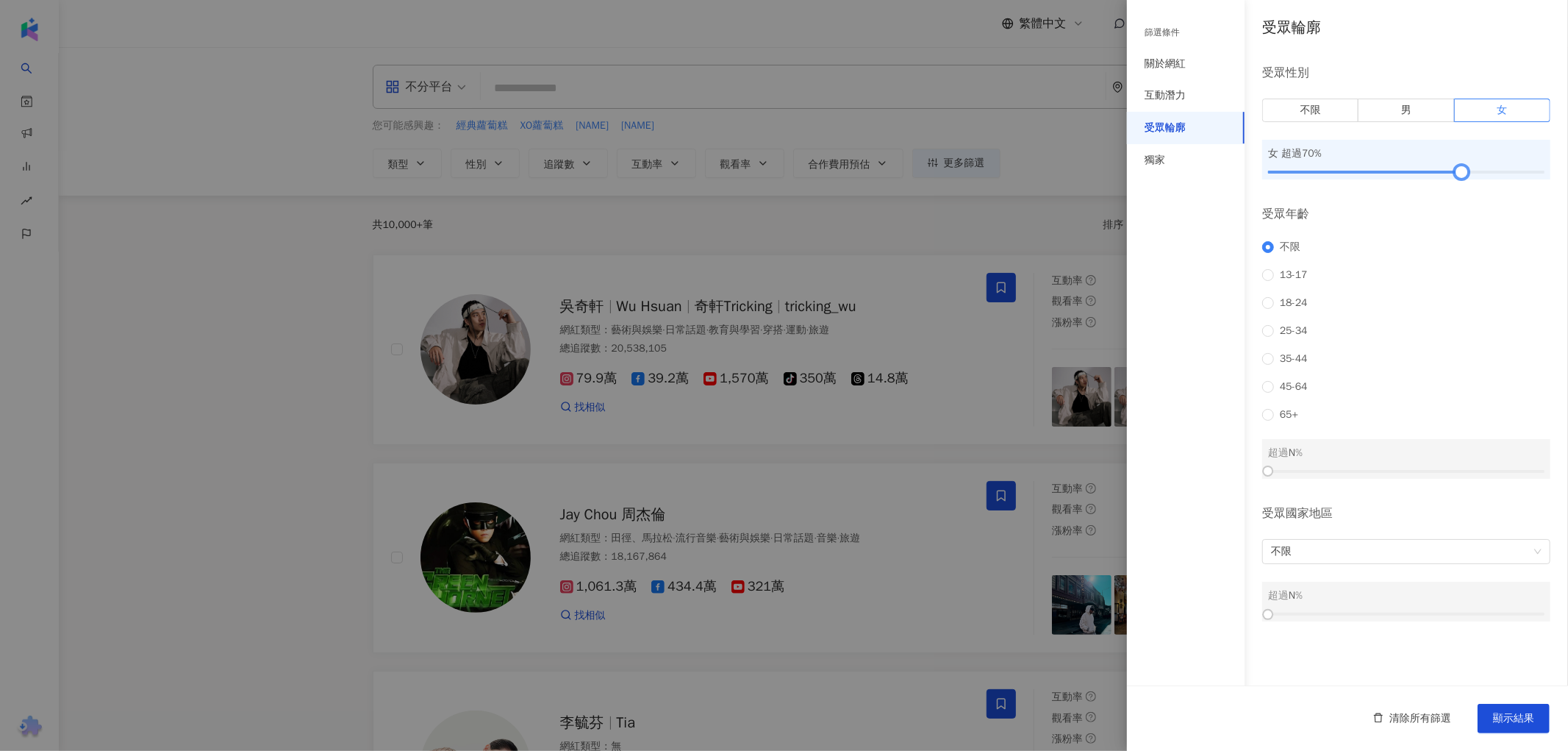 drag, startPoint x: 1430, startPoint y: 168, endPoint x: 1456, endPoint y: 174, distance: 26.683328 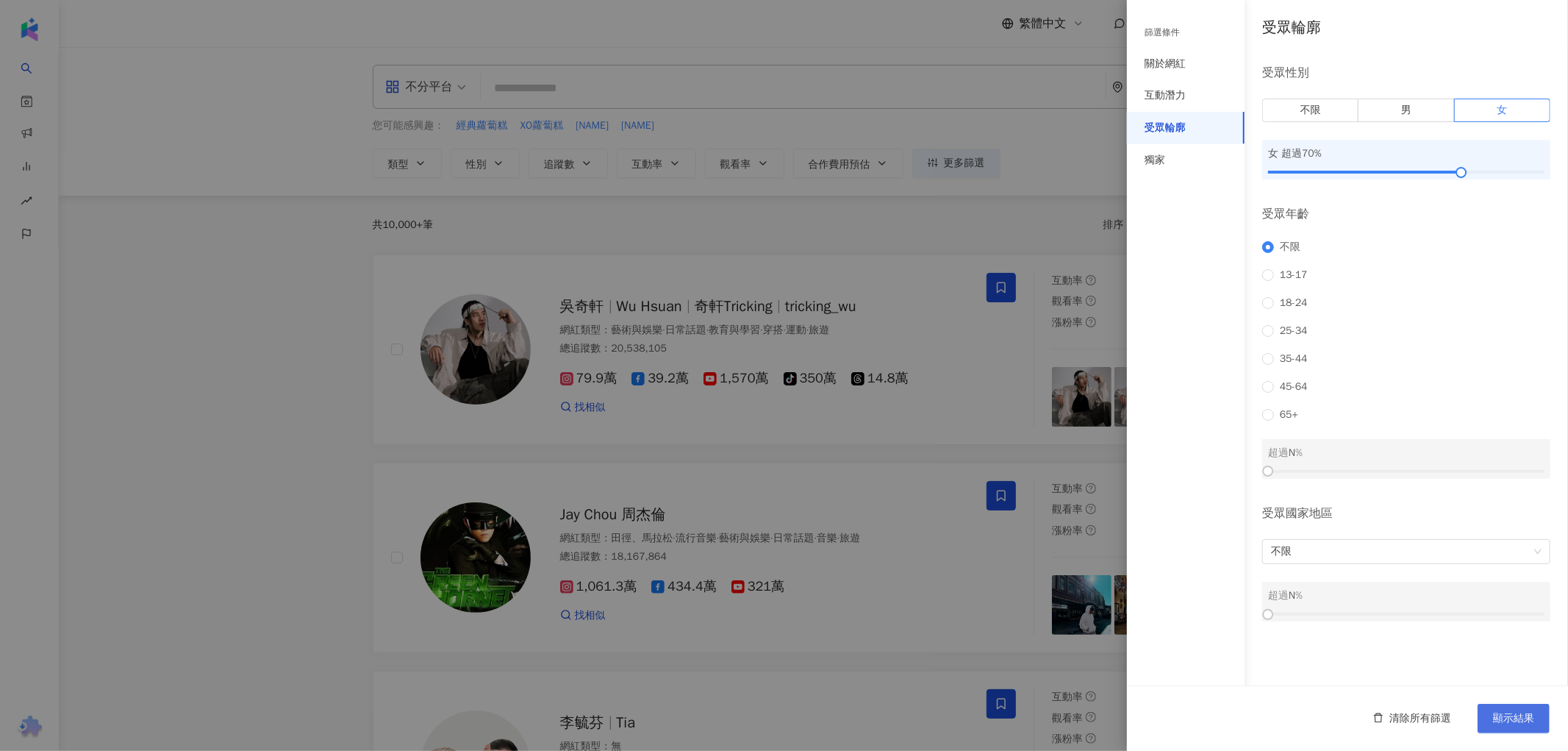 click on "顯示結果" at bounding box center (1514, 719) 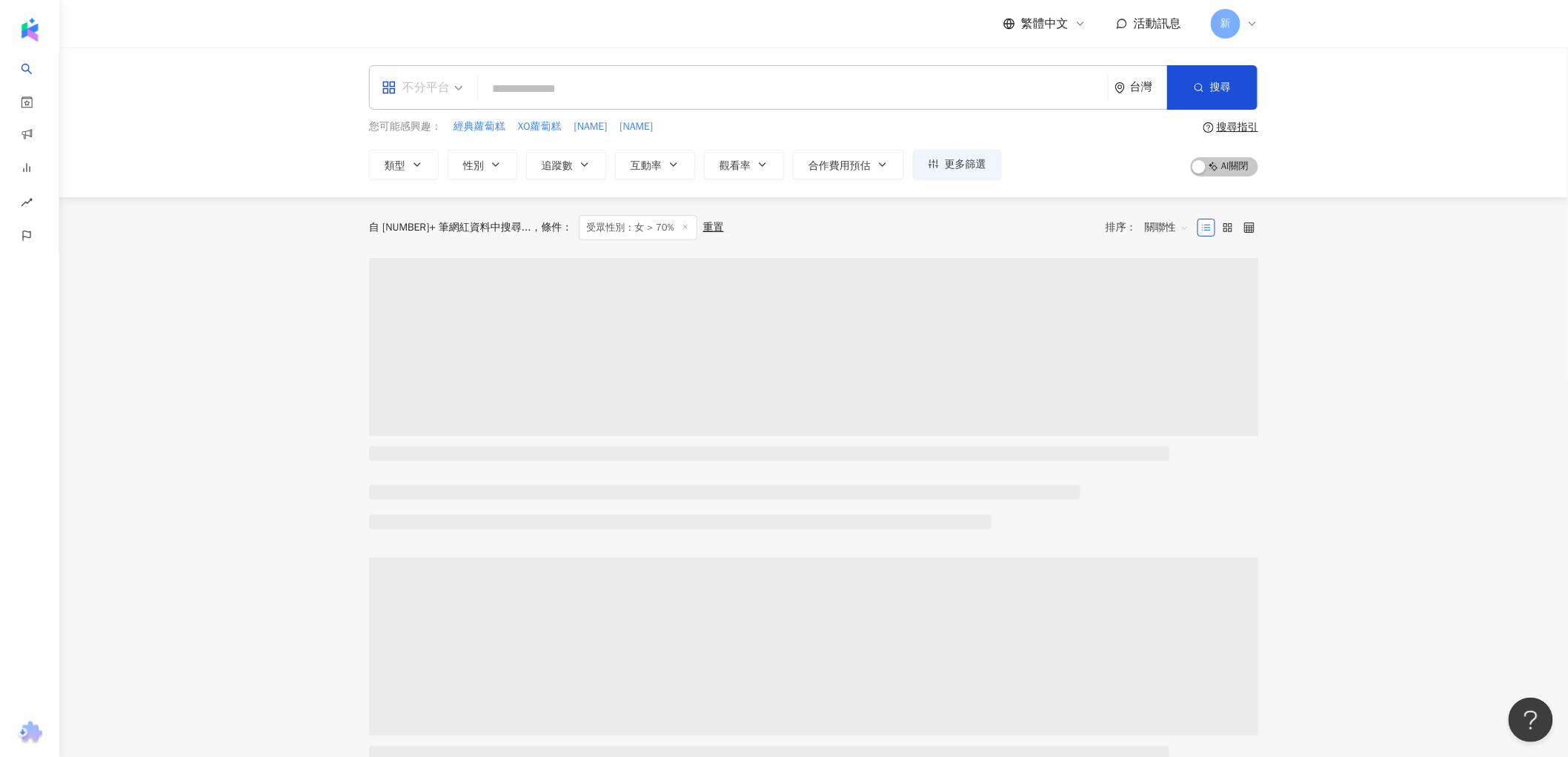 click at bounding box center (422, 87) 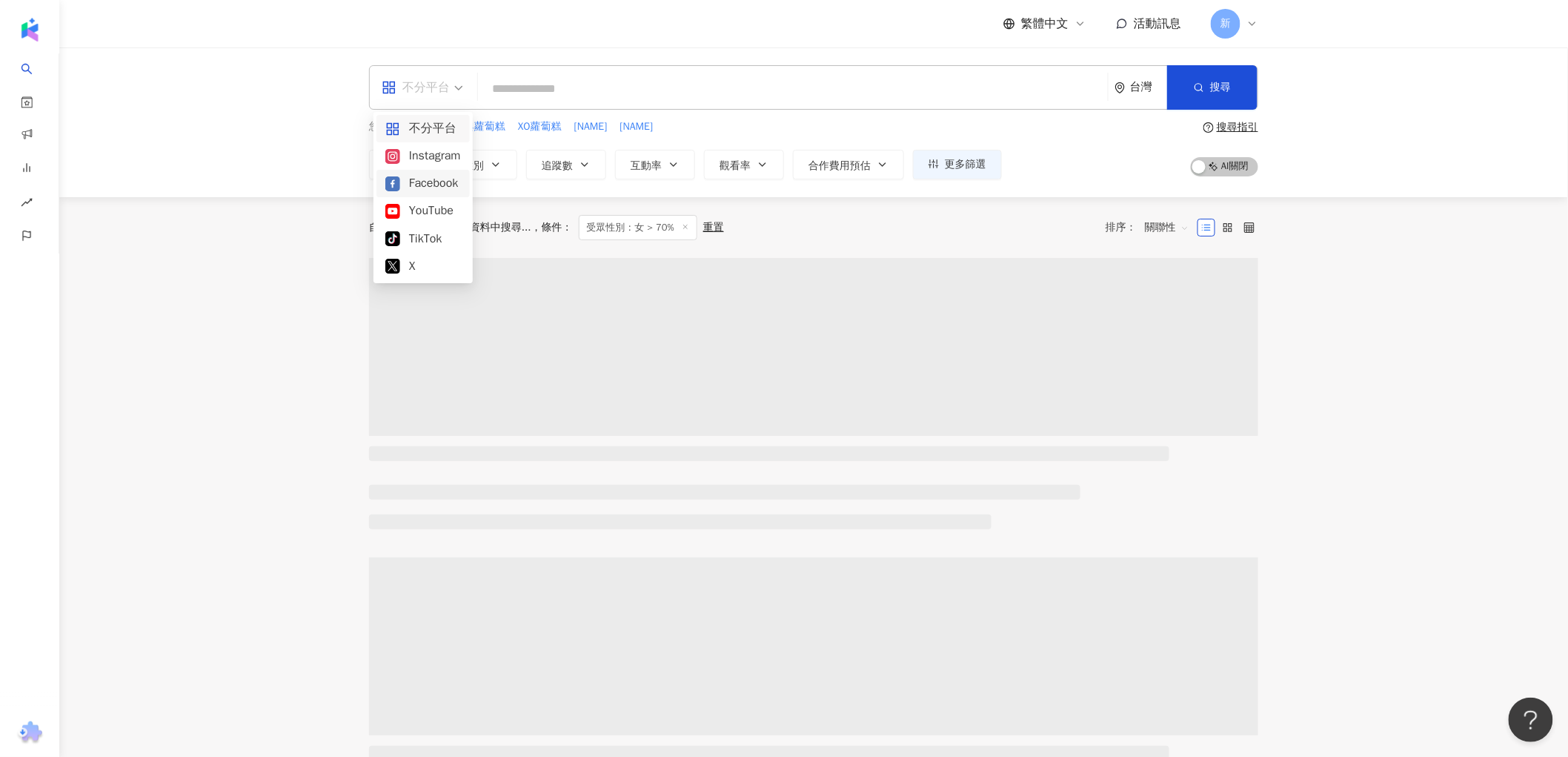 click on "Instagram" at bounding box center [423, 156] 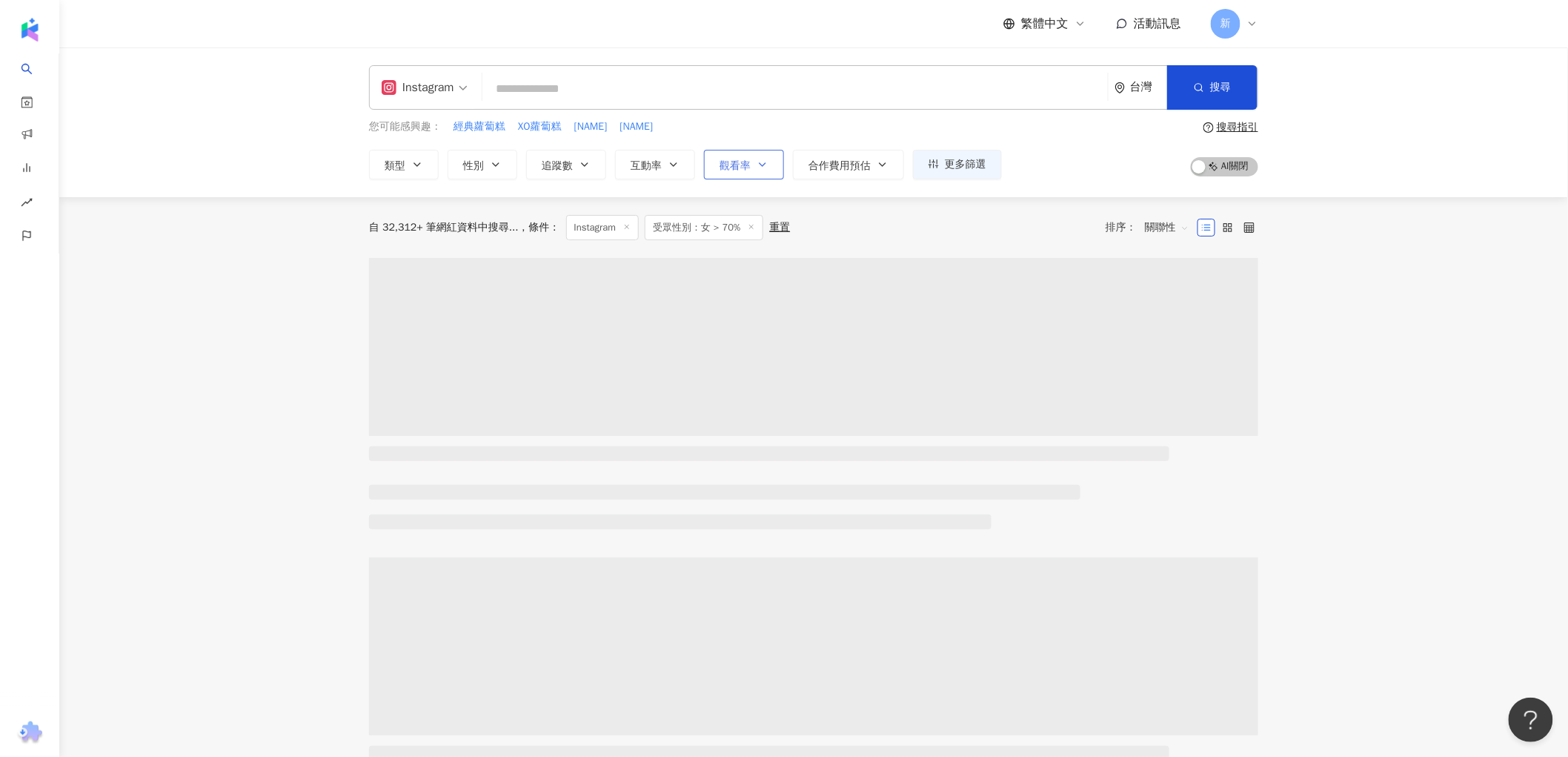 click 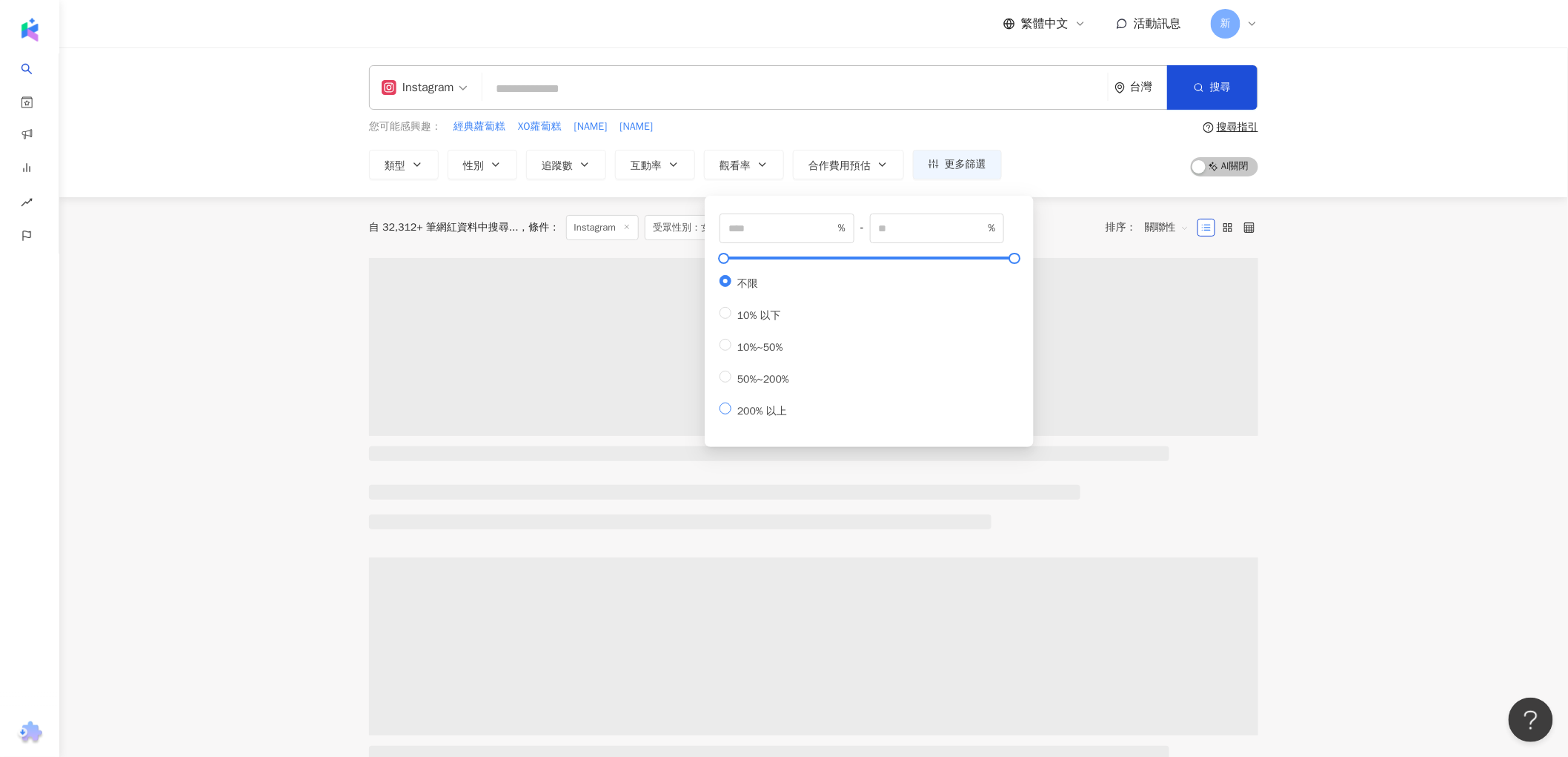 click on "200% 以上" at bounding box center (757, 409) 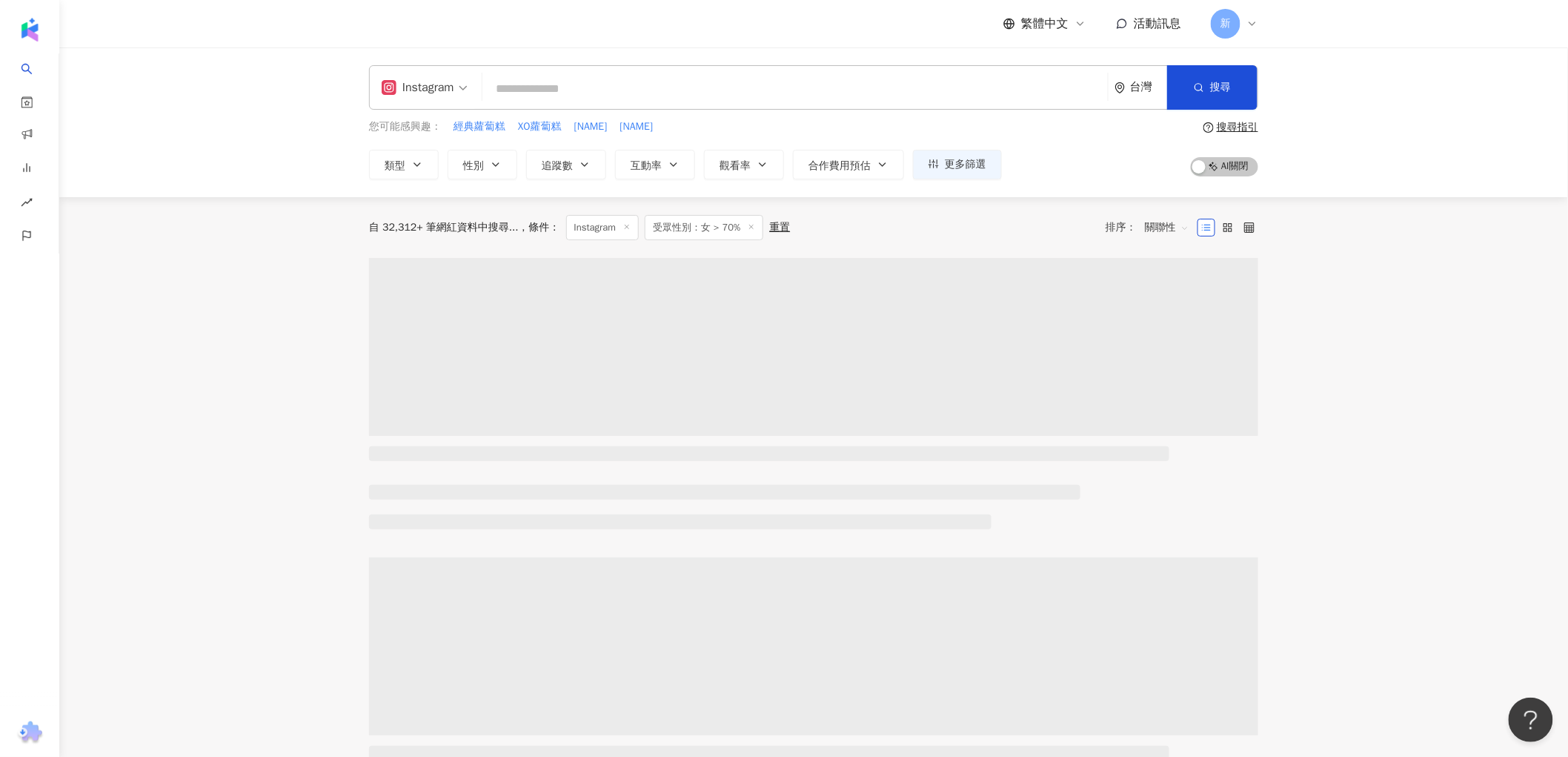 click on "Instagram 台灣 搜尋 您可能感興趣： 經典蘿蔔糕  XO蘿蔔糕  王渝萱  宋芸樺  類型 性別 追蹤數 互動率 觀看率 合作費用預估  更多篩選 篩選條件 關於網紅 互動潛力 受眾輪廓 獨家 關於網紅 類型  ( 請選擇您想要的類型 ) 尚未選擇任何類型 國家/地區 台灣 性別 不限 女 男 其他 語言     請選擇或搜尋 追蹤數 *  -  ******* 不限 小型 奈米網紅 (<1萬) 微型網紅 (1萬-3萬) 小型網紅 (3萬-5萬) 中型 中小型網紅 (5萬-10萬) 中型網紅 (10萬-30萬) 中大型網紅 (30萬-50萬) 大型 大型網紅 (50萬-100萬) 百萬網紅 (>100萬) 合作費用預估 不限 限制金額 $ *  -  $ ******* 幣別 : 新台幣 TWD 受眾輪廓 受眾性別 不限 男 女 女   超過  70 % 受眾年齡 不限 13-17 18-24 25-34 35-44 45-64 65+   超過  N % 受眾國家地區 不限   超過  N % 清除所有篩選 顯示結果 *** %  -  % 不限 10% 以下 10%~50% 50%~200% 200% 以上 搜尋指引 AI  開啟 AI  ：" at bounding box center [814, 767] 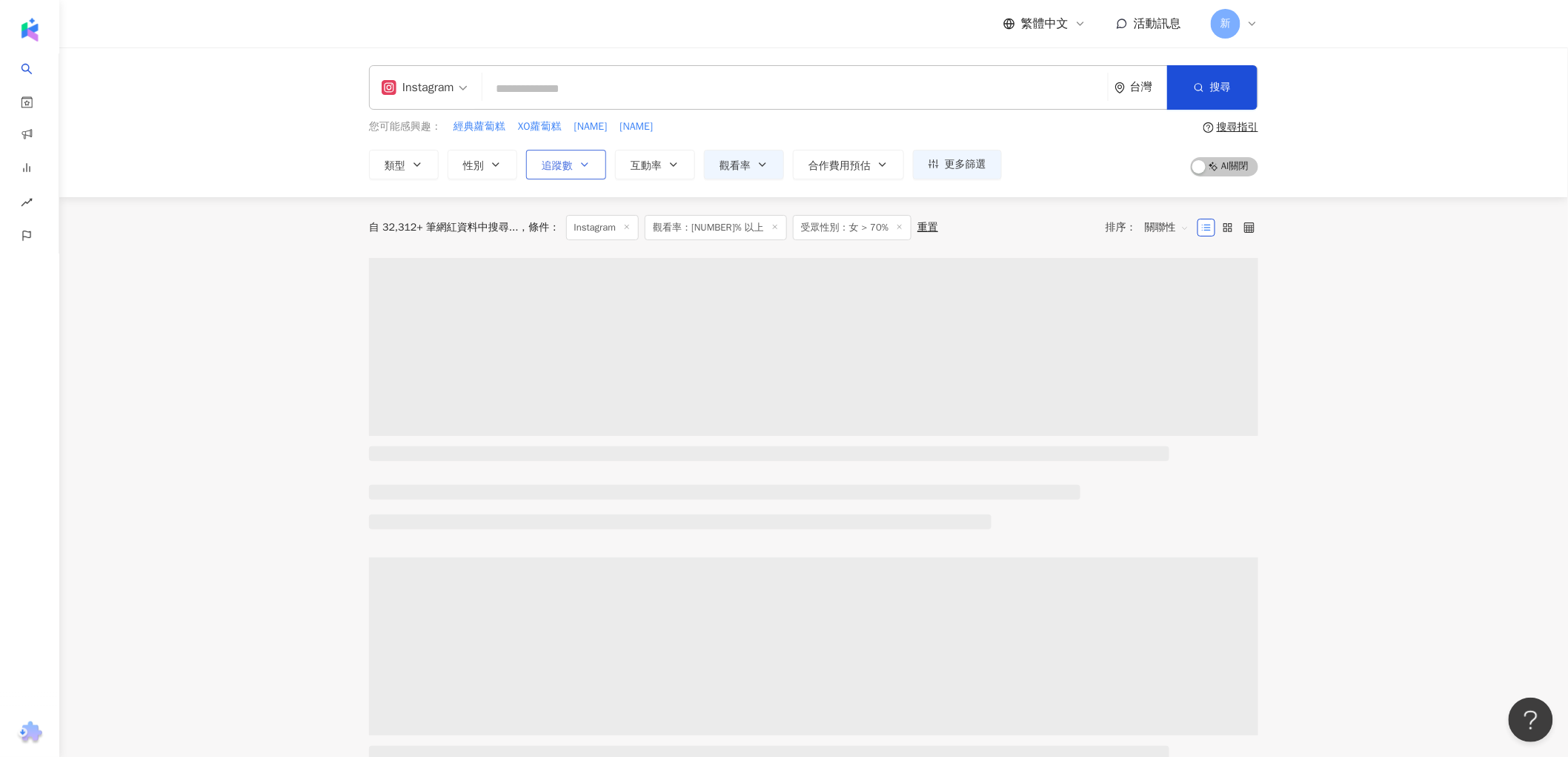 click on "追蹤數" at bounding box center [557, 166] 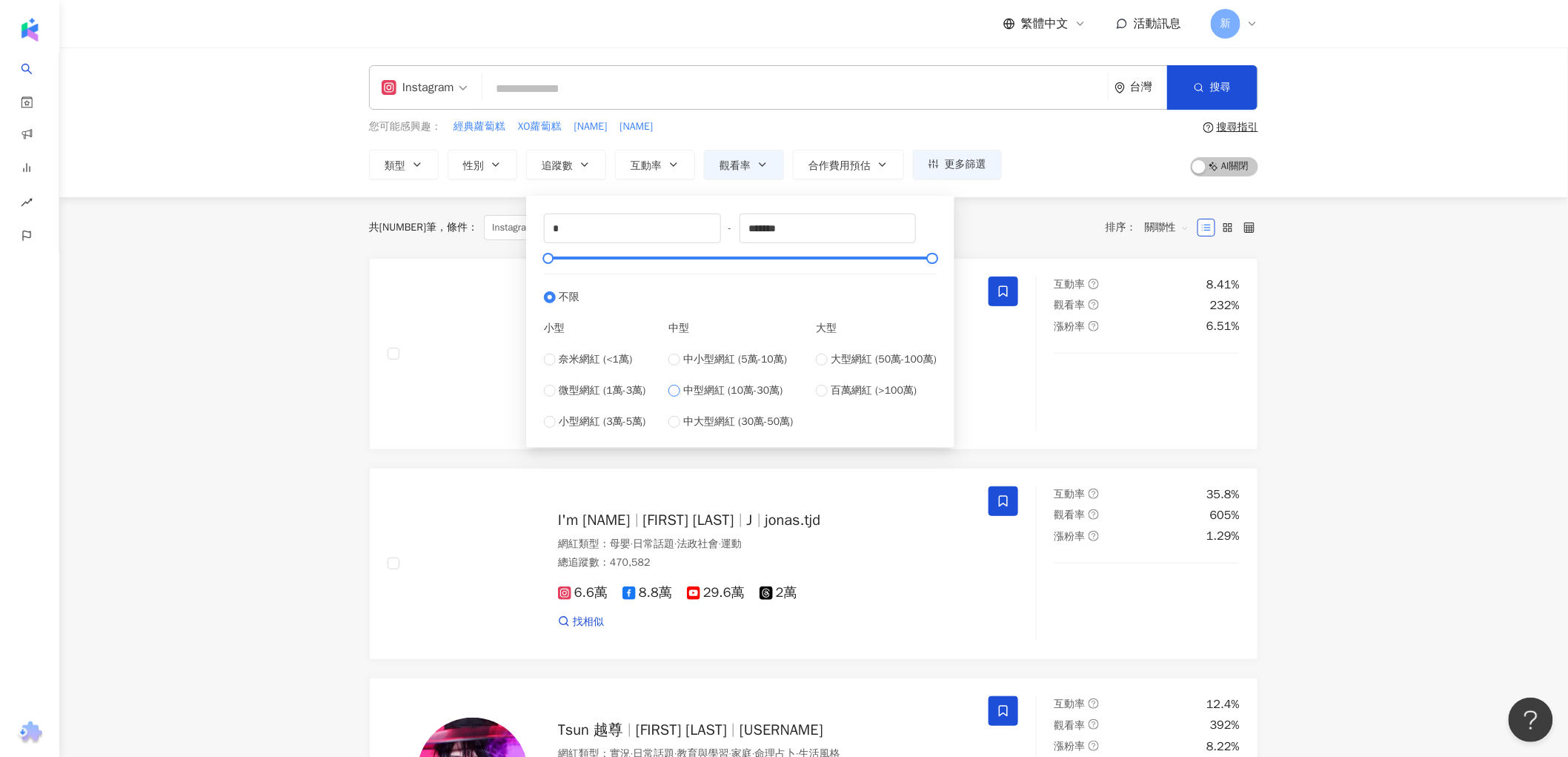 click on "中型網紅 (10萬-30萬)" at bounding box center (733, 391) 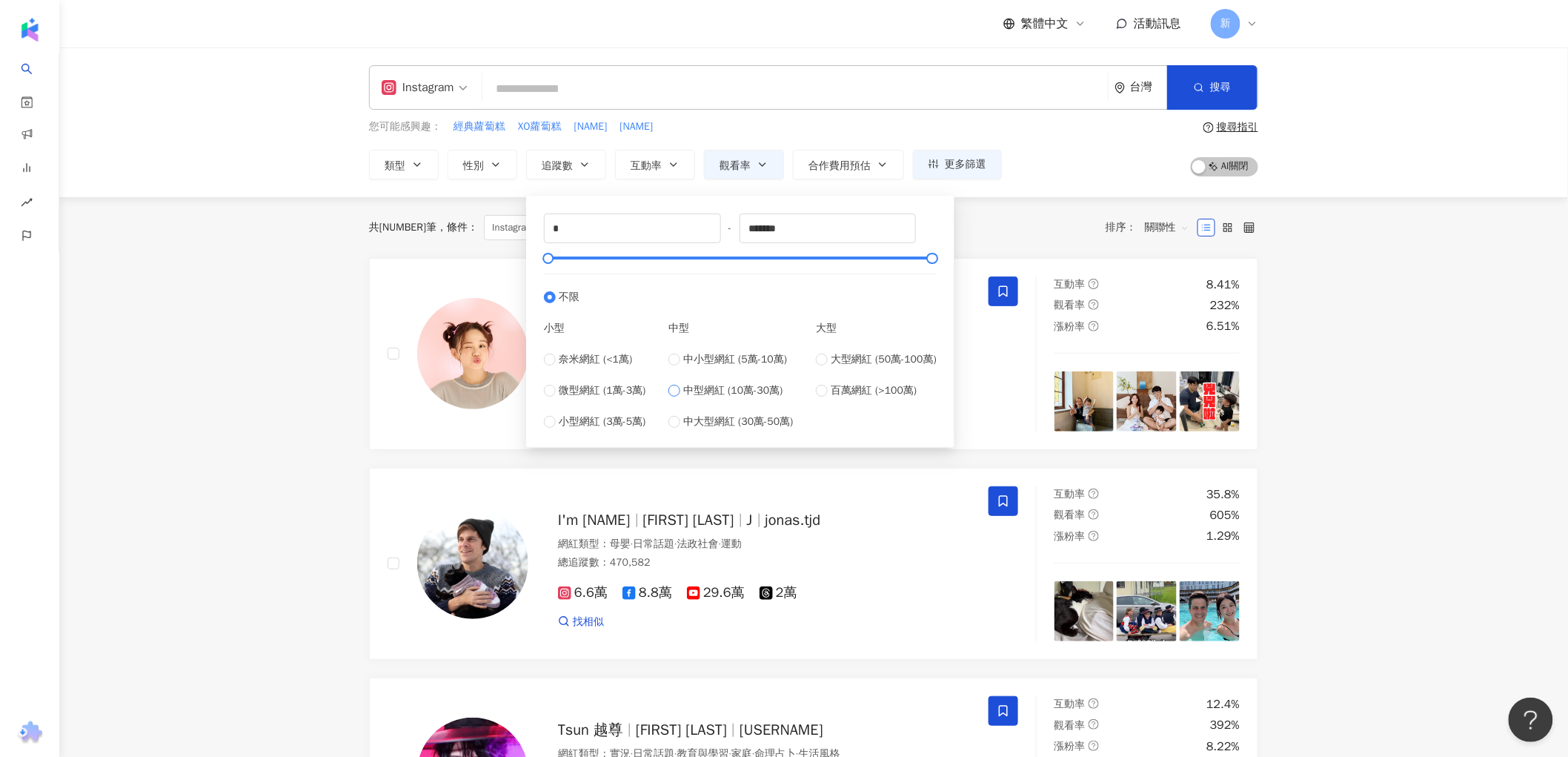 type on "******" 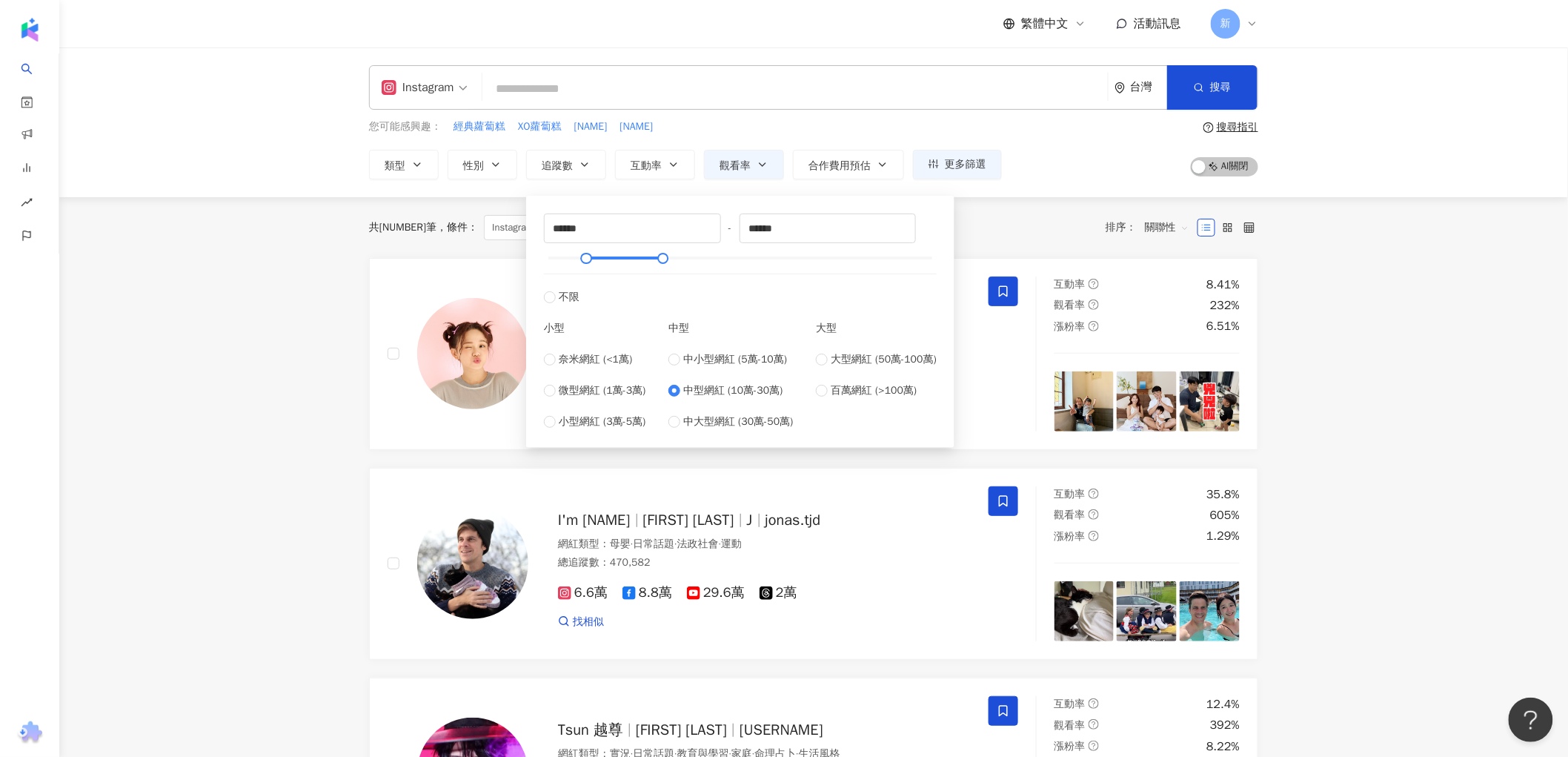 click on "Instagram 台灣 搜尋 您可能感興趣： 經典蘿蔔糕  XO蘿蔔糕  王渝萱  宋芸樺  類型 性別 追蹤數 互動率 觀看率 合作費用預估  更多篩選 篩選條件 關於網紅 互動潛力 受眾輪廓 獨家 關於網紅 類型  ( 請選擇您想要的類型 ) 尚未選擇任何類型 國家/地區 台灣 性別 不限 女 男 其他 語言     請選擇或搜尋 追蹤數 *  -  ******* 不限 小型 奈米網紅 (<1萬) 微型網紅 (1萬-3萬) 小型網紅 (3萬-5萬) 中型 中小型網紅 (5萬-10萬) 中型網紅 (10萬-30萬) 中大型網紅 (30萬-50萬) 大型 大型網紅 (50萬-100萬) 百萬網紅 (>100萬) 合作費用預估 不限 限制金額 $ *  -  $ ******* 幣別 : 新台幣 TWD 受眾輪廓 受眾性別 不限 男 女 女   超過  70 % 受眾年齡 不限 13-17 18-24 25-34 35-44 45-64 65+   超過  N % 受眾國家地區 不限   超過  N % 清除所有篩選 顯示結果 *** %  -  % 不限 10% 以下 10%~50% 50%~200% 200% 以上 ******  -  ****** 不限 小型" at bounding box center (814, 1578) 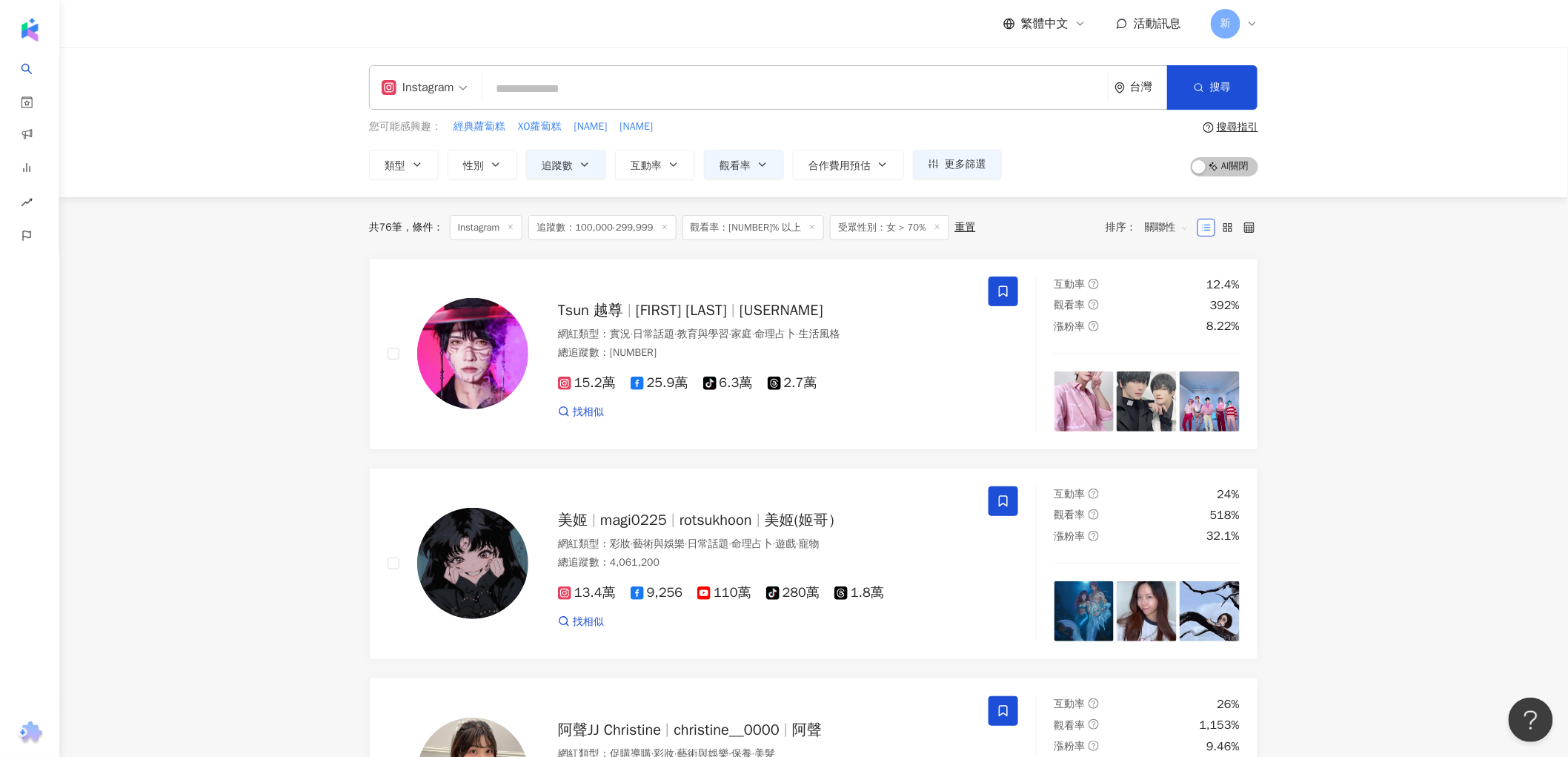 click on "Instagram 台灣 搜尋 您可能感興趣： 經典蘿蔔糕  XO蘿蔔糕  王渝萱  宋芸樺  類型 性別 追蹤數 互動率 觀看率 合作費用預估  更多篩選 篩選條件 關於網紅 互動潛力 受眾輪廓 獨家 關於網紅 類型  ( 請選擇您想要的類型 ) 尚未選擇任何類型 國家/地區 台灣 性別 不限 女 男 其他 語言     請選擇或搜尋 追蹤數 ******  -  ****** 不限 小型 奈米網紅 (<1萬) 微型網紅 (1萬-3萬) 小型網紅 (3萬-5萬) 中型 中小型網紅 (5萬-10萬) 中型網紅 (10萬-30萬) 中大型網紅 (30萬-50萬) 大型 大型網紅 (50萬-100萬) 百萬網紅 (>100萬) 合作費用預估 不限 限制金額 $ *  -  $ ******* 幣別 : 新台幣 TWD 受眾輪廓 受眾性別 不限 男 女 女   超過  70 % 受眾年齡 不限 13-17 18-24 25-34 35-44 45-64 65+   超過  N % 受眾國家地區 不限   超過  N % 清除所有篩選 顯示結果 *** %  -  % 不限 10% 以下 10%~50% 50%~200% 200% 以上 ******  -  ****** 不限 AI" at bounding box center (814, 1578) 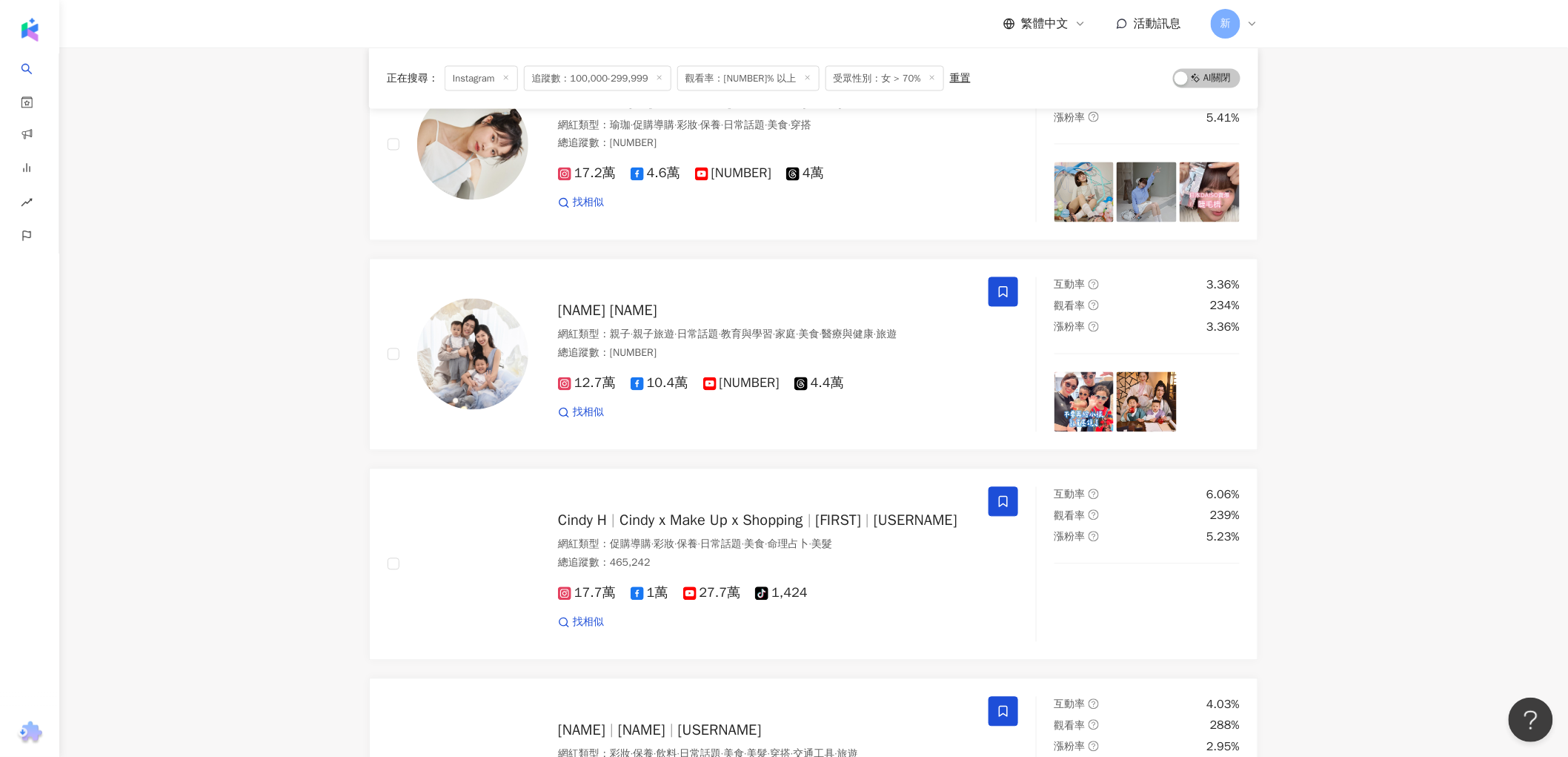 scroll, scrollTop: 1071, scrollLeft: 0, axis: vertical 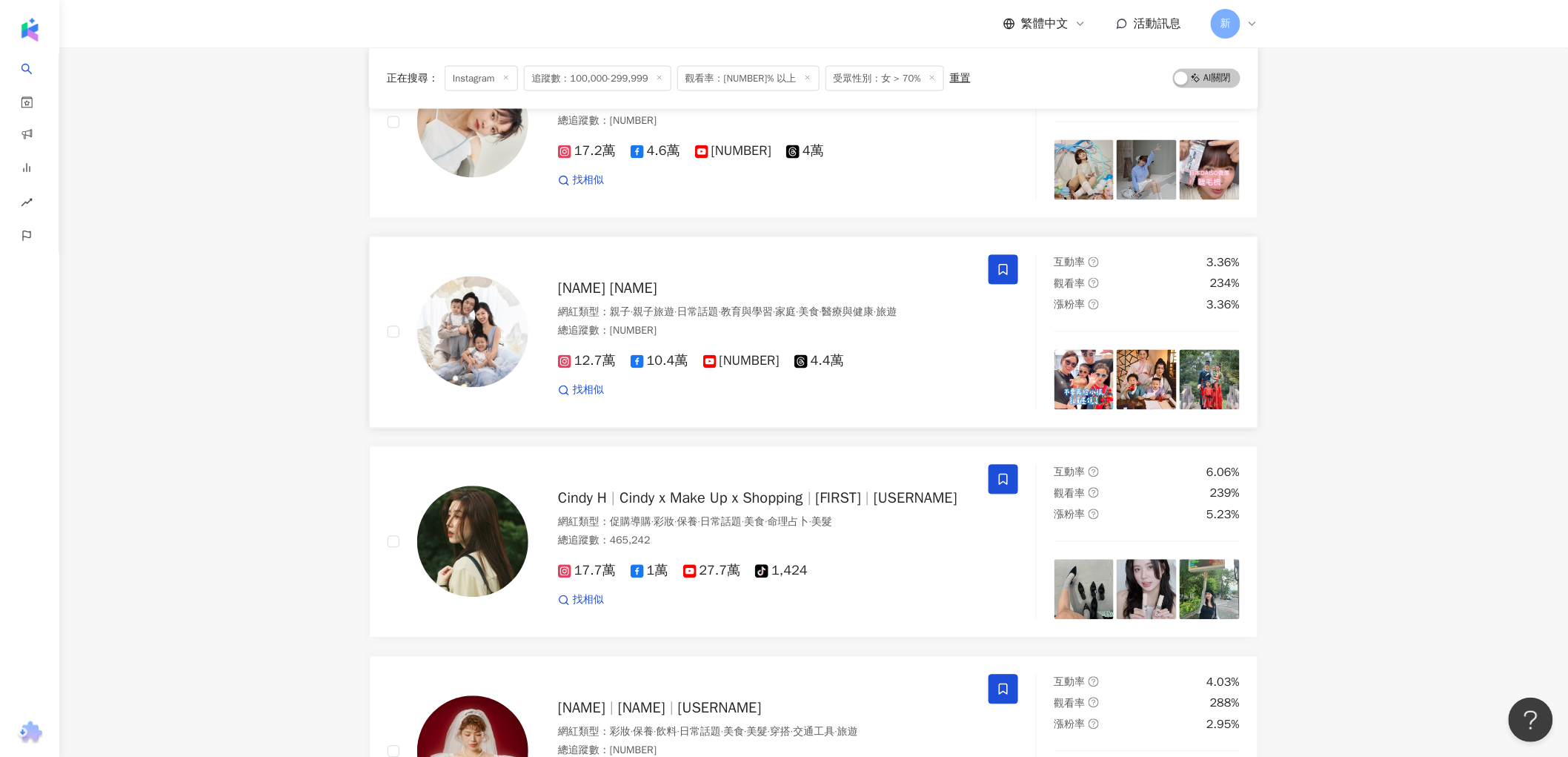 click at bounding box center (473, 332) 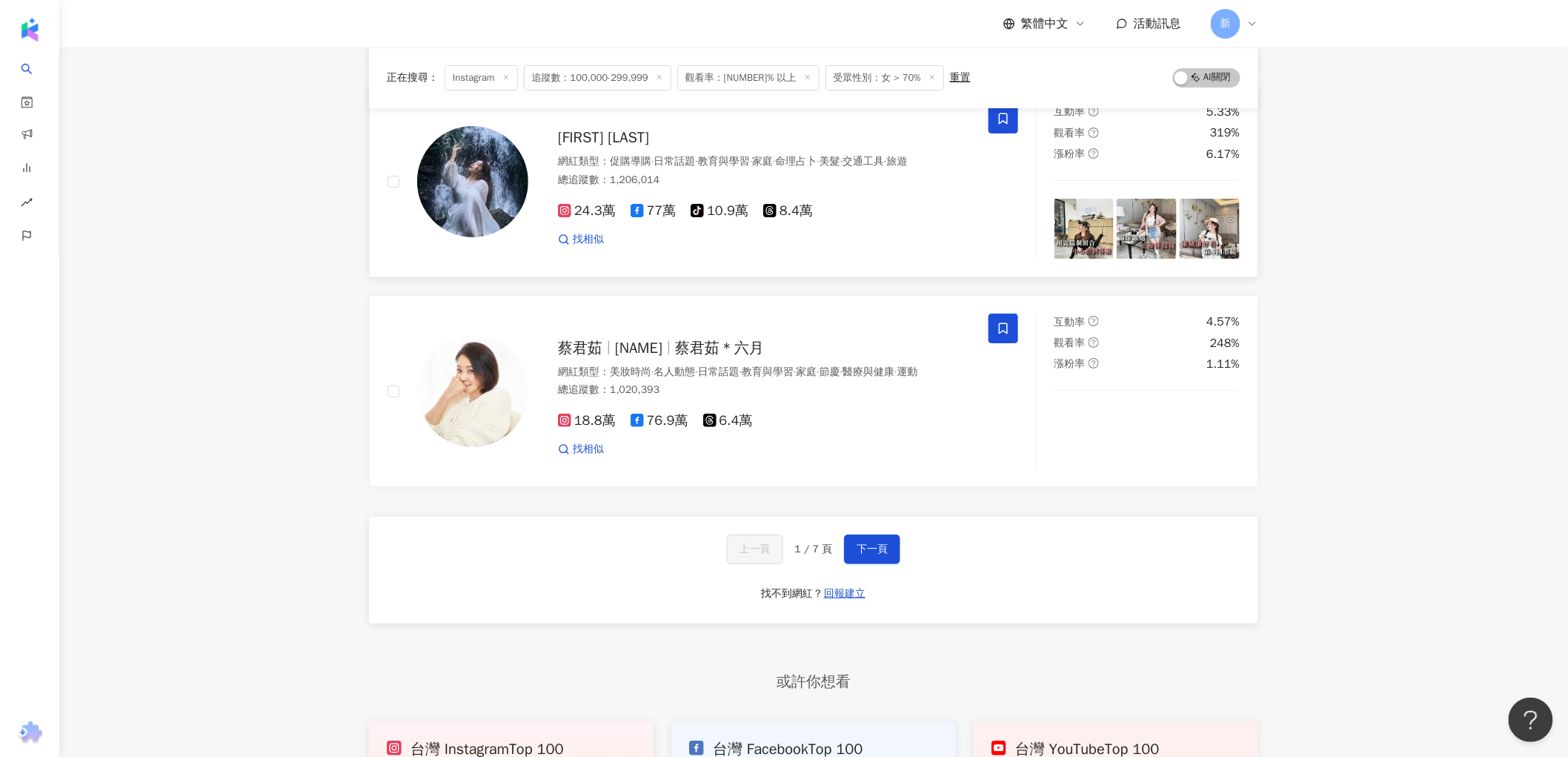 scroll, scrollTop: 2307, scrollLeft: 0, axis: vertical 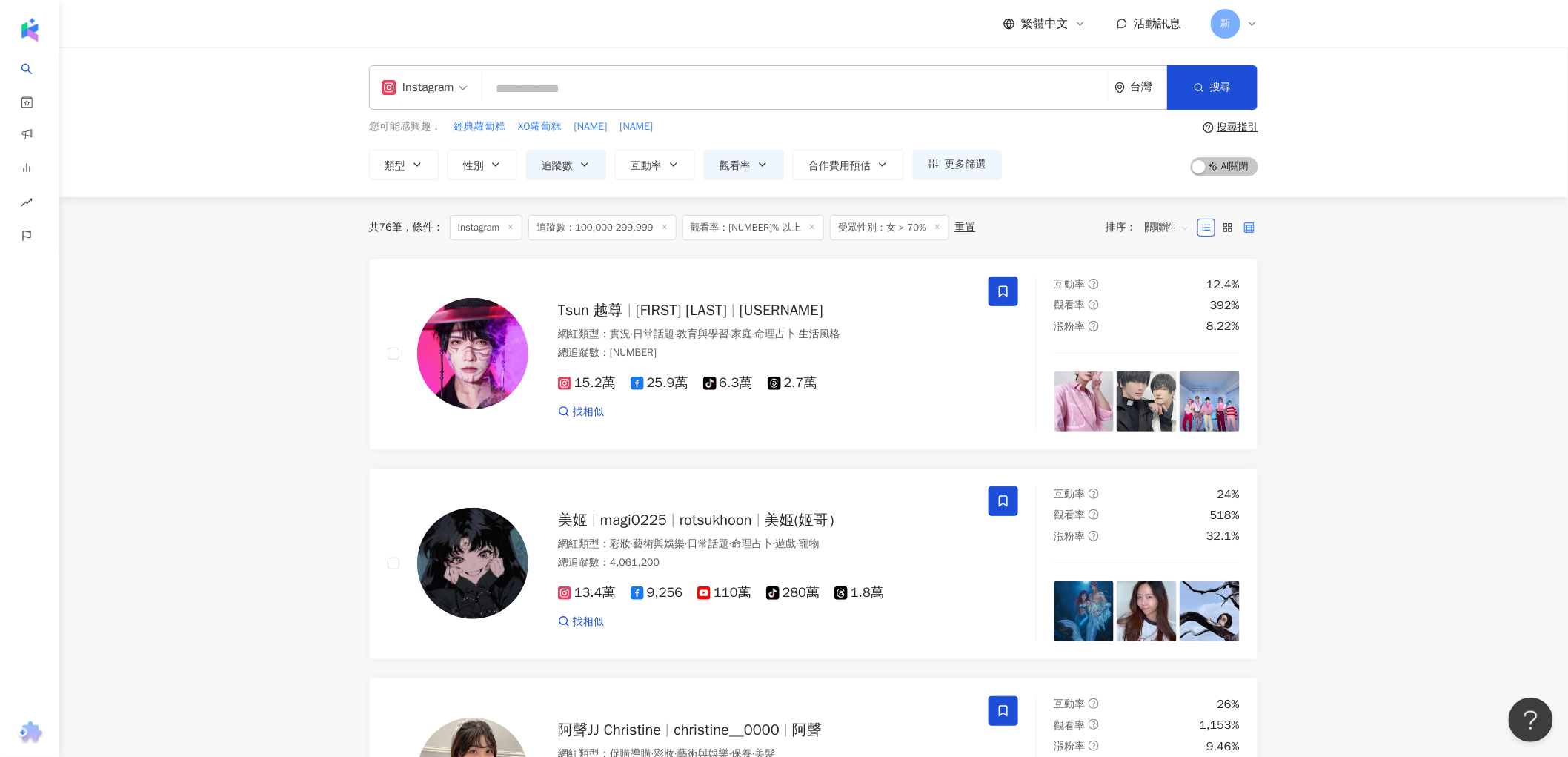 click 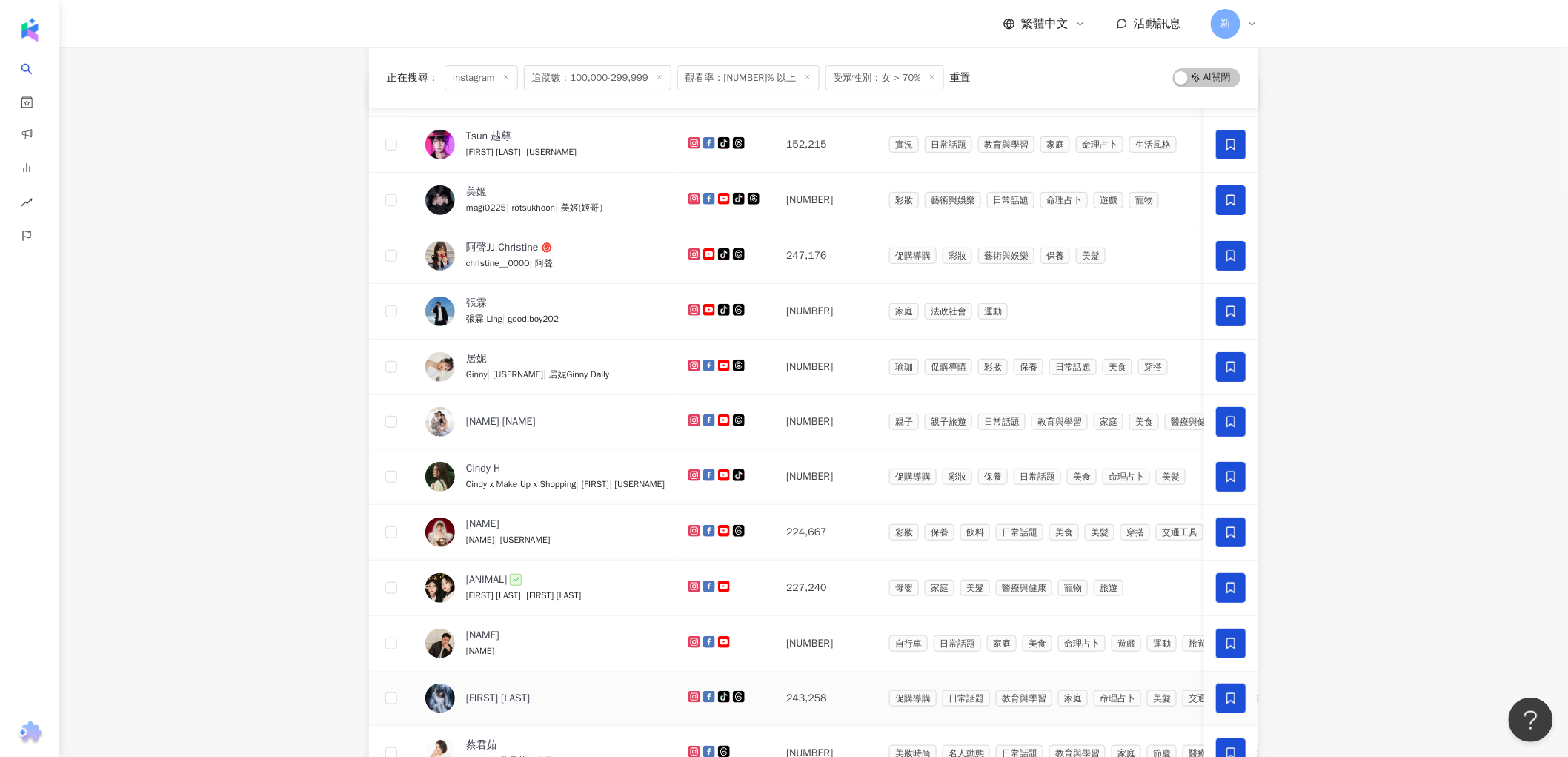 scroll, scrollTop: 494, scrollLeft: 0, axis: vertical 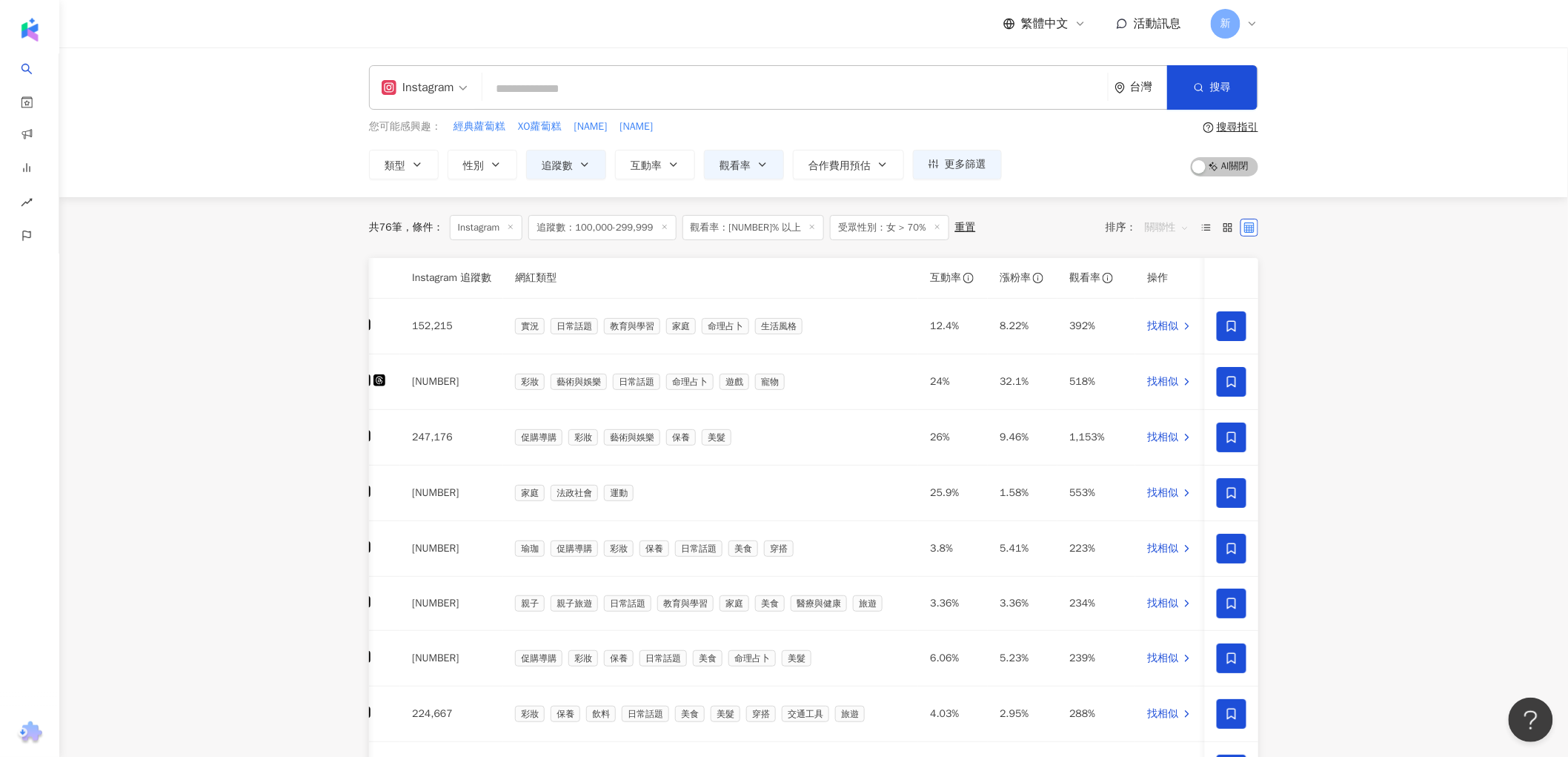click on "關聯性" at bounding box center [1167, 228] 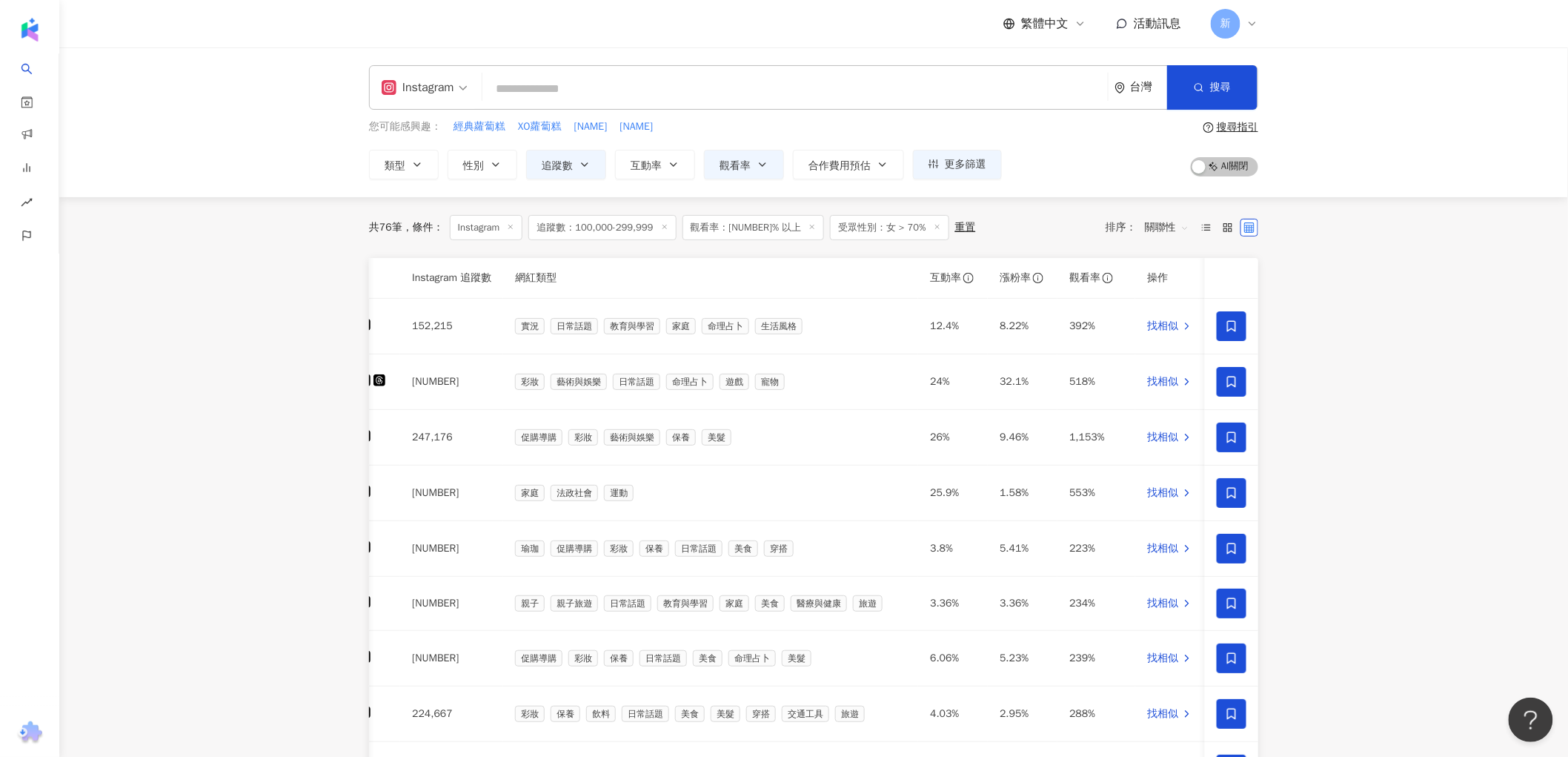 click on "關聯性" at bounding box center [1167, 228] 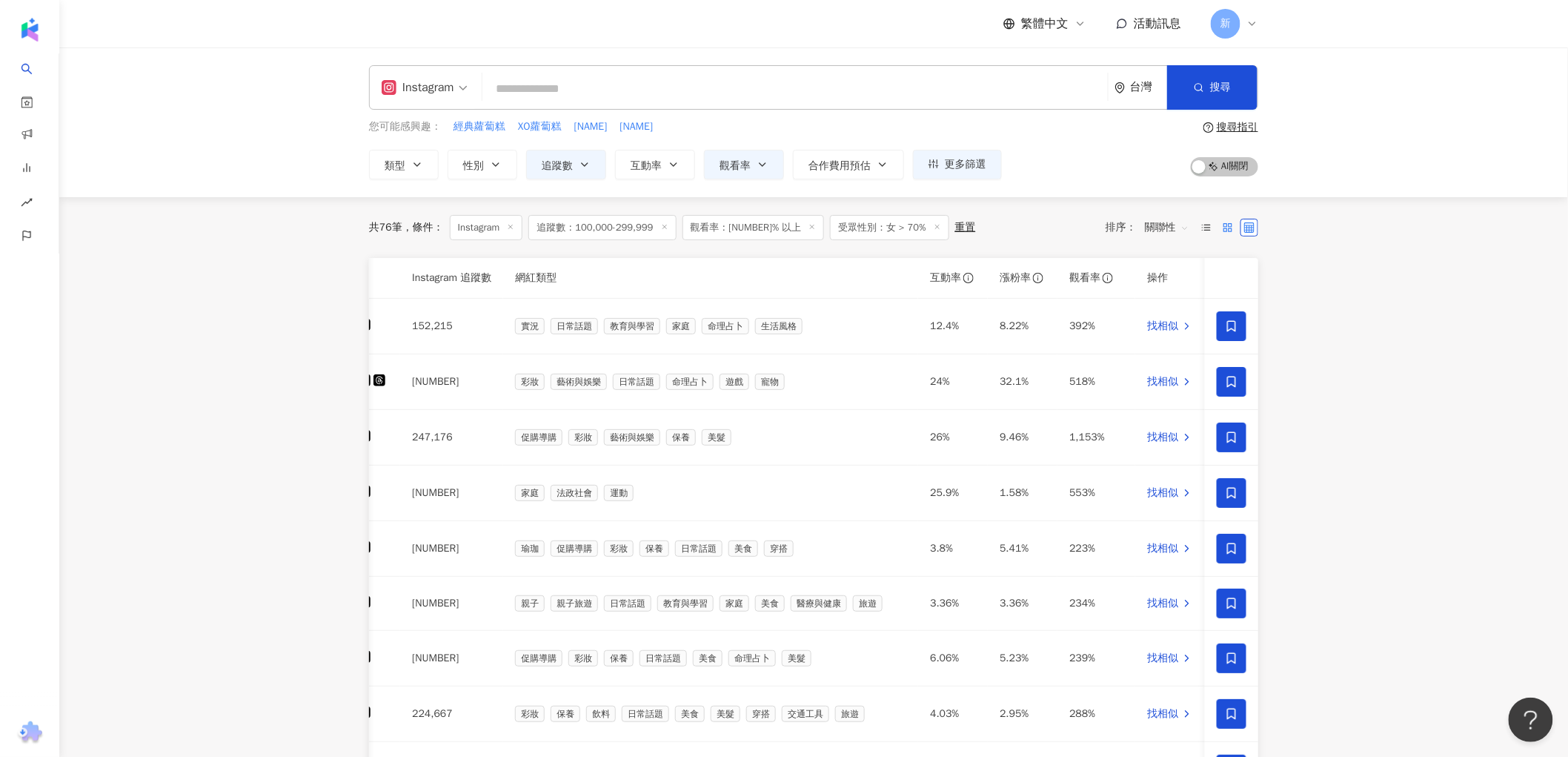 click 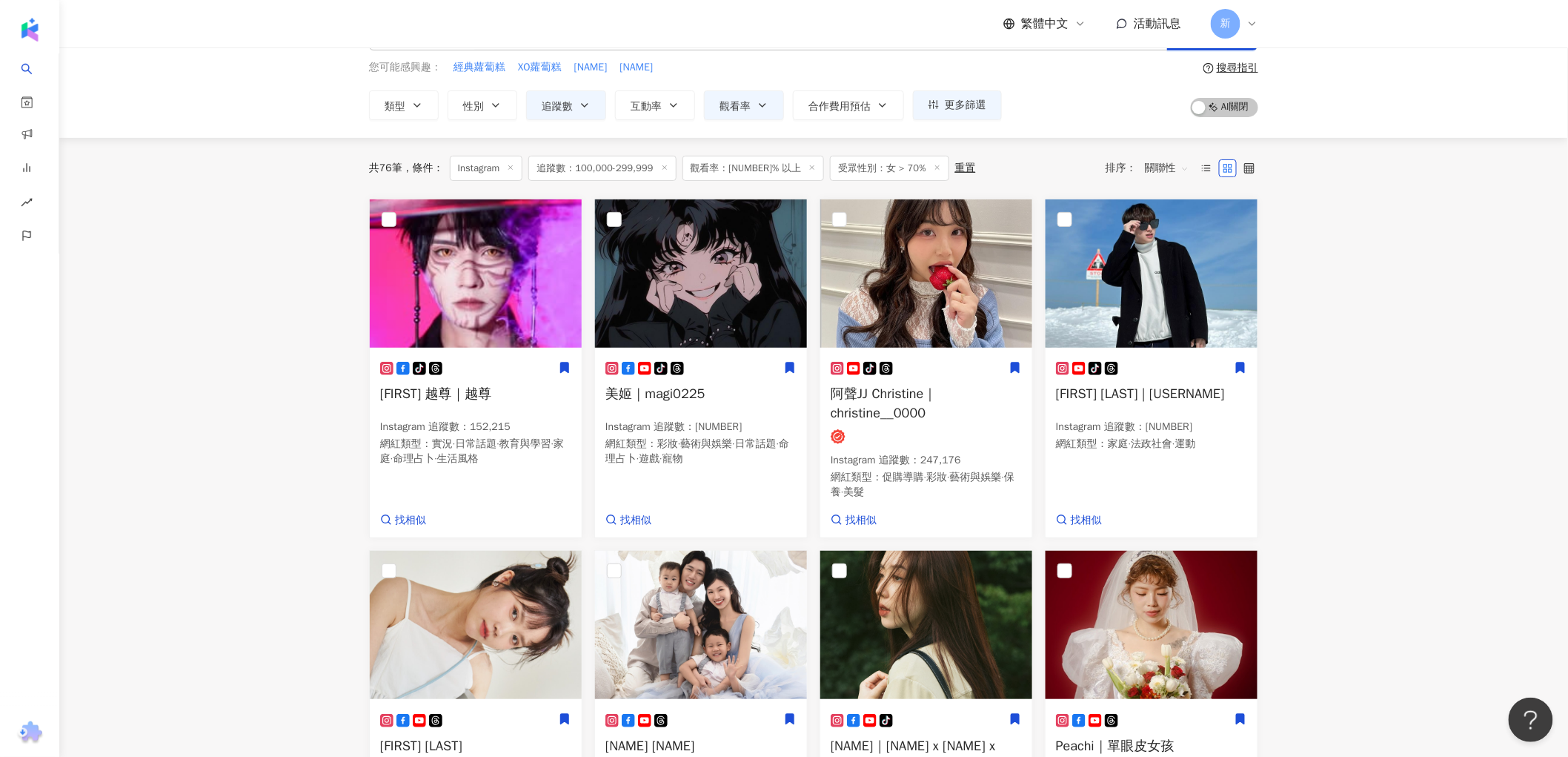scroll, scrollTop: 0, scrollLeft: 0, axis: both 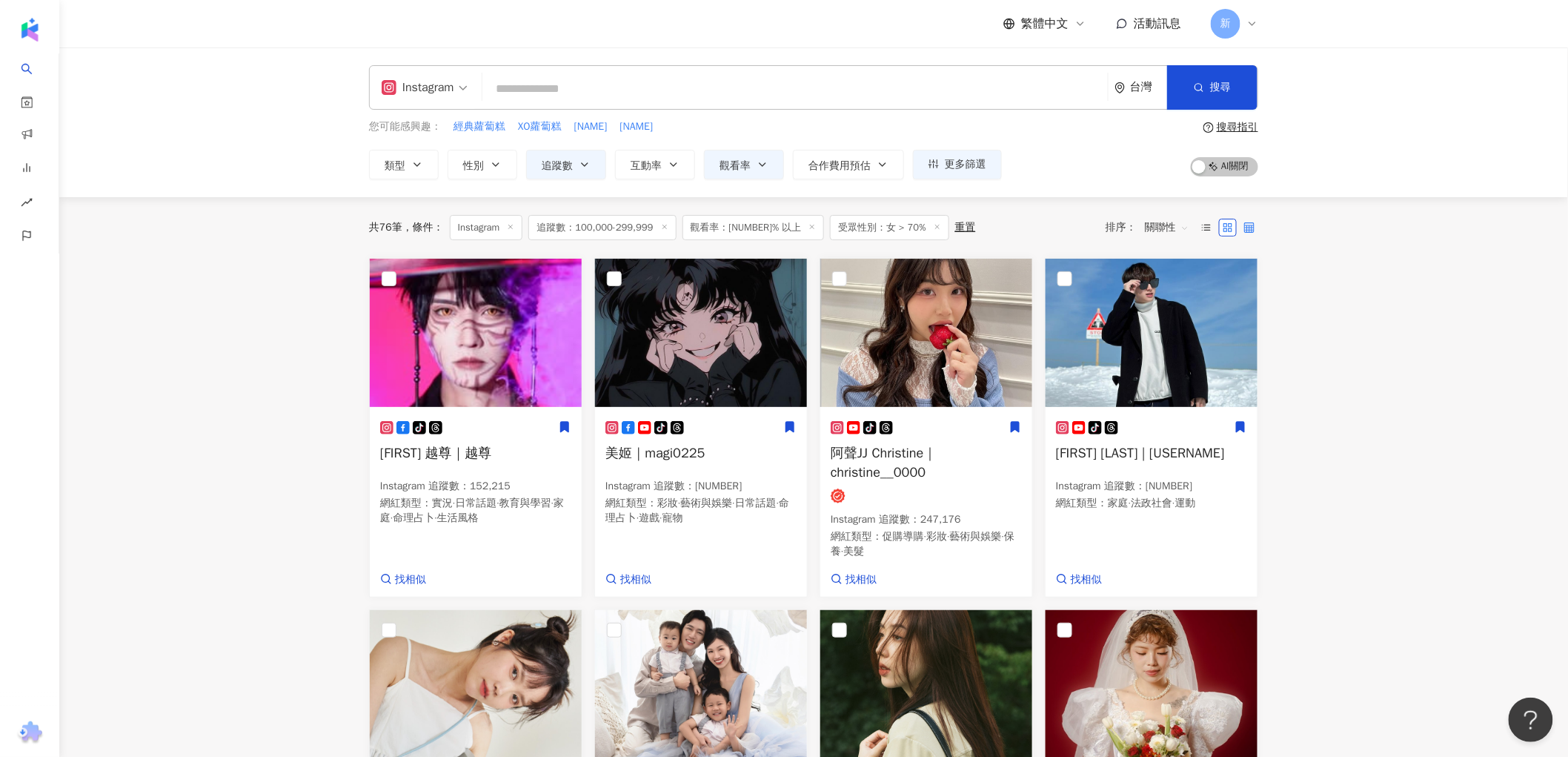 click 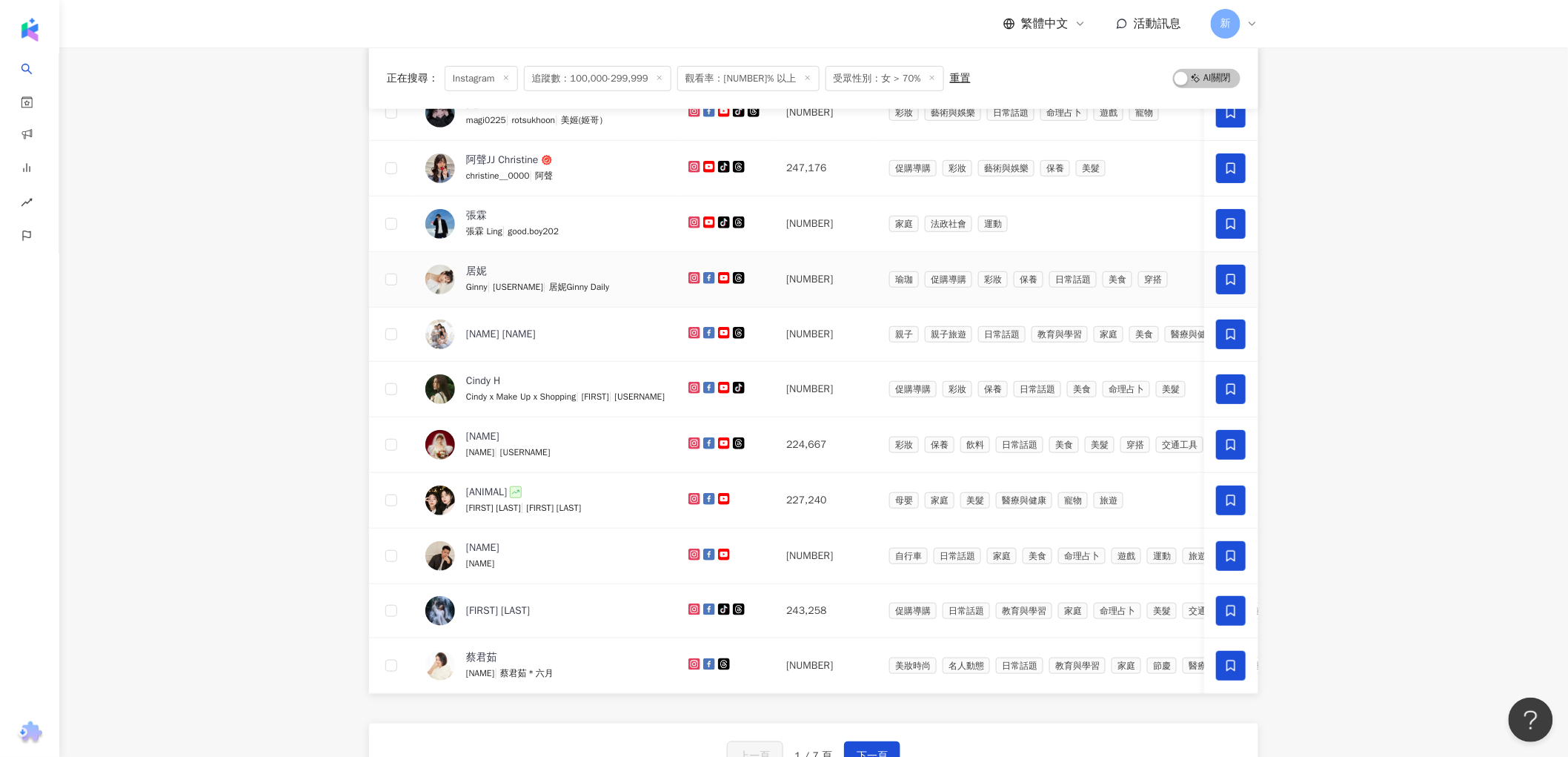 scroll, scrollTop: 658, scrollLeft: 0, axis: vertical 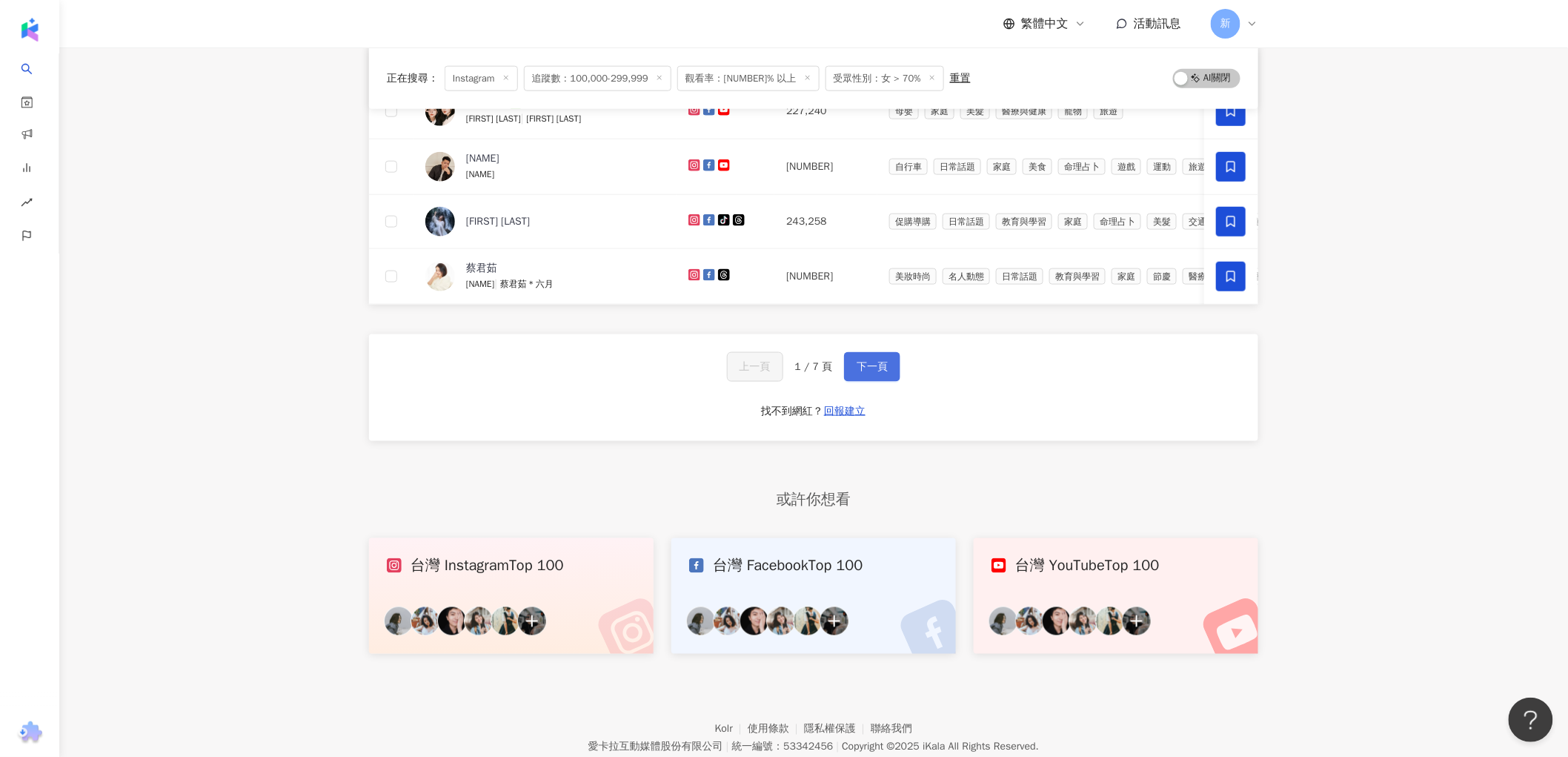 click on "下一頁" at bounding box center [872, 367] 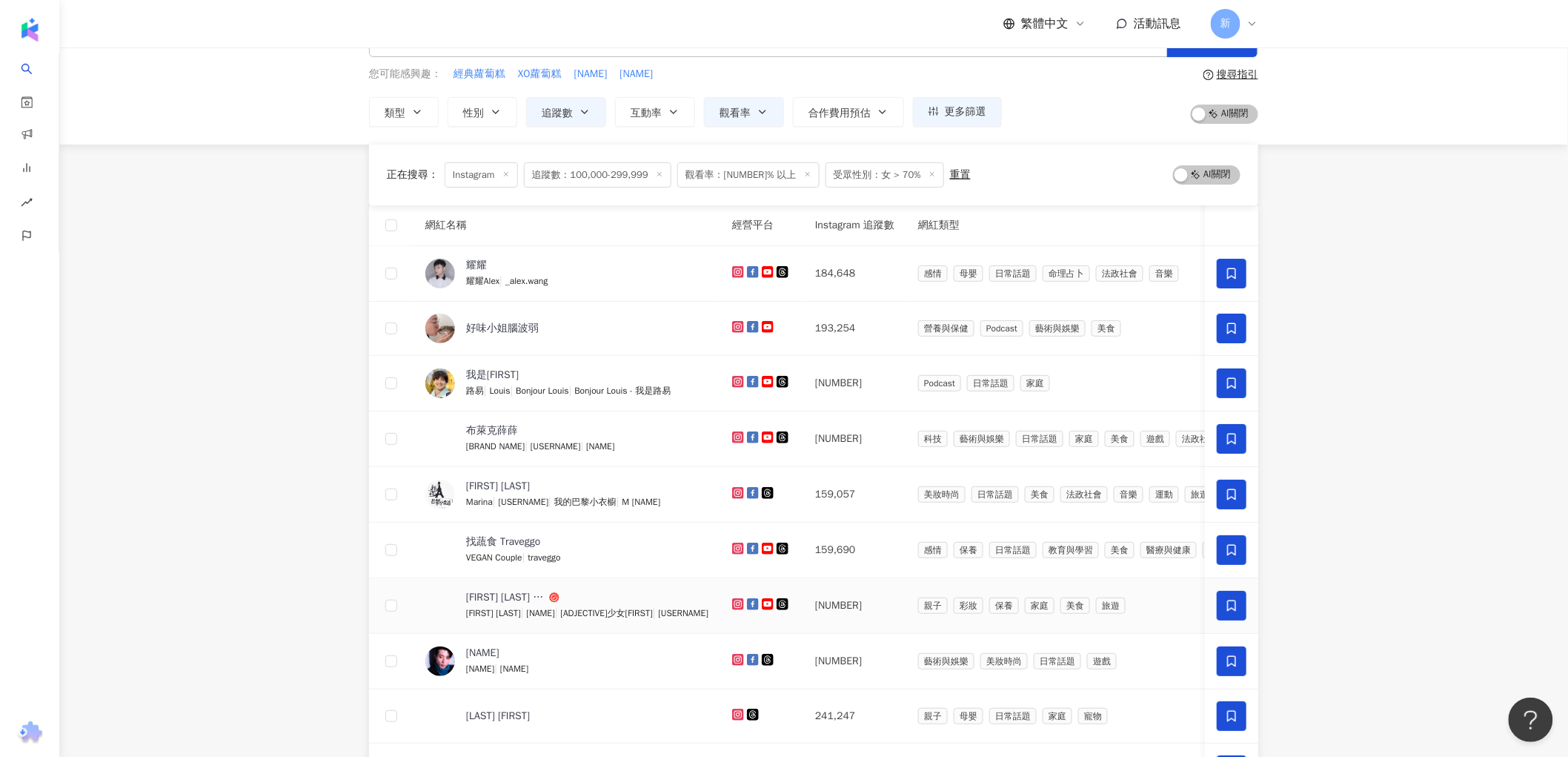 scroll, scrollTop: 0, scrollLeft: 0, axis: both 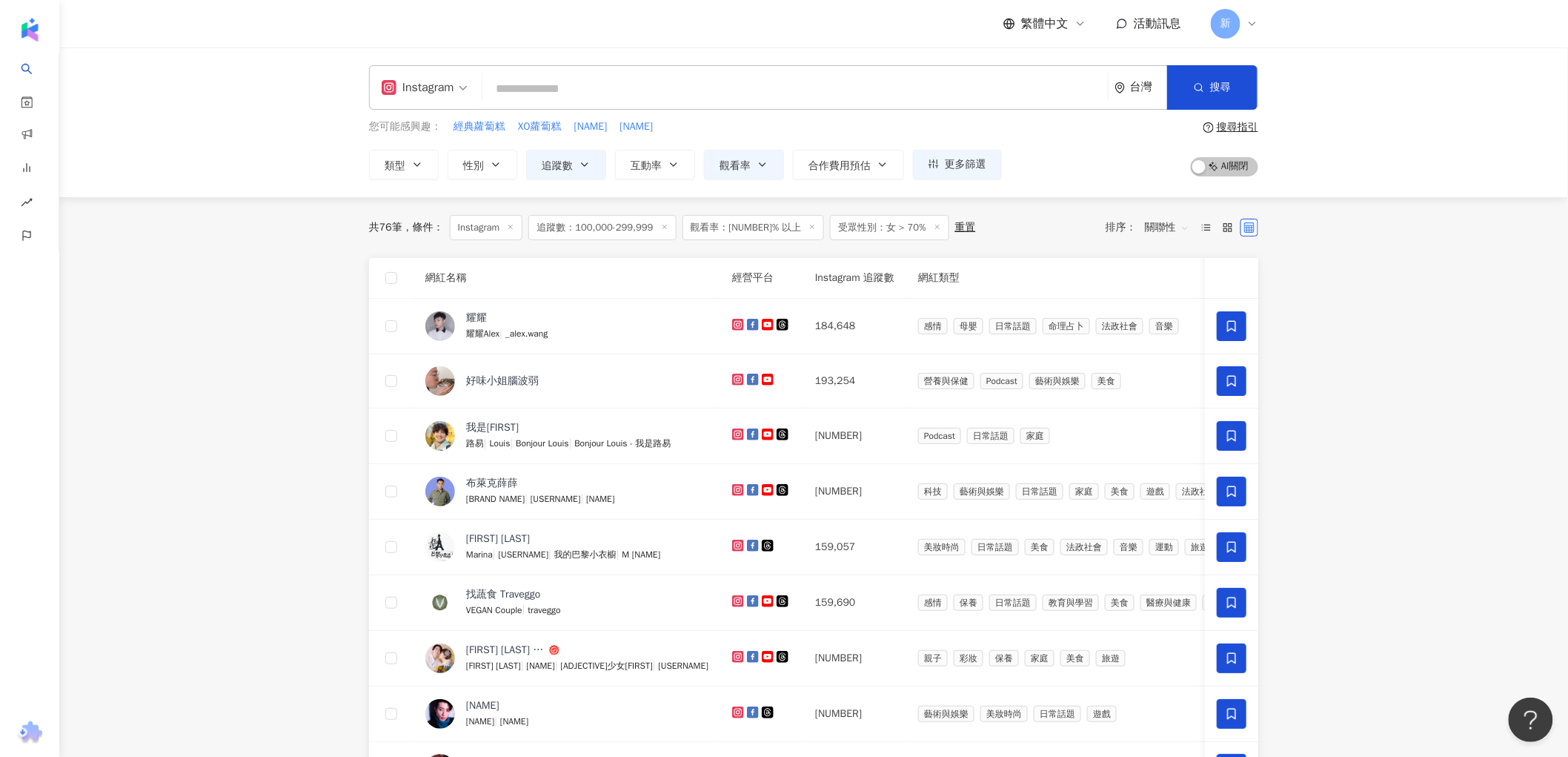 click 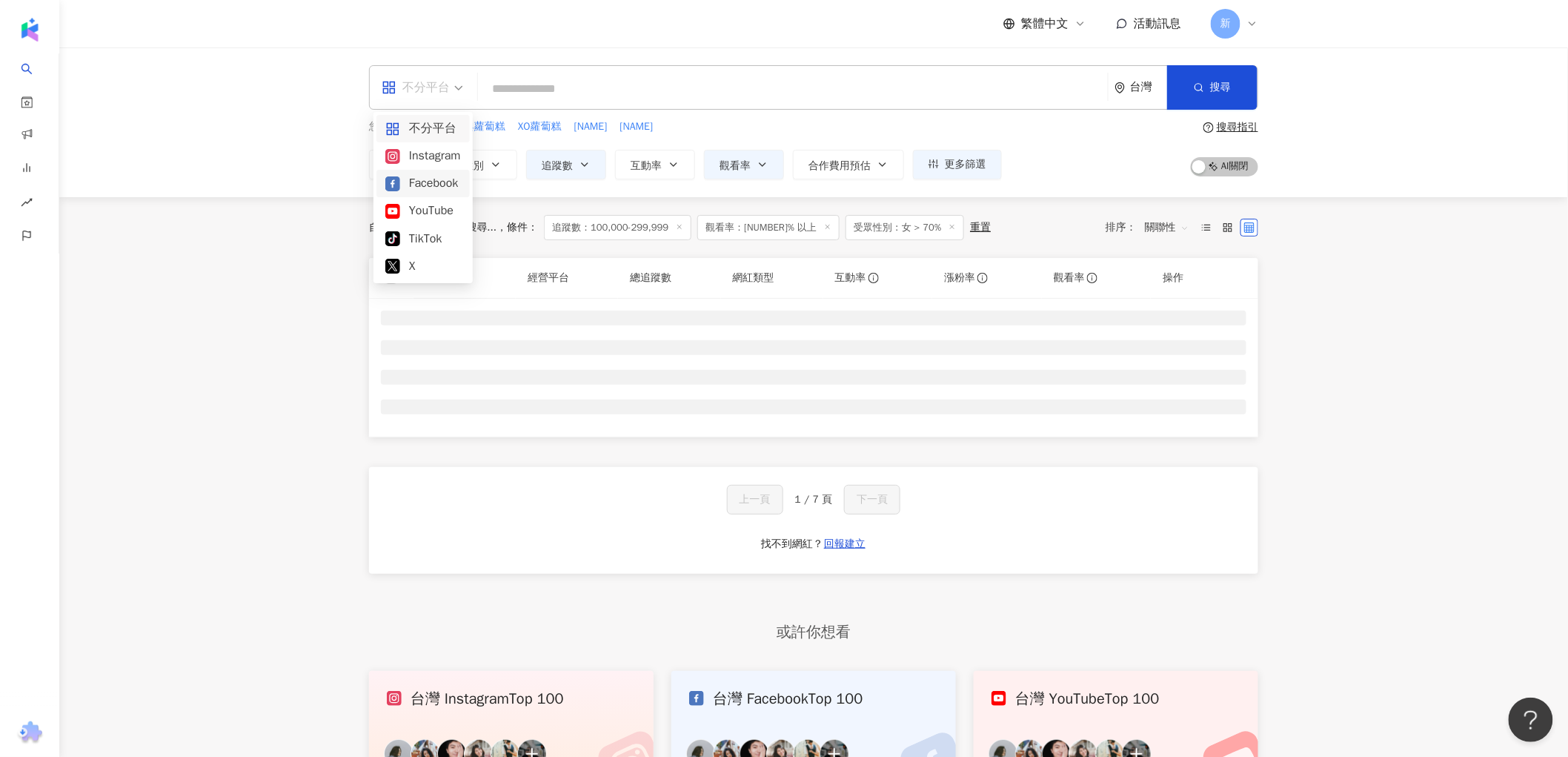 click on "Facebook" at bounding box center (423, 183) 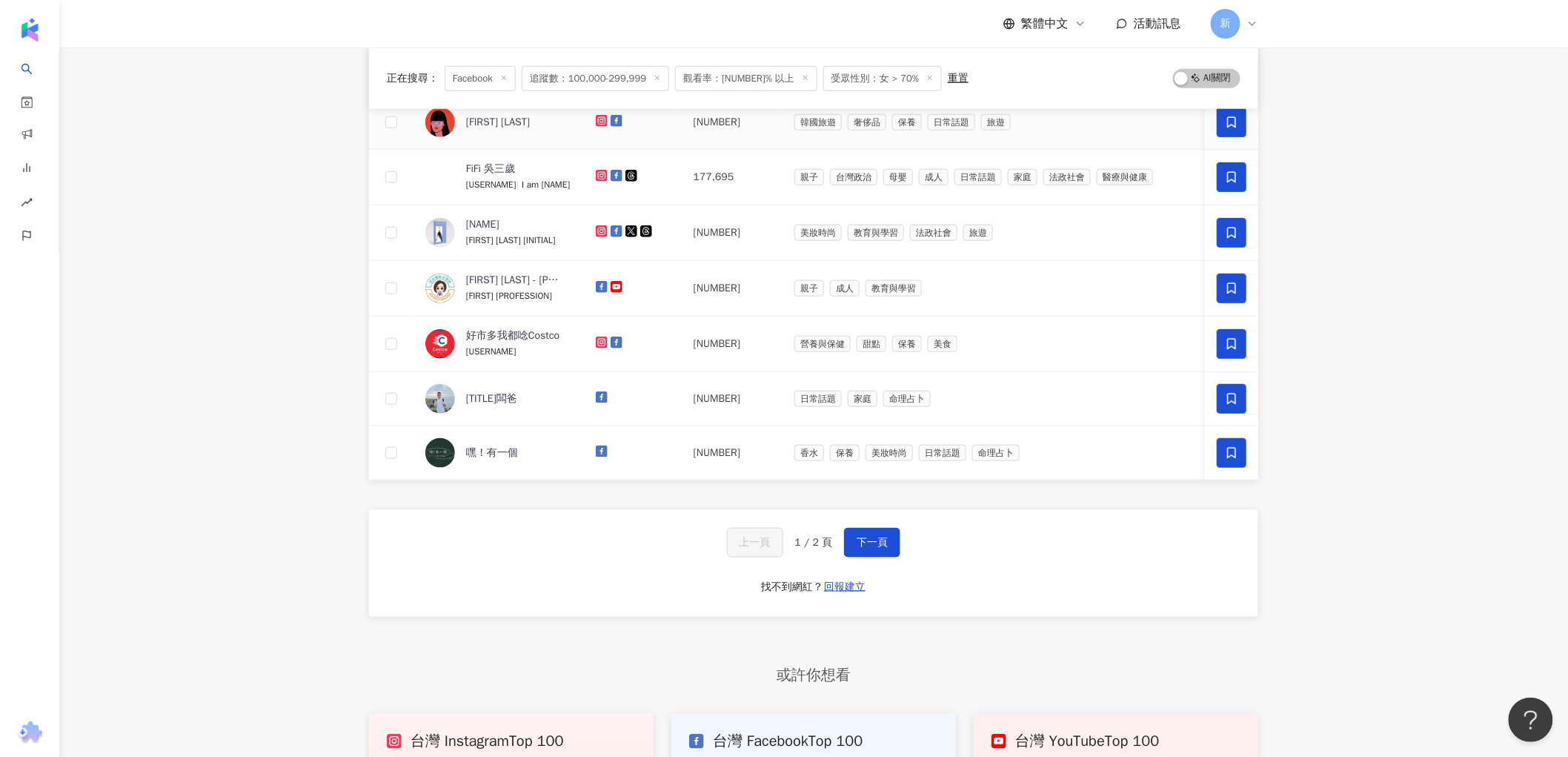 scroll, scrollTop: 494, scrollLeft: 0, axis: vertical 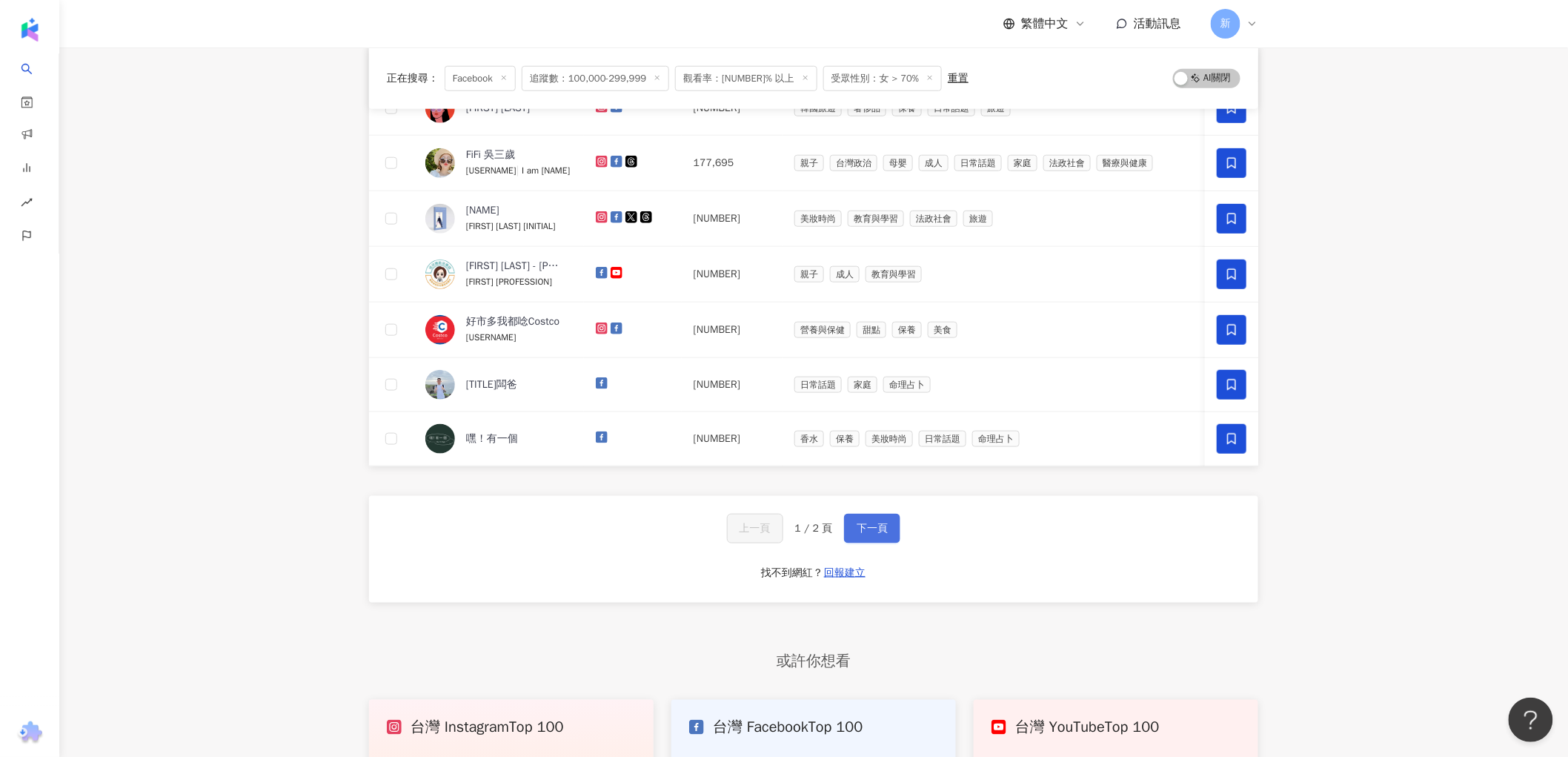 click on "下一頁" at bounding box center [872, 529] 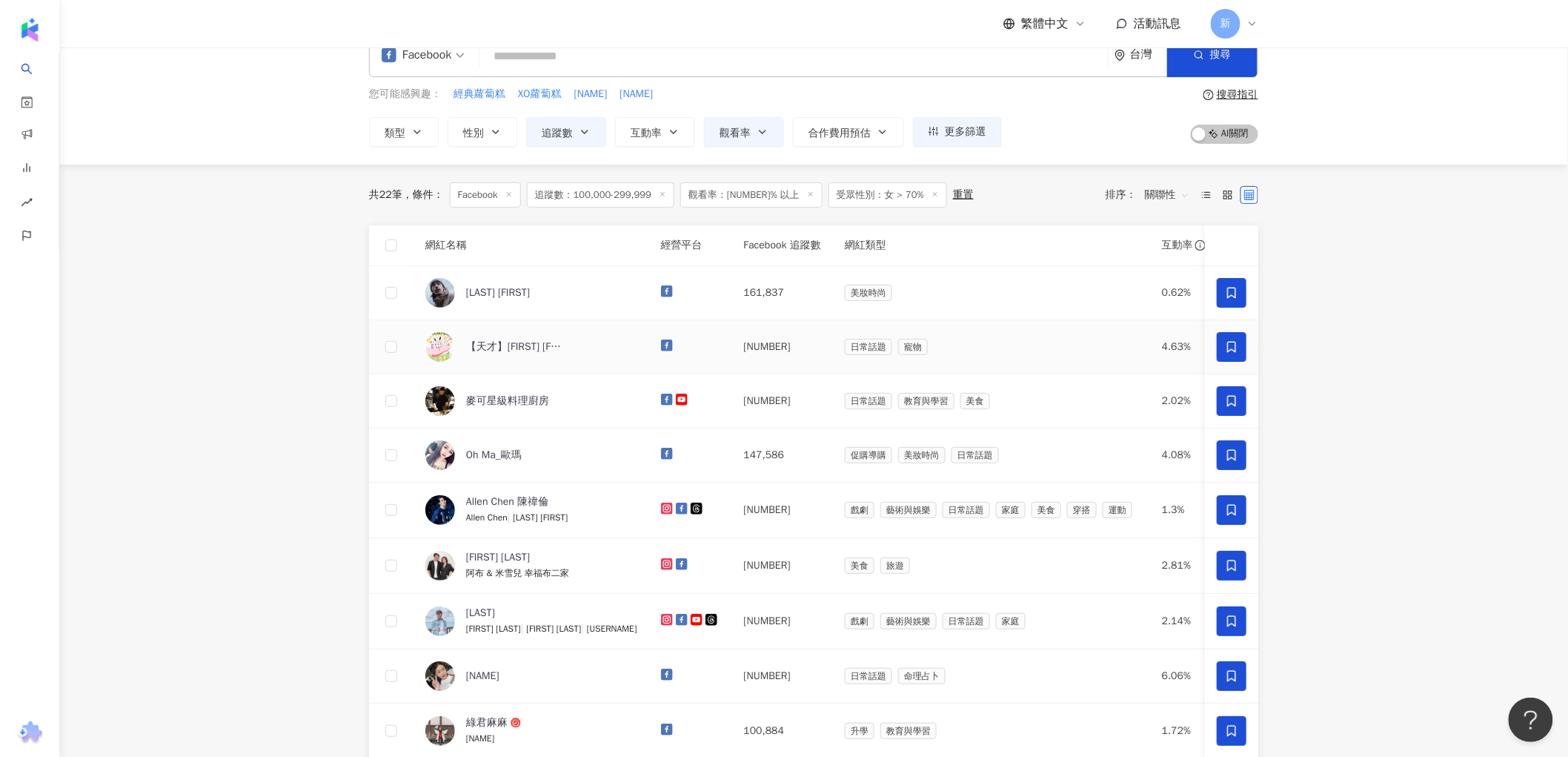 scroll, scrollTop: 0, scrollLeft: 0, axis: both 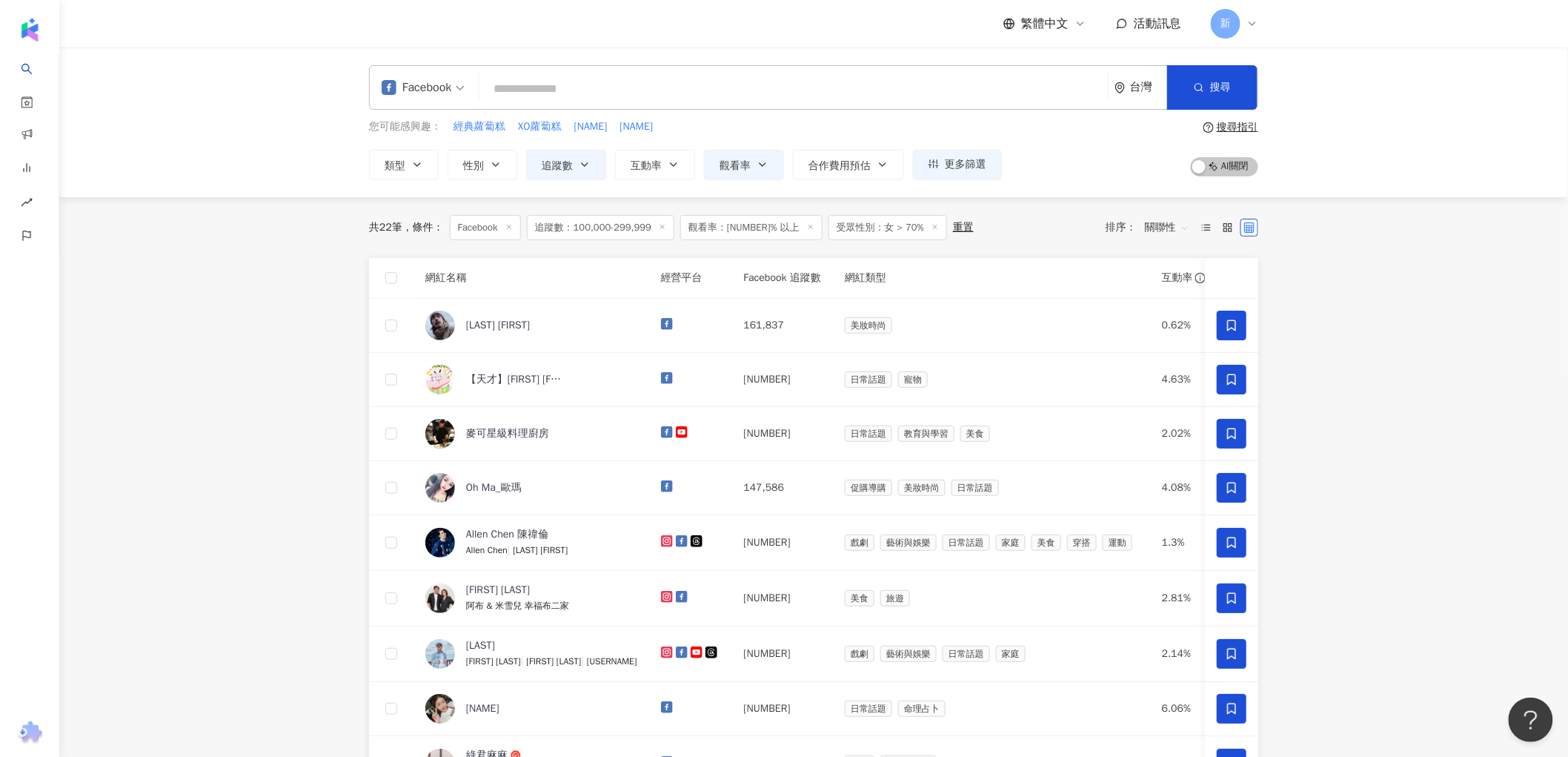 click 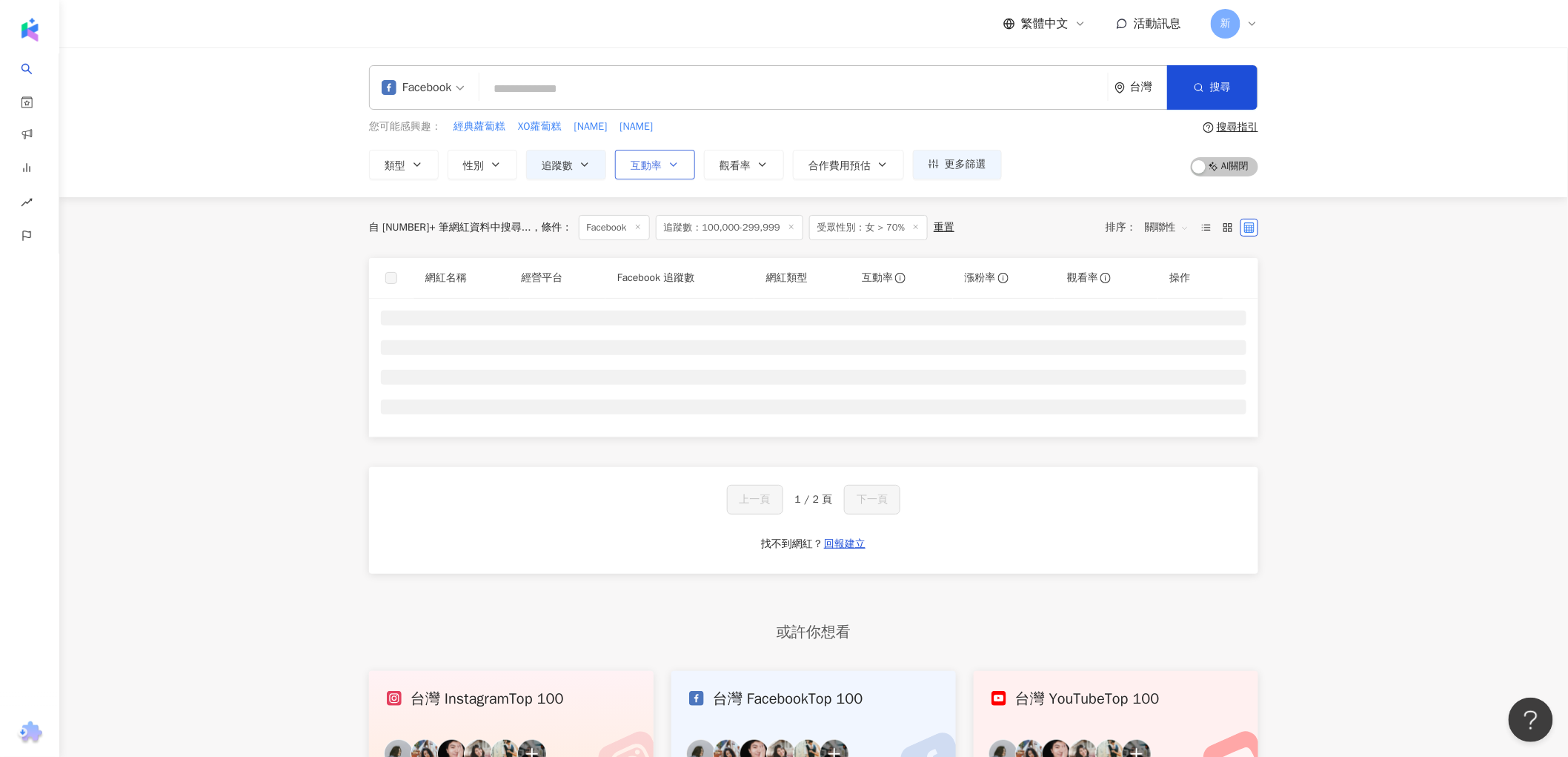 click on "互動率" at bounding box center (655, 165) 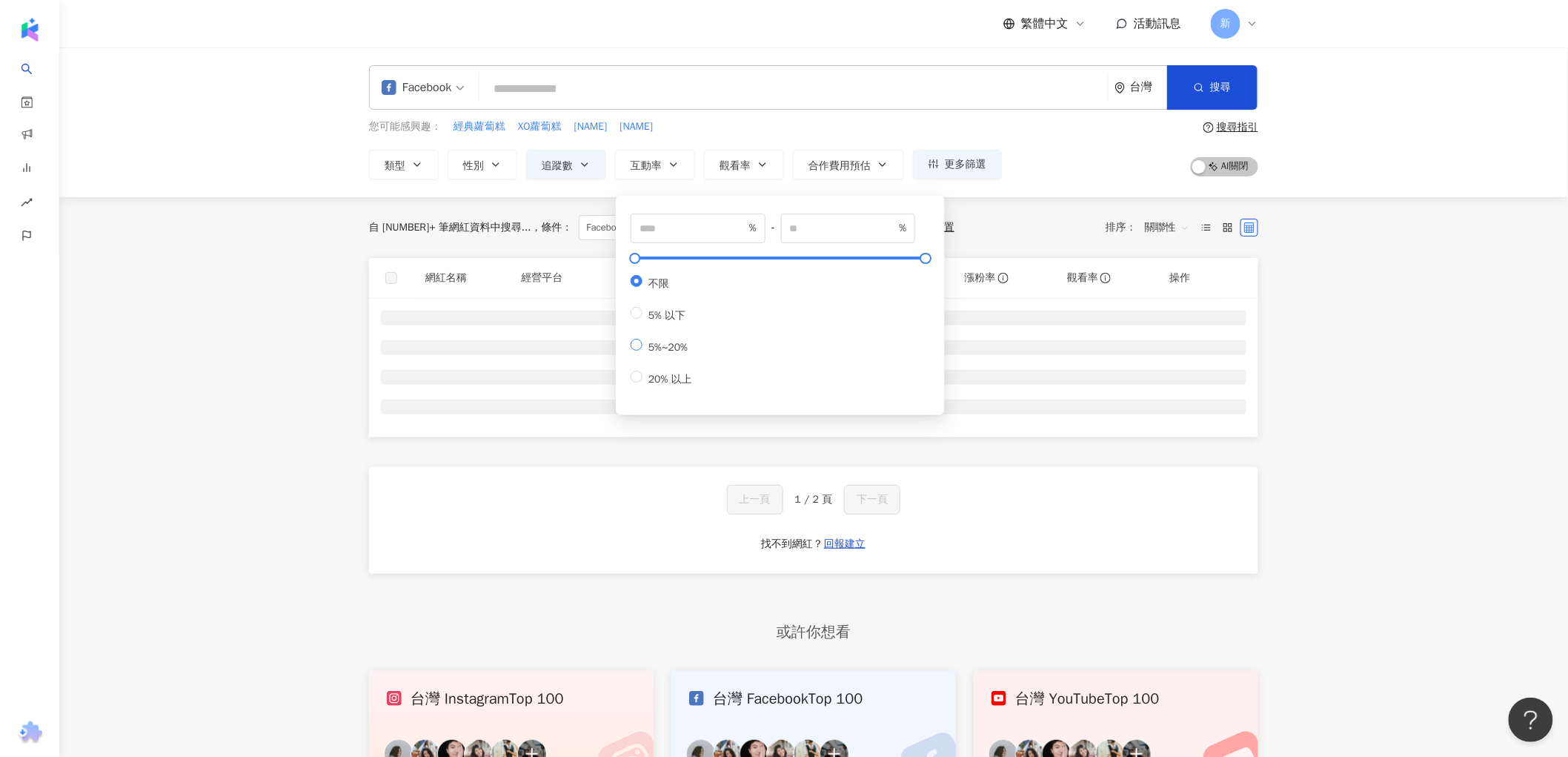 type on "*" 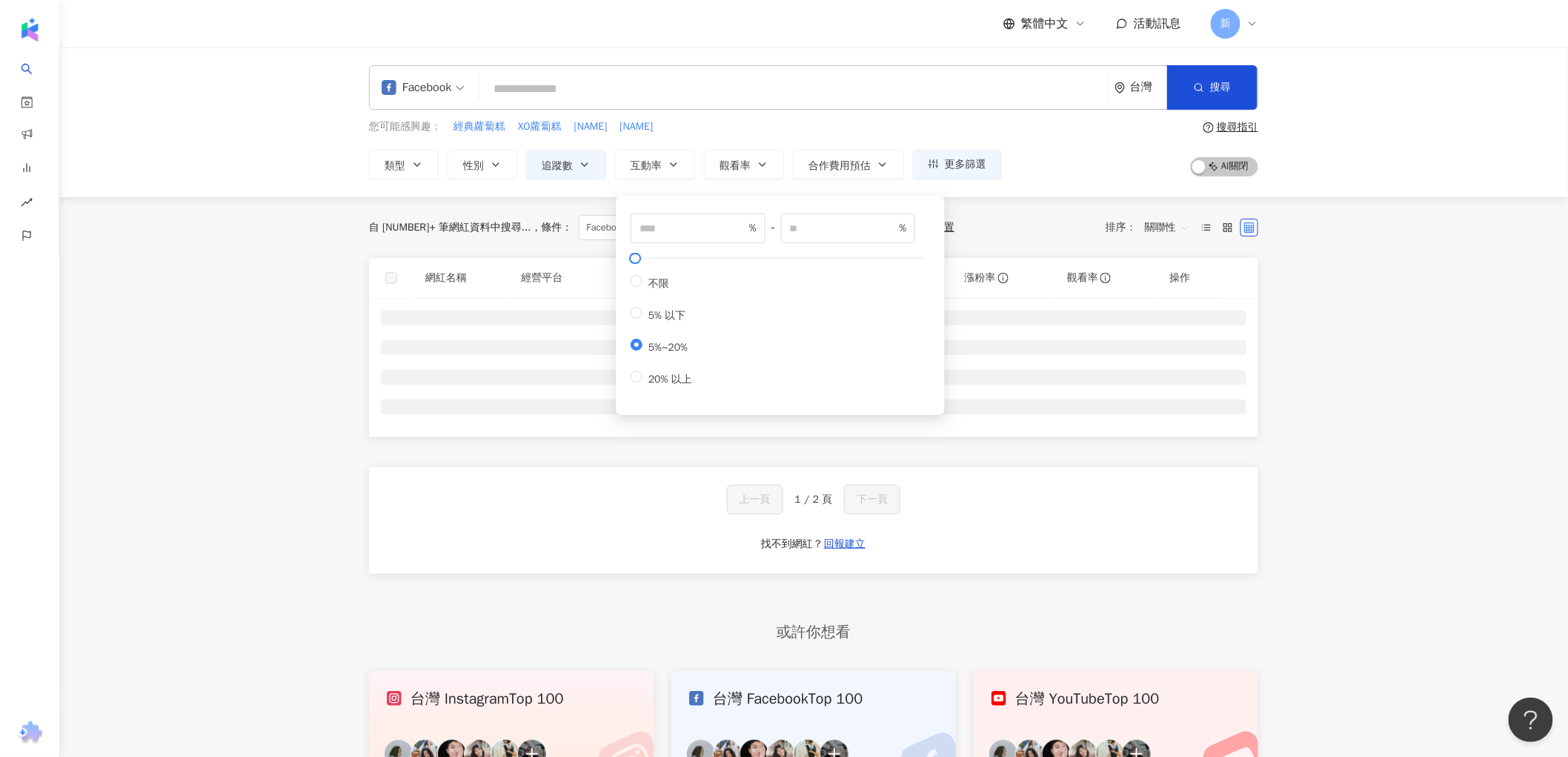 click on "Facebook 台灣 搜尋 您可能感興趣： 經典蘿蔔糕  XO蘿蔔糕  王渝萱  宋芸樺  類型 性別 追蹤數 互動率 觀看率 合作費用預估  更多篩選 篩選條件 關於網紅 互動潛力 受眾輪廓 獨家 關於網紅 類型  ( 請選擇您想要的類型 ) 尚未選擇任何類型 國家/地區 台灣 性別 不限 女 男 其他 語言     請選擇或搜尋 追蹤數 ******  -  ****** 不限 小型 奈米網紅 (<1萬) 微型網紅 (1萬-3萬) 小型網紅 (3萬-5萬) 中型 中小型網紅 (5萬-10萬) 中型網紅 (10萬-30萬) 中大型網紅 (30萬-50萬) 大型 大型網紅 (50萬-100萬) 百萬網紅 (>100萬) 合作費用預估 不限 限制金額 $ *  -  $ ******* 幣別 : 新台幣 TWD 受眾輪廓 受眾性別 不限 男 女 女   超過  70 % 受眾年齡 不限 13-17 18-24 25-34 35-44 45-64 65+   超過  N % 清除所有篩選 顯示結果 *** %  -  % 不限 10% 以下 10%~50% 50%~200% 200% 以上 ******  -  ****** 不限 小型 奈米網紅 (<1萬) 中型 大型 *" at bounding box center [814, 417] 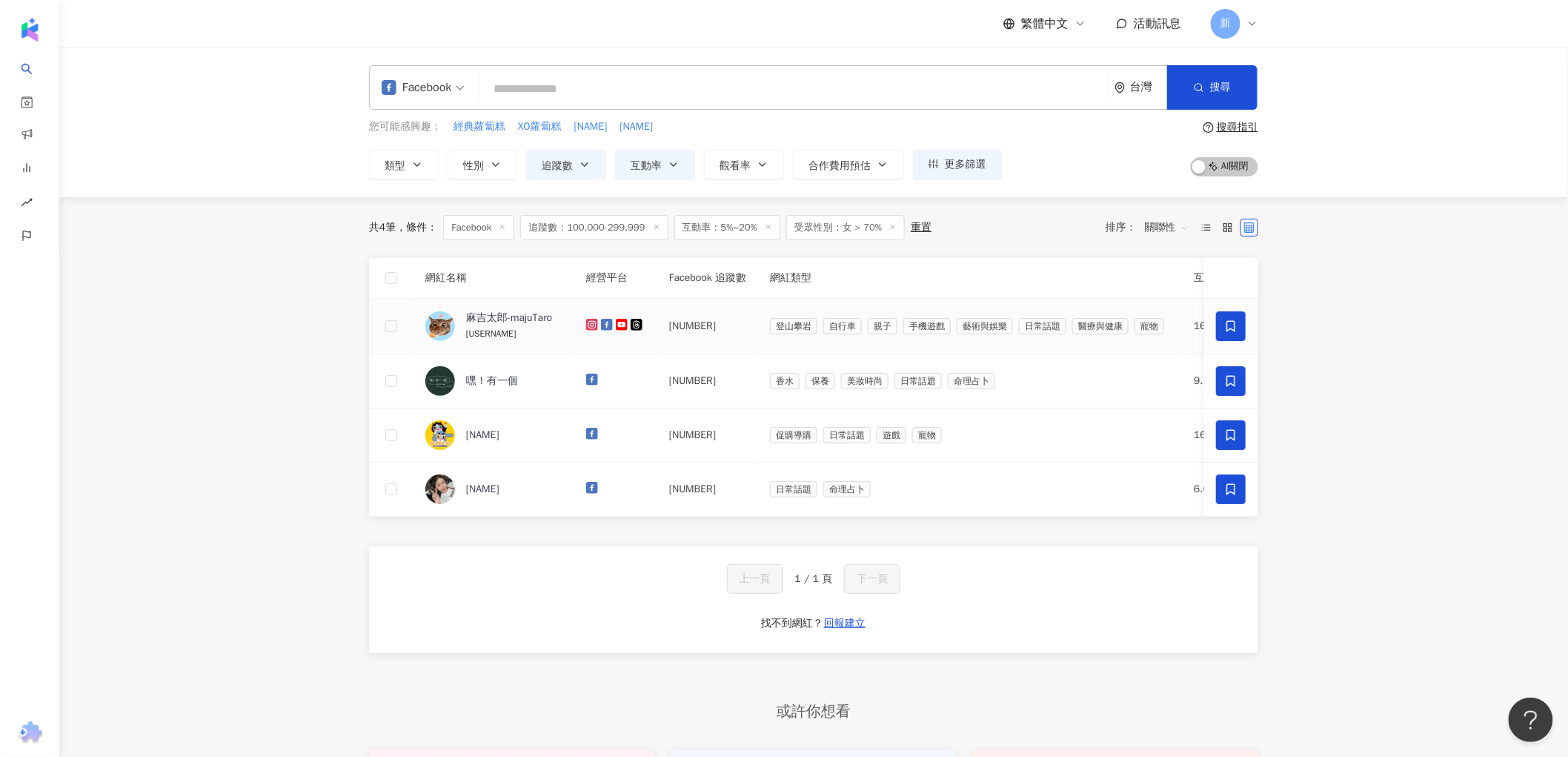 click at bounding box center [440, 326] 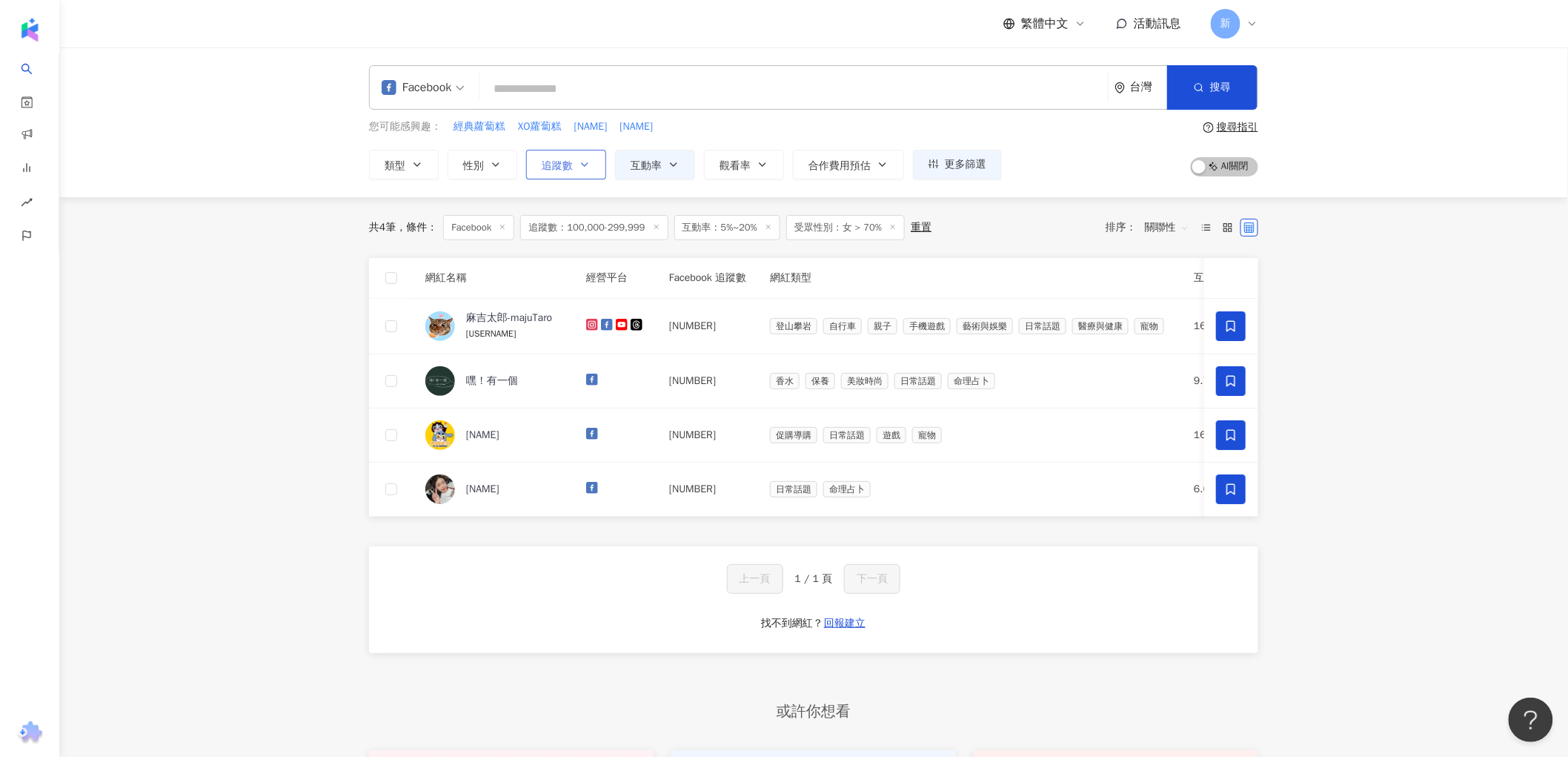 click on "追蹤數" at bounding box center (566, 165) 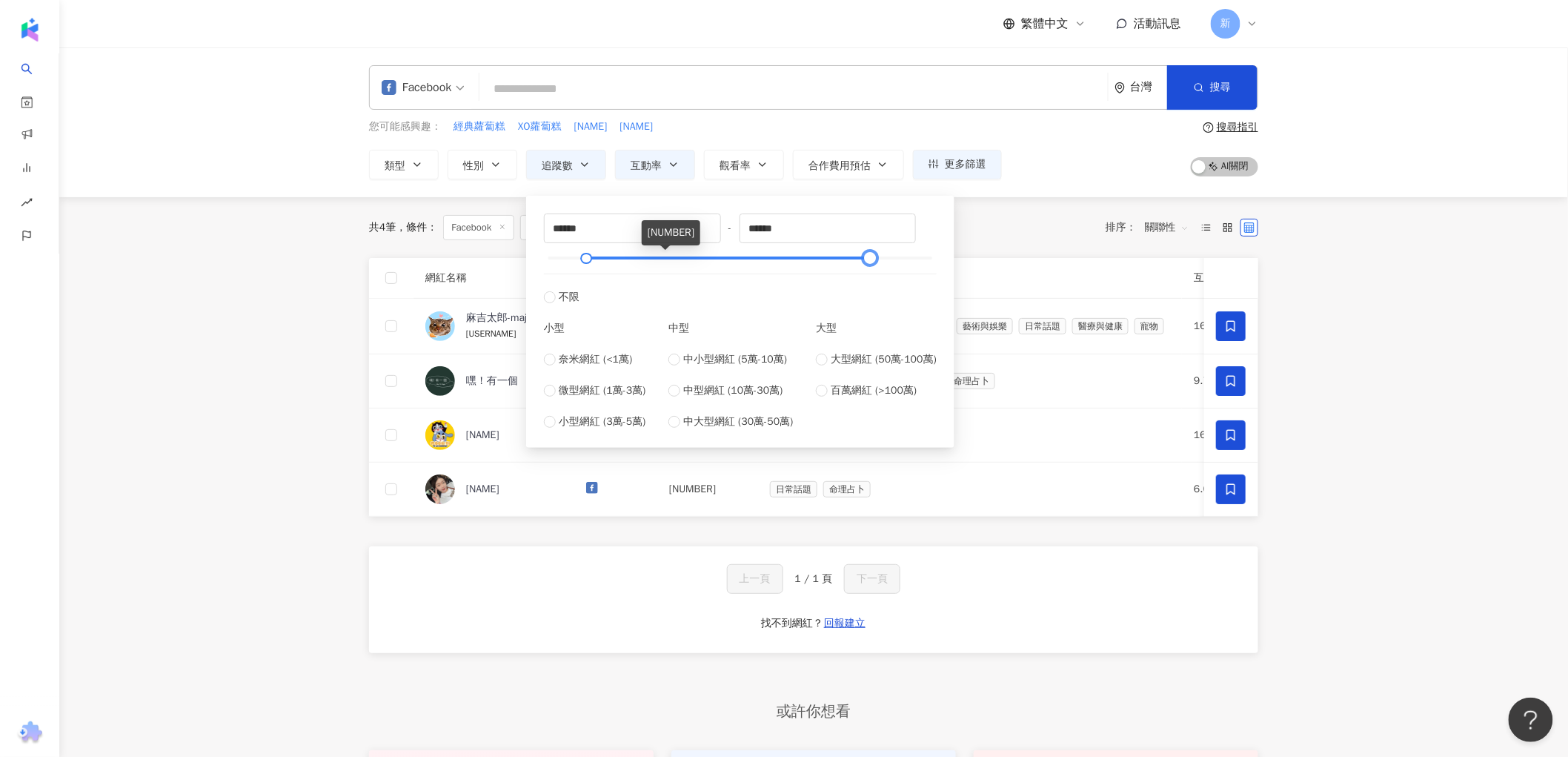 type on "*******" 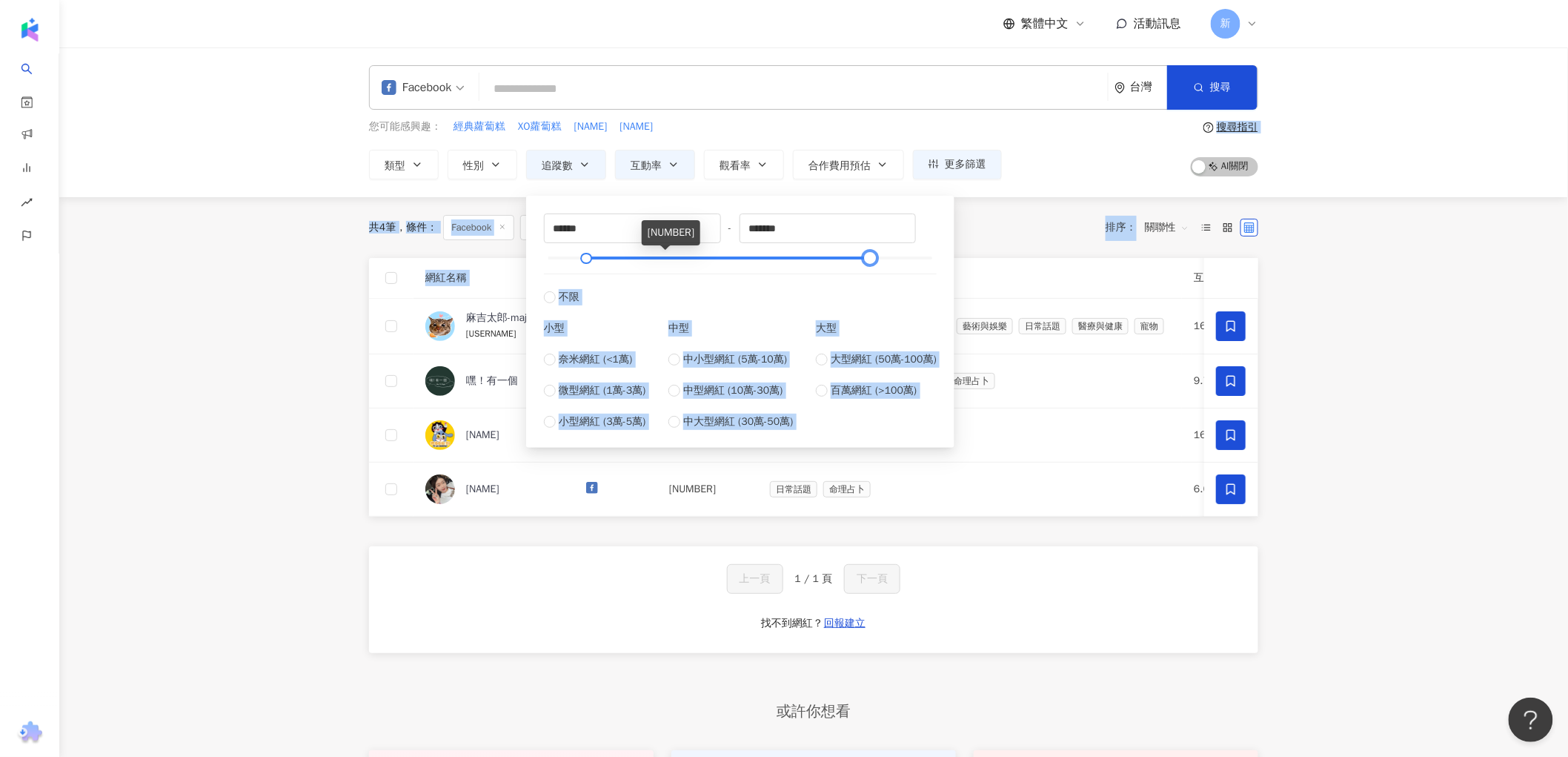 drag, startPoint x: 662, startPoint y: 260, endPoint x: 990, endPoint y: 260, distance: 328 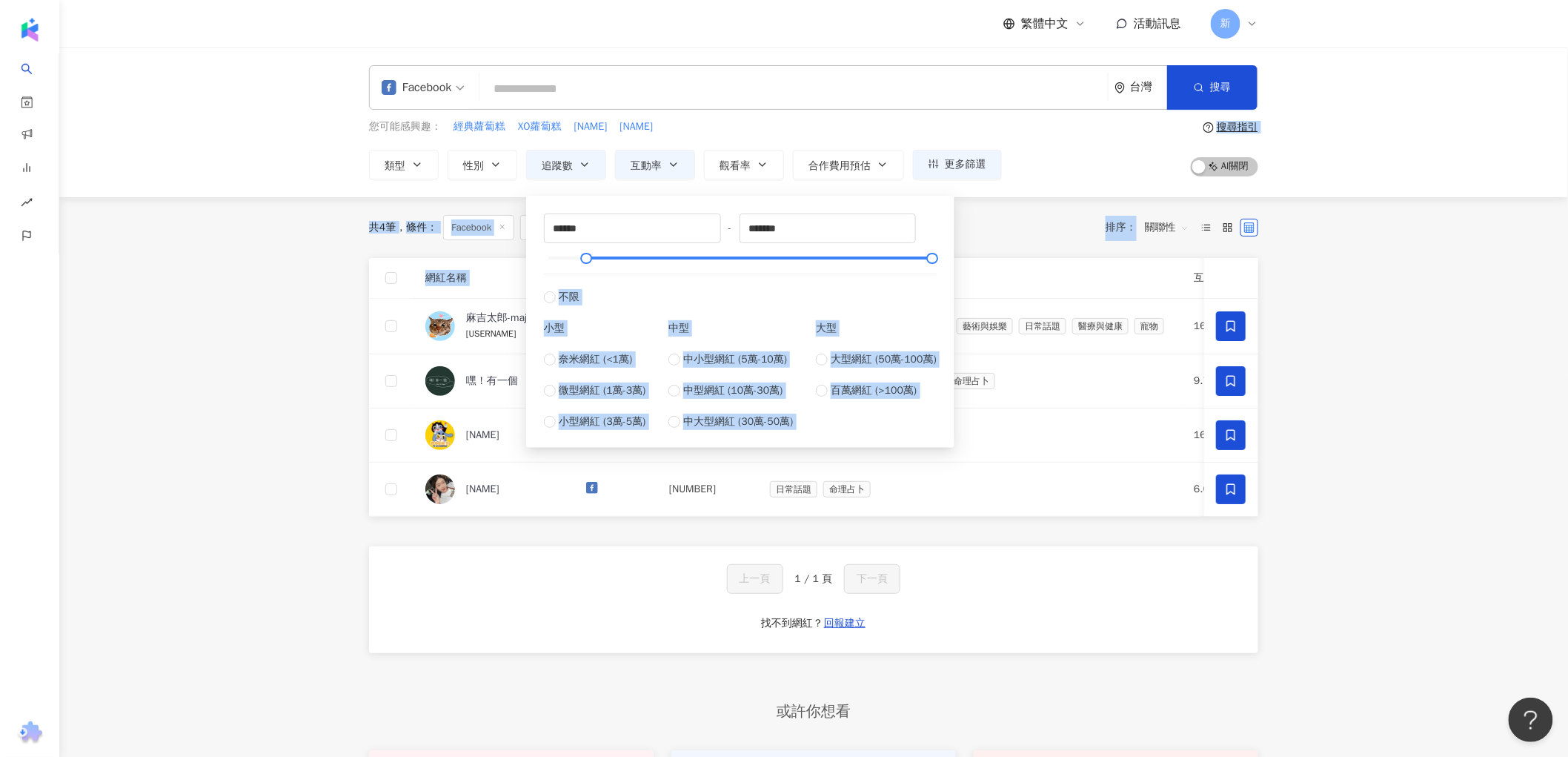 click on "共  4  筆 條件 ： Facebook 追蹤數：100,000-299,999 互動率：5%~20% 受眾性別：女 > 70% 重置 排序： 關聯性" at bounding box center (814, 228) 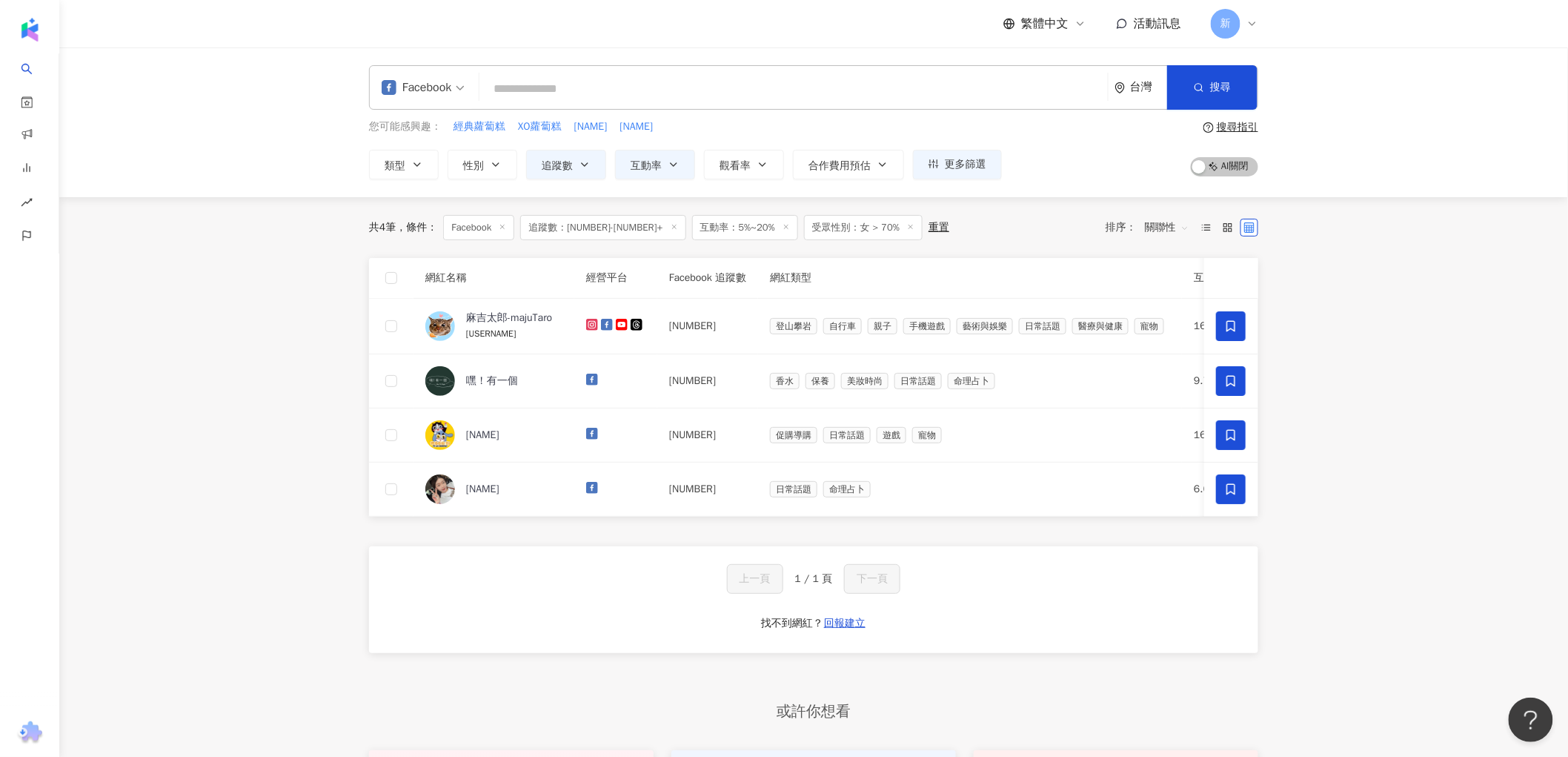 click on "互動率：5%~20%" at bounding box center [745, 228] 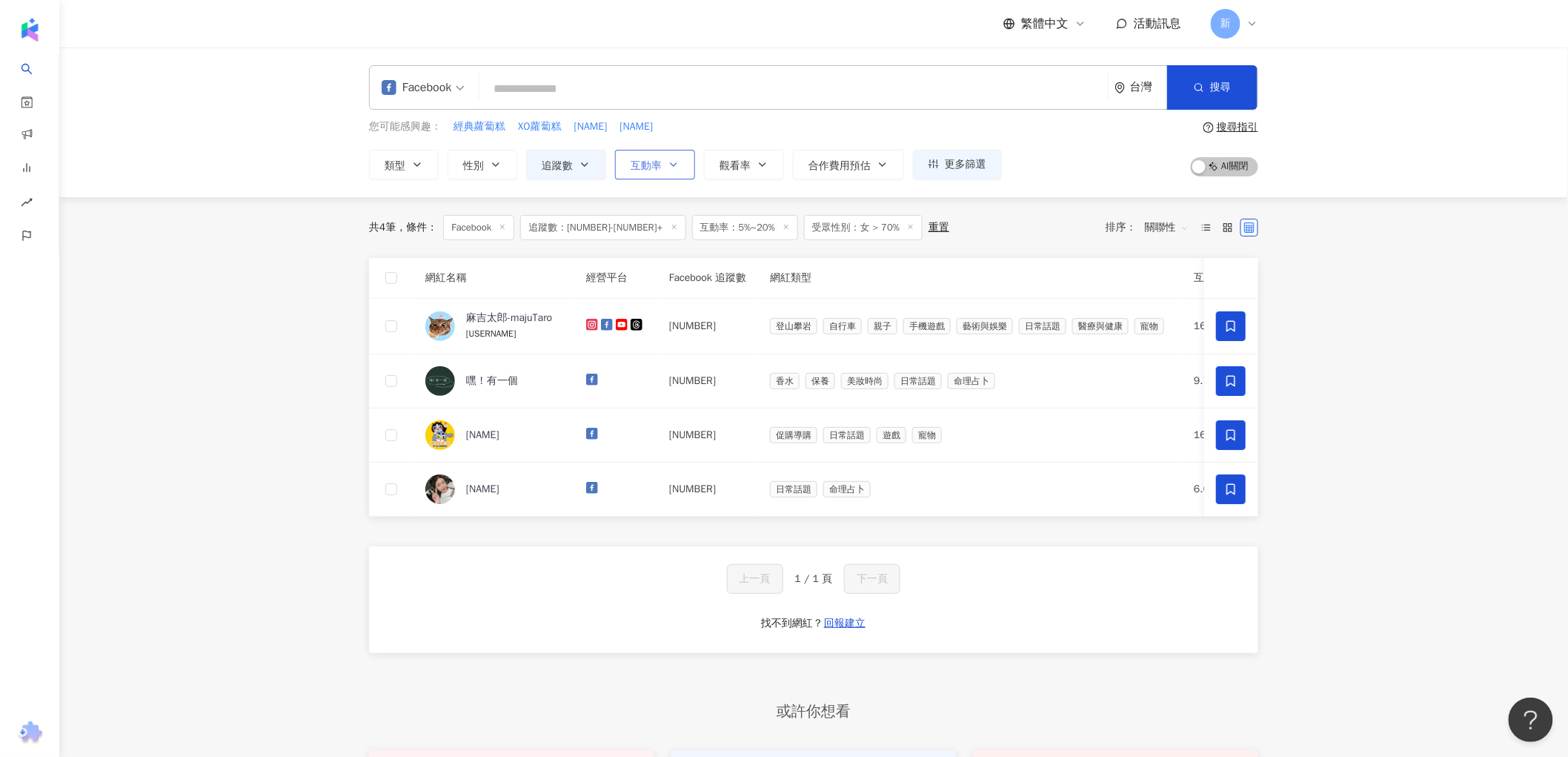click on "互動率" at bounding box center (655, 165) 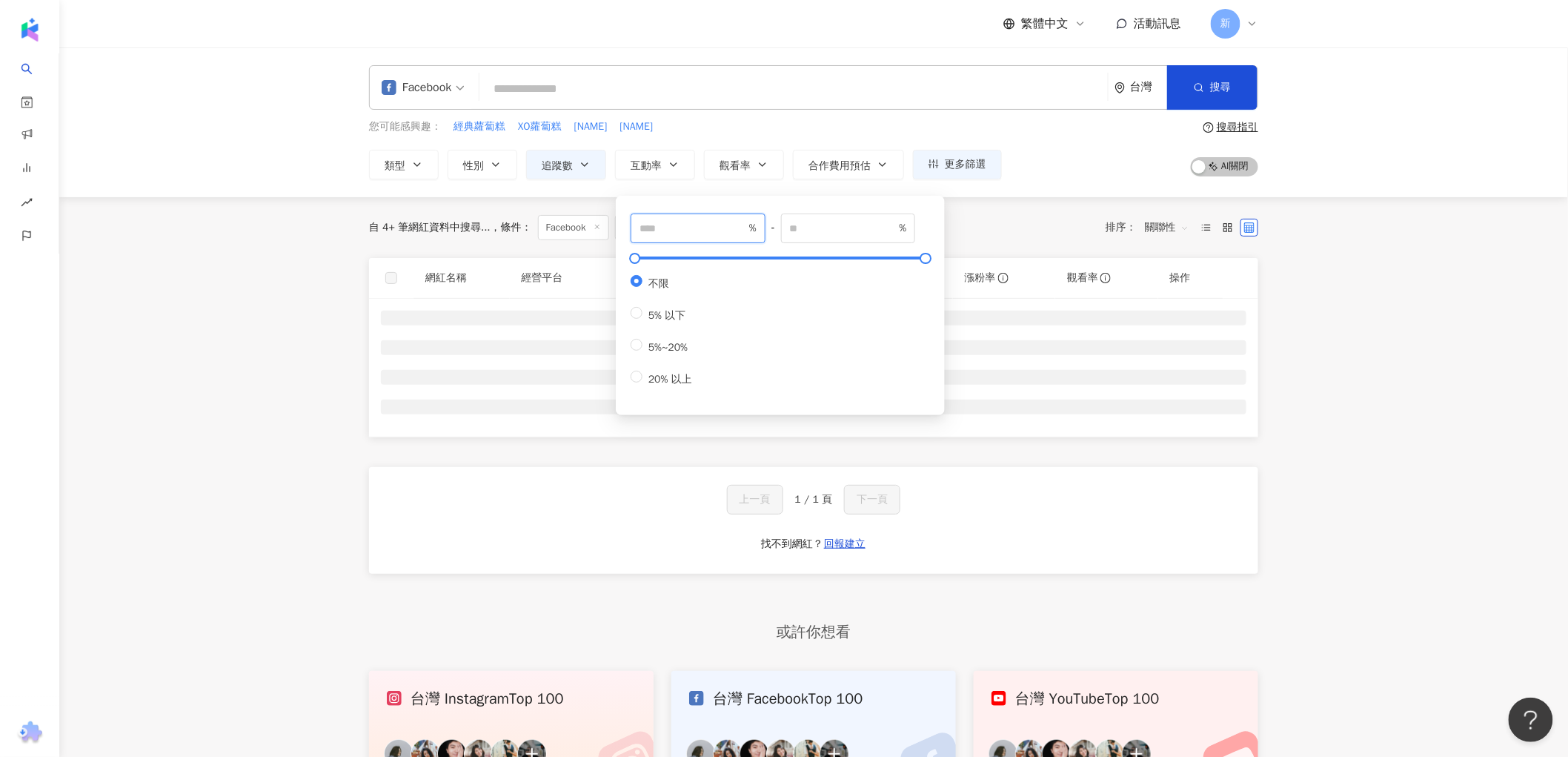 click at bounding box center (693, 228) 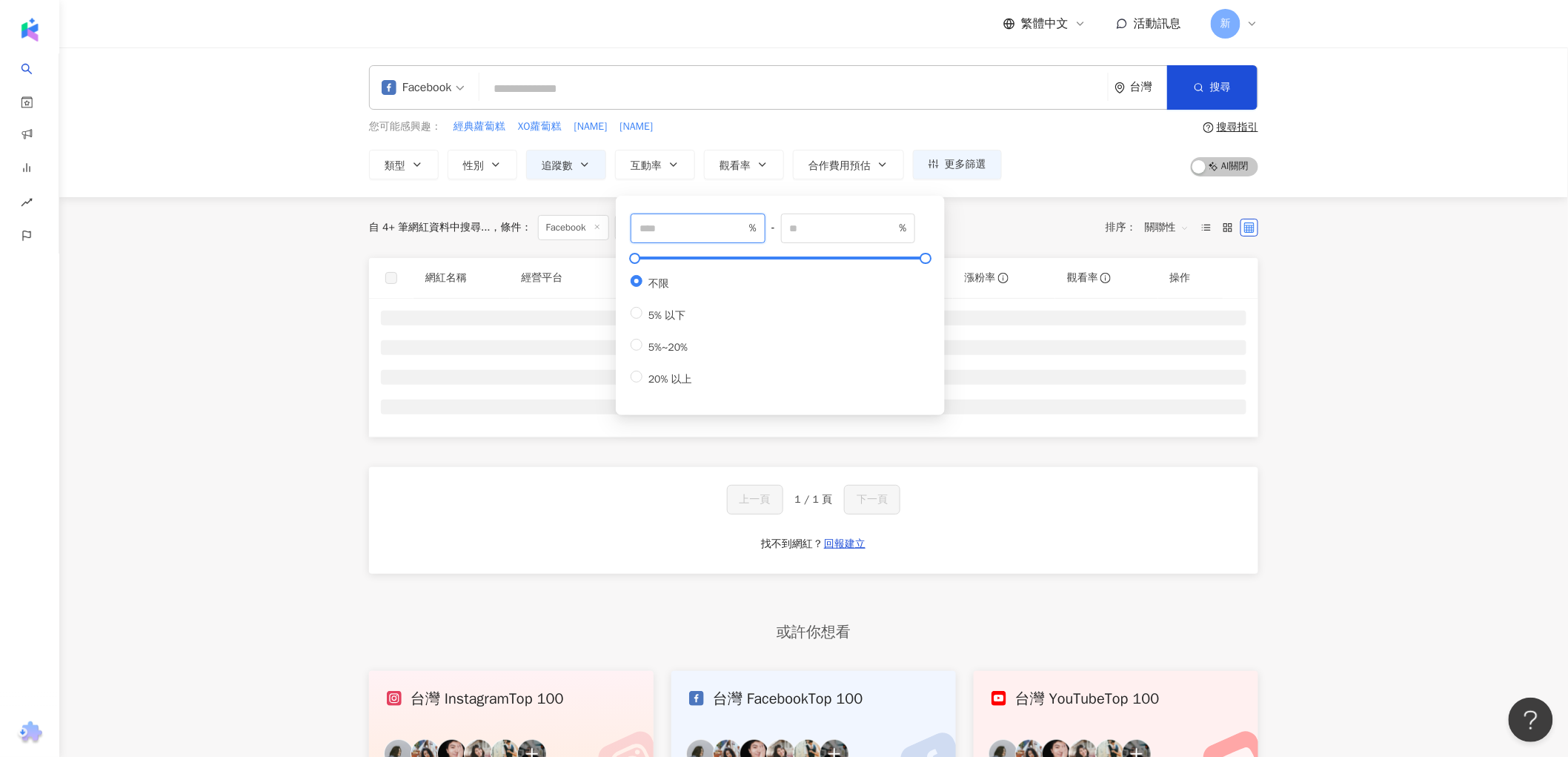 type on "*" 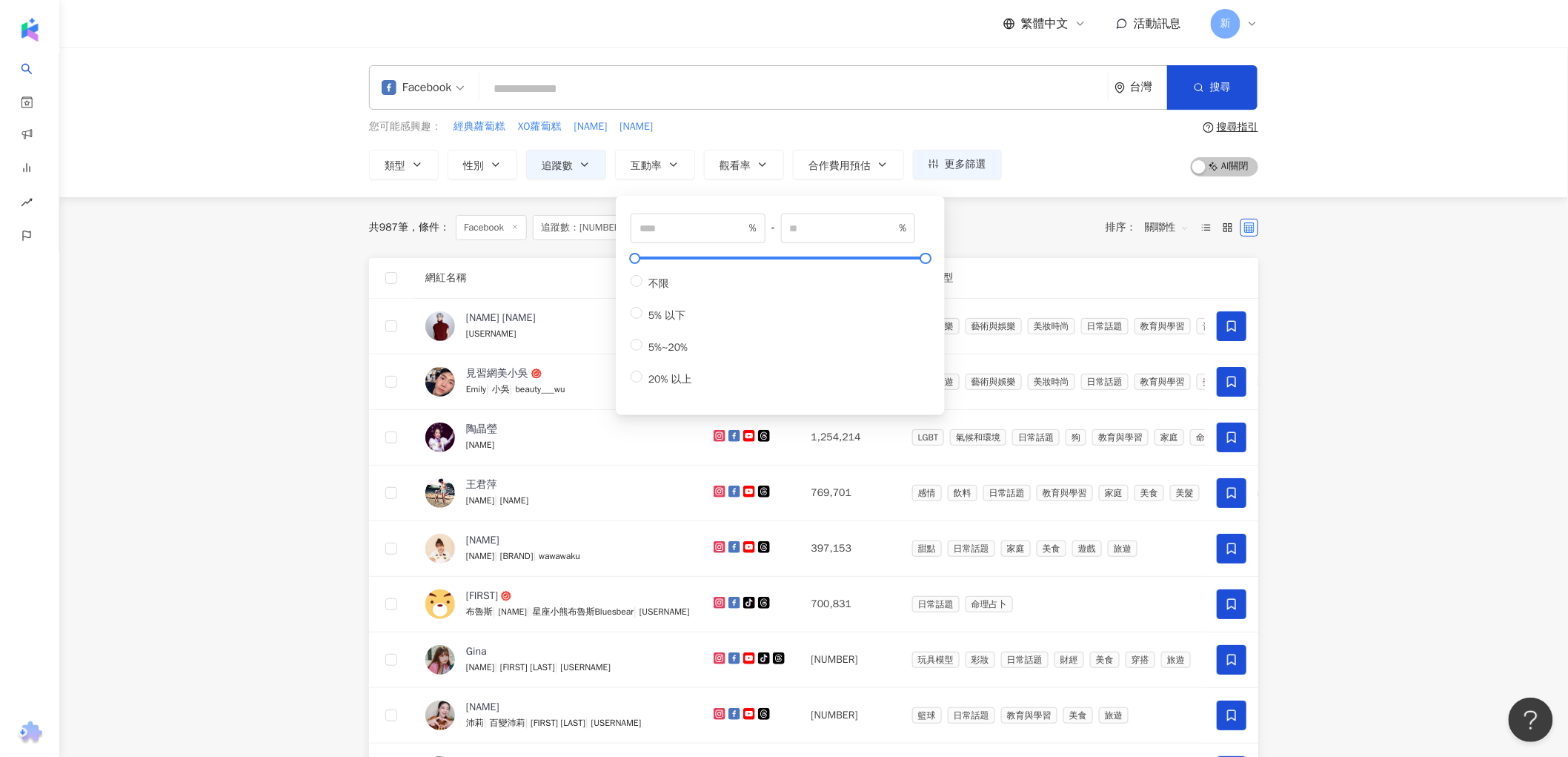 click on "Facebook 台灣 搜尋 您可能感興趣： 經典蘿蔔糕  XO蘿蔔糕  王渝萱  宋芸樺  類型 性別 追蹤數 互動率 觀看率 合作費用預估  更多篩選 篩選條件 關於網紅 互動潛力 受眾輪廓 獨家 關於網紅 類型  ( 請選擇您想要的類型 ) 尚未選擇任何類型 國家/地區 台灣 性別 不限 女 男 其他 語言     請選擇或搜尋 追蹤數 ******  -  ******* 不限 小型 奈米網紅 (<1萬) 微型網紅 (1萬-3萬) 小型網紅 (3萬-5萬) 中型 中小型網紅 (5萬-10萬) 中型網紅 (10萬-30萬) 中大型網紅 (30萬-50萬) 大型 大型網紅 (50萬-100萬) 百萬網紅 (>100萬) 合作費用預估 不限 限制金額 $ *  -  $ ******* 幣別 : 新台幣 TWD 受眾輪廓 受眾性別 不限 男 女 女   超過  70 % 受眾年齡 不限 13-17 18-24 25-34 35-44 45-64 65+   超過  N % 清除所有篩選 顯示結果 *** %  -  % 不限 10% 以下 10%~50% 50%~200% 200% 以上 ******  -  ******* 不限 小型 奈米網紅 (<1萬) 中型 大型" at bounding box center [814, 681] 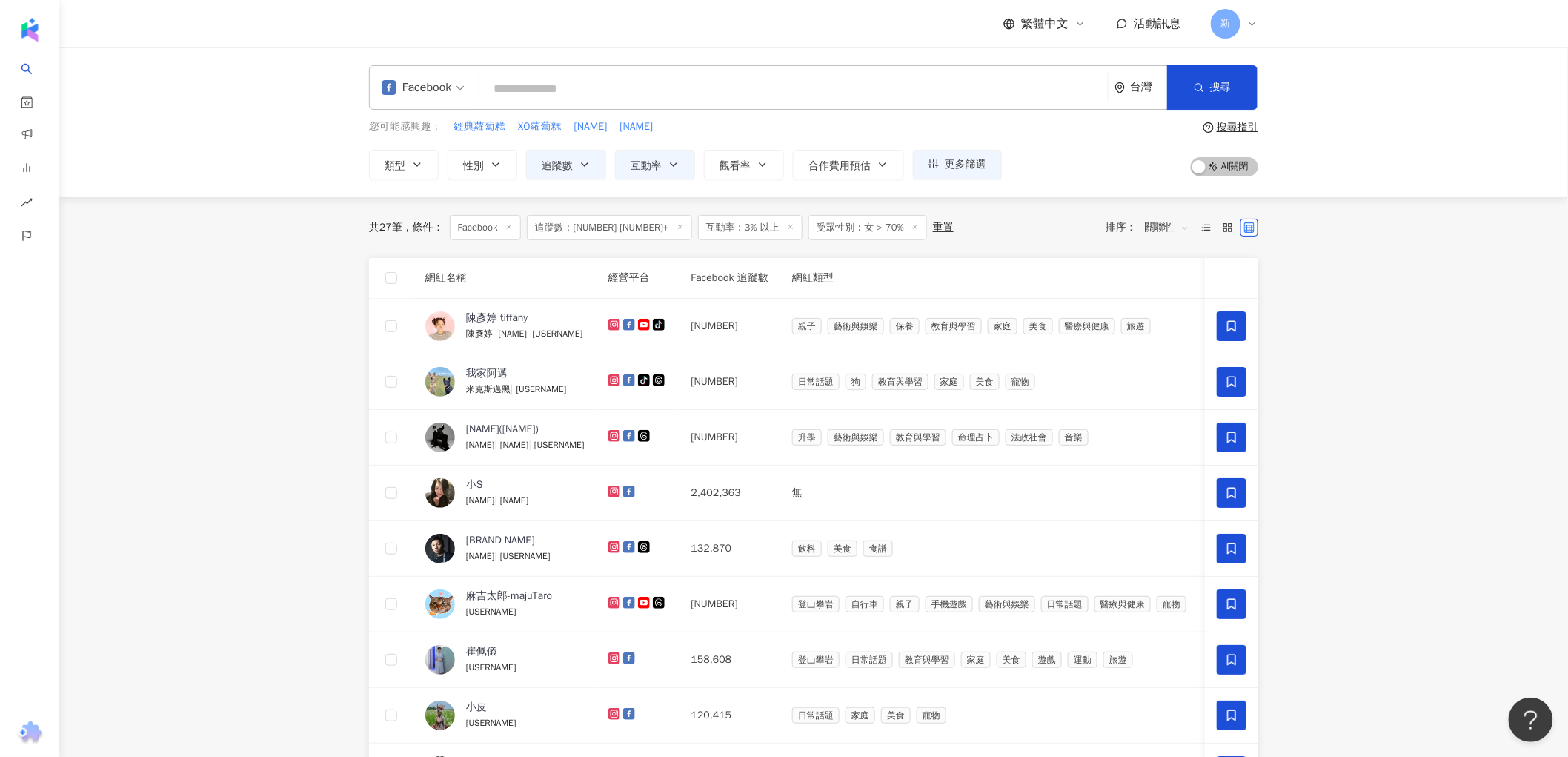 click on "Facebook 台灣 搜尋 您可能感興趣： 經典蘿蔔糕  XO蘿蔔糕  王渝萱  宋芸樺  類型 性別 追蹤數 互動率 觀看率 合作費用預估  更多篩選 篩選條件 關於網紅 互動潛力 受眾輪廓 獨家 關於網紅 類型  ( 請選擇您想要的類型 ) 尚未選擇任何類型 國家/地區 台灣 性別 不限 女 男 其他 語言     請選擇或搜尋 追蹤數 ******  -  ******* 不限 小型 奈米網紅 (<1萬) 微型網紅 (1萬-3萬) 小型網紅 (3萬-5萬) 中型 中小型網紅 (5萬-10萬) 中型網紅 (10萬-30萬) 中大型網紅 (30萬-50萬) 大型 大型網紅 (50萬-100萬) 百萬網紅 (>100萬) 合作費用預估 不限 限制金額 $ *  -  $ ******* 幣別 : 新台幣 TWD 受眾輪廓 受眾性別 不限 男 女 女   超過  70 % 受眾年齡 不限 13-17 18-24 25-34 35-44 45-64 65+   超過  N % 清除所有篩選 顯示結果 *** %  -  % 不限 10% 以下 10%~50% 50%~200% 200% 以上 ******  -  ******* 不限 小型 奈米網紅 (<1萬) 中型 大型" at bounding box center (814, 681) 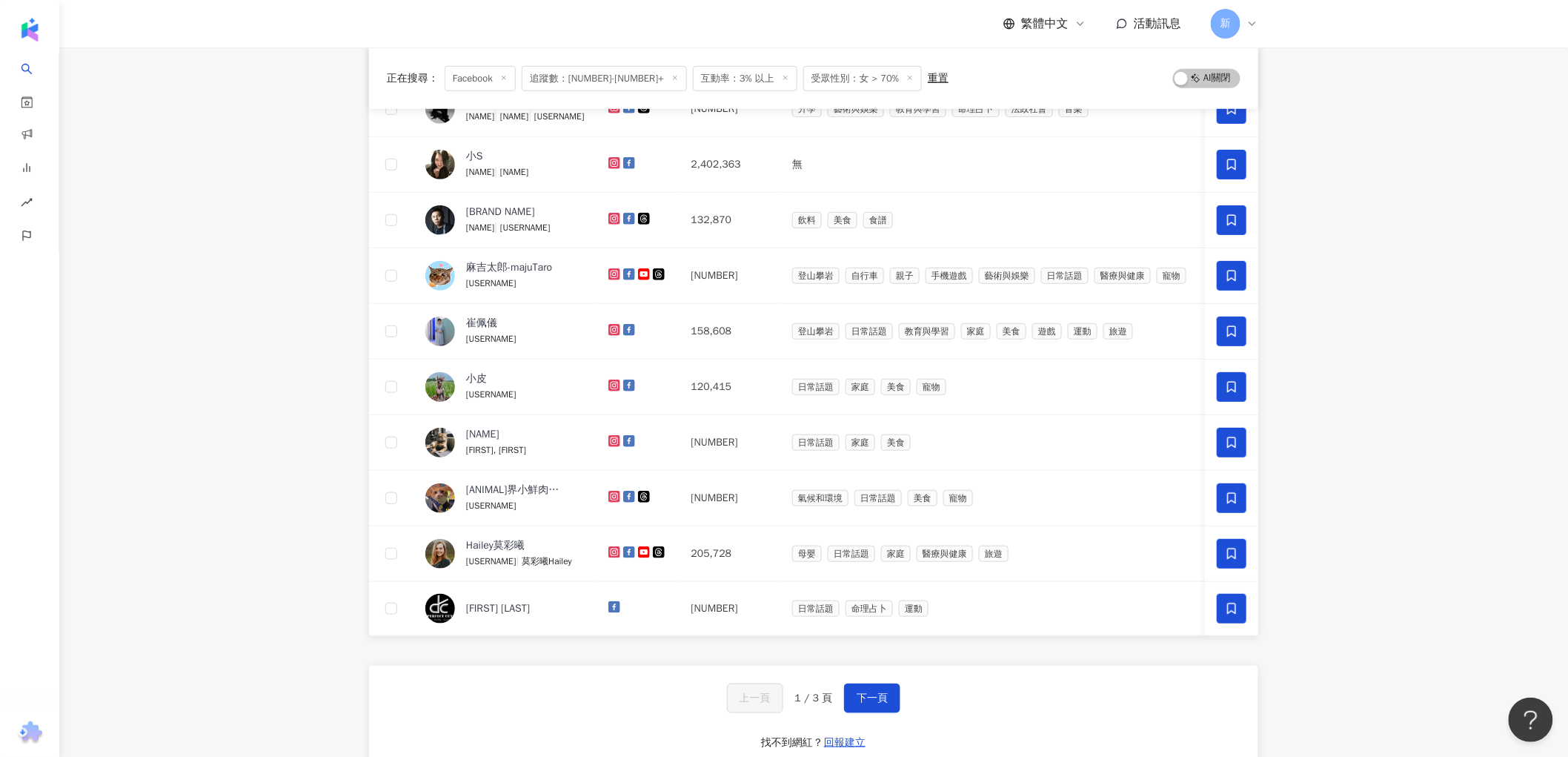 scroll, scrollTop: 329, scrollLeft: 0, axis: vertical 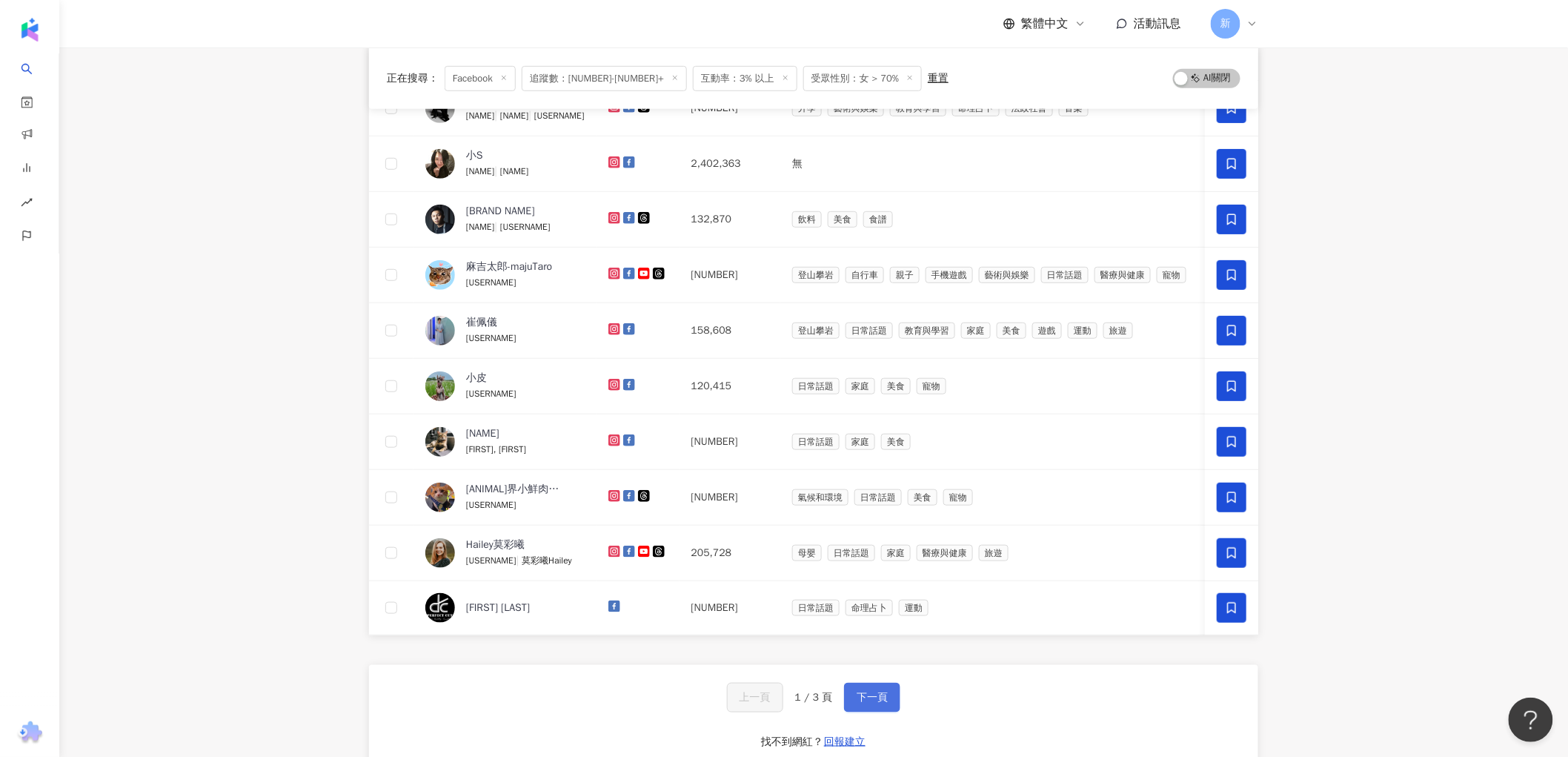 click on "下一頁" at bounding box center (872, 698) 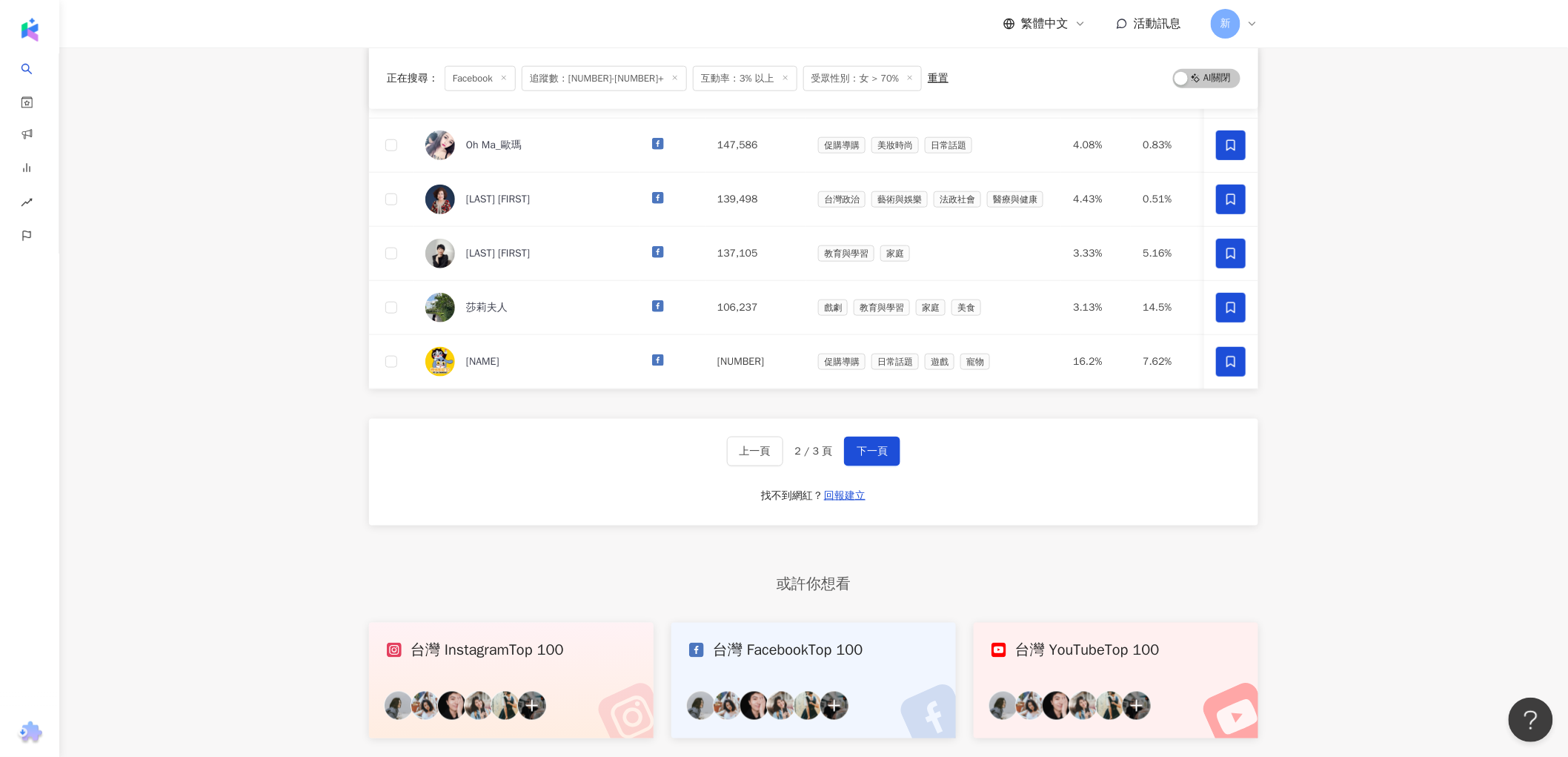 scroll, scrollTop: 576, scrollLeft: 0, axis: vertical 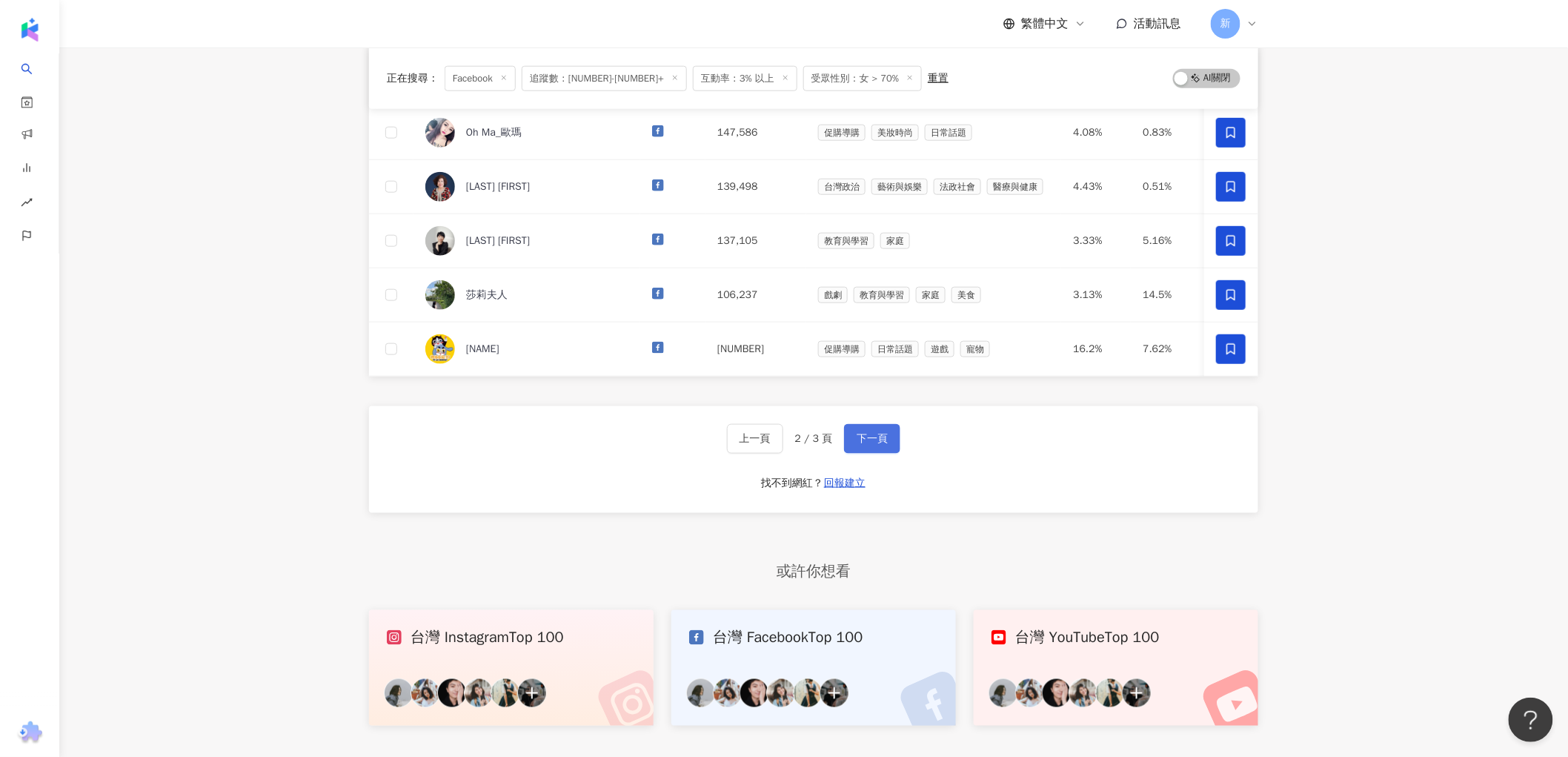 click on "下一頁" at bounding box center [872, 439] 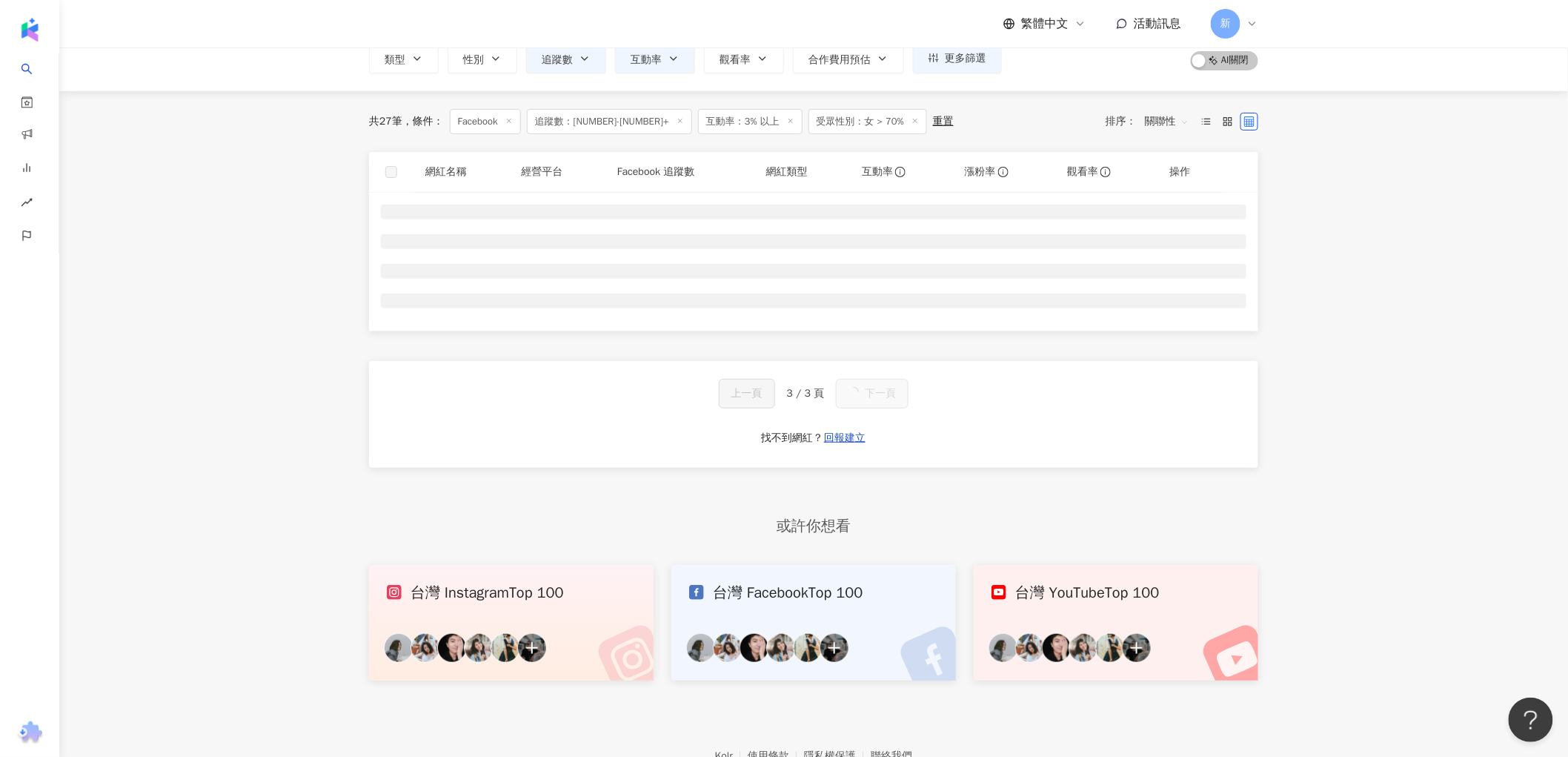 scroll, scrollTop: 0, scrollLeft: 0, axis: both 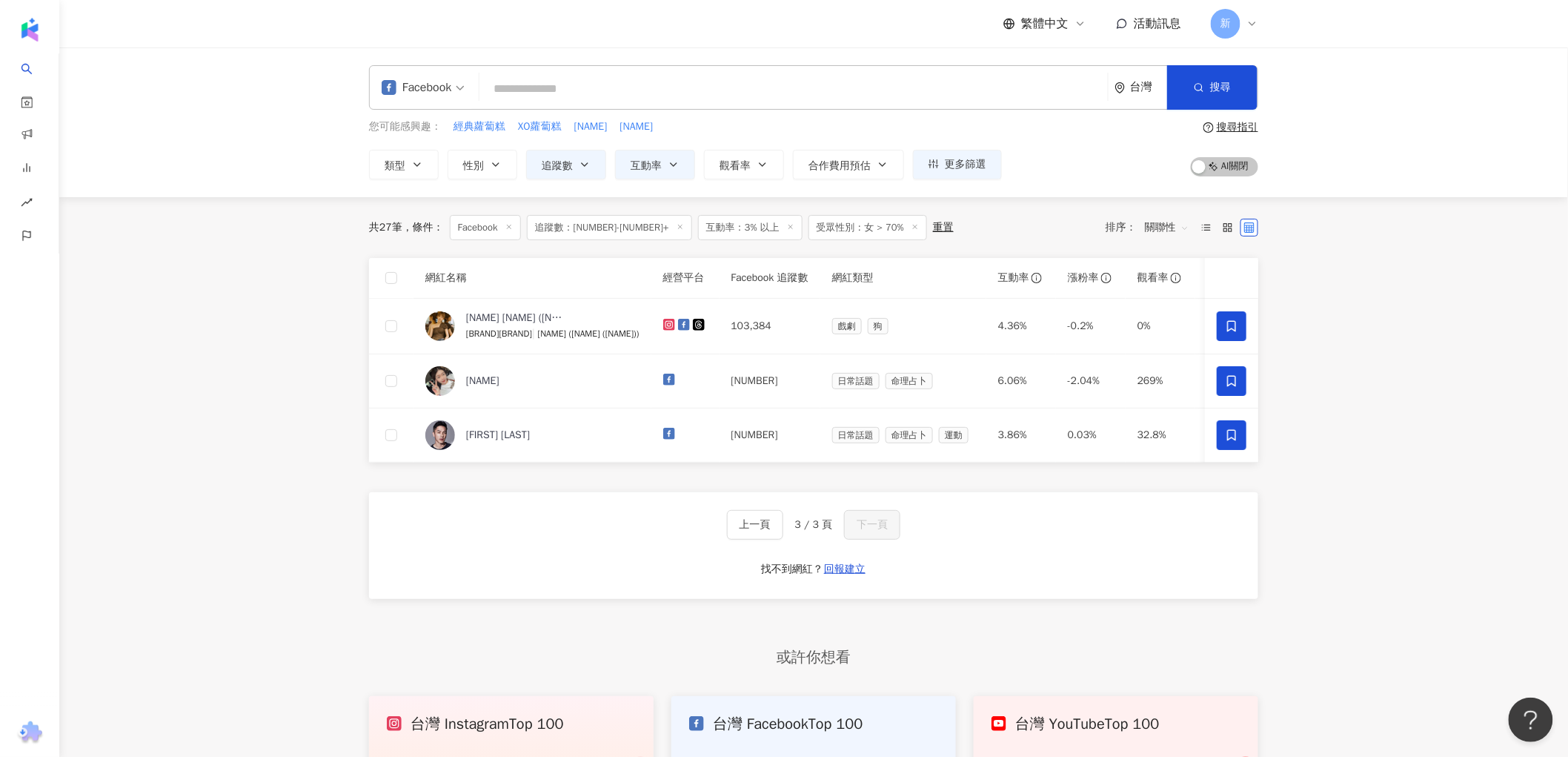 click 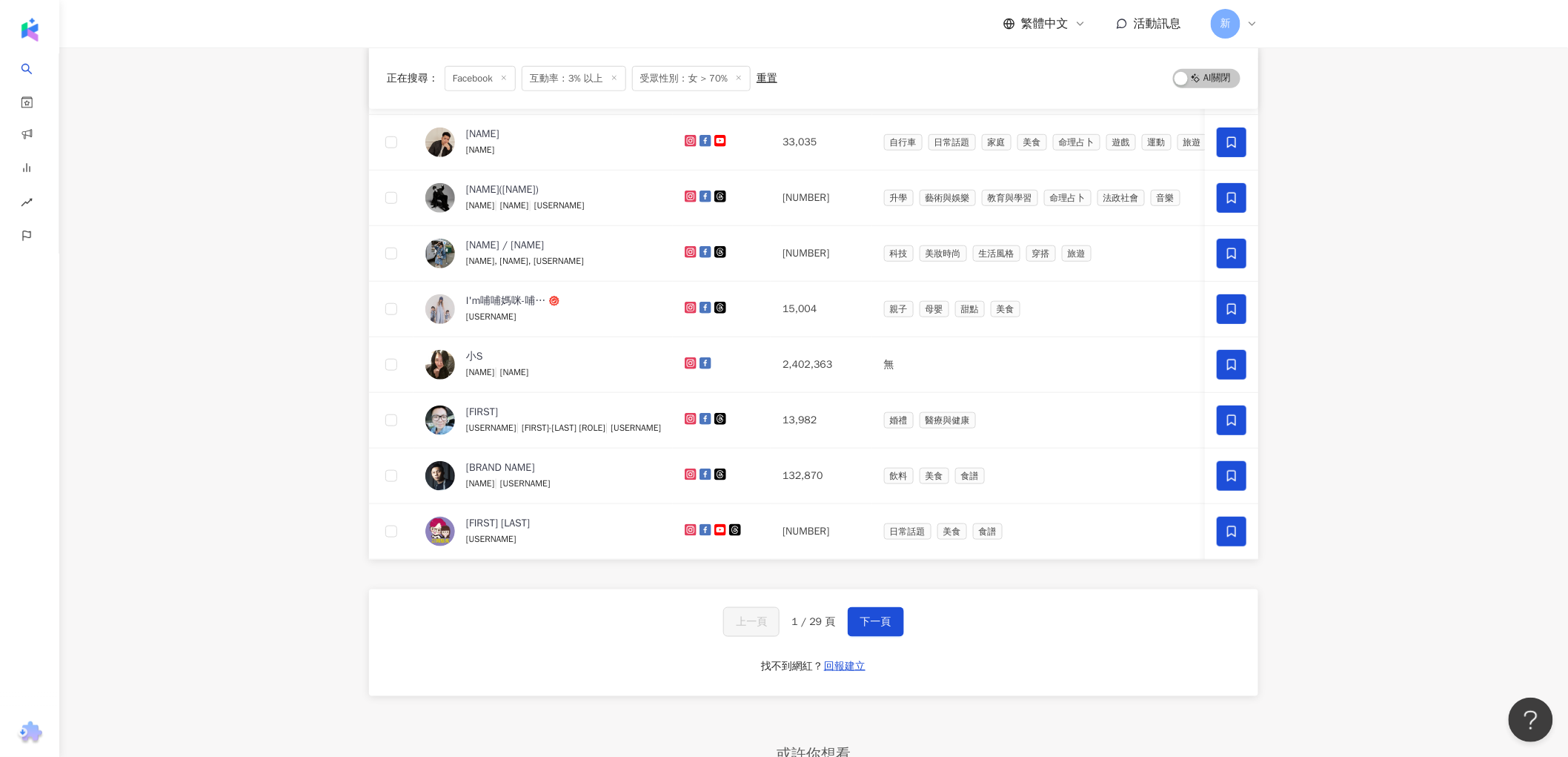 scroll, scrollTop: 411, scrollLeft: 0, axis: vertical 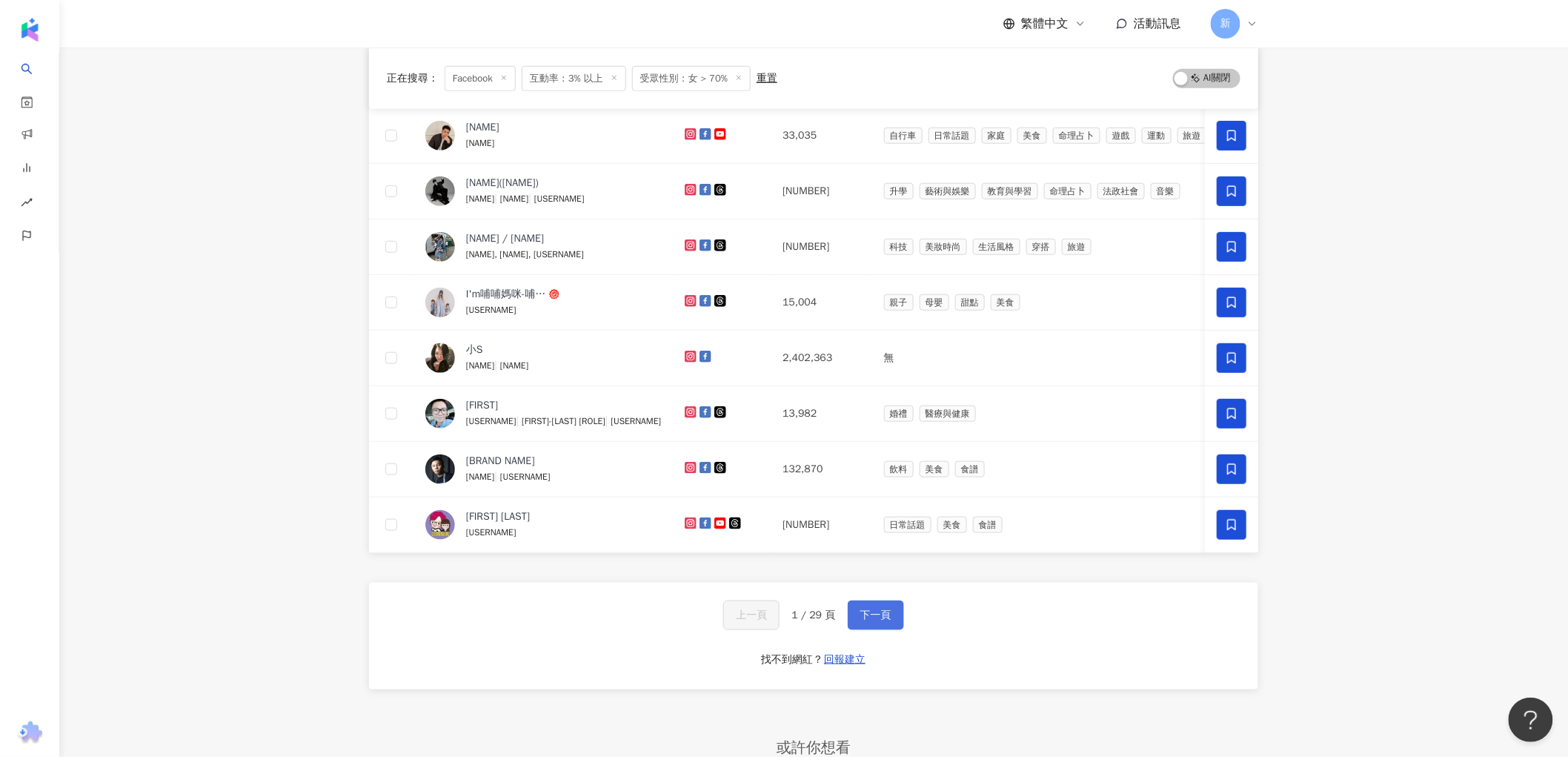 click on "下一頁" at bounding box center (876, 615) 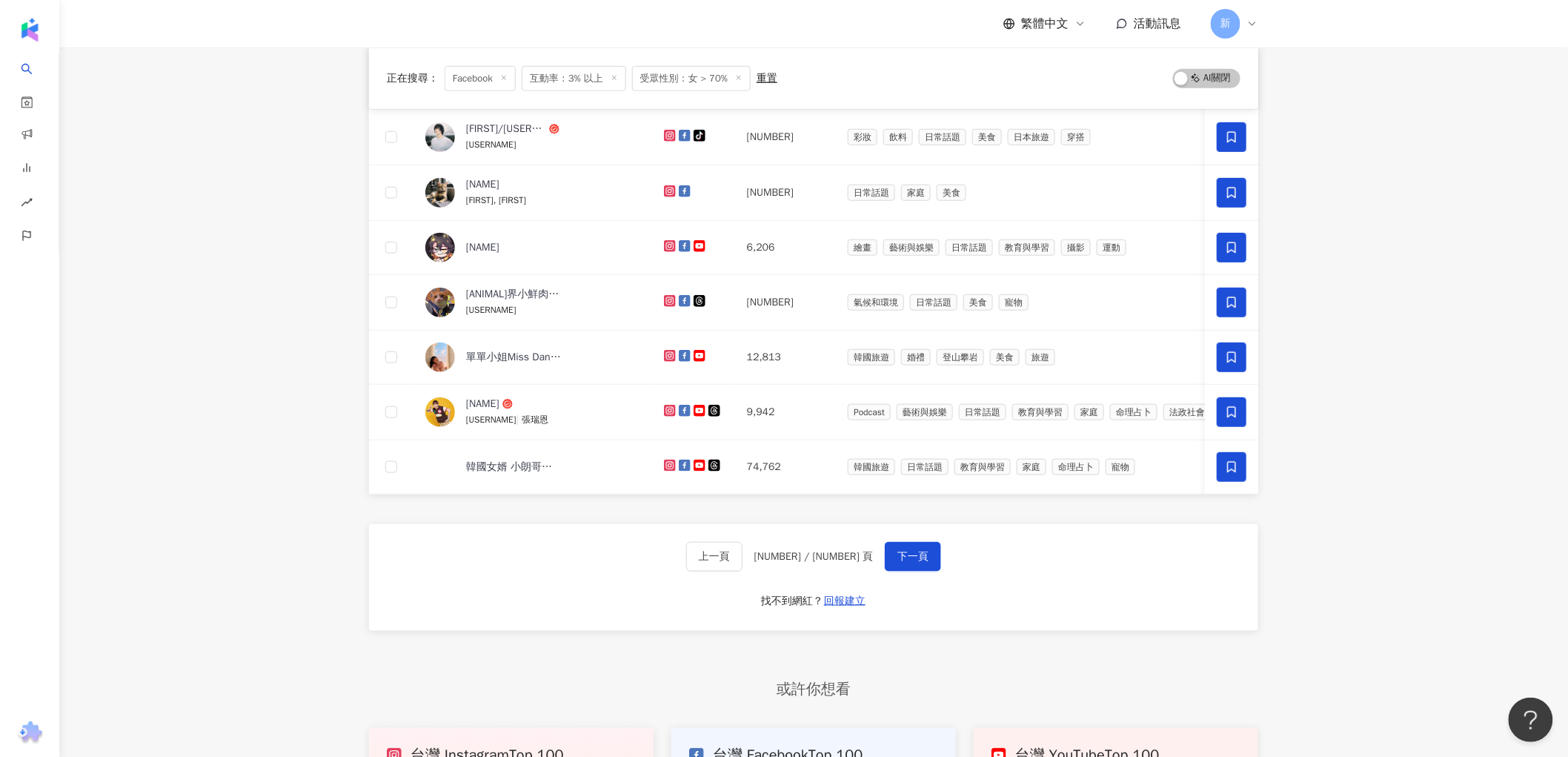scroll, scrollTop: 494, scrollLeft: 0, axis: vertical 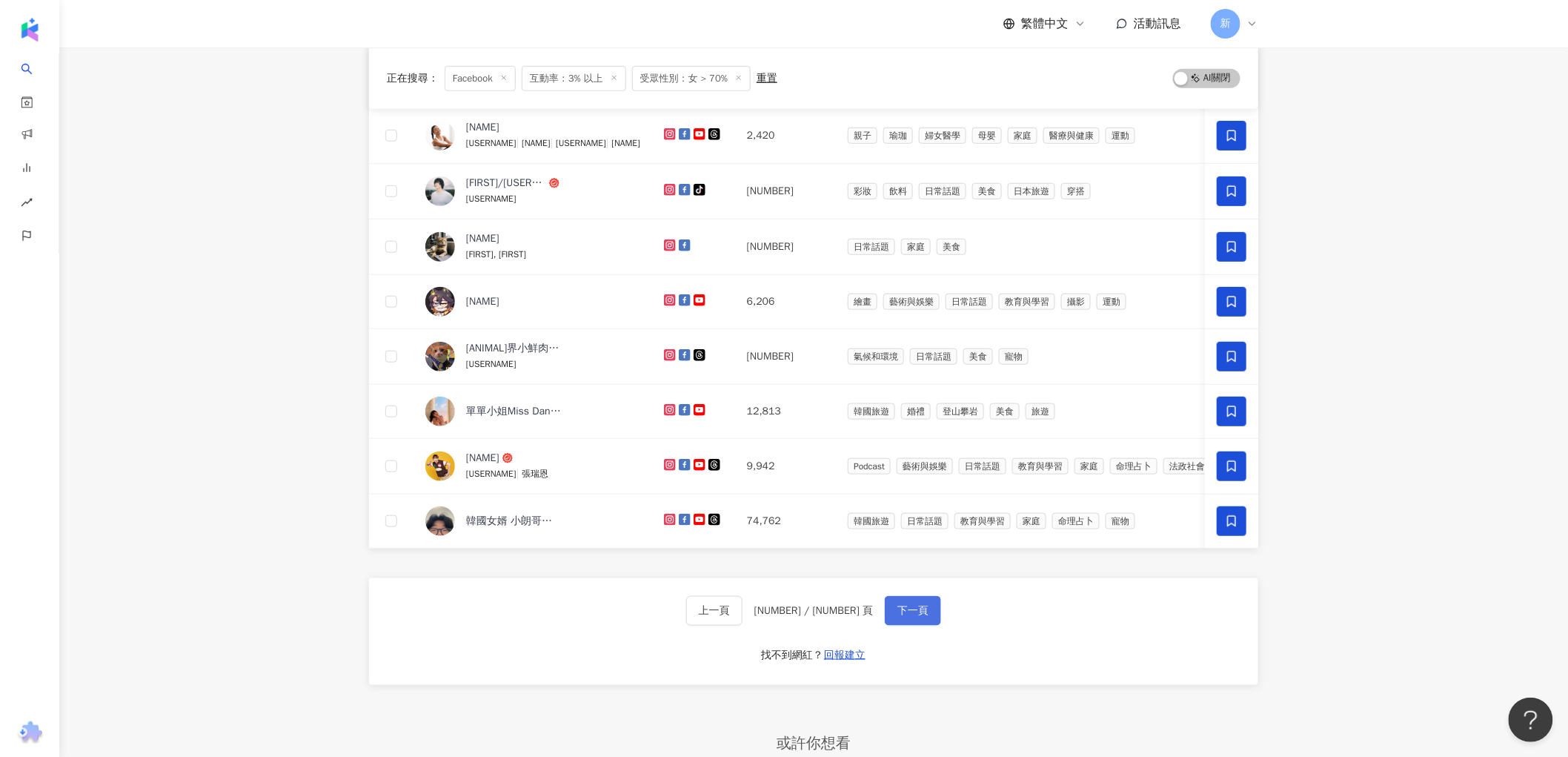 click on "下一頁" at bounding box center (913, 611) 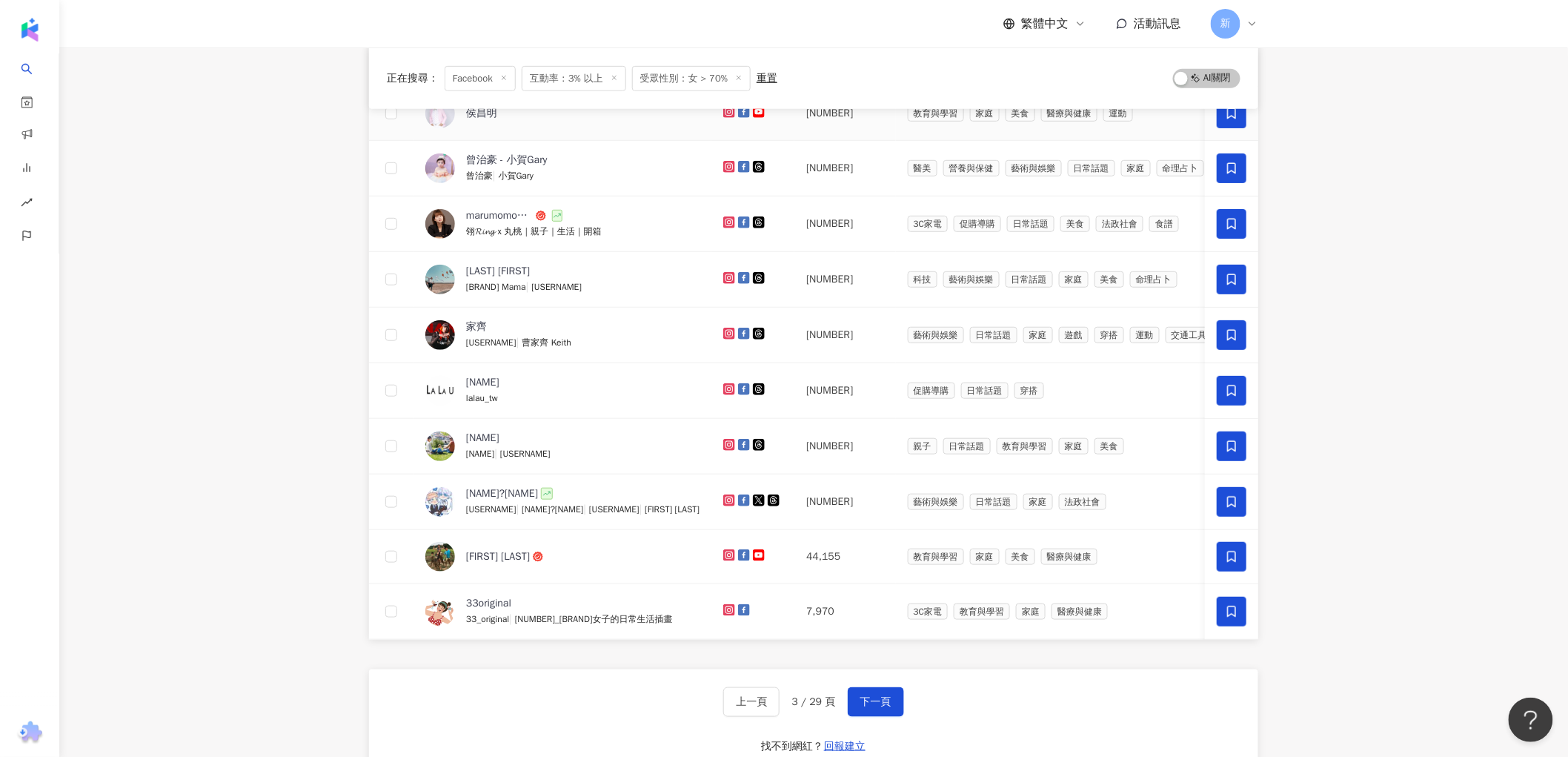 scroll, scrollTop: 329, scrollLeft: 0, axis: vertical 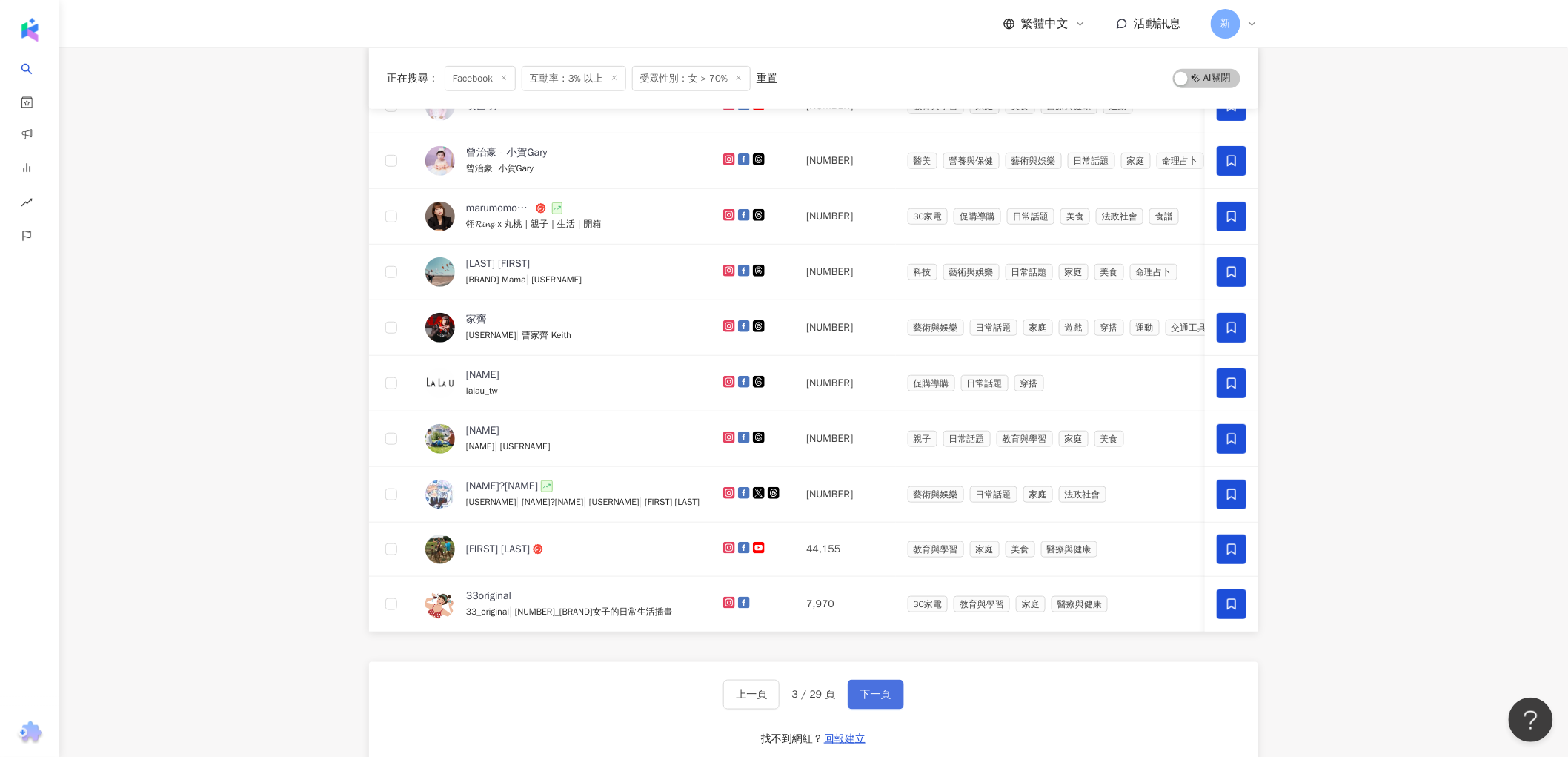 click on "下一頁" at bounding box center [876, 695] 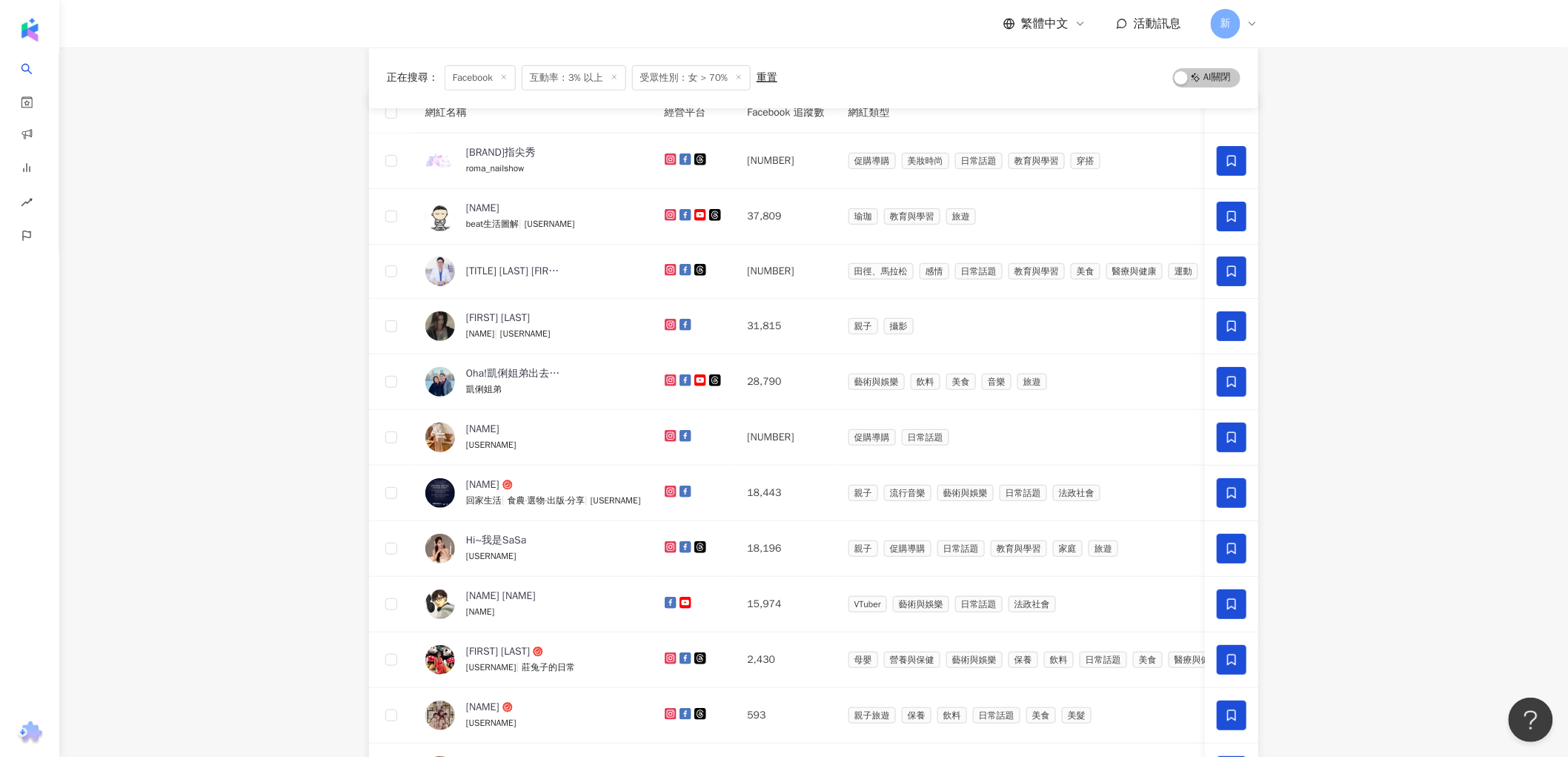 scroll, scrollTop: 411, scrollLeft: 0, axis: vertical 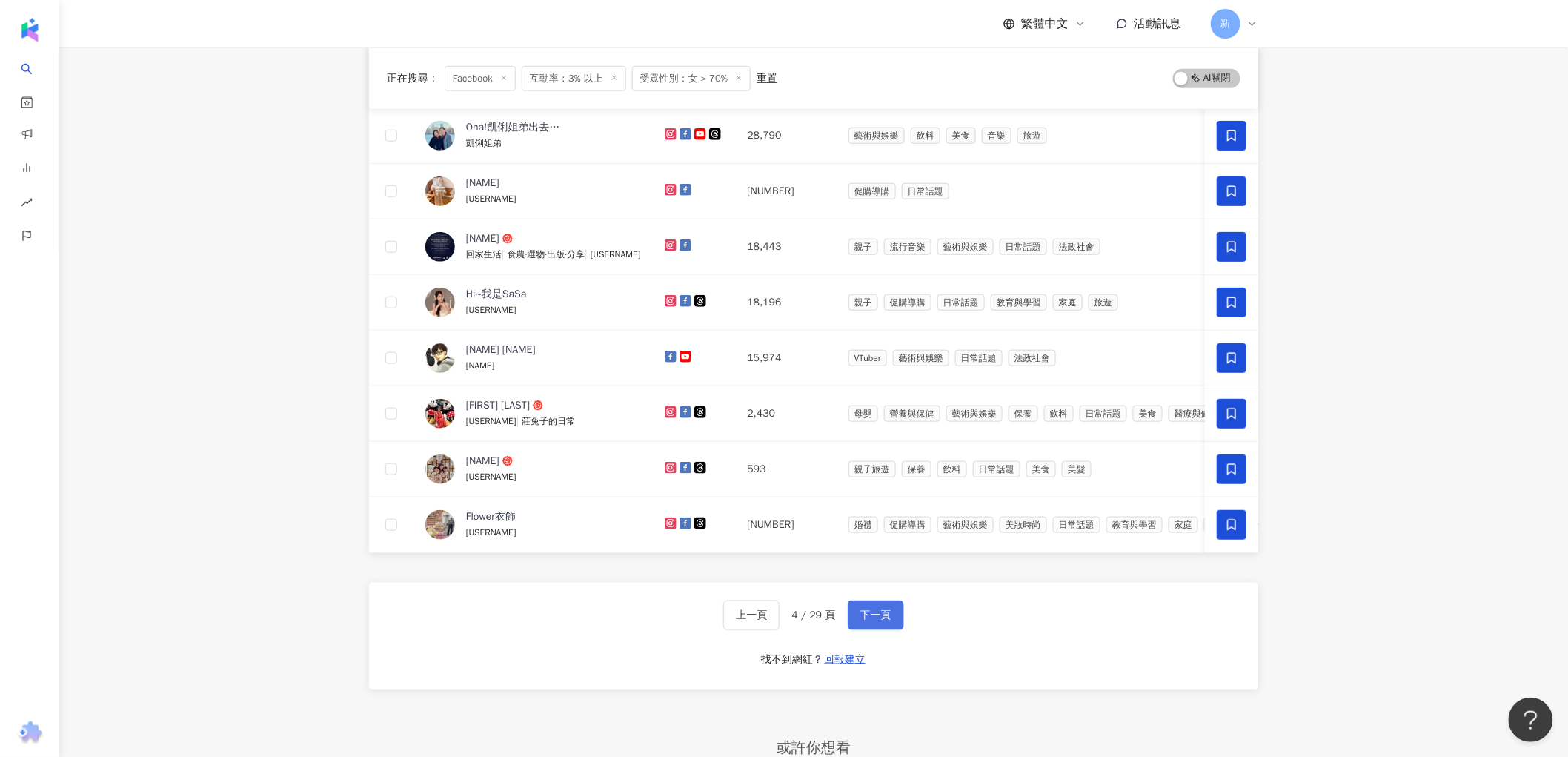 click on "下一頁" at bounding box center (876, 615) 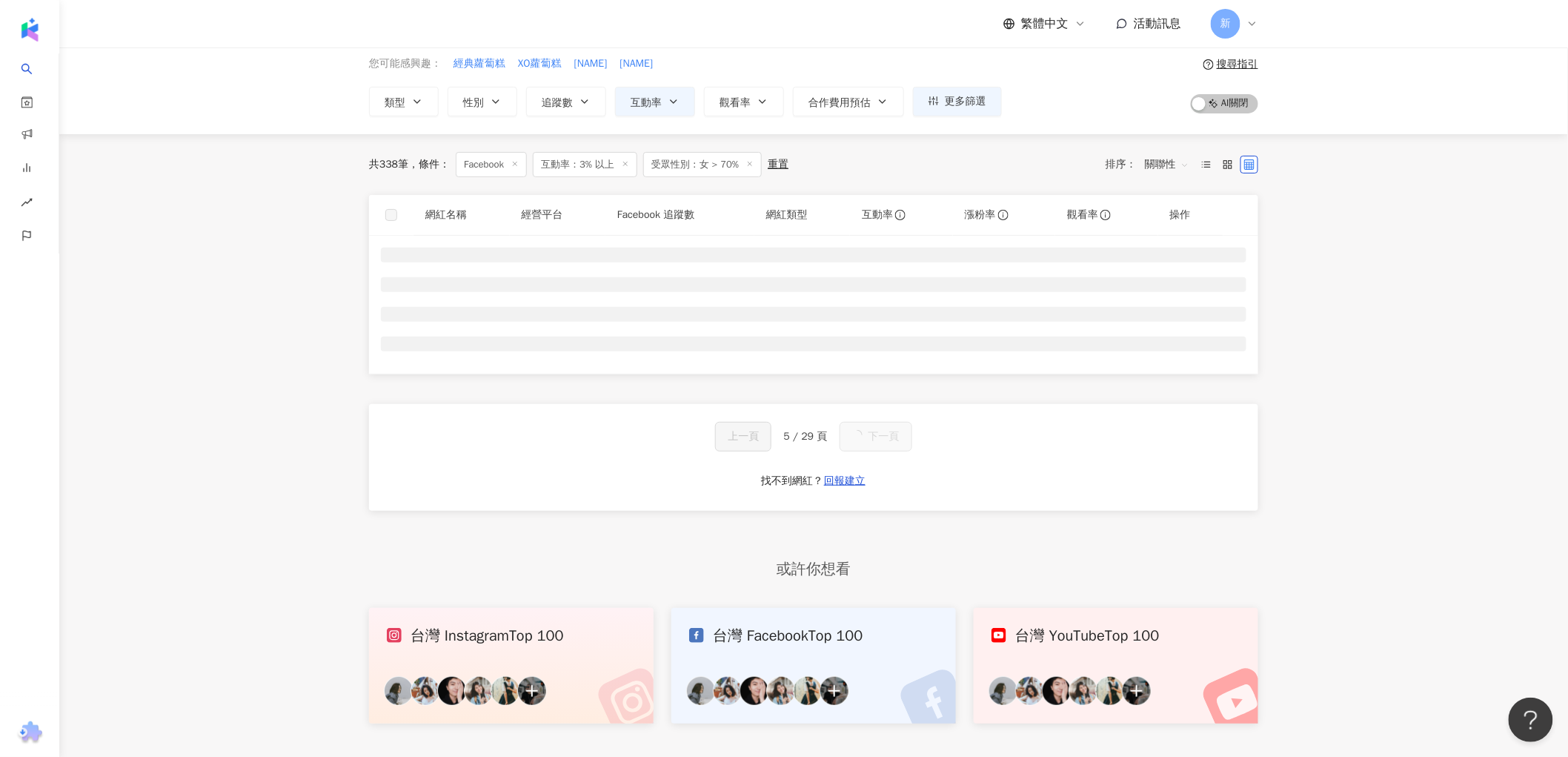 scroll, scrollTop: 0, scrollLeft: 0, axis: both 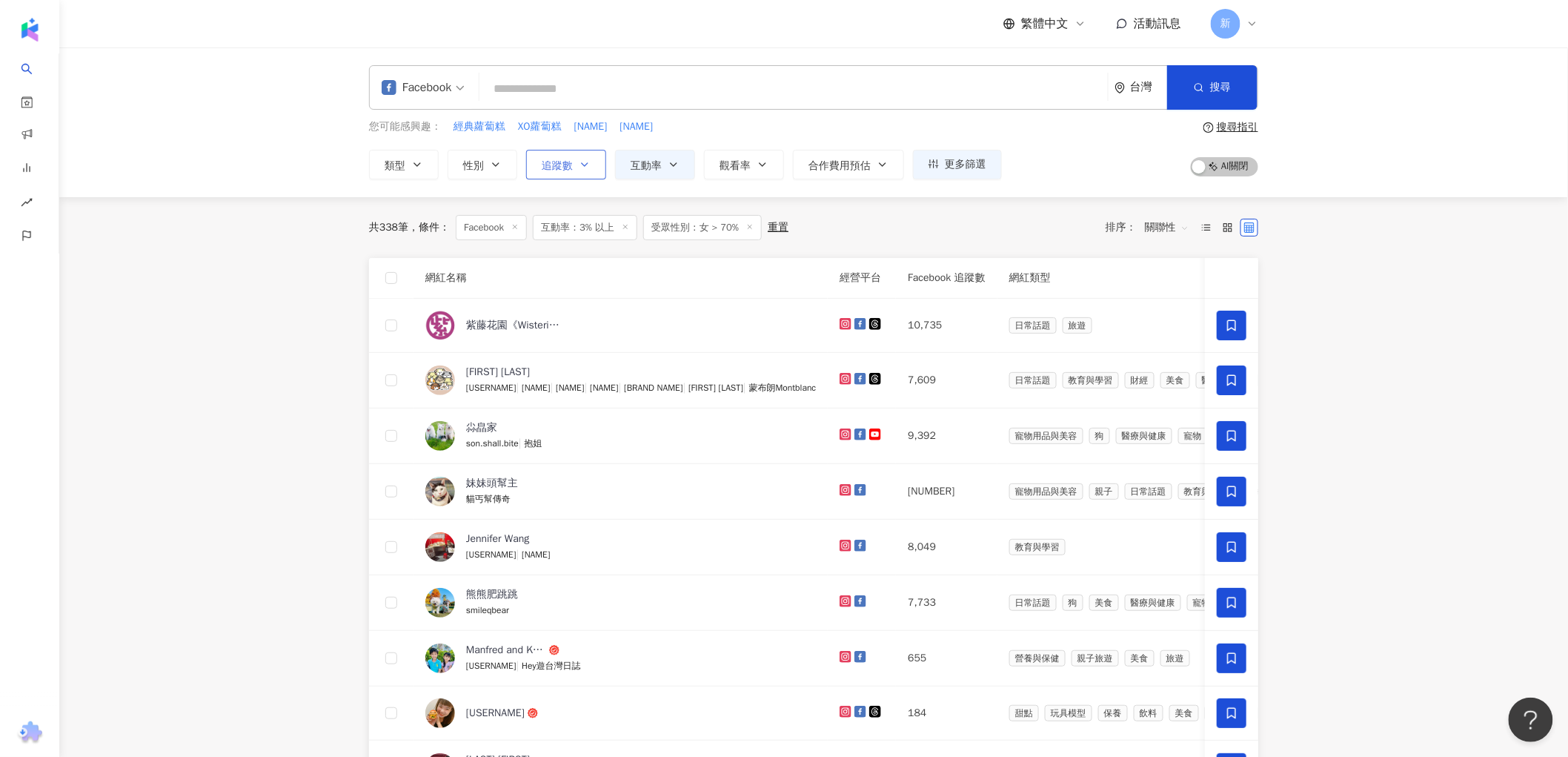 click on "追蹤數" at bounding box center [566, 165] 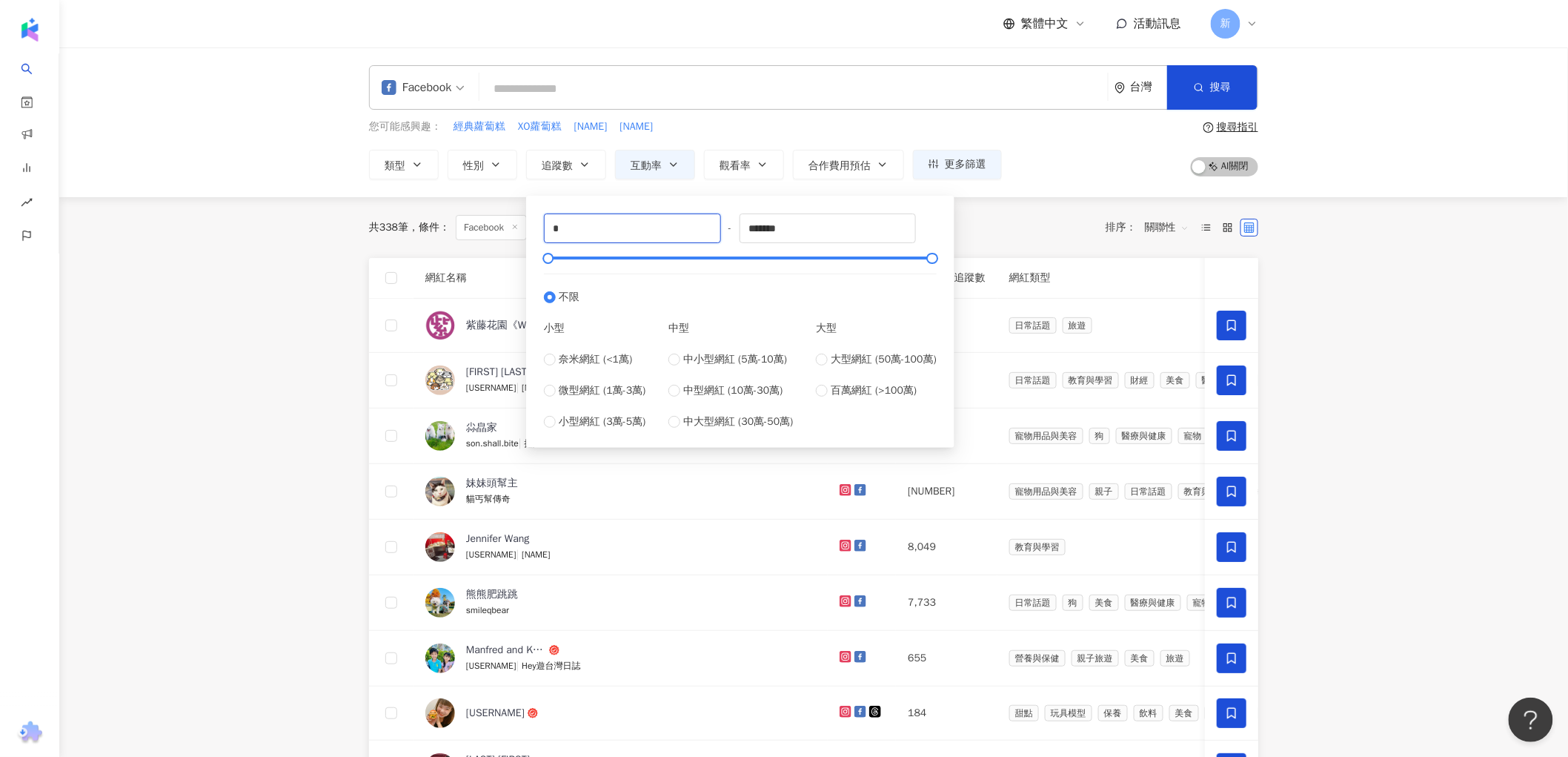 drag, startPoint x: 579, startPoint y: 227, endPoint x: 496, endPoint y: 225, distance: 83.02409 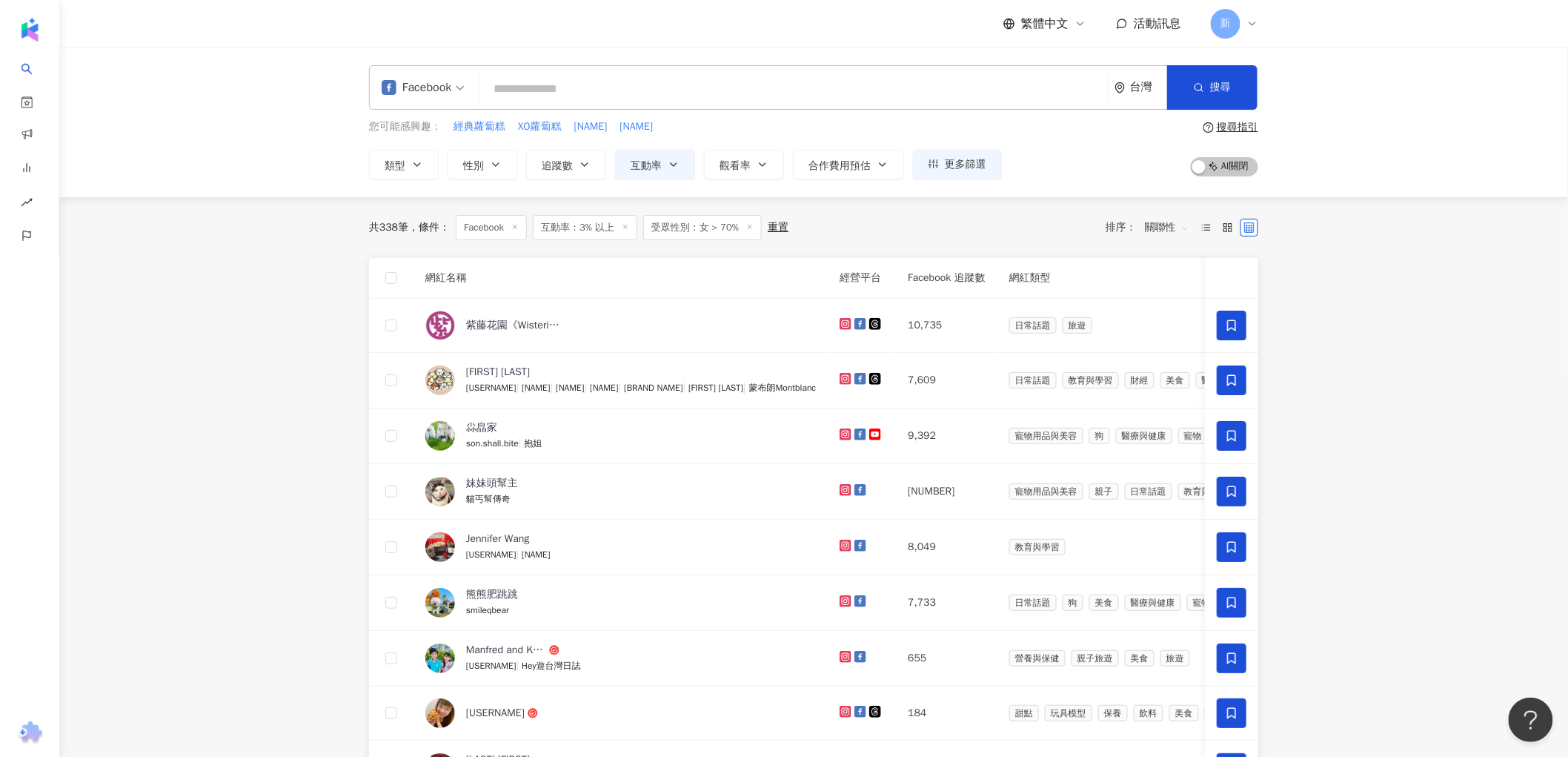 click on "Facebook 台灣 搜尋 您可能感興趣： 經典蘿蔔糕  XO蘿蔔糕  王渝萱  宋芸樺  類型 性別 追蹤數 互動率 觀看率 合作費用預估  更多篩選 篩選條件 關於網紅 互動潛力 受眾輪廓 獨家 關於網紅 類型  ( 請選擇您想要的類型 ) 尚未選擇任何類型 國家/地區 台灣 性別 不限 女 男 其他 語言     請選擇或搜尋 追蹤數 *  -  ******* 不限 小型 奈米網紅 (<1萬) 微型網紅 (1萬-3萬) 小型網紅 (3萬-5萬) 中型 中小型網紅 (5萬-10萬) 中型網紅 (10萬-30萬) 中大型網紅 (30萬-50萬) 大型 大型網紅 (50萬-100萬) 百萬網紅 (>100萬) 合作費用預估 不限 限制金額 $ *  -  $ ******* 幣別 : 新台幣 TWD 受眾輪廓 受眾性別 不限 男 女 女   超過  70 % 受眾年齡 不限 13-17 18-24 25-34 35-44 45-64 65+   超過  N % 清除所有篩選 顯示結果 *** %  -  % 不限 10% 以下 10%~50% 50%~200% 200% 以上 *****  -  ******* 不限 小型 奈米網紅 (<1萬) 中型 大型 * % %" at bounding box center (814, 679) 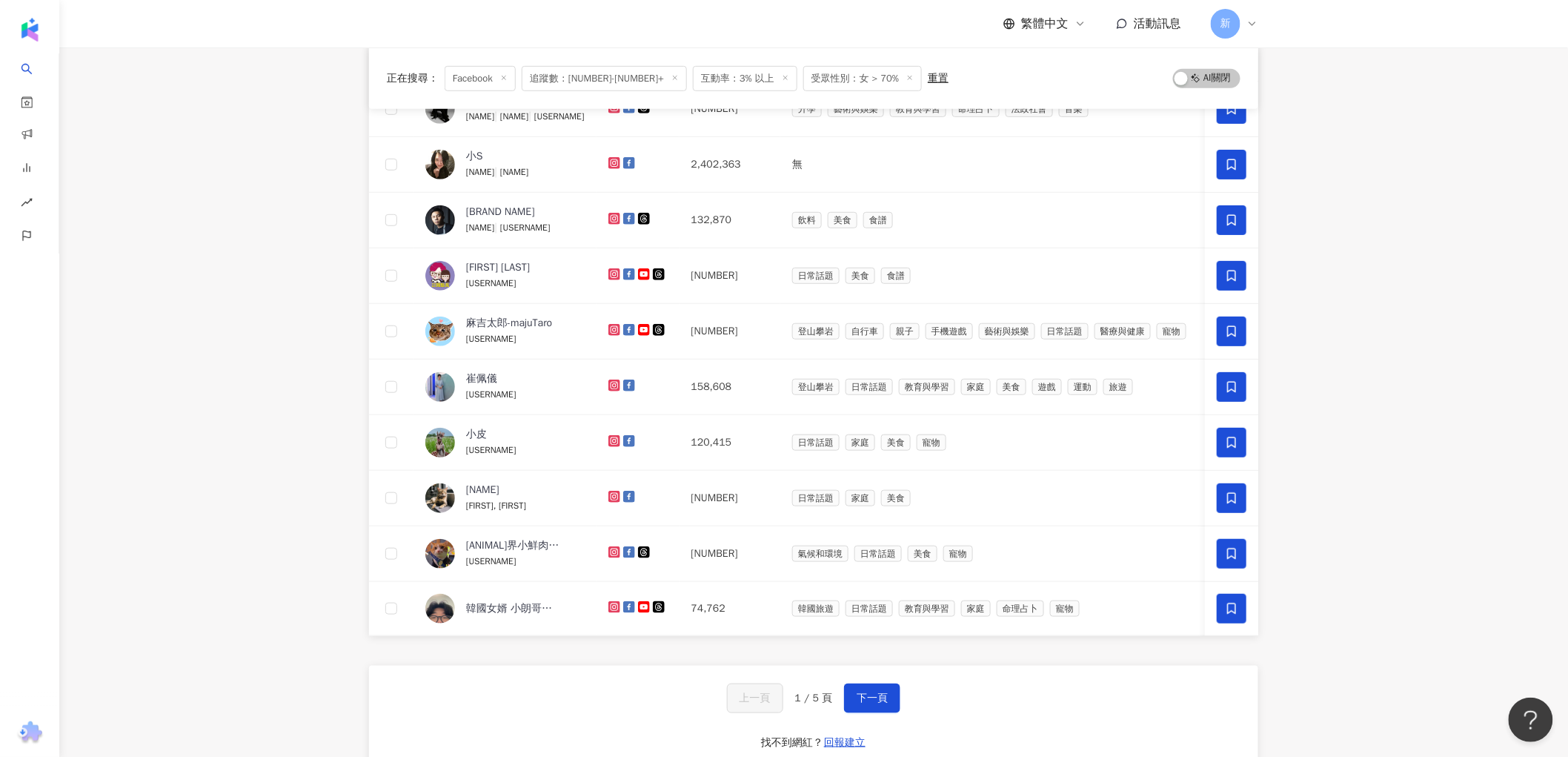 scroll, scrollTop: 329, scrollLeft: 0, axis: vertical 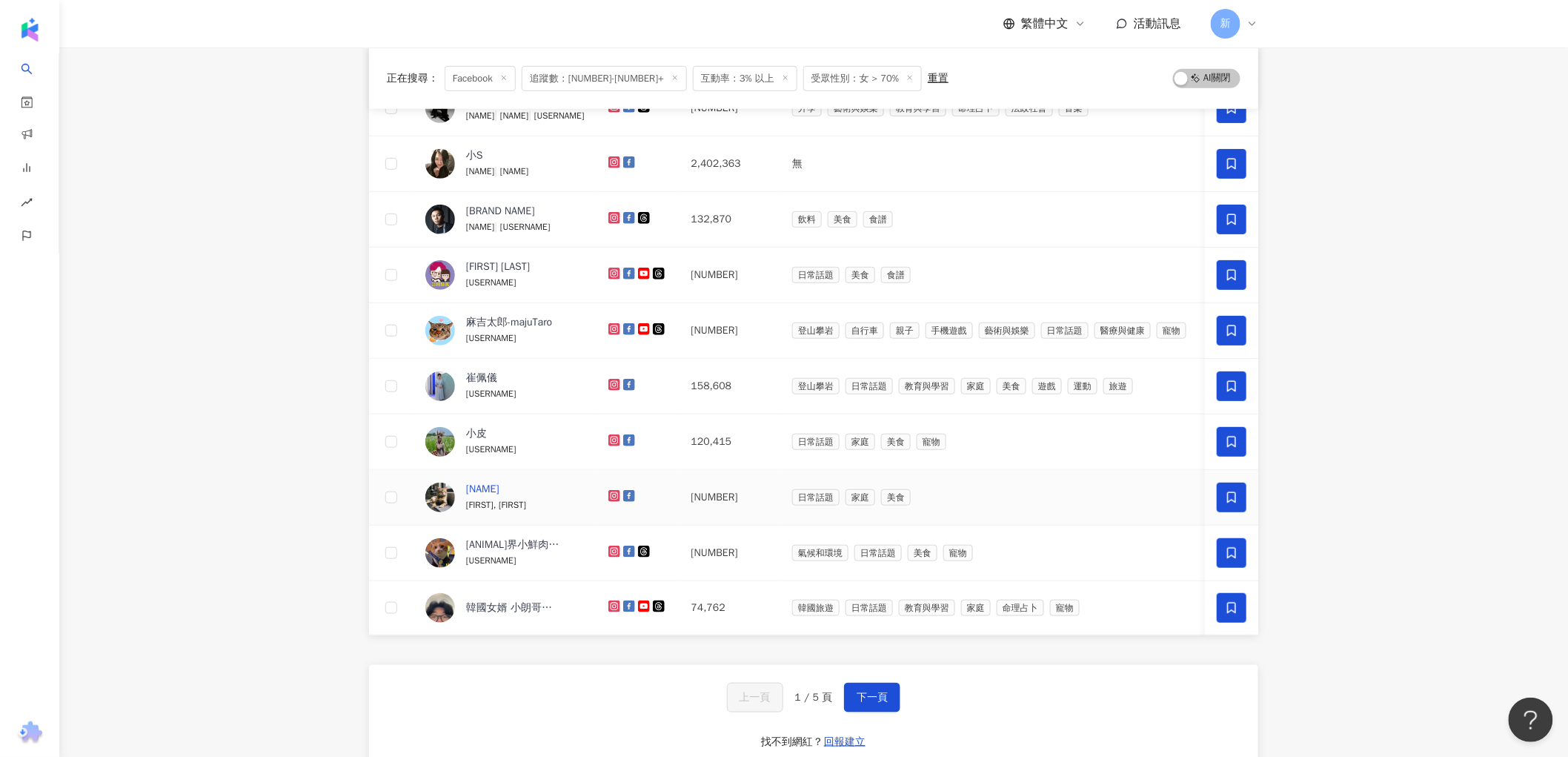 click on "韓吉是個男子漢" at bounding box center [482, 489] 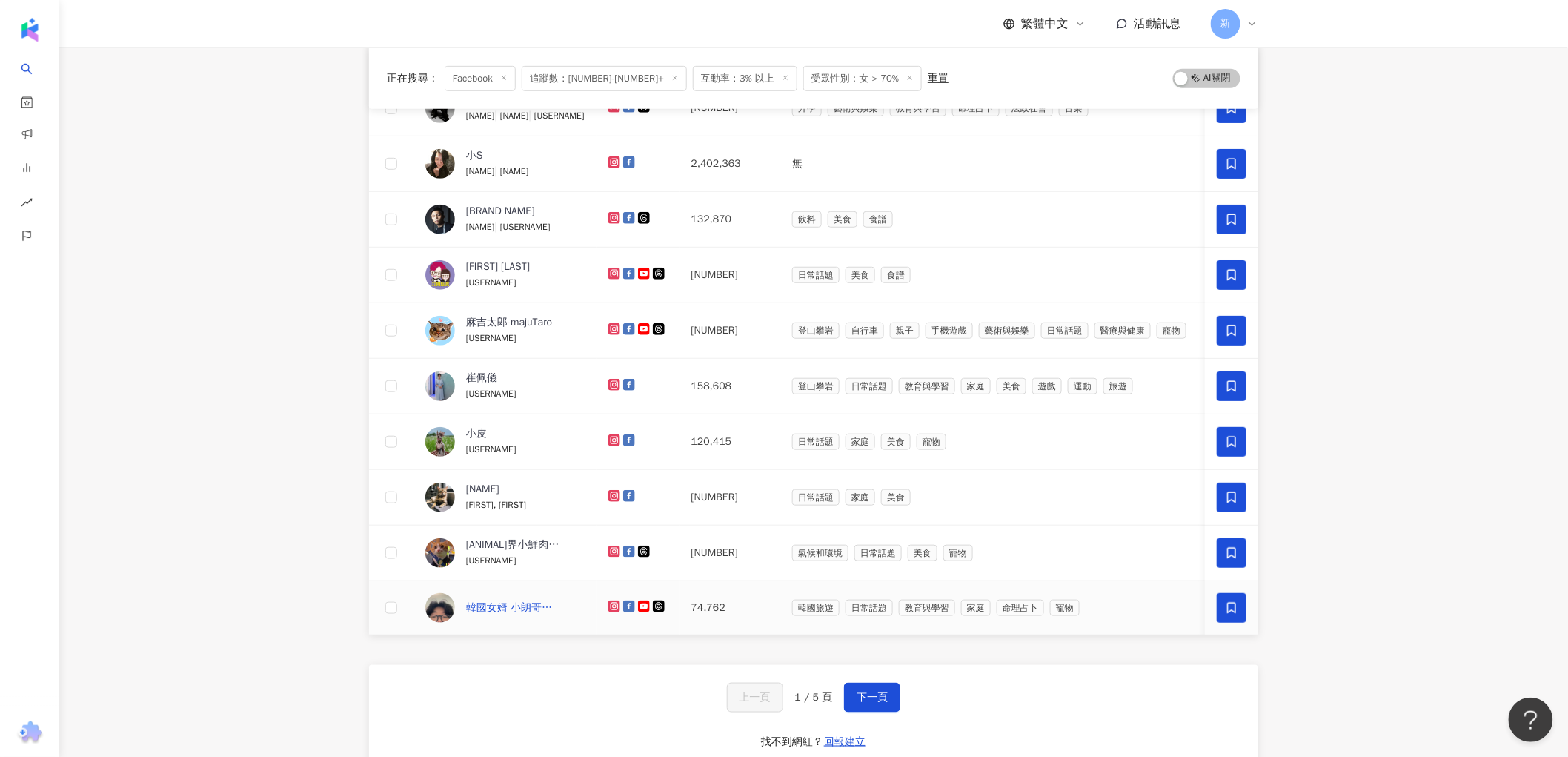 click on "韓國女婿 小朗哥爸爸" at bounding box center (514, 608) 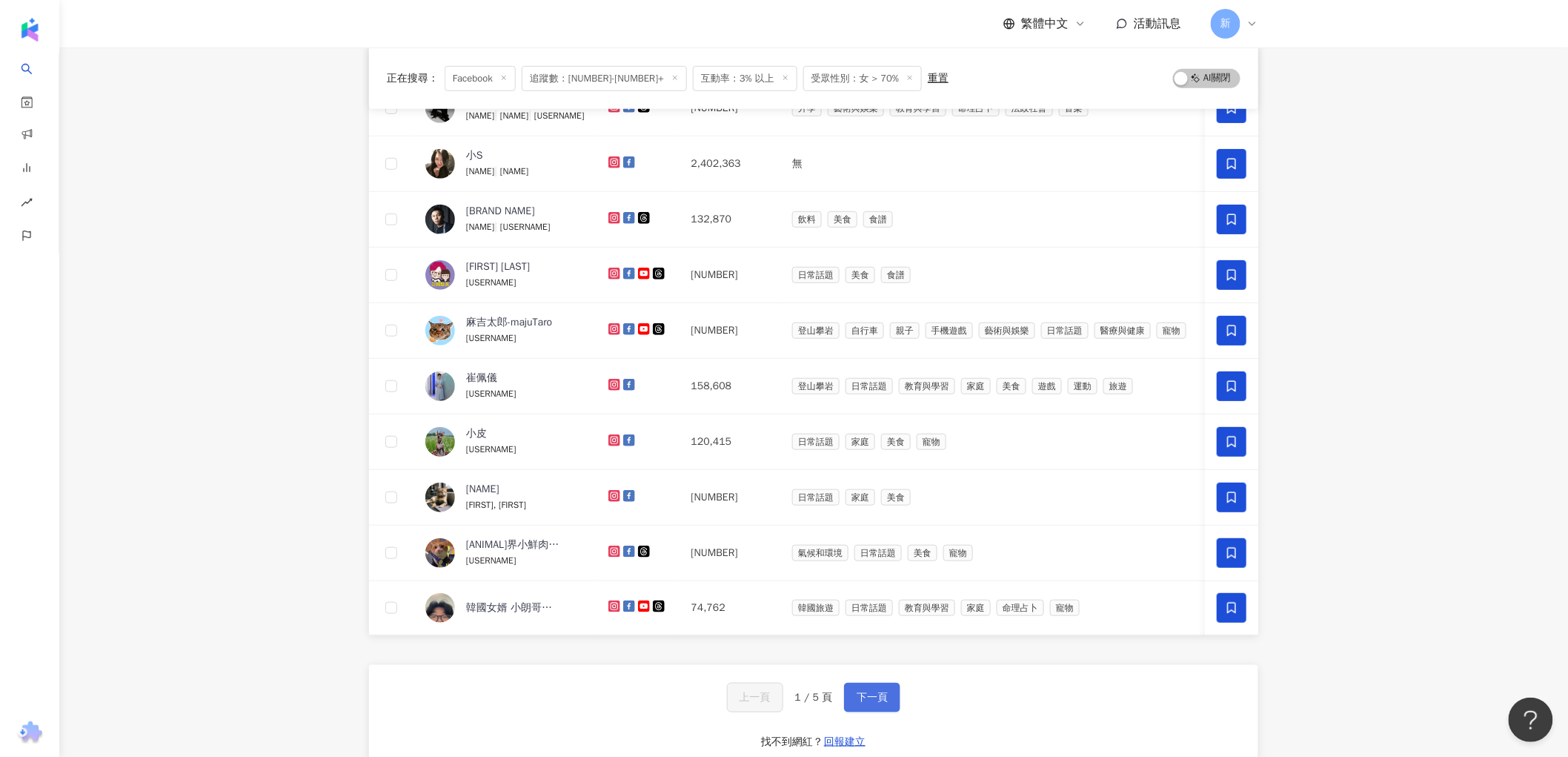 click on "下一頁" at bounding box center (872, 698) 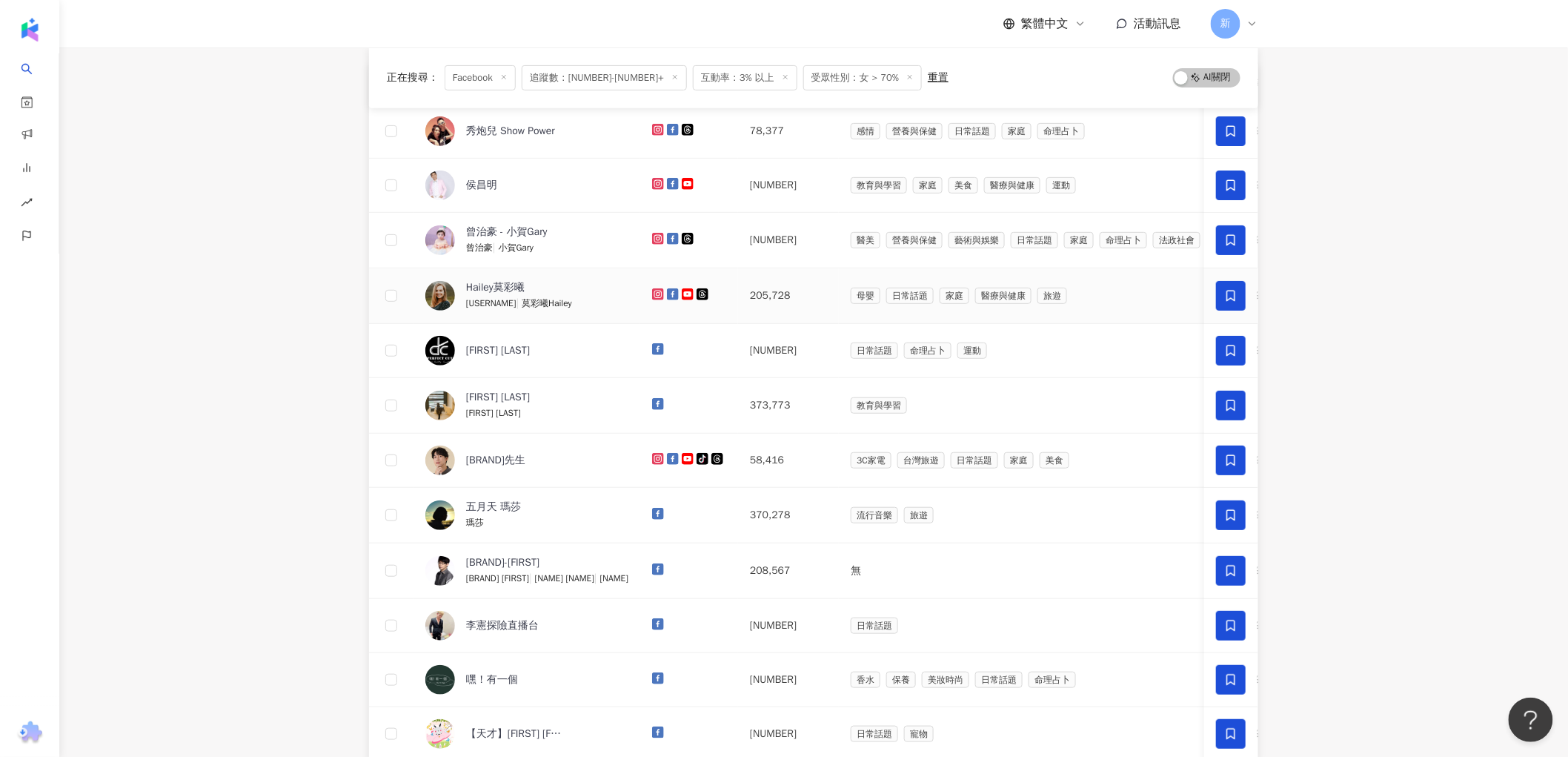 scroll, scrollTop: 329, scrollLeft: 0, axis: vertical 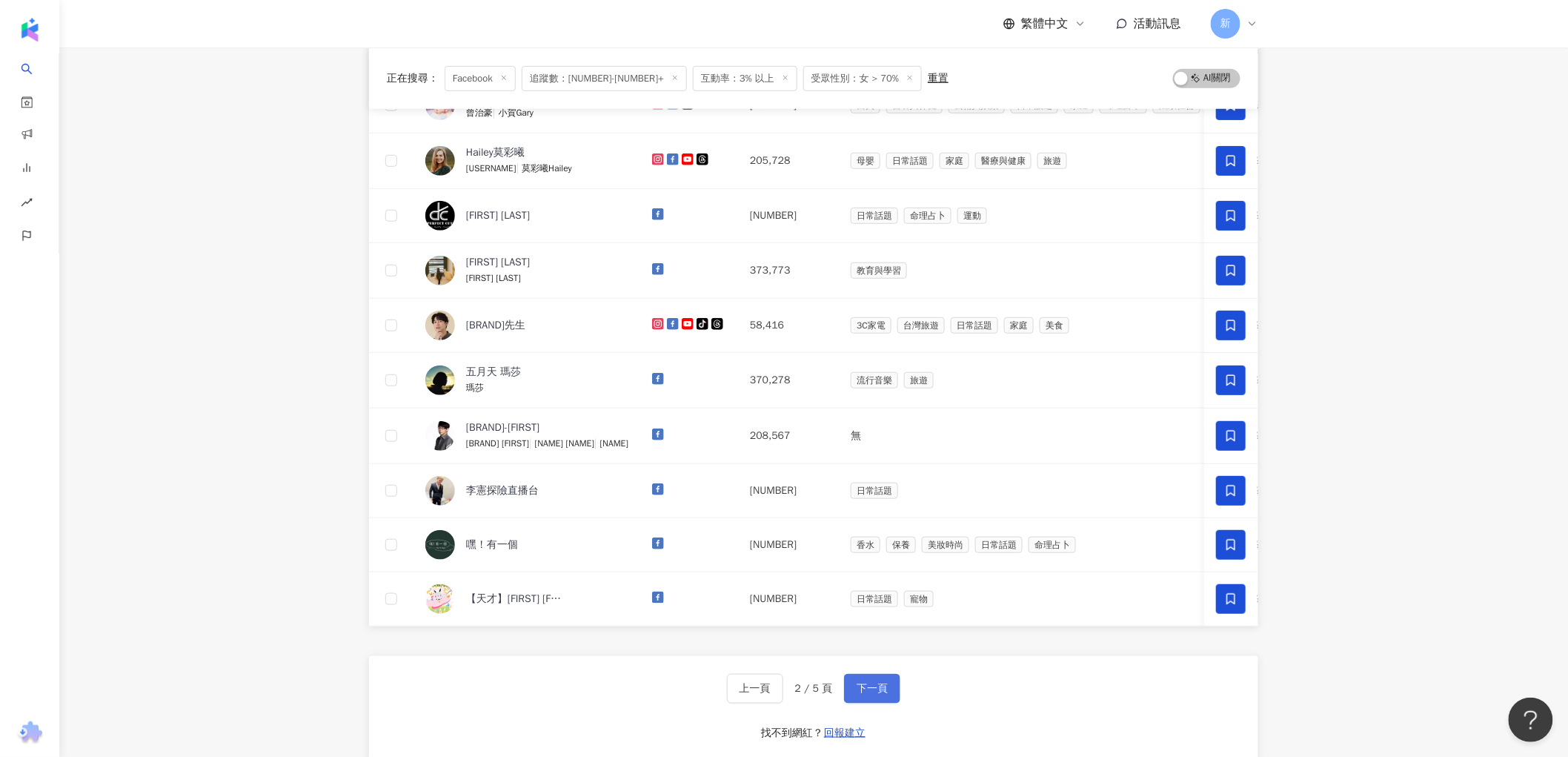 click on "下一頁" at bounding box center (872, 689) 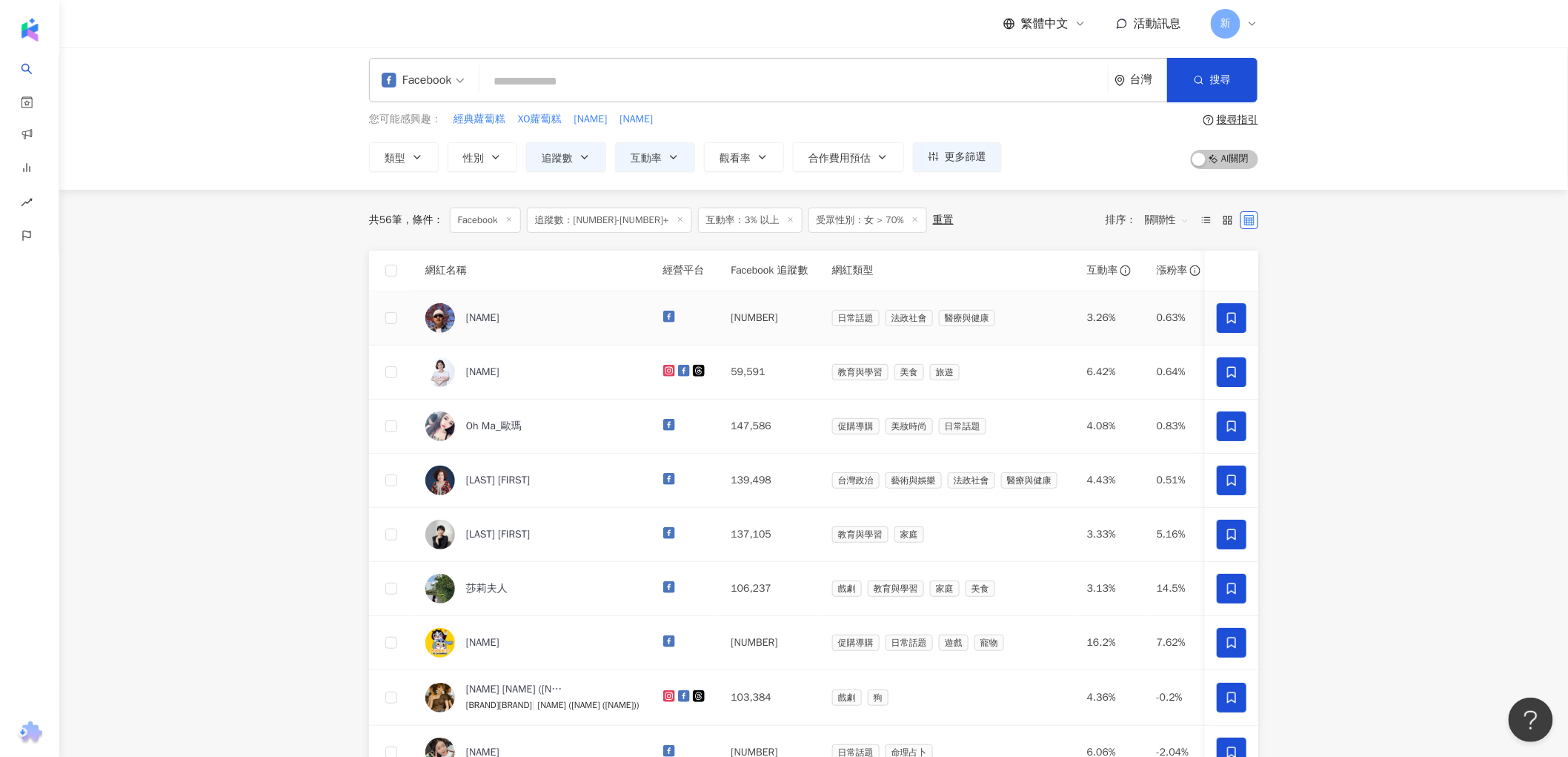 scroll, scrollTop: 0, scrollLeft: 0, axis: both 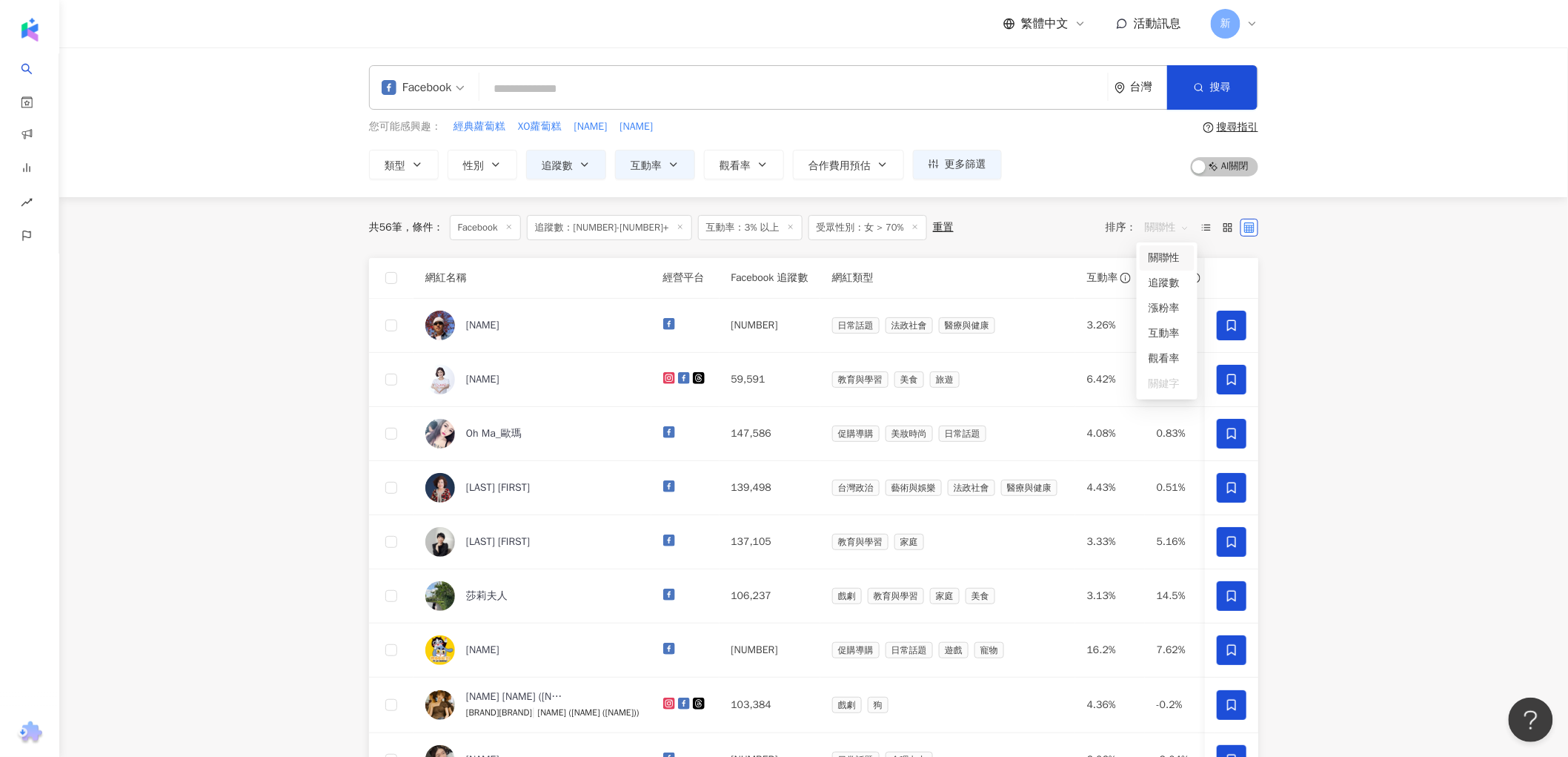 click on "關聯性" at bounding box center [1167, 228] 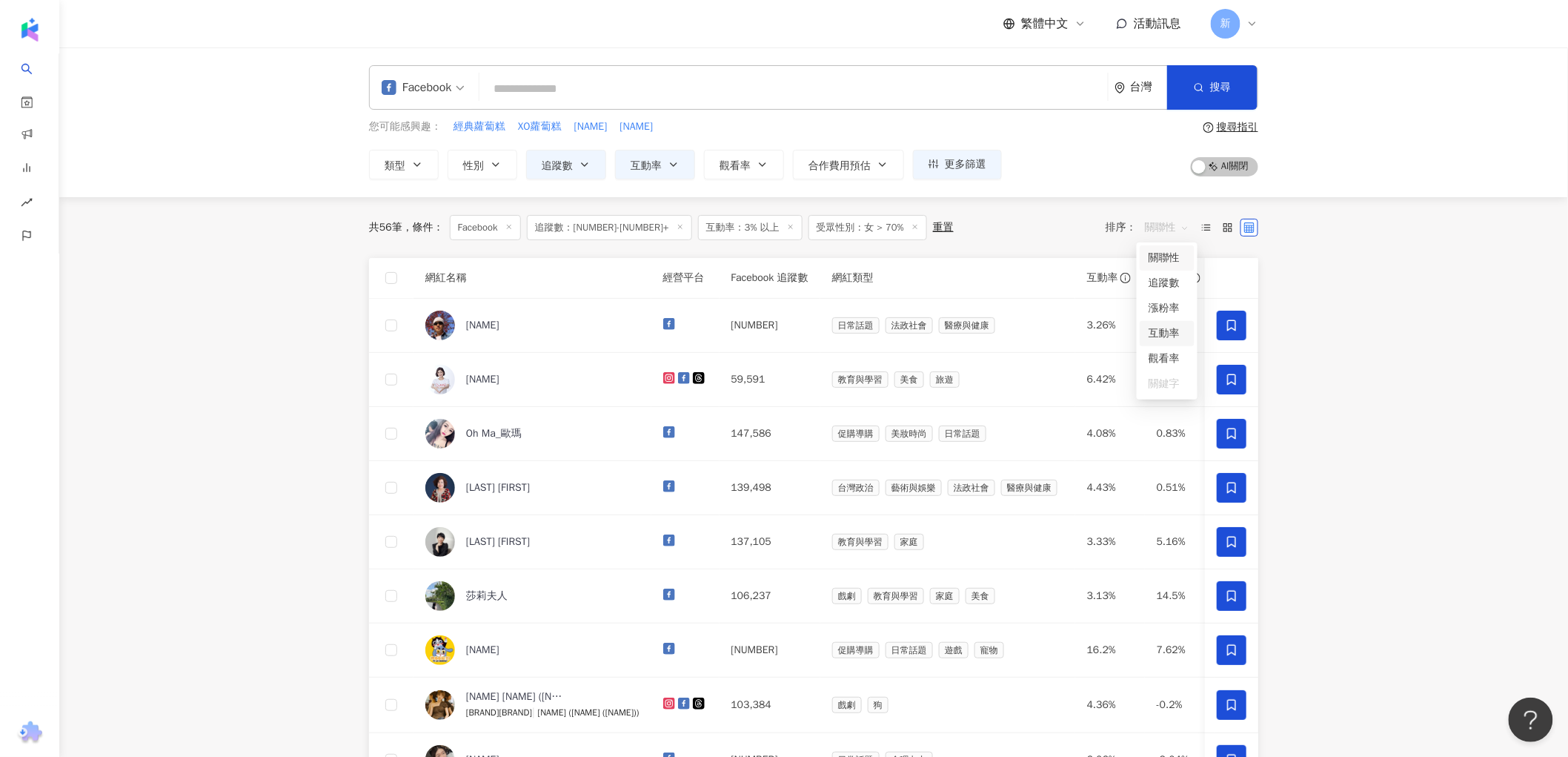 click on "互動率" at bounding box center [1167, 334] 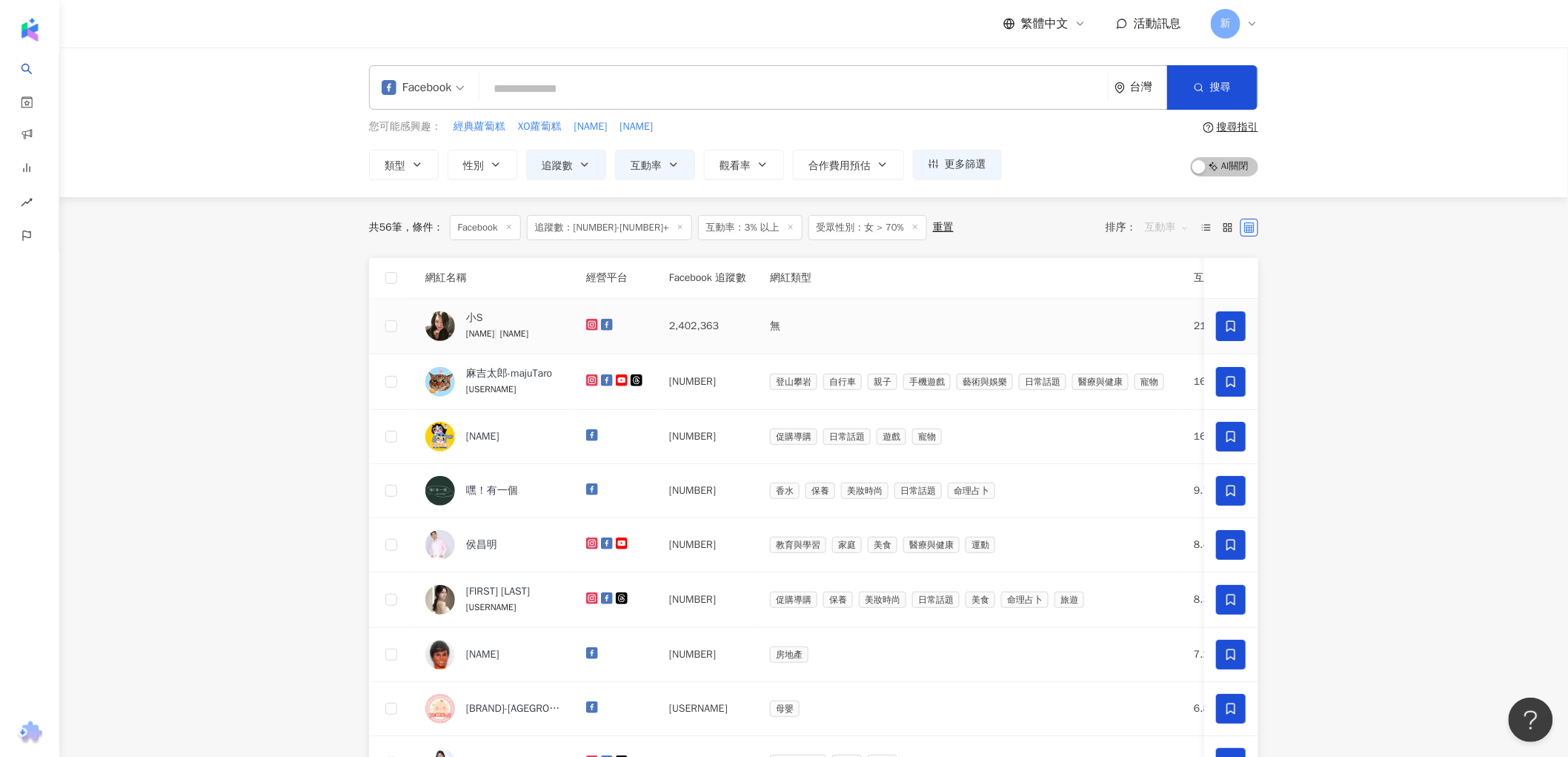 click on "互動率" at bounding box center (1167, 228) 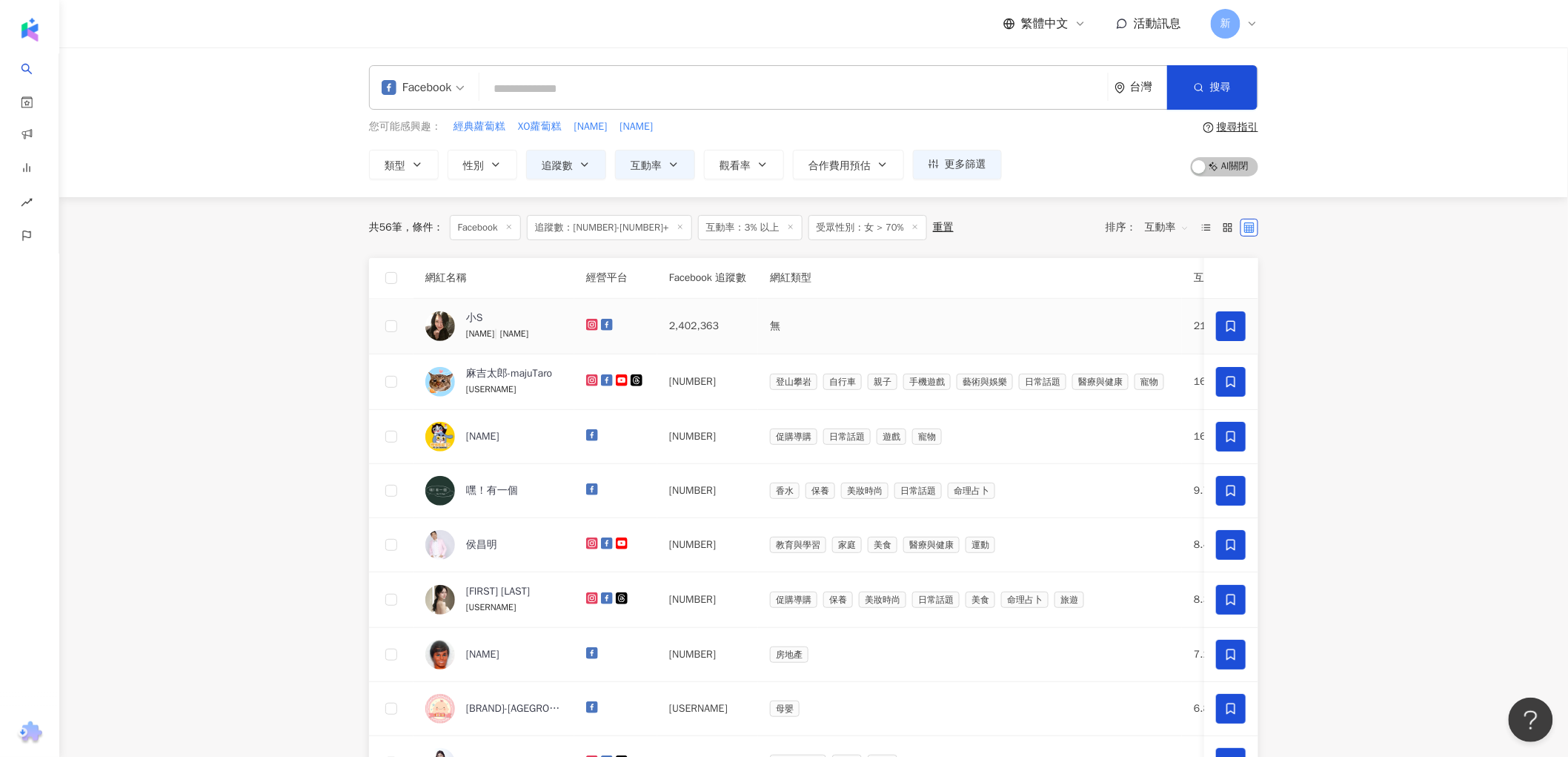 click on "Facebook 台灣 搜尋 您可能感興趣： 經典蘿蔔糕  XO蘿蔔糕  王渝萱  宋芸樺  類型 性別 追蹤數 互動率 觀看率 合作費用預估  更多篩選 篩選條件 關於網紅 互動潛力 受眾輪廓 獨家 關於網紅 類型  ( 請選擇您想要的類型 ) 尚未選擇任何類型 國家/地區 台灣 性別 不限 女 男 其他 語言     請選擇或搜尋 追蹤數 *****  -  ******* 不限 小型 奈米網紅 (<1萬) 微型網紅 (1萬-3萬) 小型網紅 (3萬-5萬) 中型 中小型網紅 (5萬-10萬) 中型網紅 (10萬-30萬) 中大型網紅 (30萬-50萬) 大型 大型網紅 (50萬-100萬) 百萬網紅 (>100萬) 合作費用預估 不限 限制金額 $ *  -  $ ******* 幣別 : 新台幣 TWD 受眾輪廓 受眾性別 不限 男 女 女   超過  70 % 受眾年齡 不限 13-17 18-24 25-34 35-44 45-64 65+   超過  N % 清除所有篩選 顯示結果 *** %  -  % 不限 10% 以下 10%~50% 50%~200% 200% 以上 *****  -  ******* 不限 小型 奈米網紅 (<1萬) 中型 大型 *" at bounding box center (814, 675) 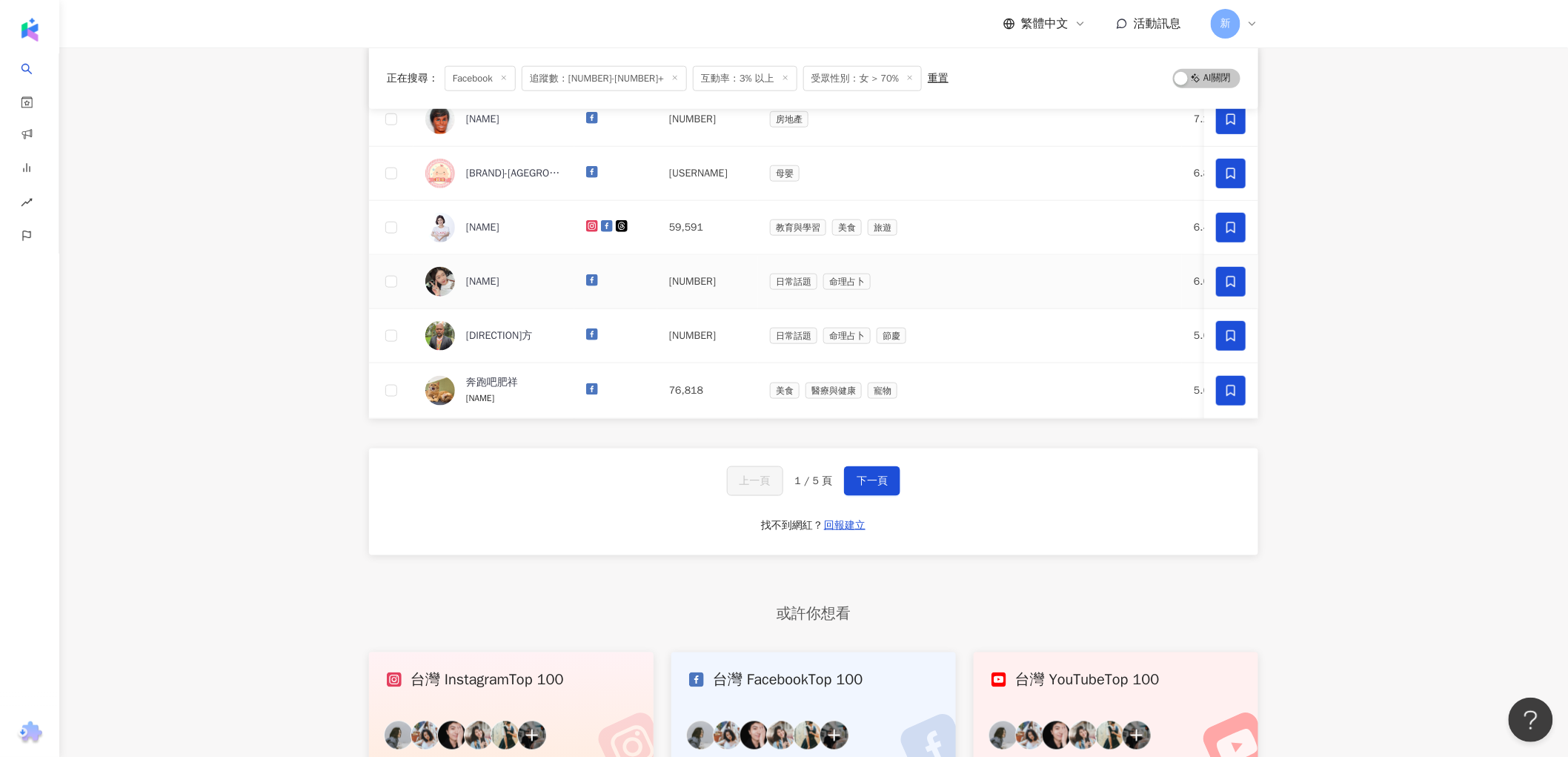 scroll, scrollTop: 394, scrollLeft: 0, axis: vertical 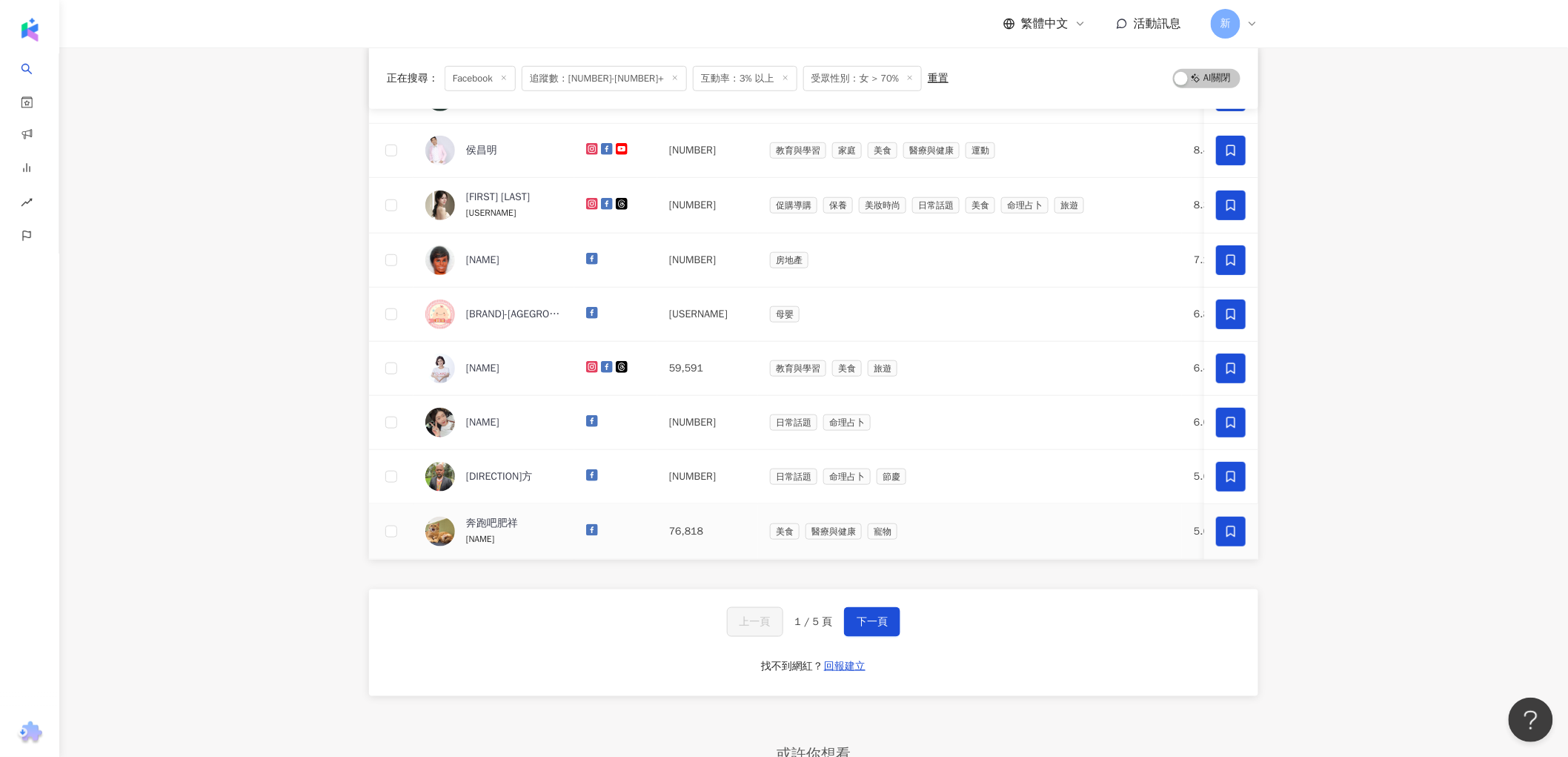 drag, startPoint x: 1016, startPoint y: 558, endPoint x: 1092, endPoint y: 552, distance: 76.23647 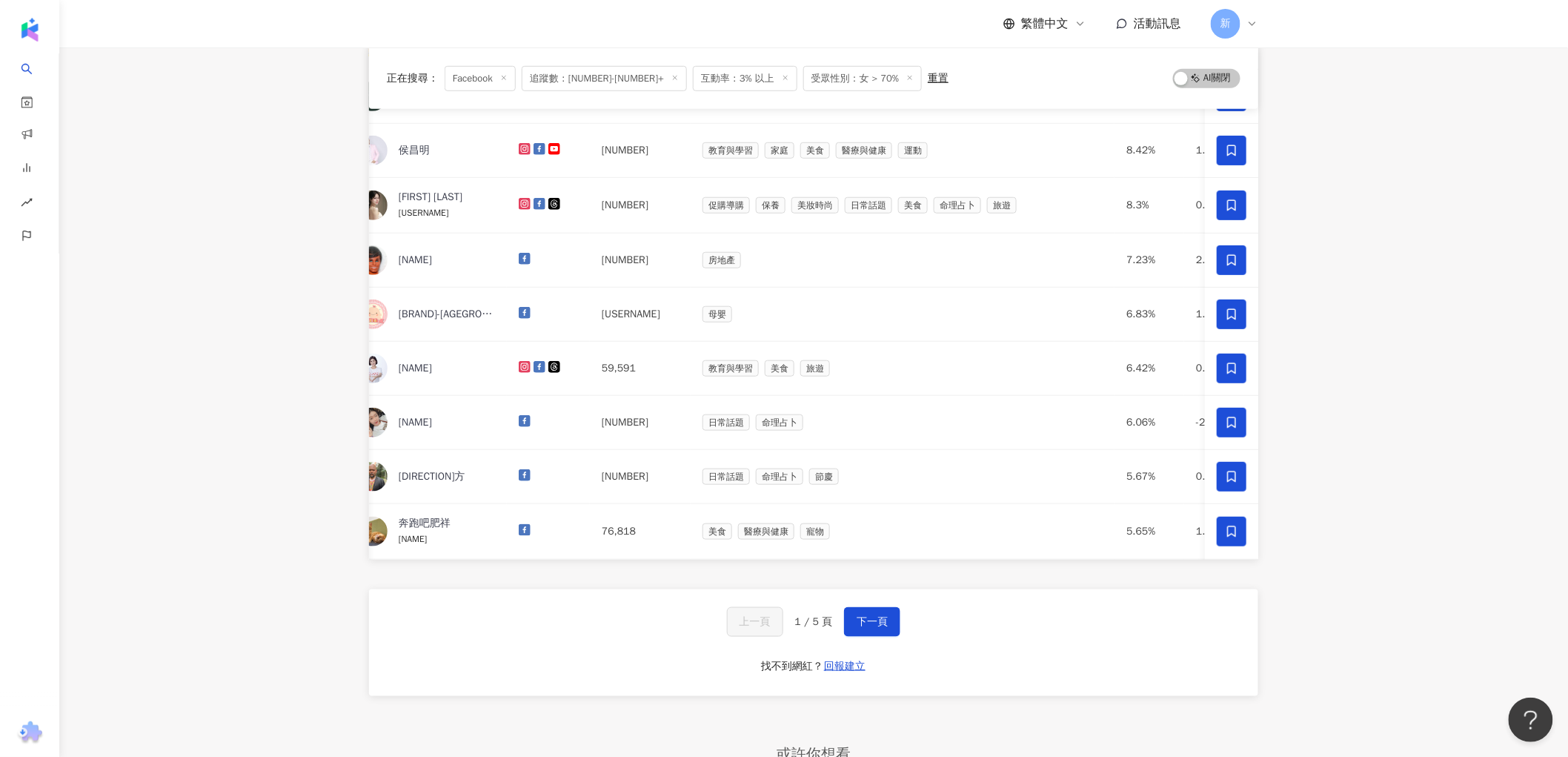 scroll, scrollTop: 0, scrollLeft: 47, axis: horizontal 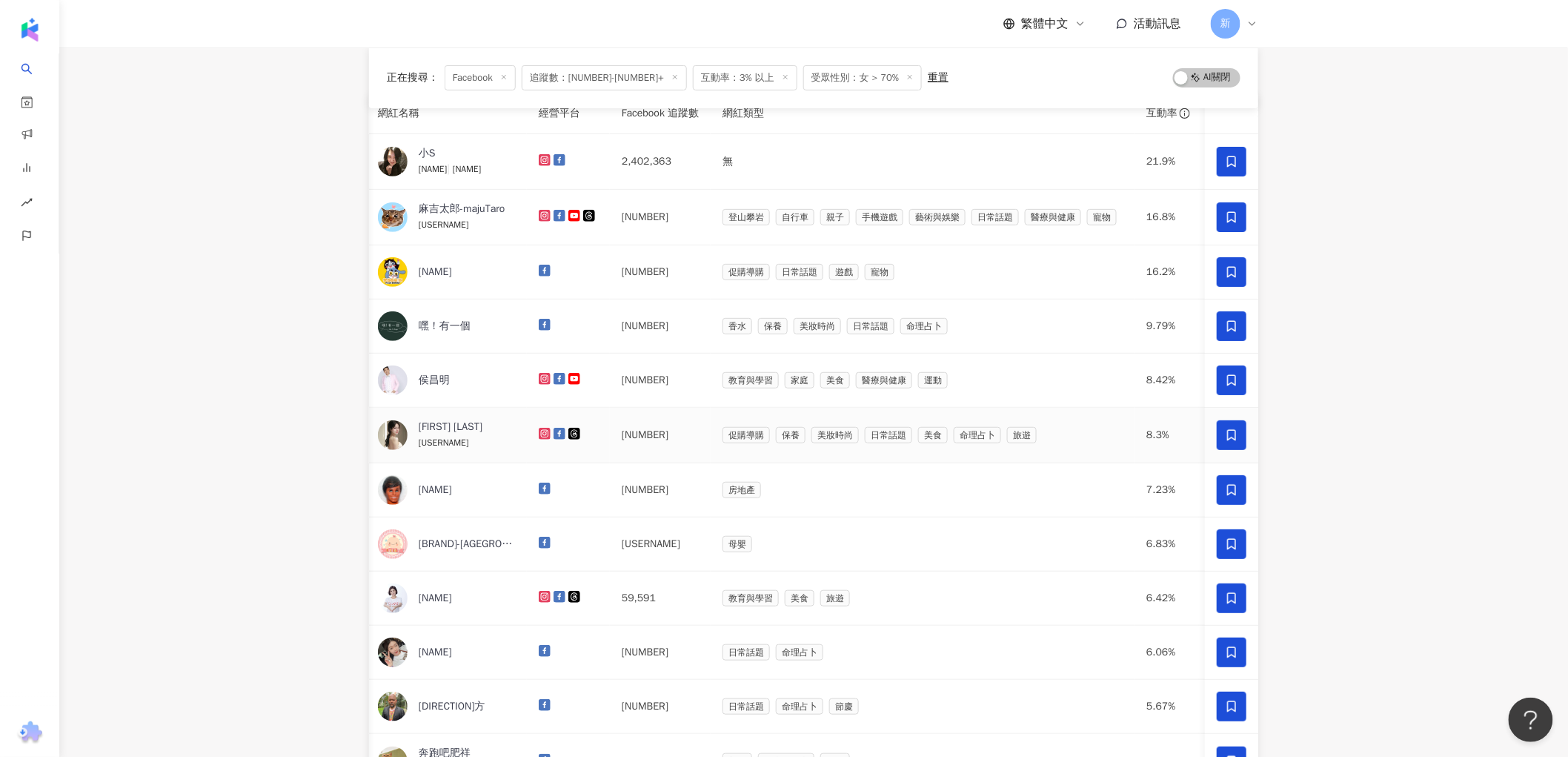 click on "bettyhsu888" at bounding box center (444, 443) 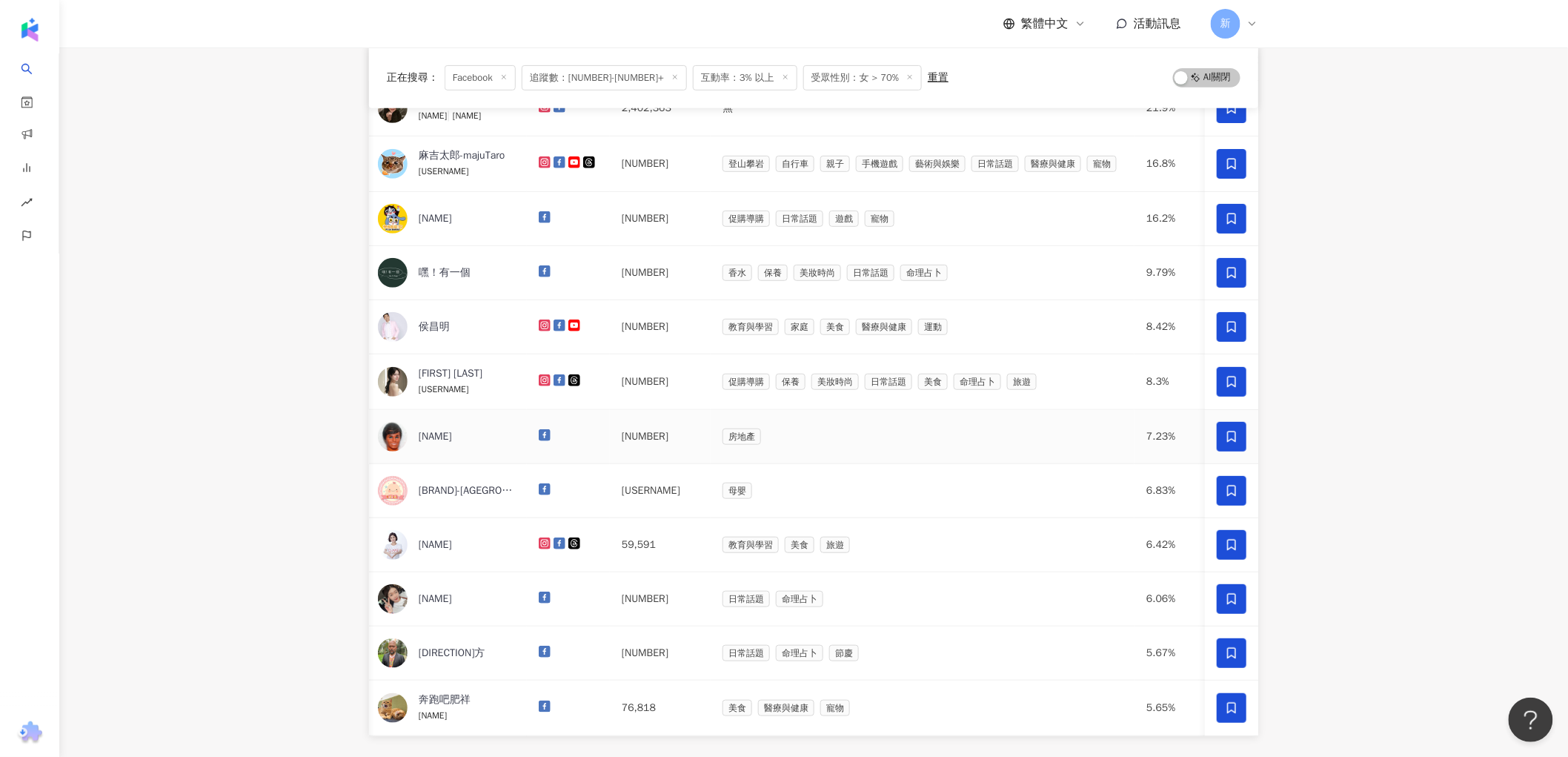 scroll, scrollTop: 247, scrollLeft: 0, axis: vertical 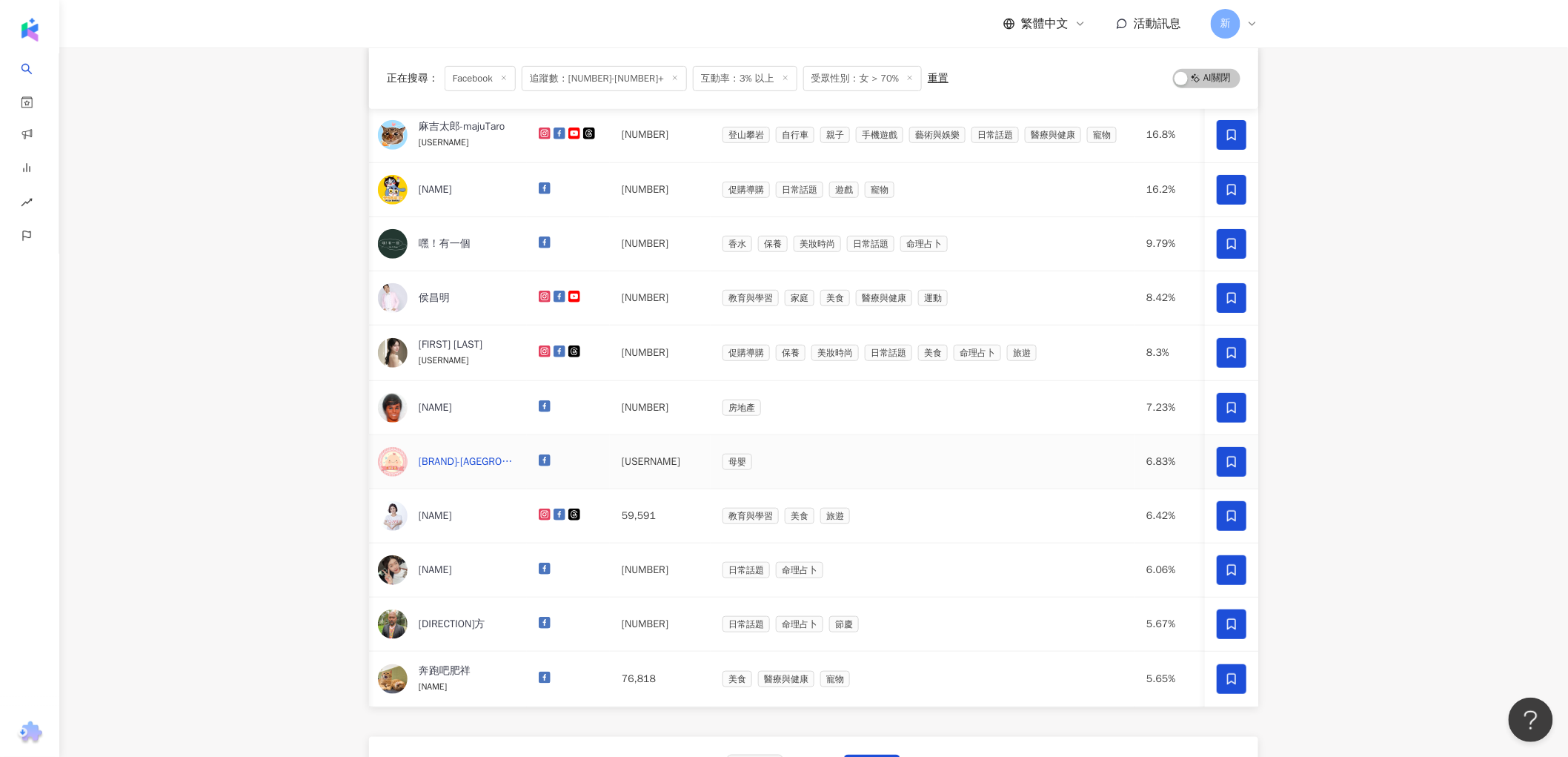 click on "NC Baby-嬰幼兒、童裝、用品 直播" at bounding box center [467, 462] 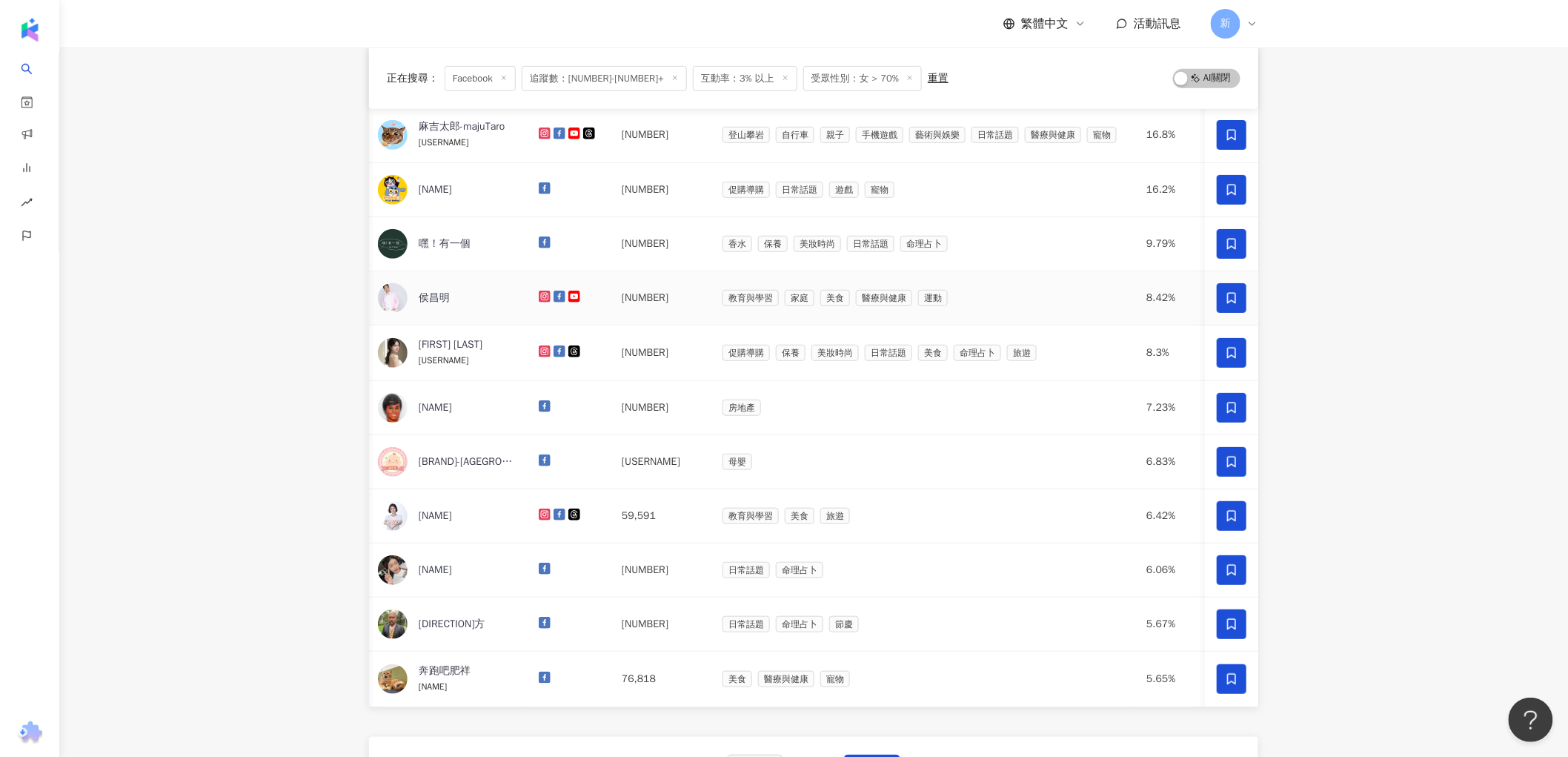 scroll, scrollTop: 329, scrollLeft: 0, axis: vertical 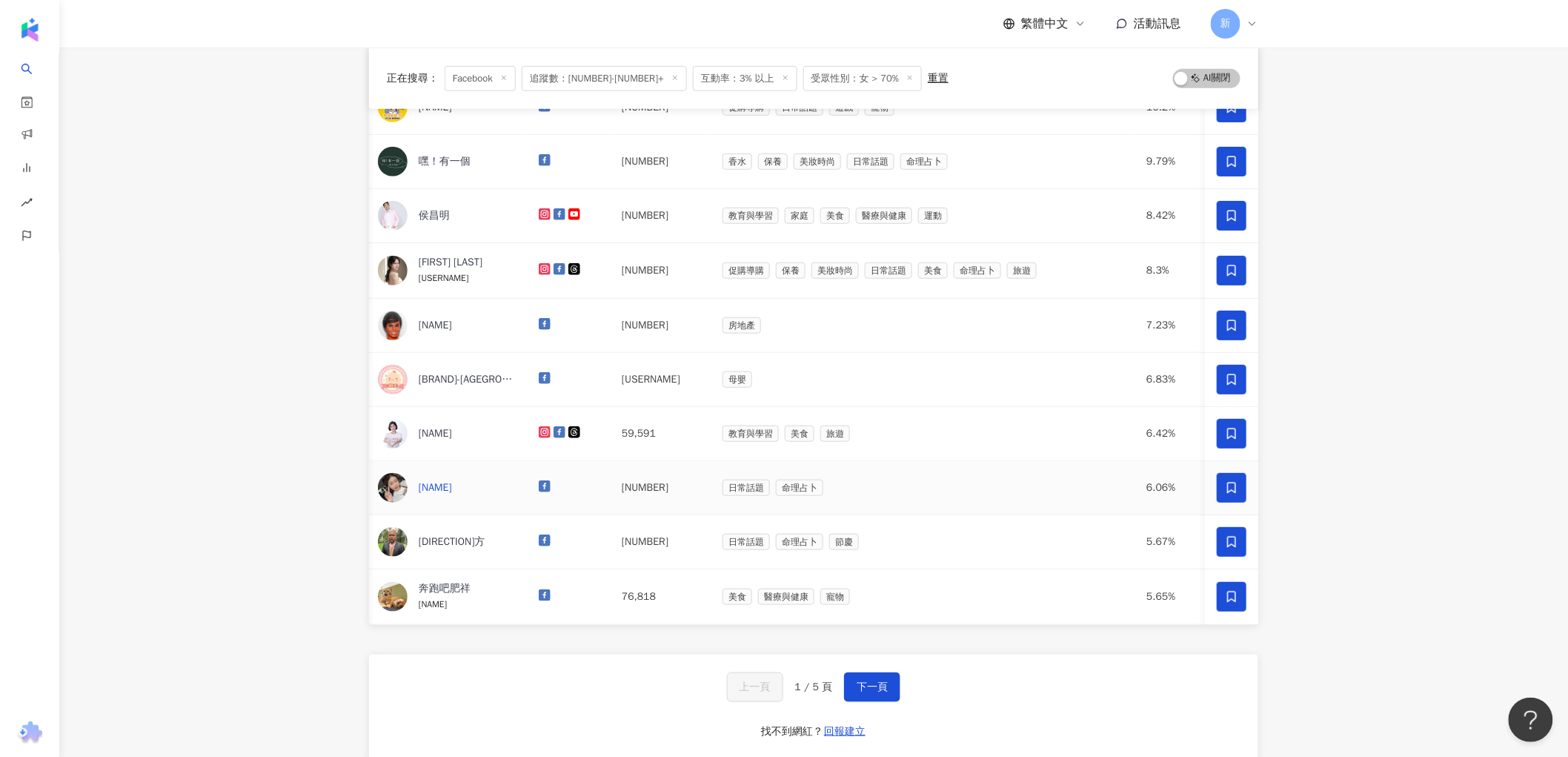 click on "胡麗莉" at bounding box center [435, 488] 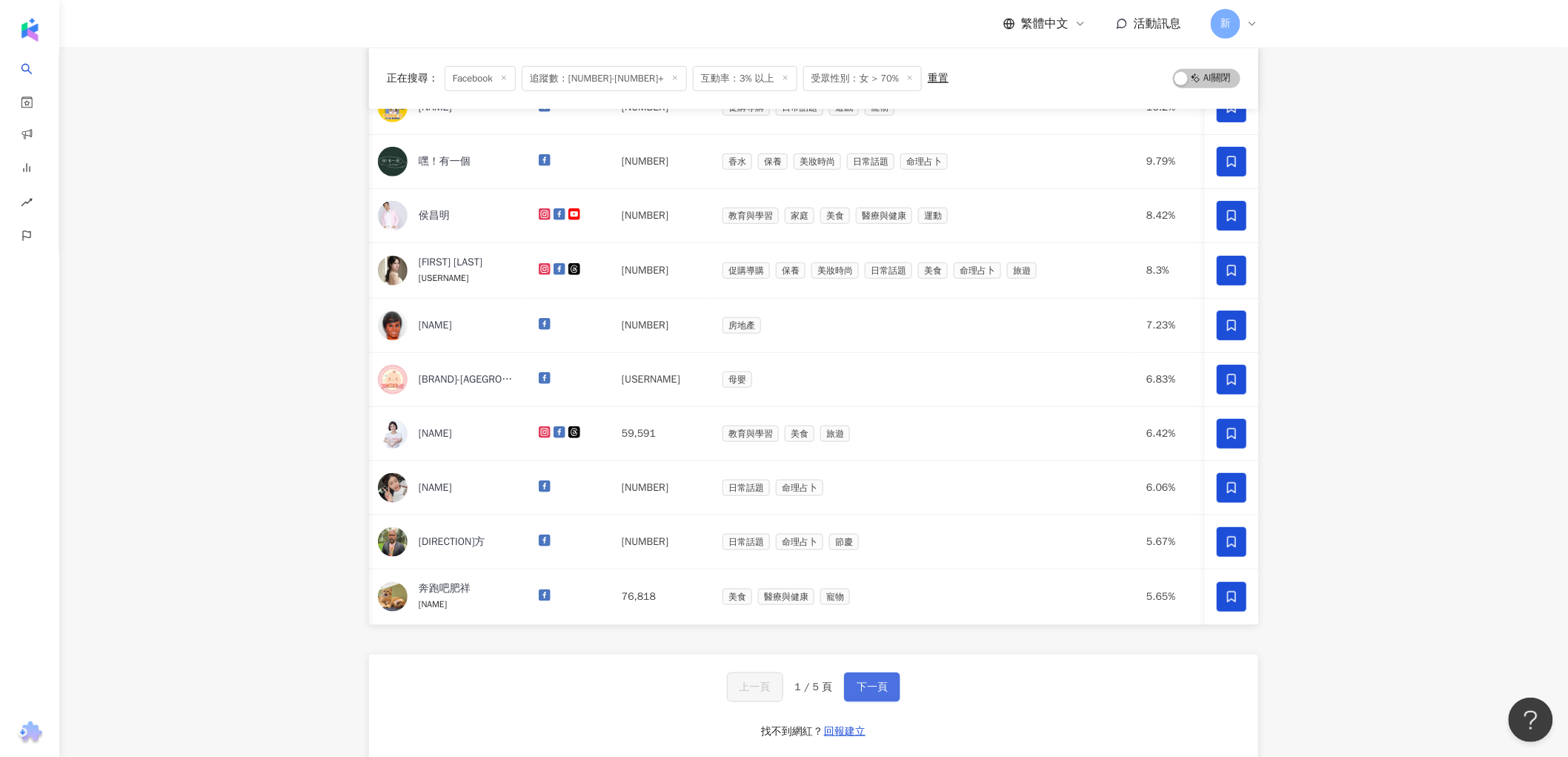 click on "下一頁" at bounding box center [872, 687] 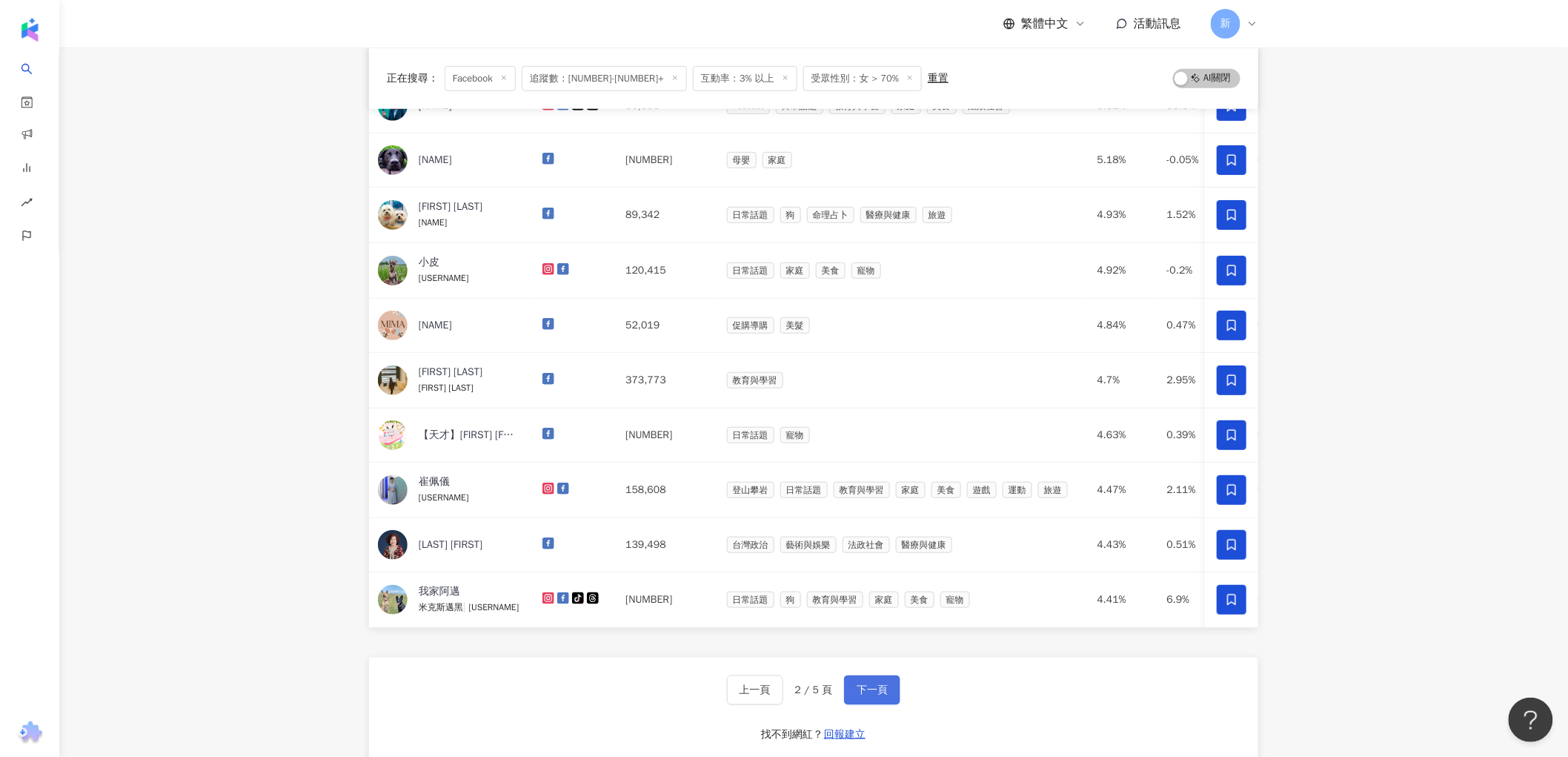 scroll, scrollTop: 0, scrollLeft: 0, axis: both 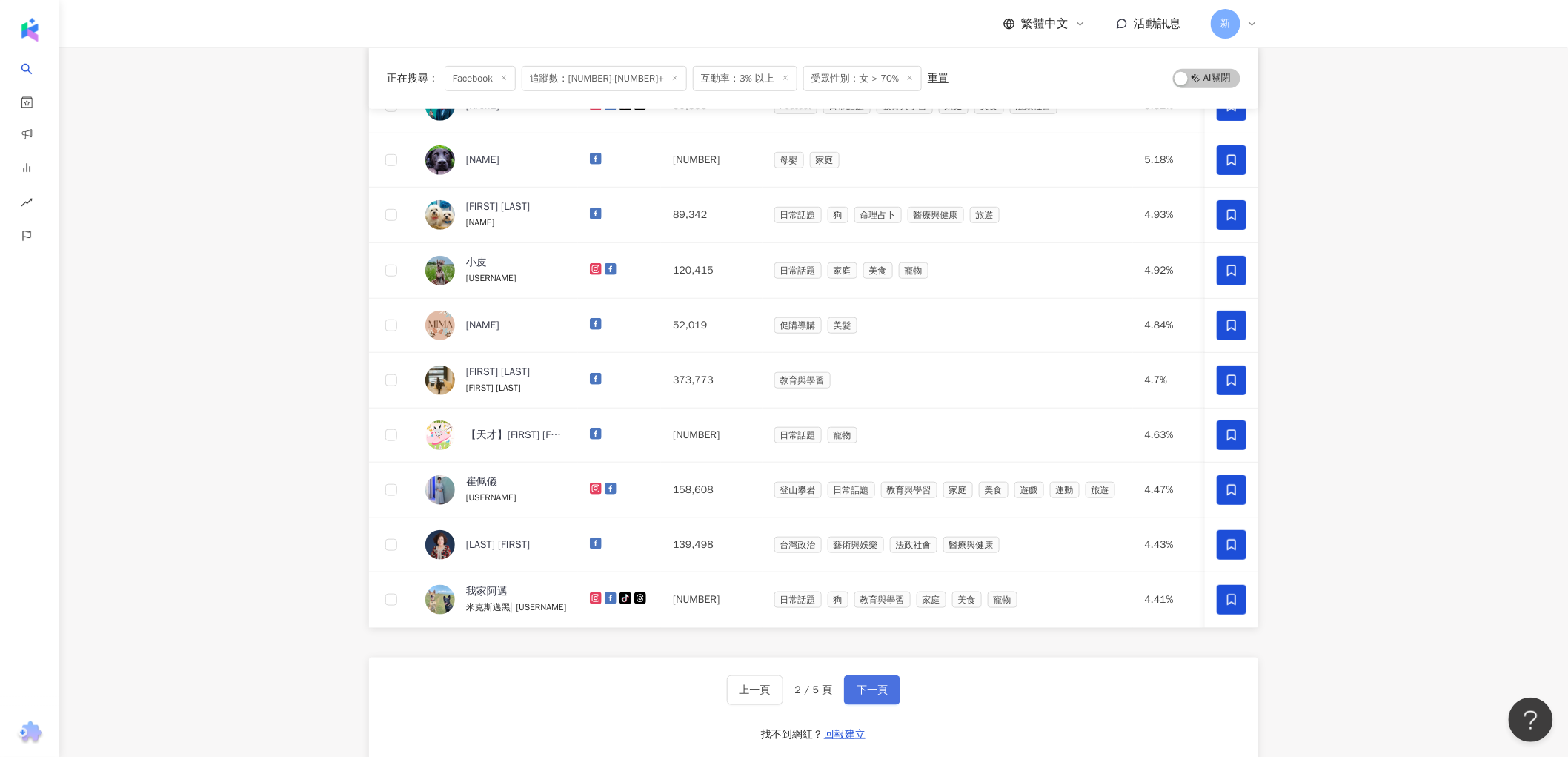 click on "下一頁" at bounding box center (872, 690) 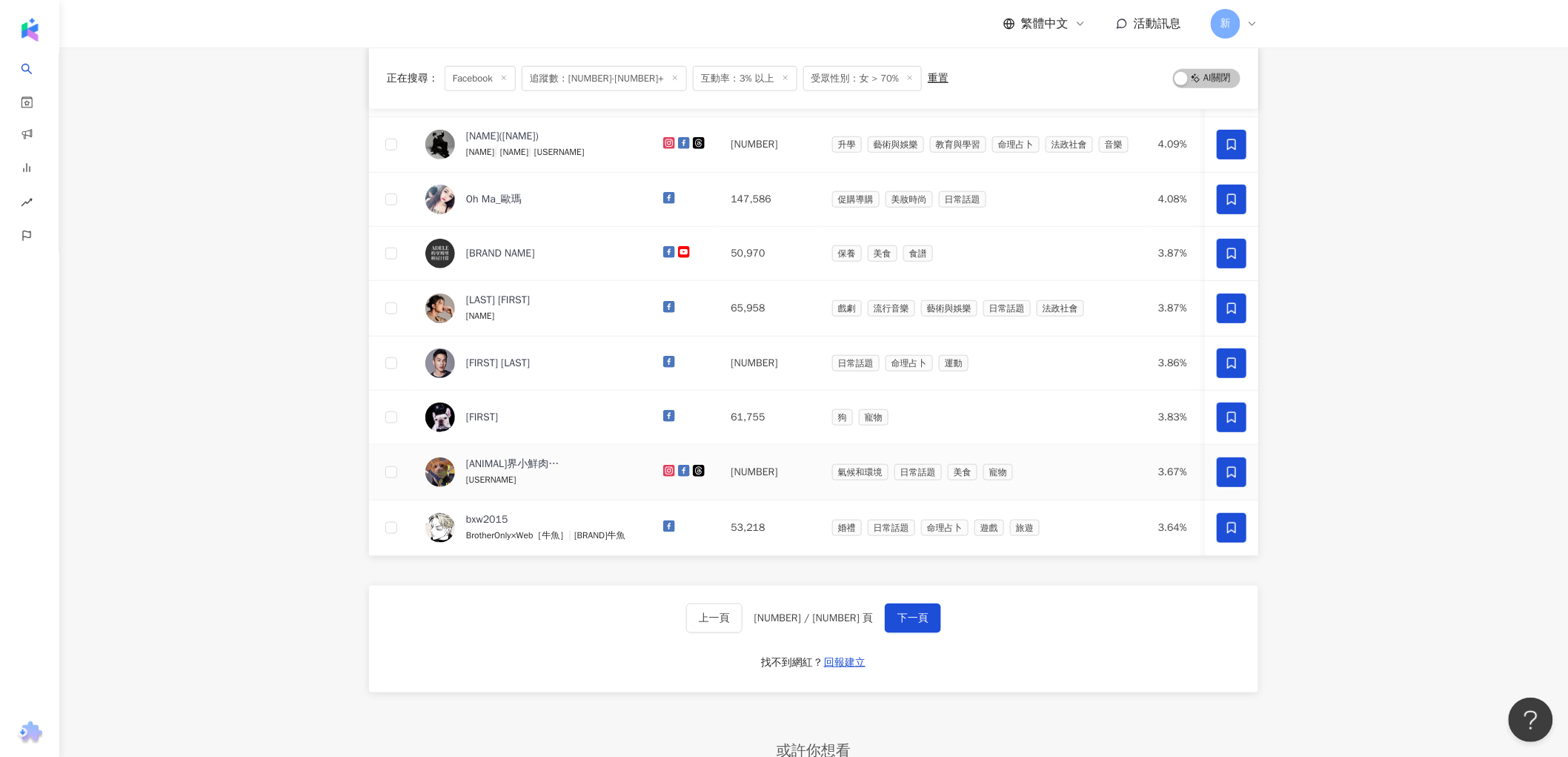 scroll, scrollTop: 411, scrollLeft: 0, axis: vertical 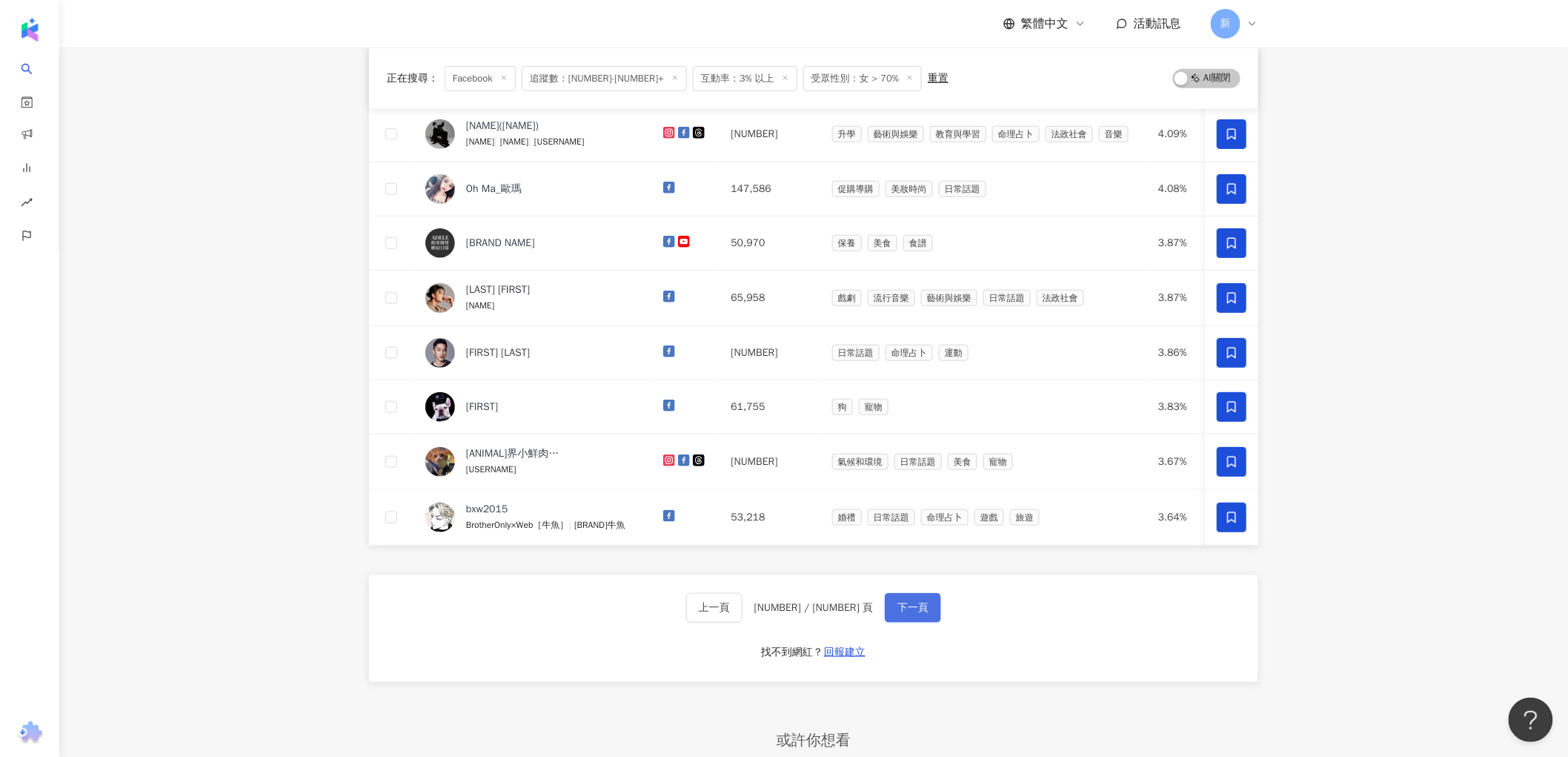 click on "下一頁" at bounding box center (913, 608) 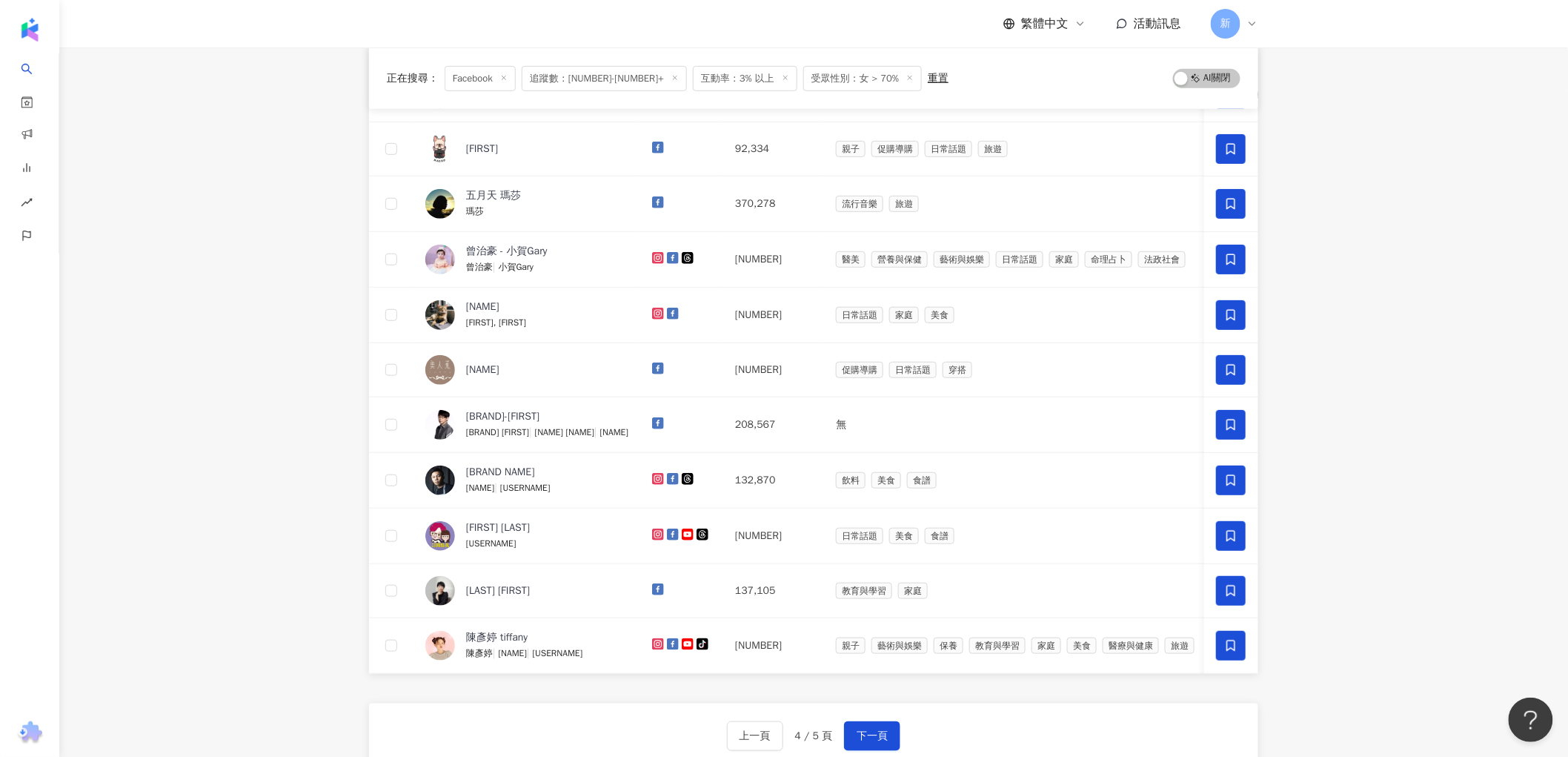 scroll, scrollTop: 329, scrollLeft: 0, axis: vertical 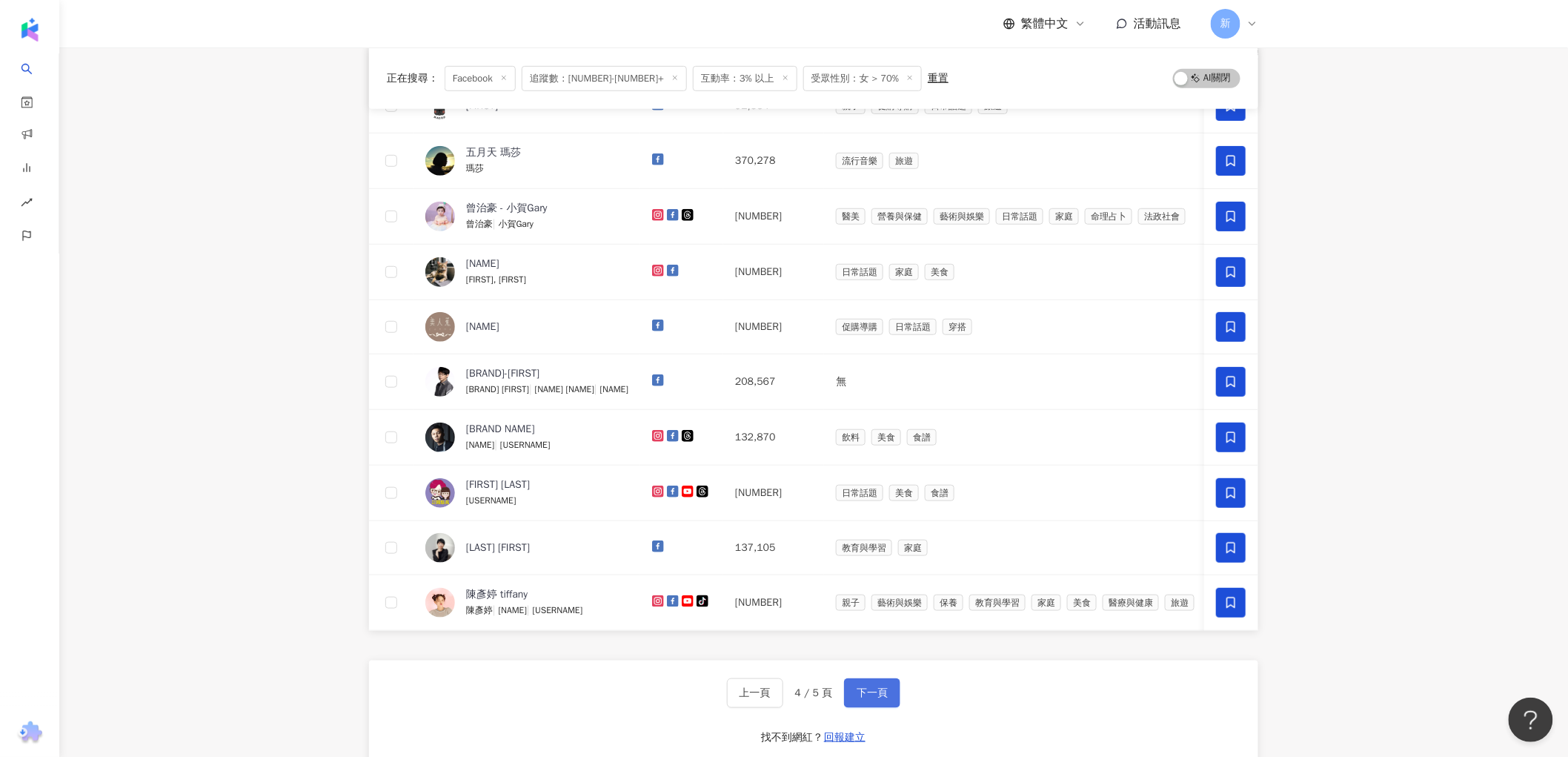 click on "下一頁" at bounding box center (872, 693) 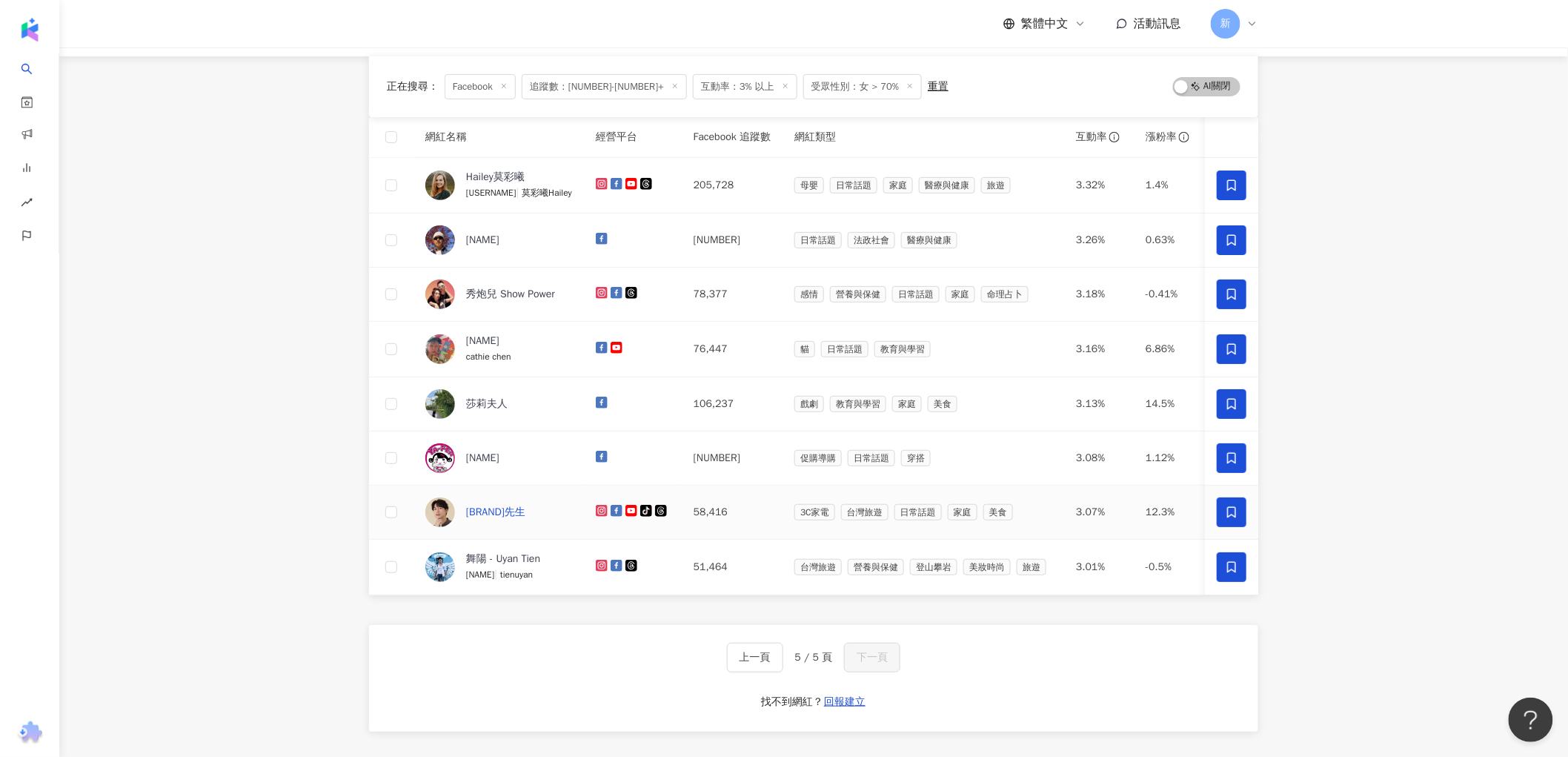 scroll, scrollTop: 0, scrollLeft: 0, axis: both 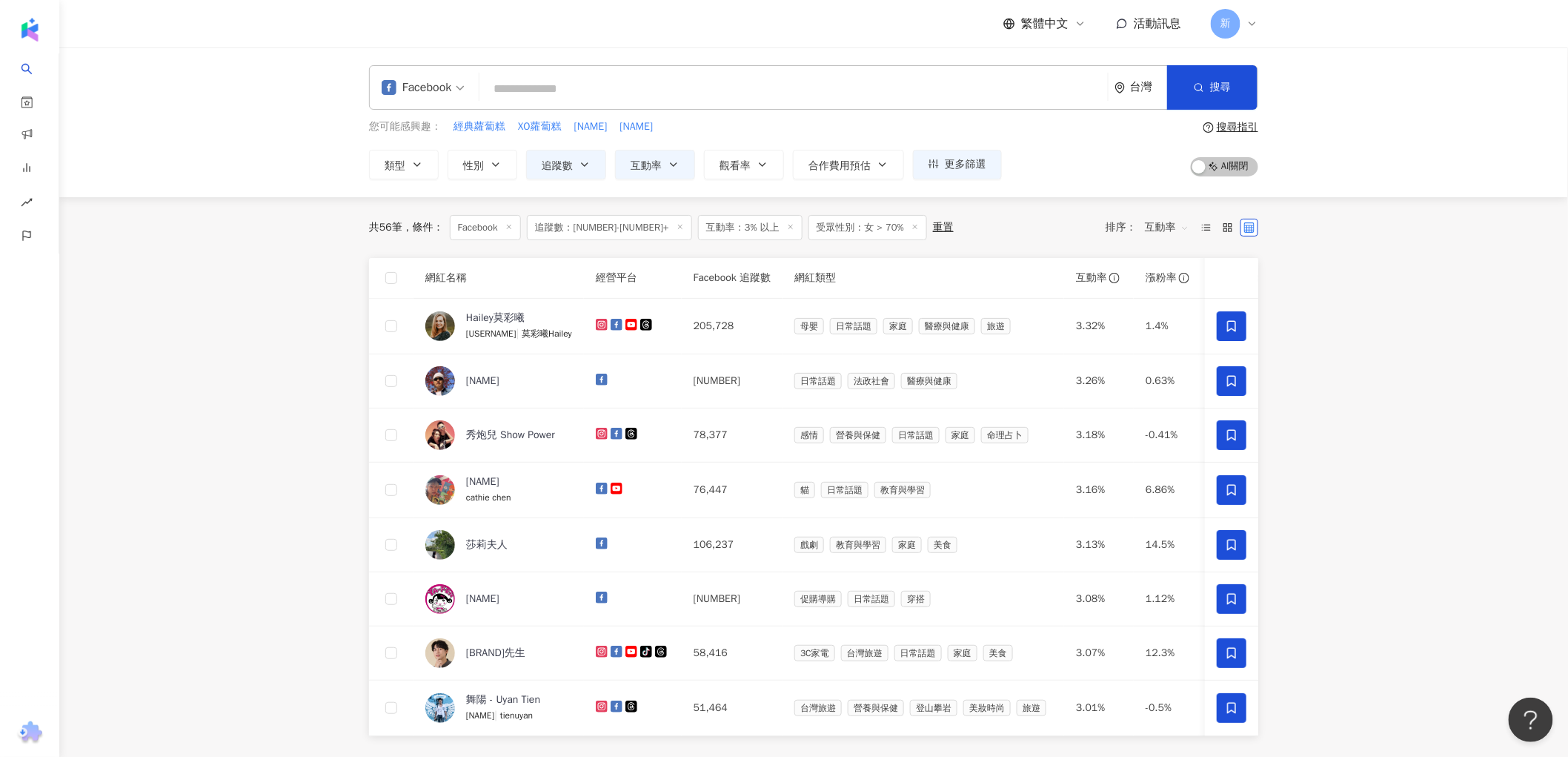 click 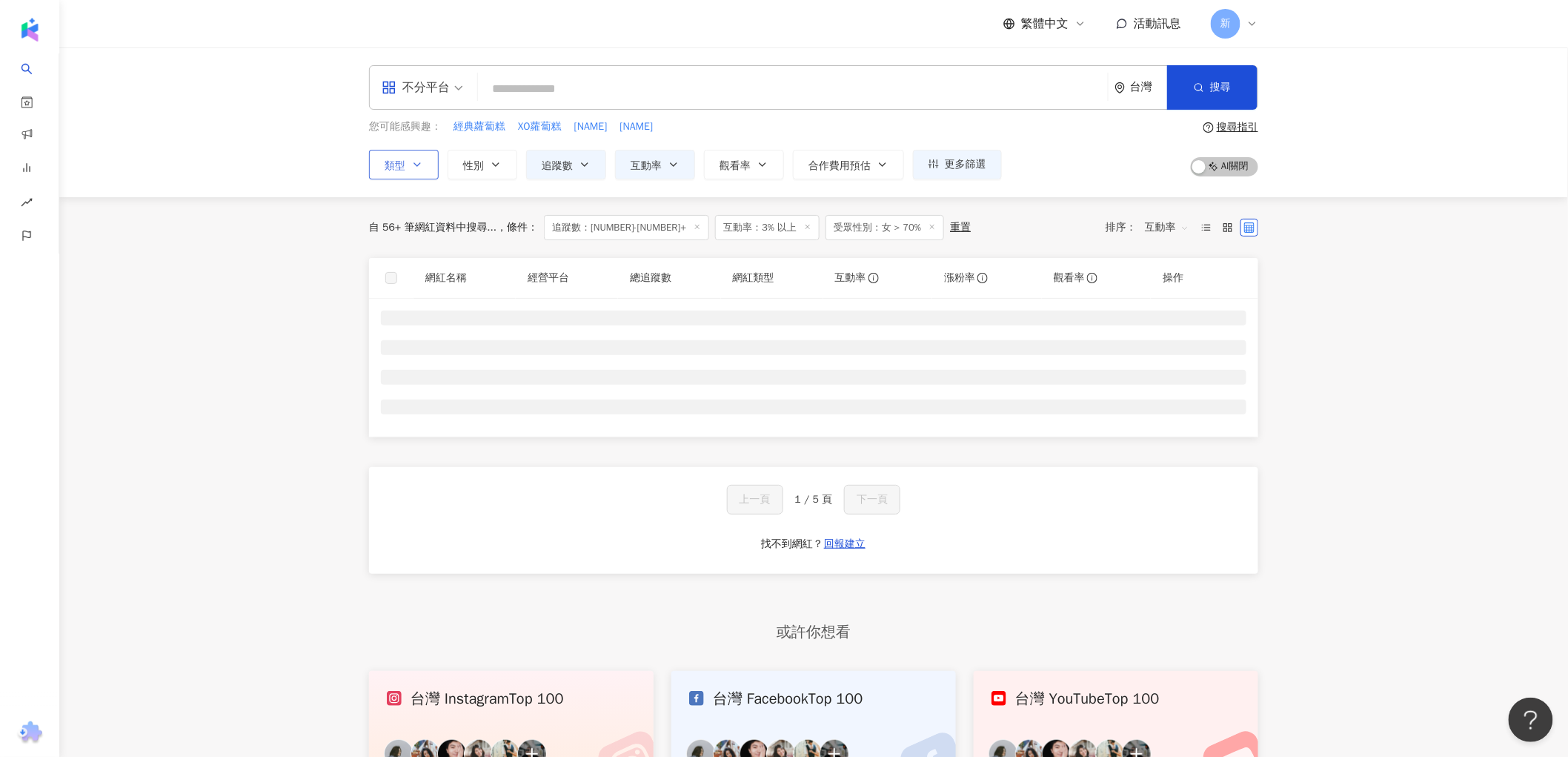 click on "類型" at bounding box center (404, 165) 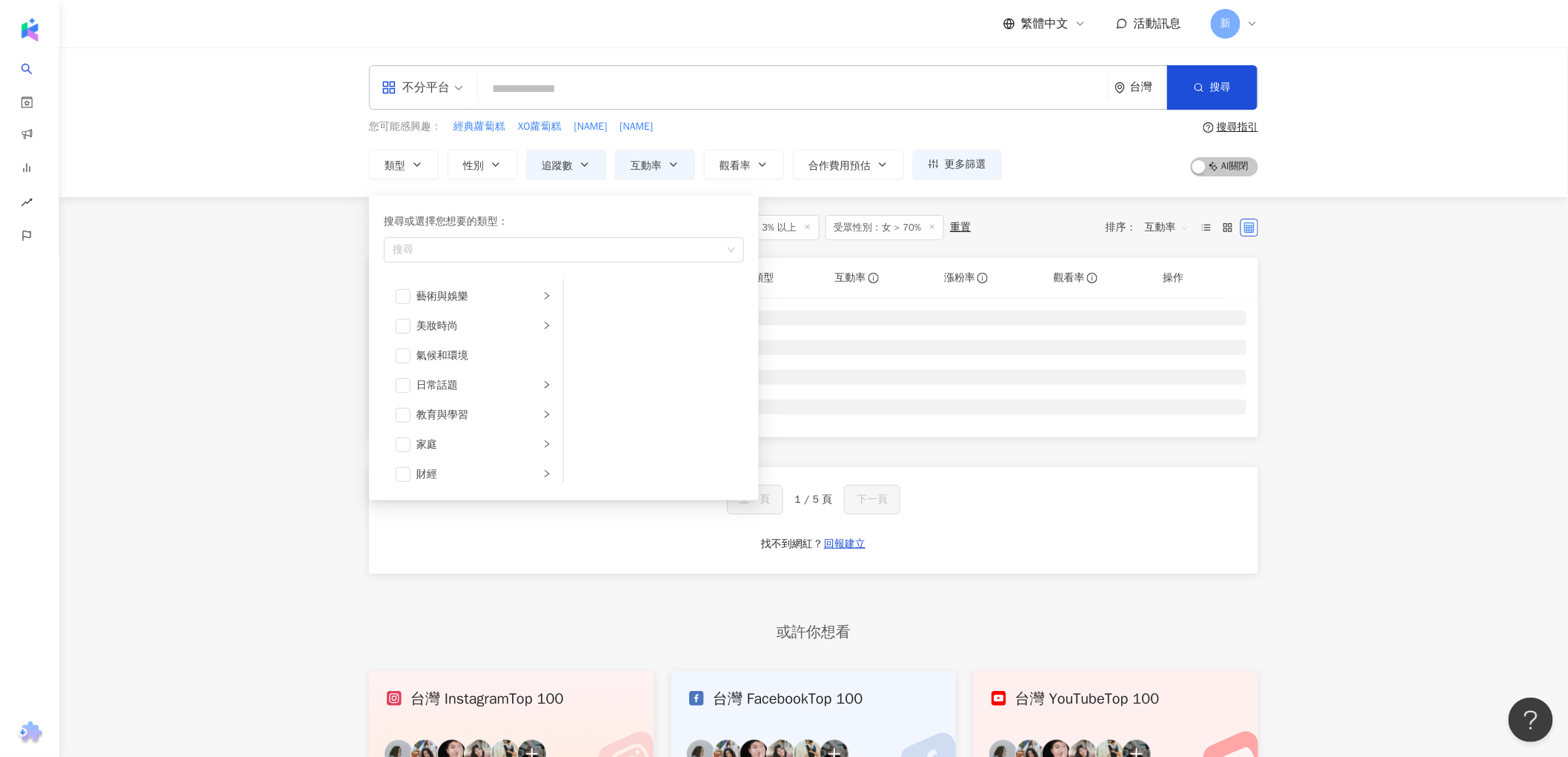 click on "不分平台" at bounding box center [416, 87] 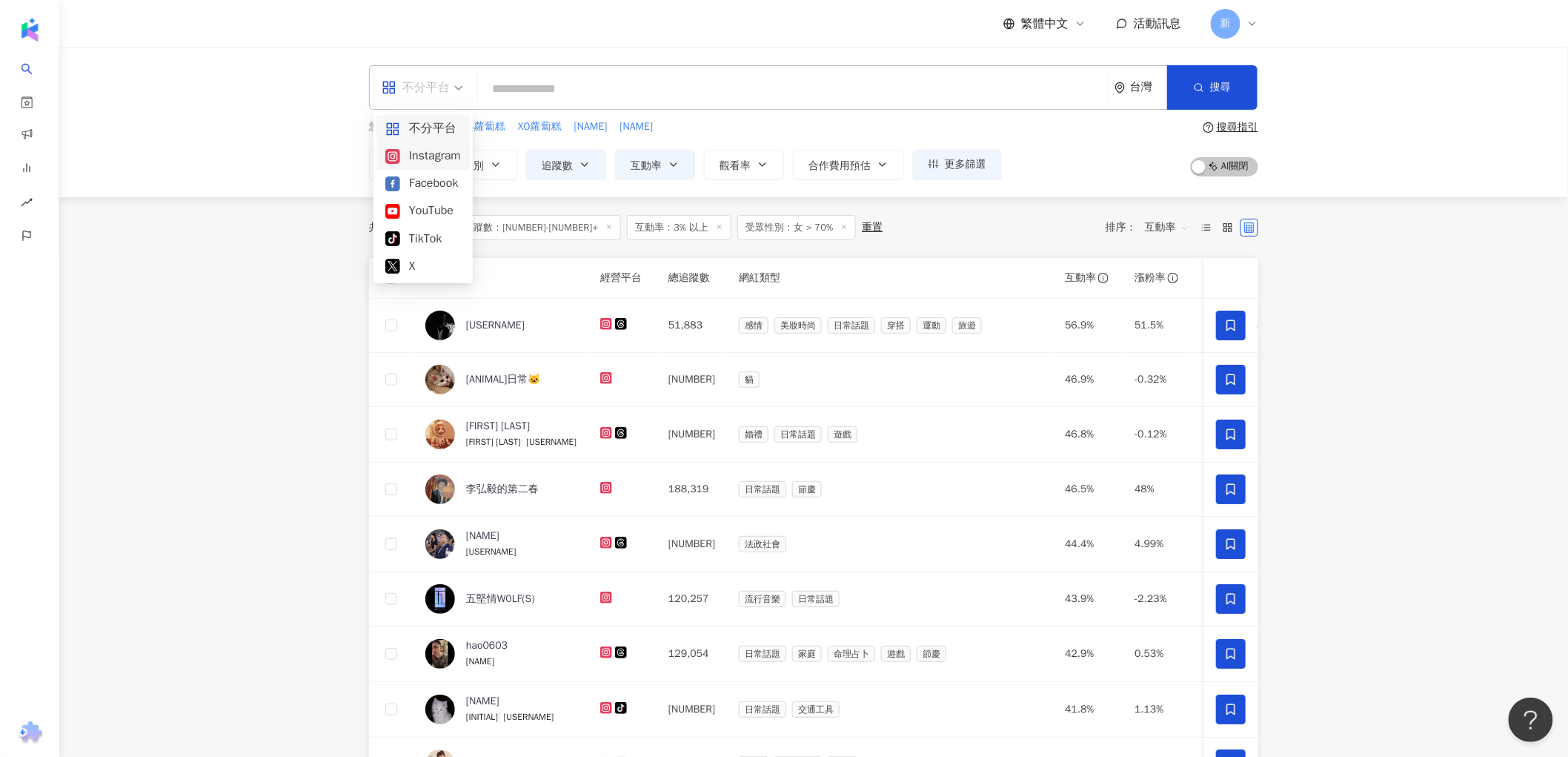 click on "Instagram" at bounding box center [423, 156] 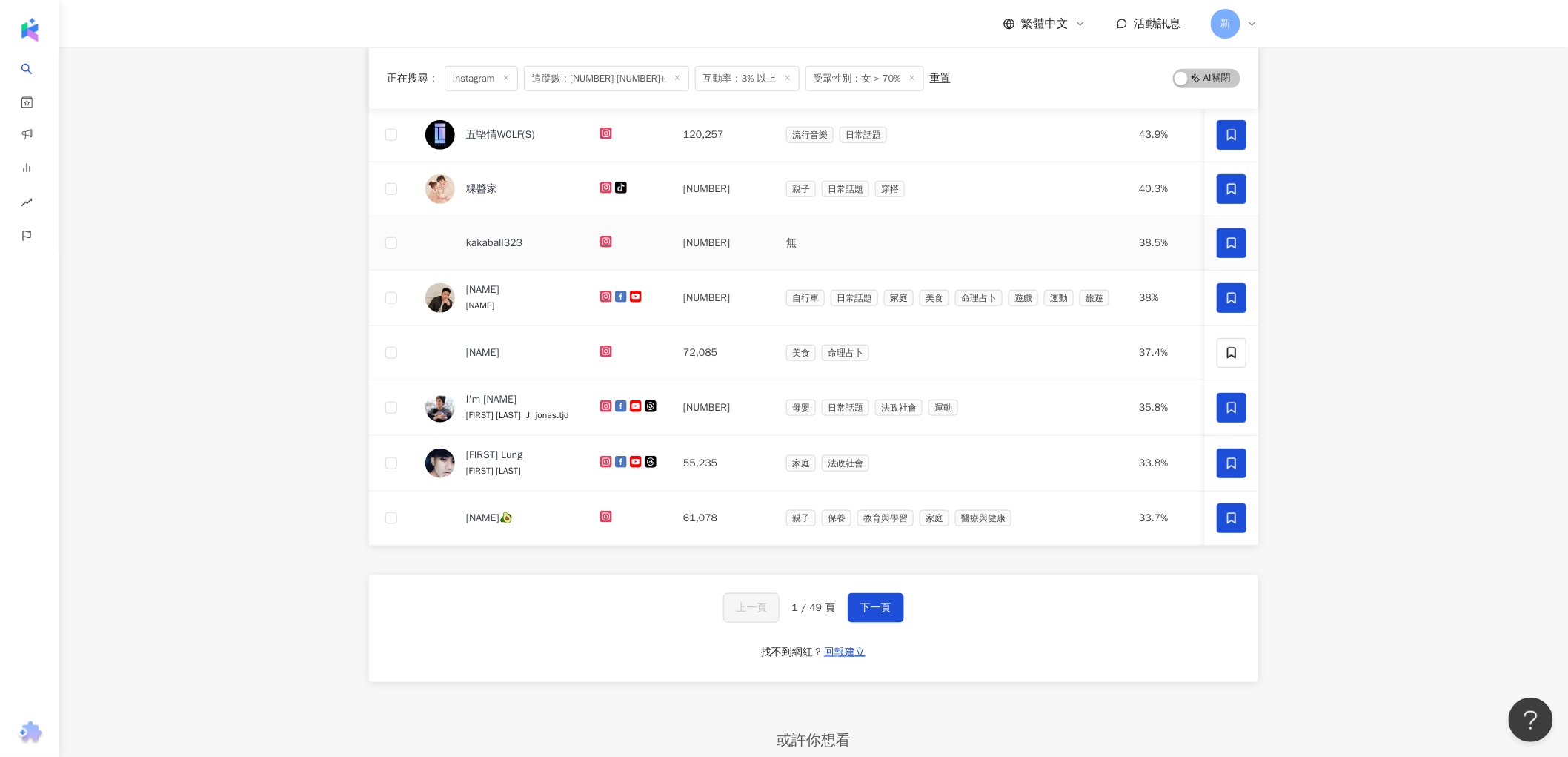scroll, scrollTop: 411, scrollLeft: 0, axis: vertical 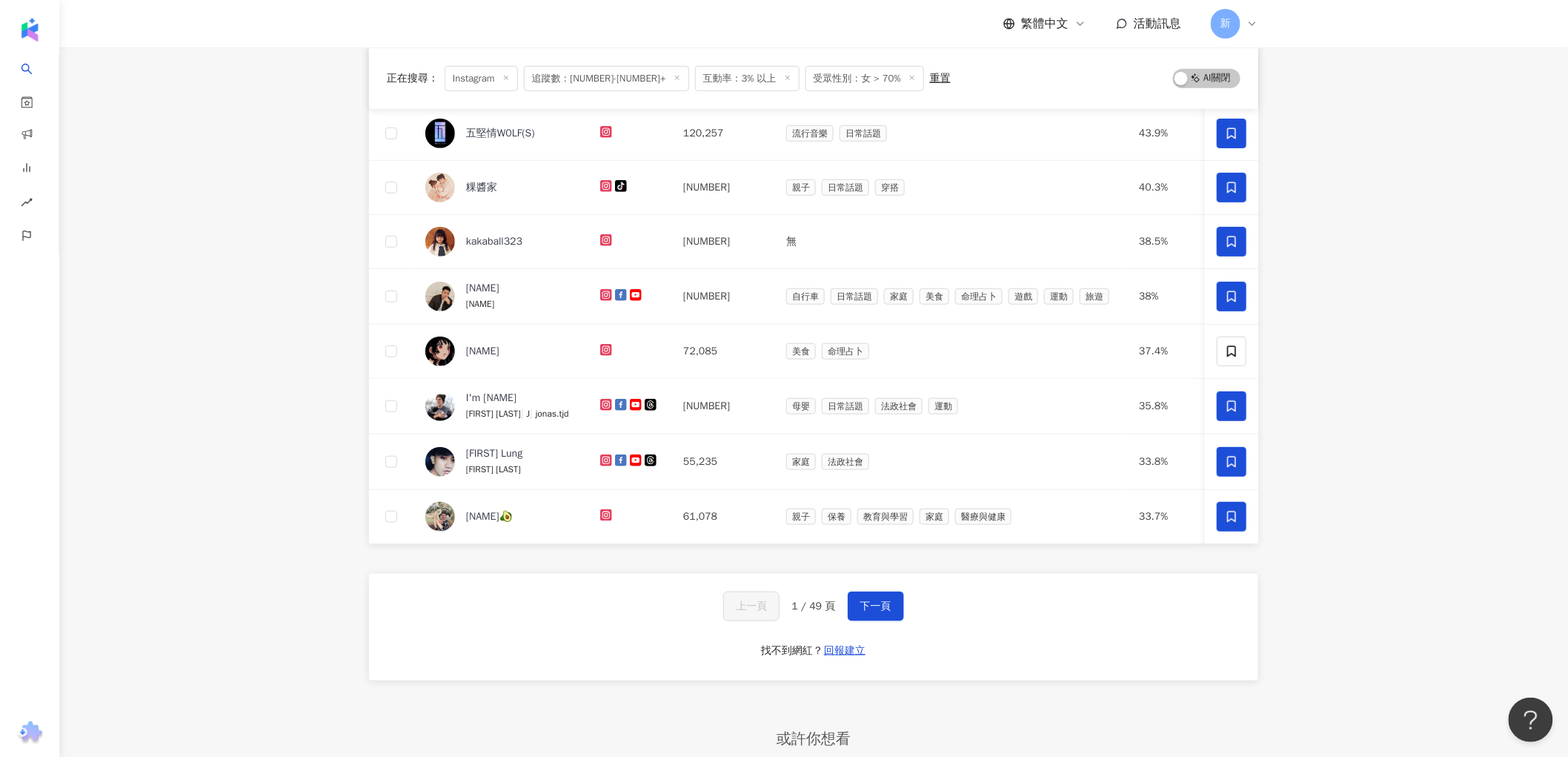 click on "上一頁 1 / 49 頁 下一頁 找不到網紅？ 回報建立" at bounding box center (814, 627) 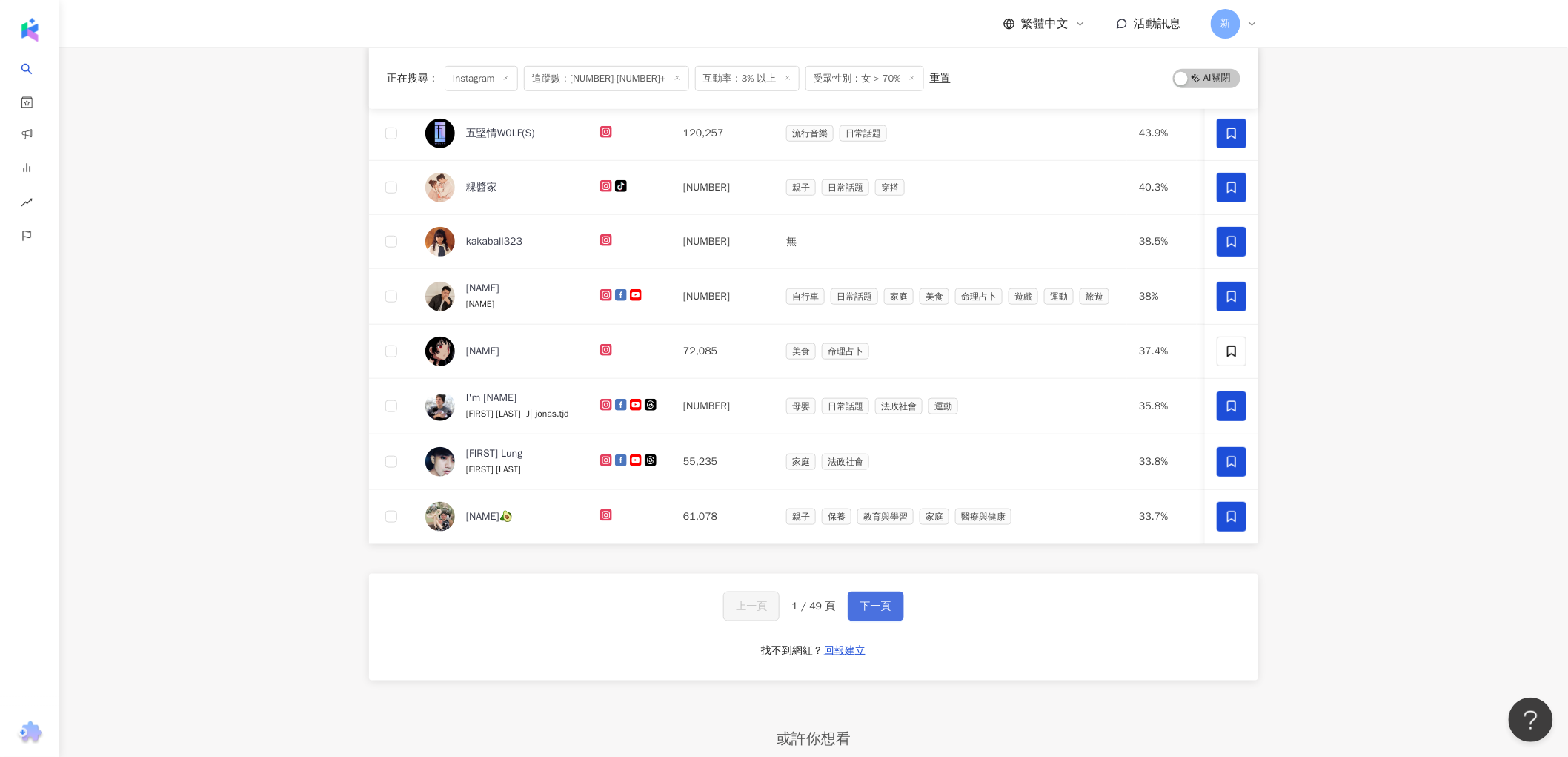 click on "下一頁" at bounding box center (876, 606) 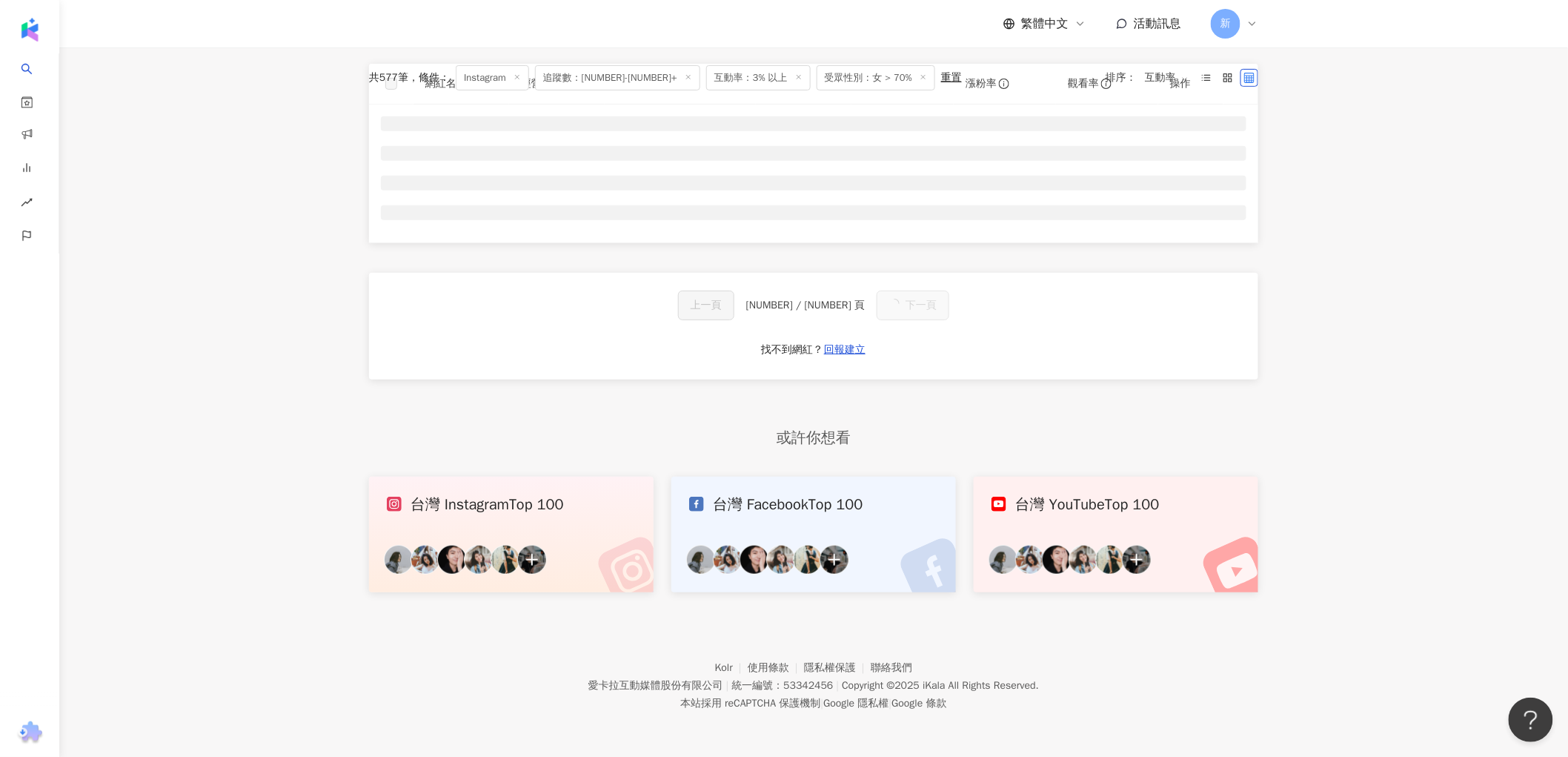 scroll, scrollTop: 0, scrollLeft: 0, axis: both 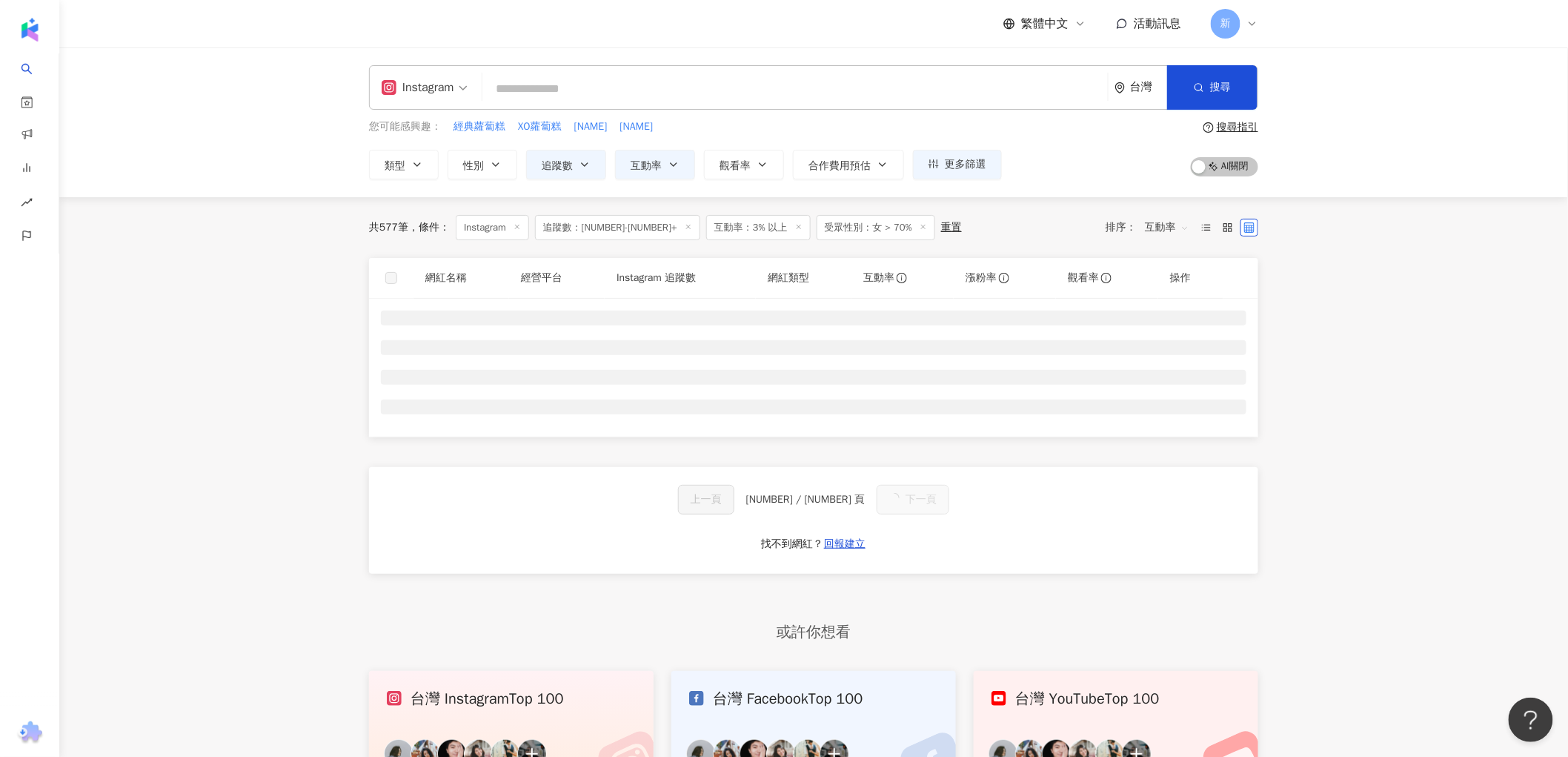 click on "追蹤數：50,000-1,000,000+" at bounding box center (617, 228) 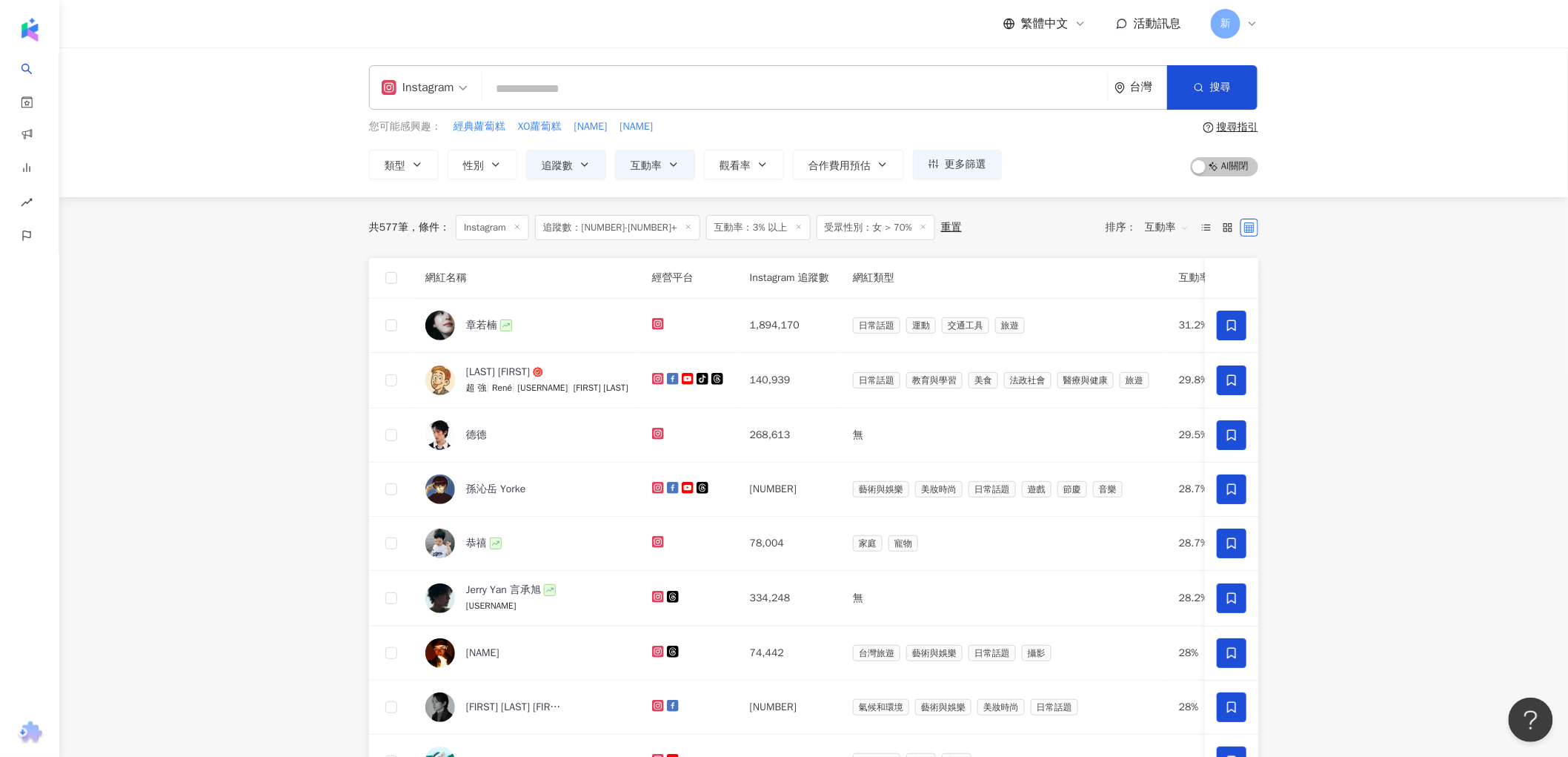 click on "追蹤數：50,000-1,000,000+" at bounding box center (617, 228) 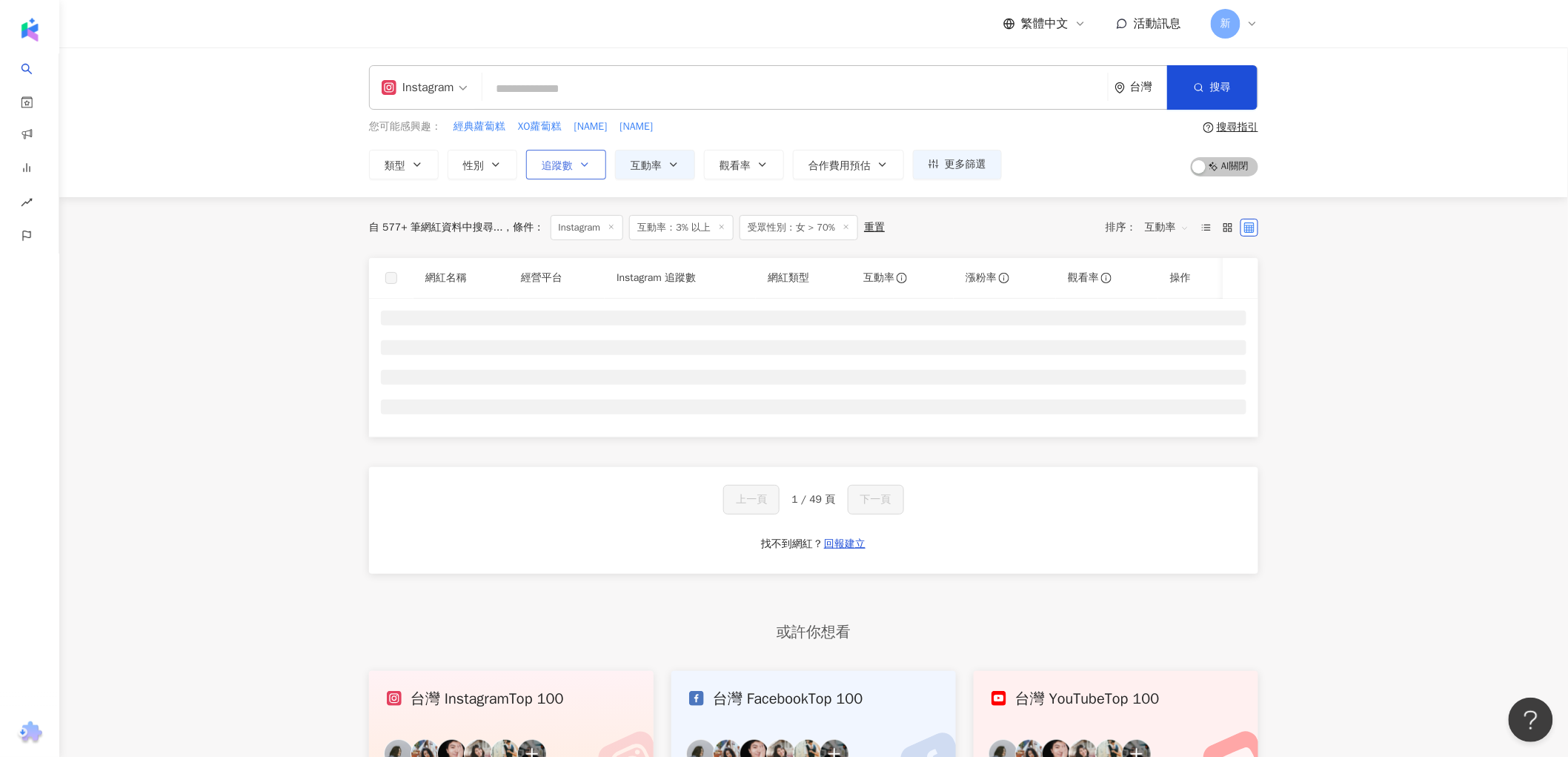click 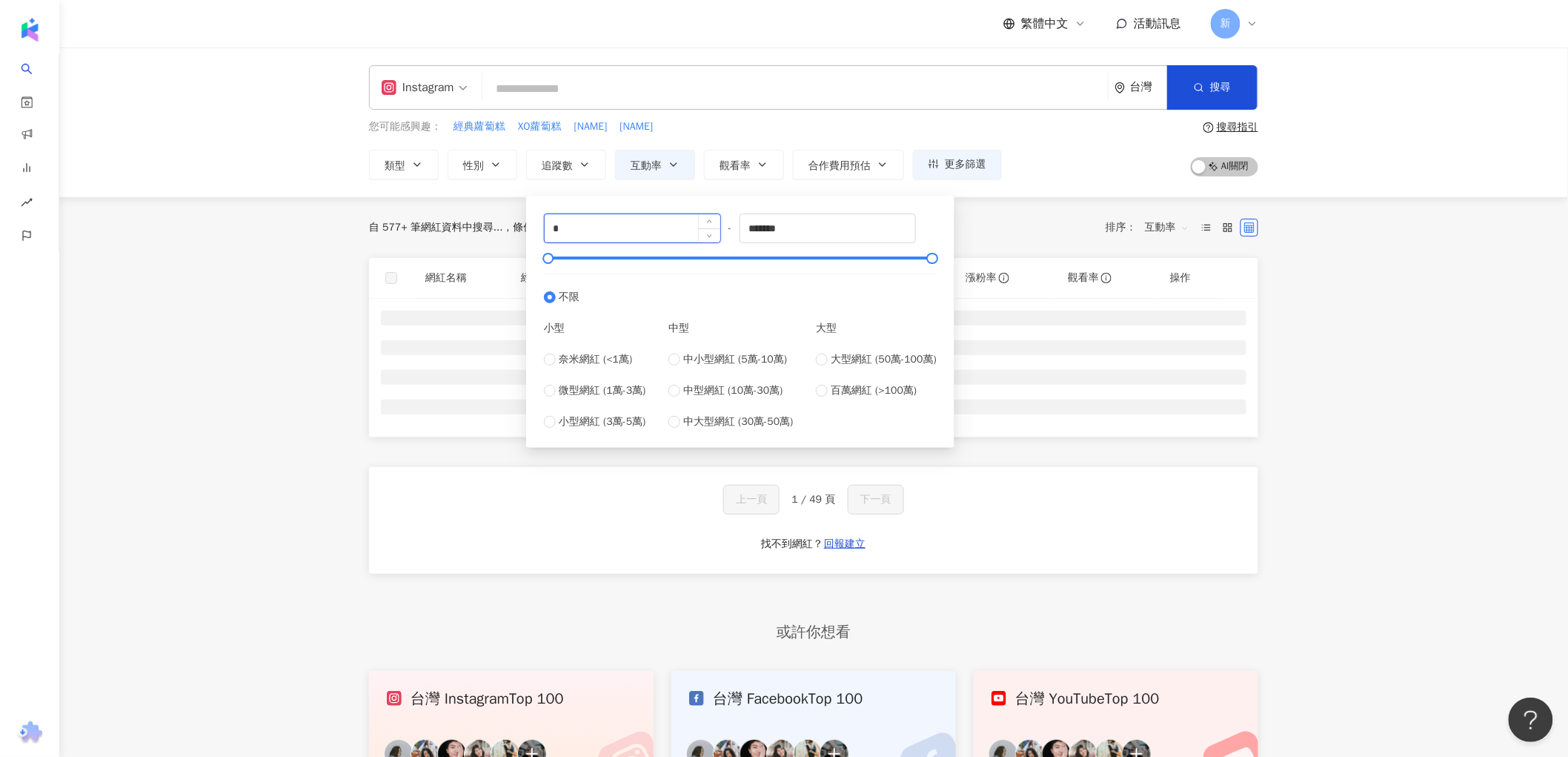 click on "*" at bounding box center [632, 228] 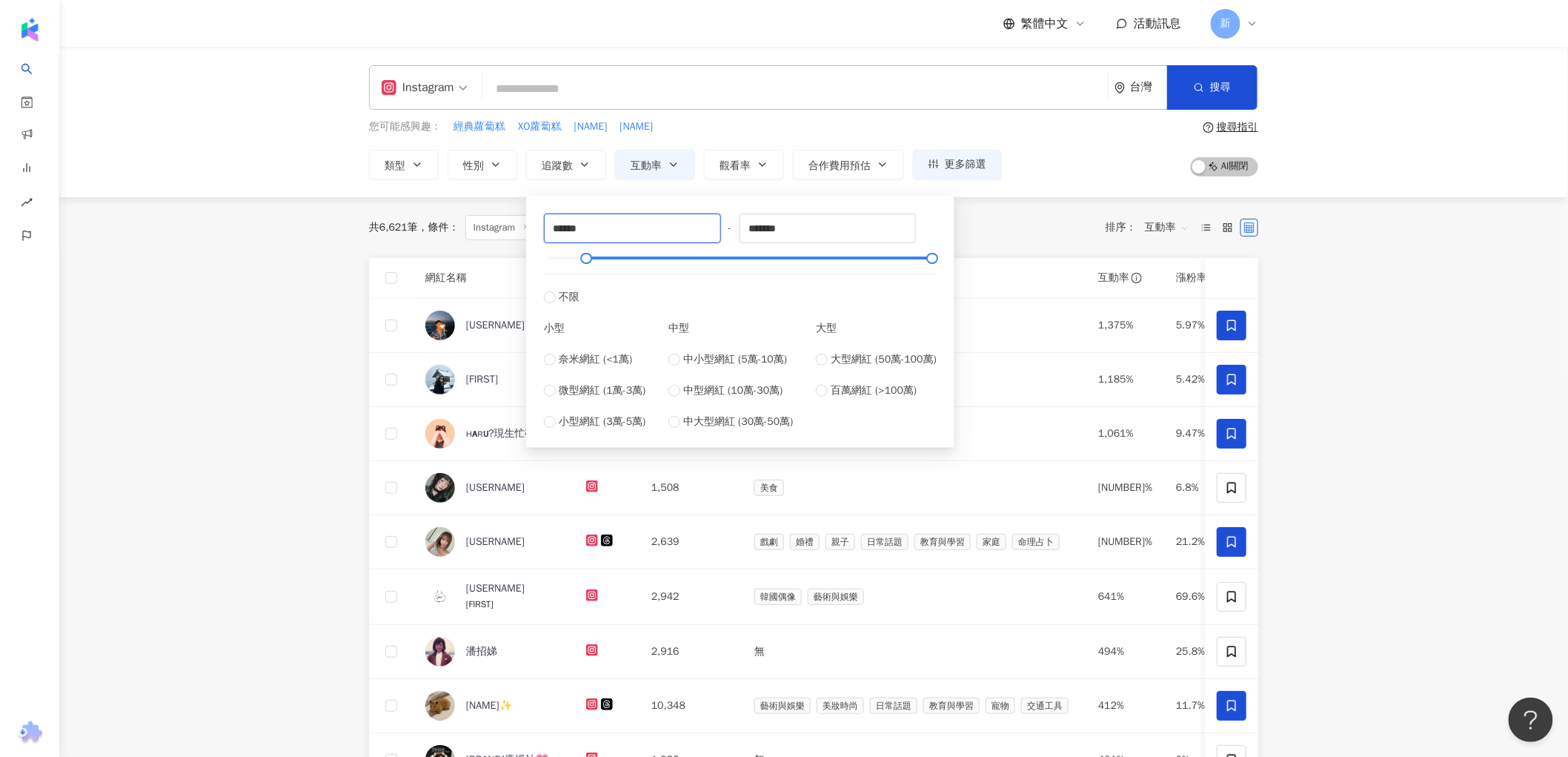 type on "******" 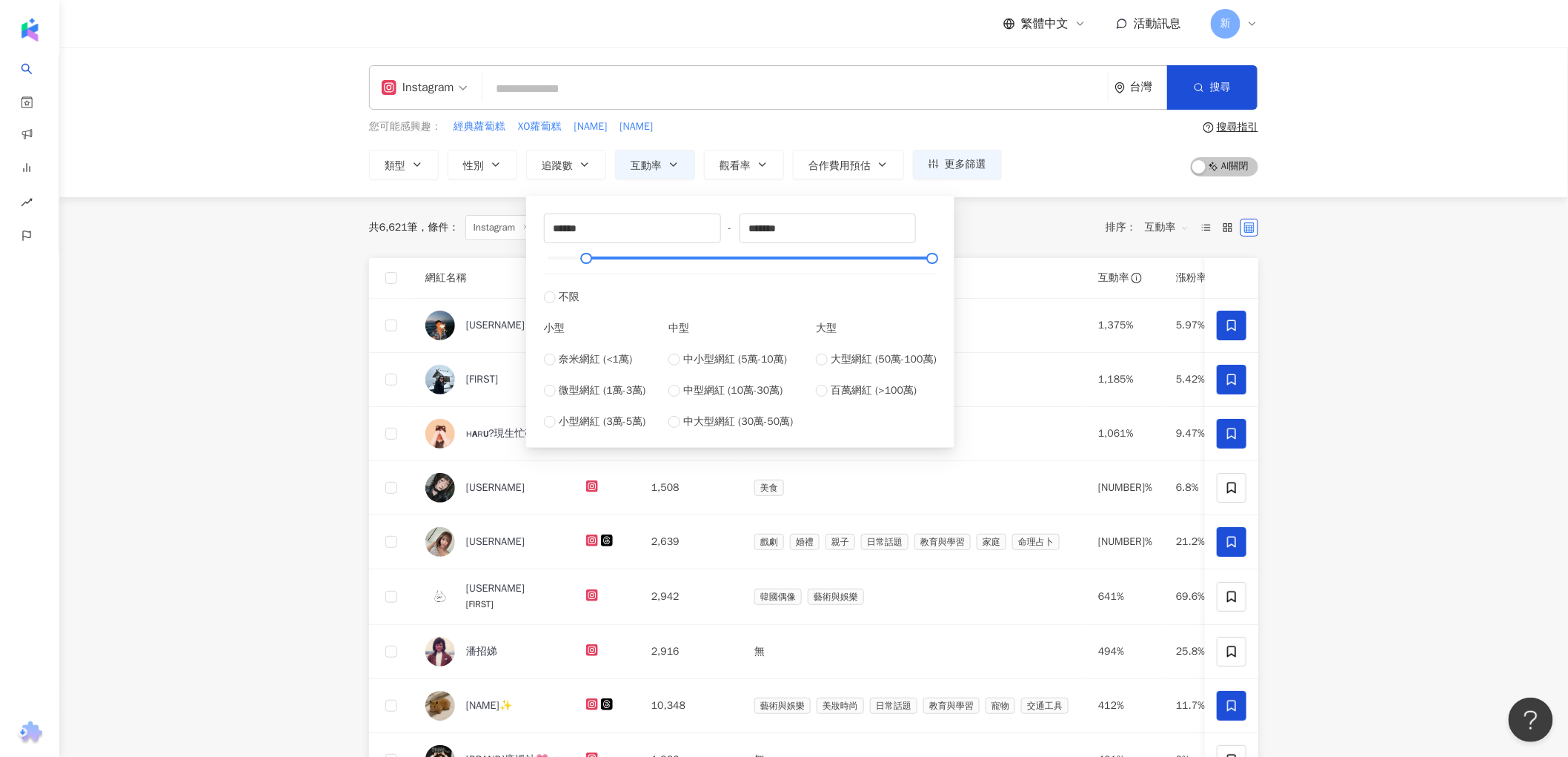 click on "共  6,621  筆 條件 ： Instagram 互動率：3% 以上 受眾性別：女 > 70% 重置 排序： 互動率 網紅名稱 經營平台 Instagram 追蹤數 網紅類型 互動率 漲粉率 觀看率 操作                     chienjimmy 1,474 母嬰 藝術與娛樂 日常話題 交通工具 1,375% 5.97% 23,795% 找相似 Aileen 1,323 田徑、馬拉松 1,185% 5.42% 60,974% 找相似 ʜᴀʀᴜ?現生忙碌非常緩更❗️ 1,561 藝術與娛樂 日常話題 1,061% 9.47% 11,379% 找相似 _hsznm 1,508 美食 811% 6.8% 34,755% riman.aa760603 2,639 戲劇 婚禮 親子 日常話題 教育與學習 家庭 命理占卜 728% 21.2% 20,909% 找相似 katato1107 ᴋᴀᴛ 2,942 韓國偶像 藝術與娛樂 641% 69.6% 0% 找相似 潘招娣 2,916 無 494% 25.8% 17,576% 找相似 韓恩吶卡拉✨ 10,348 藝術與娛樂 美妝時尚 日常話題 教育與學習 寵物 交通工具 412% 11.7% 2,927% Gfriend&Viviz應援站💗 1,936 無 401% 0% 3,358% R rrray_112 996 日常話題 交通工具 398% 15.5% 4,263" at bounding box center (814, 750) 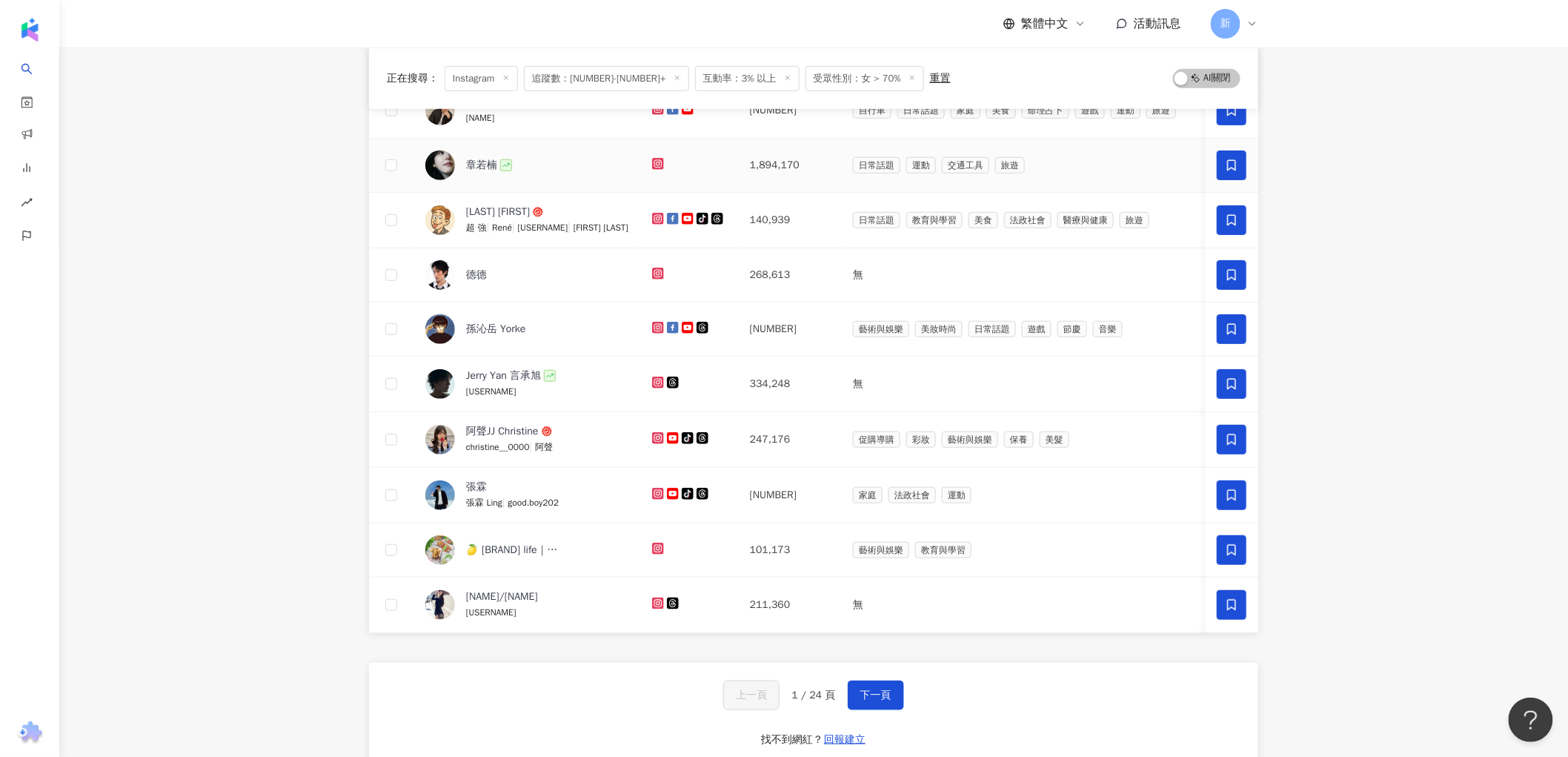 scroll, scrollTop: 329, scrollLeft: 0, axis: vertical 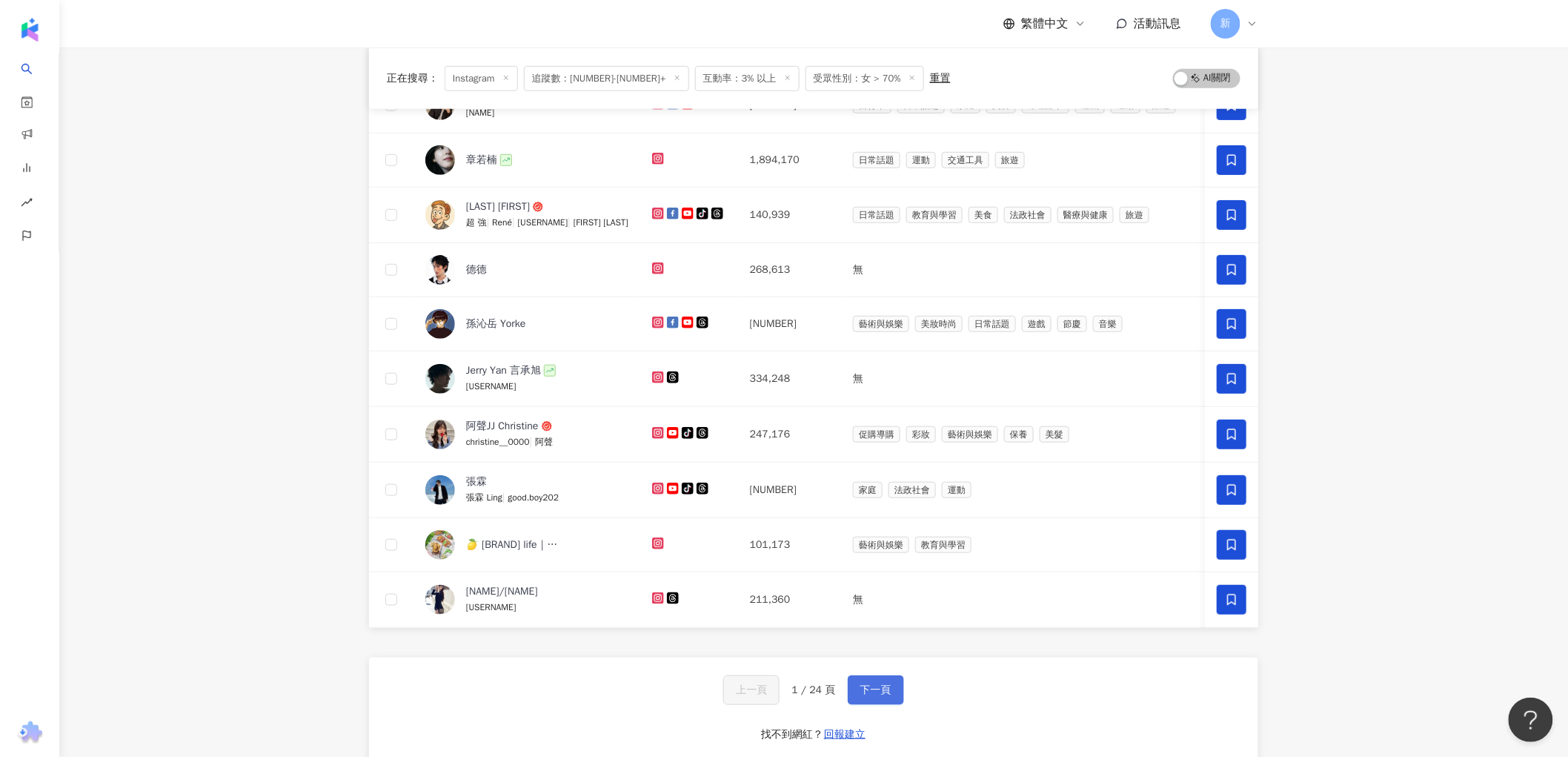click on "下一頁" at bounding box center [876, 690] 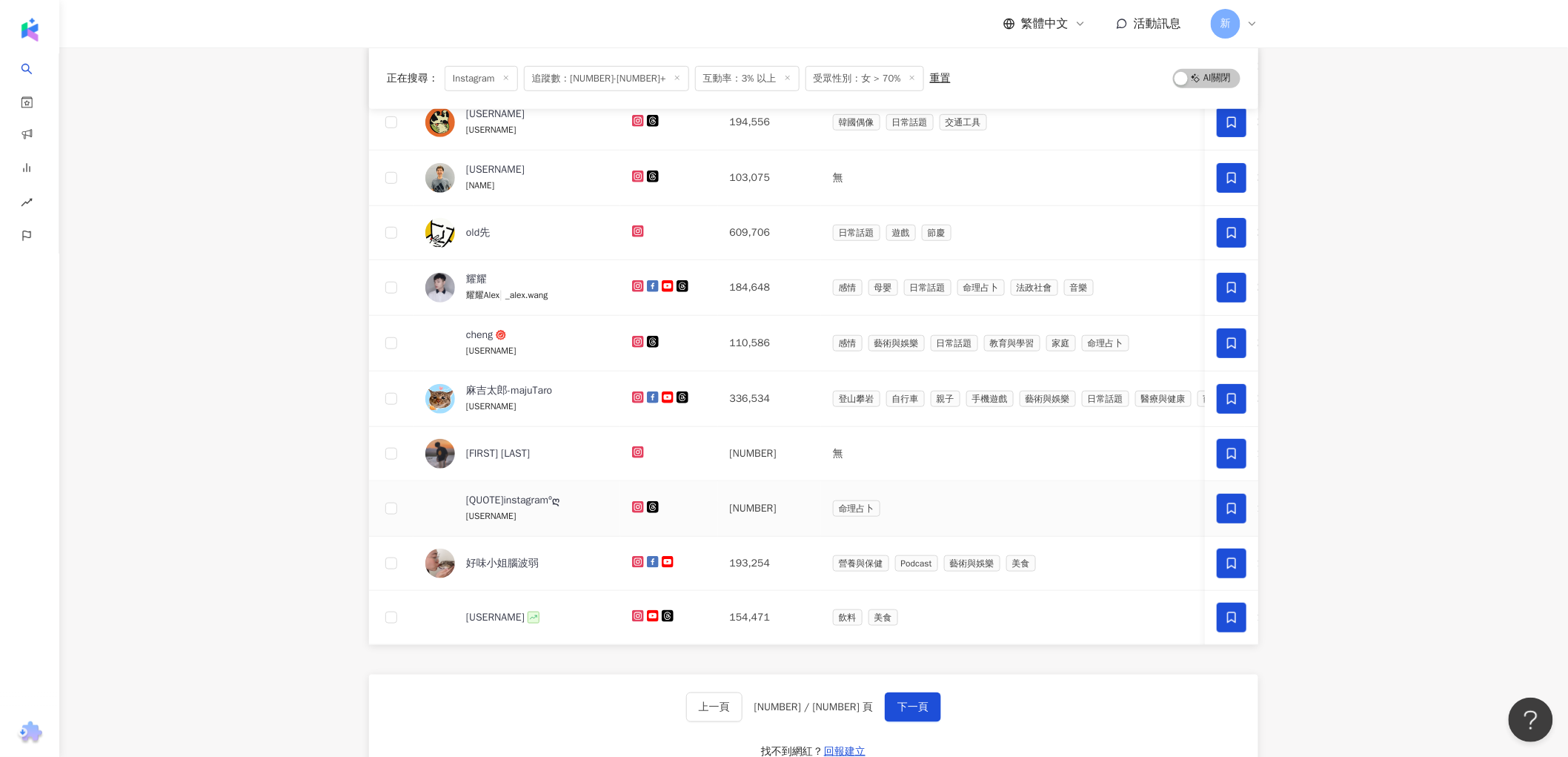 scroll, scrollTop: 82, scrollLeft: 0, axis: vertical 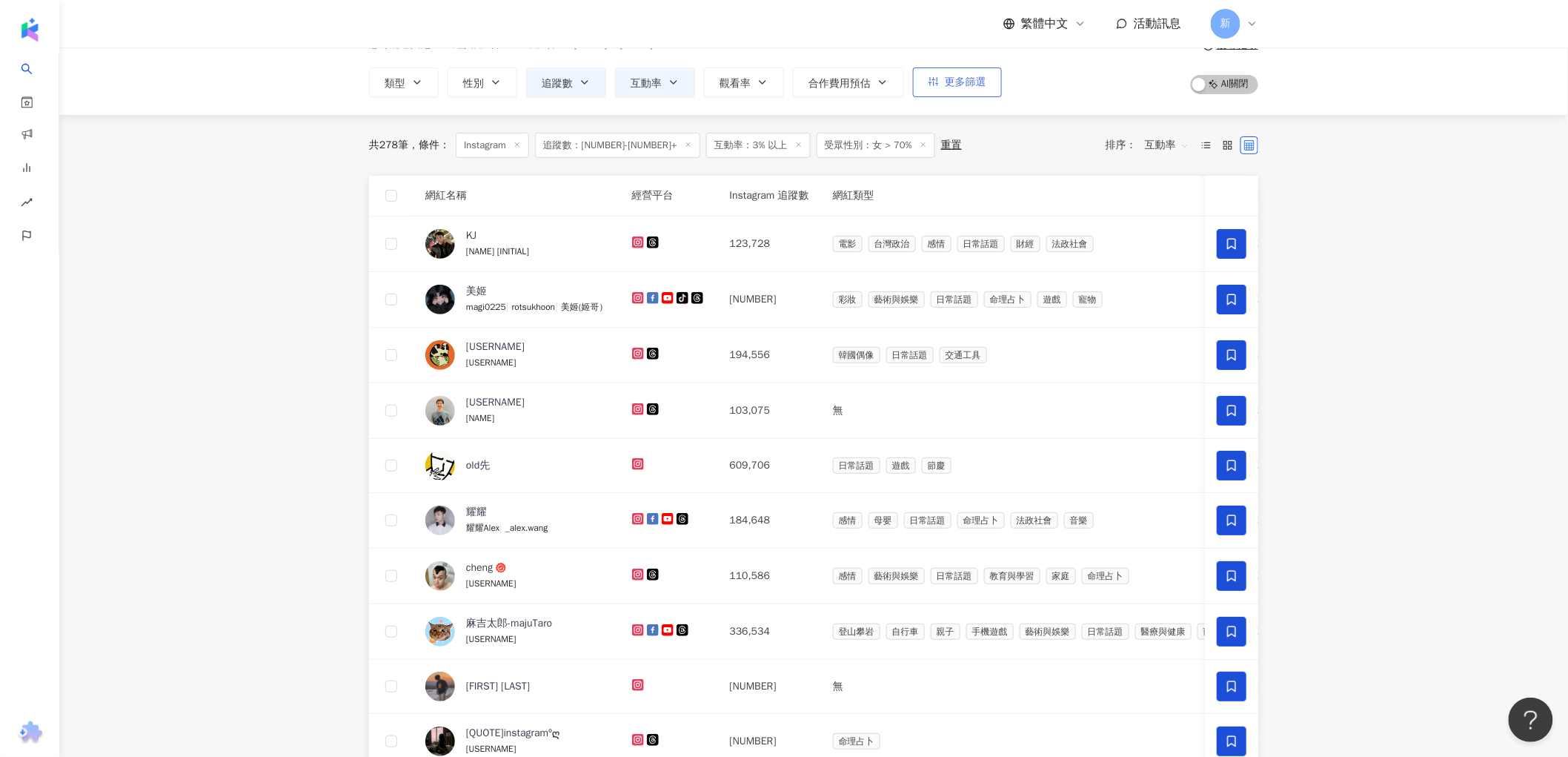 click on "更多篩選" at bounding box center (966, 82) 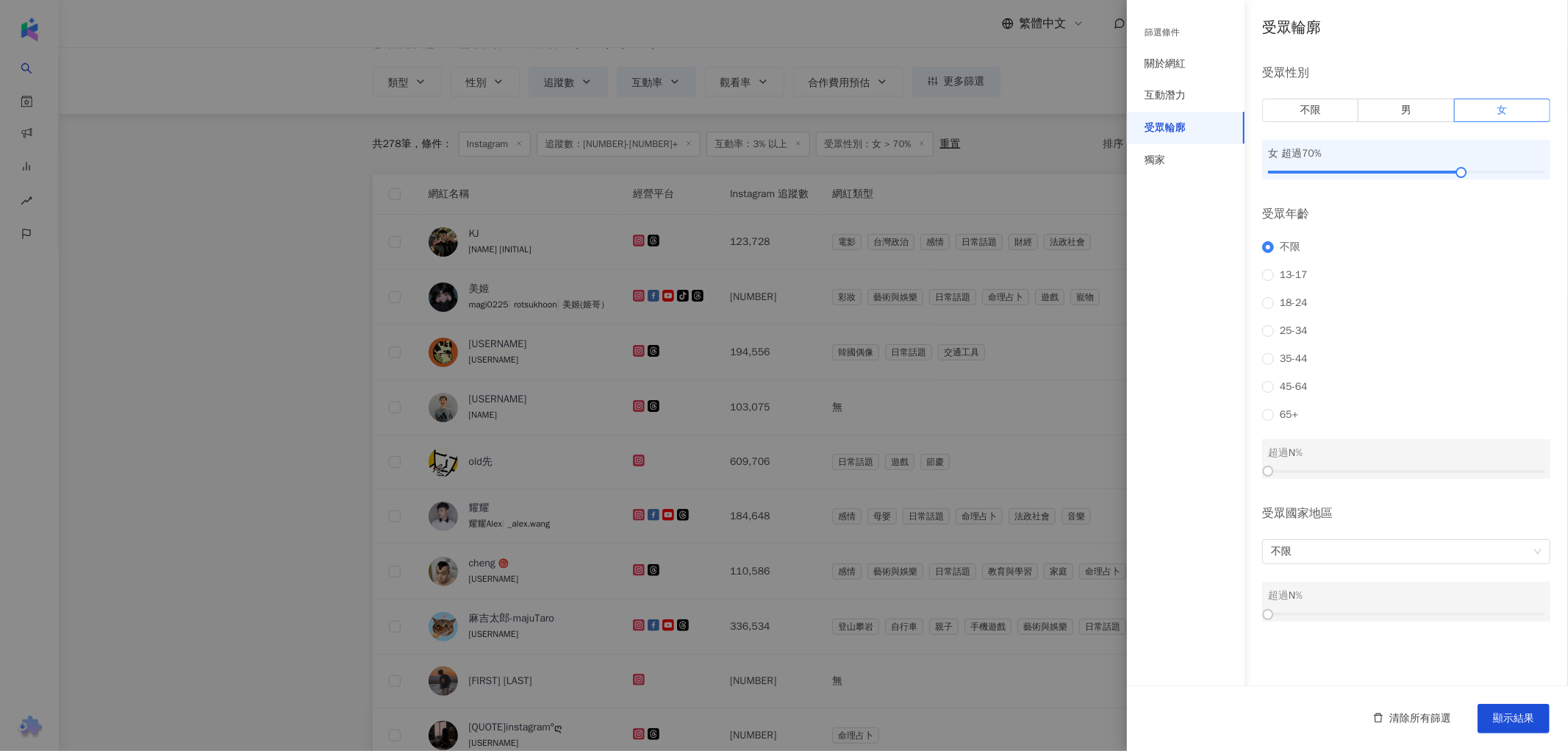 click on "不限 13-17 18-24 25-34 35-44 45-64 65+" at bounding box center [1406, 331] 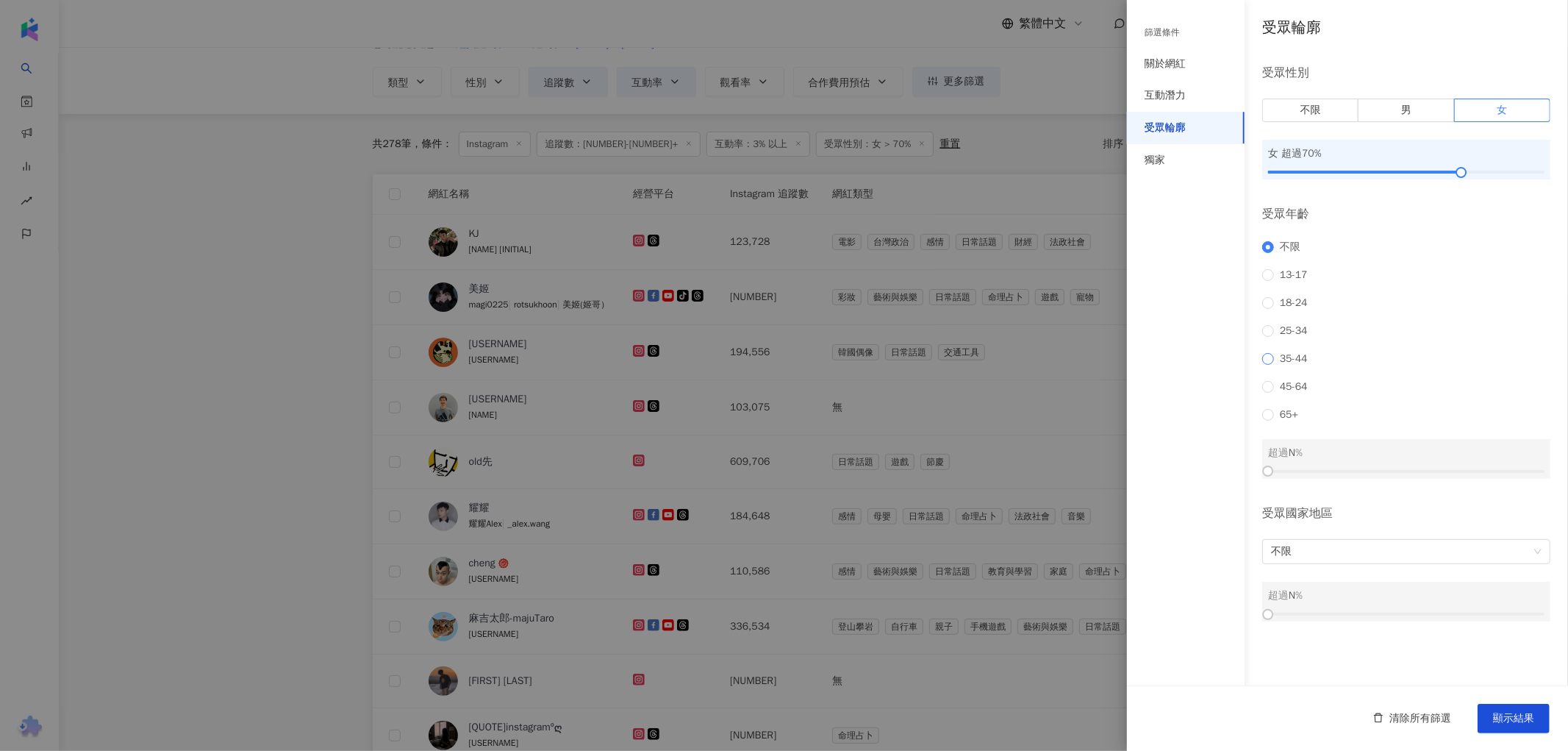 click on "35-44" at bounding box center [1288, 359] 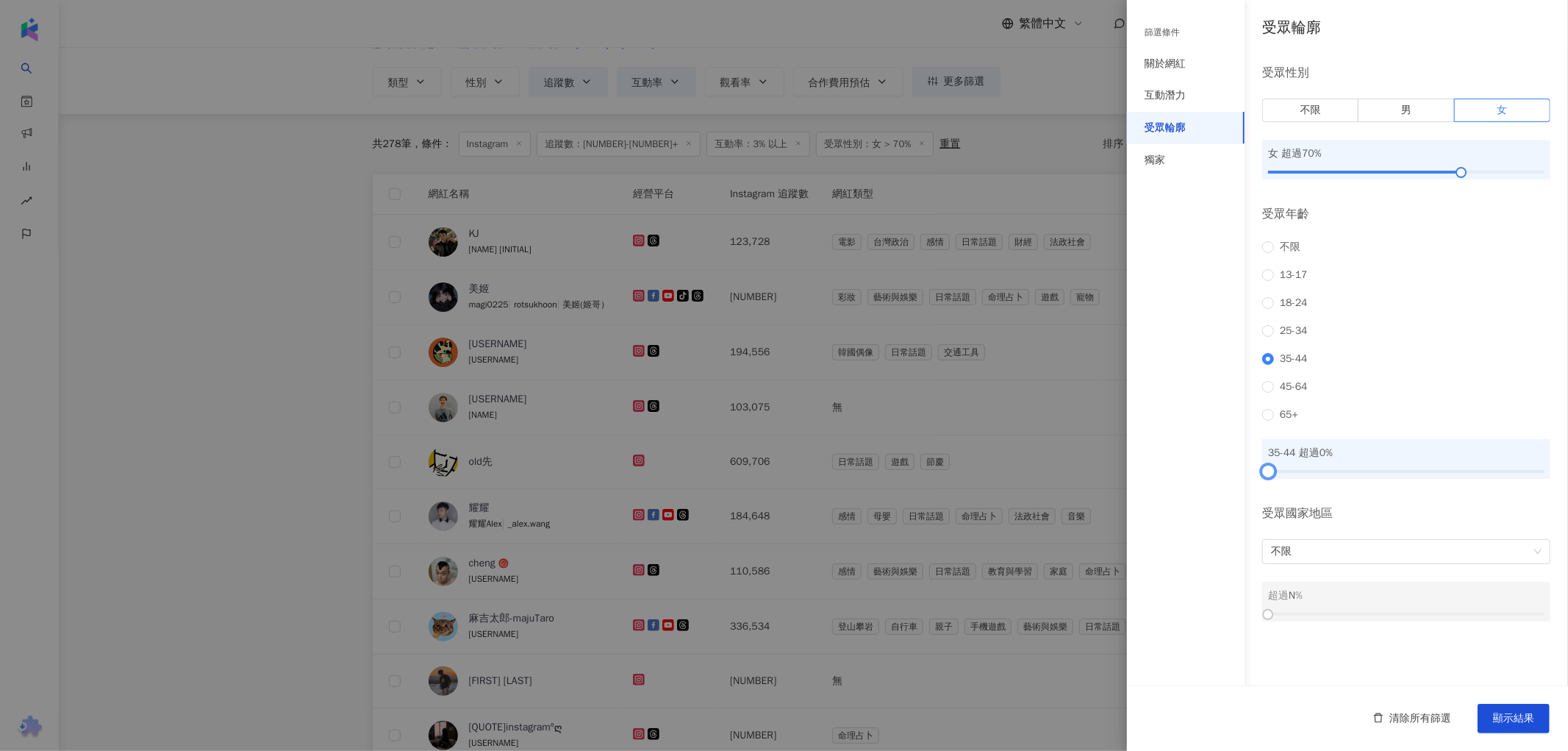 click at bounding box center (1406, 471) 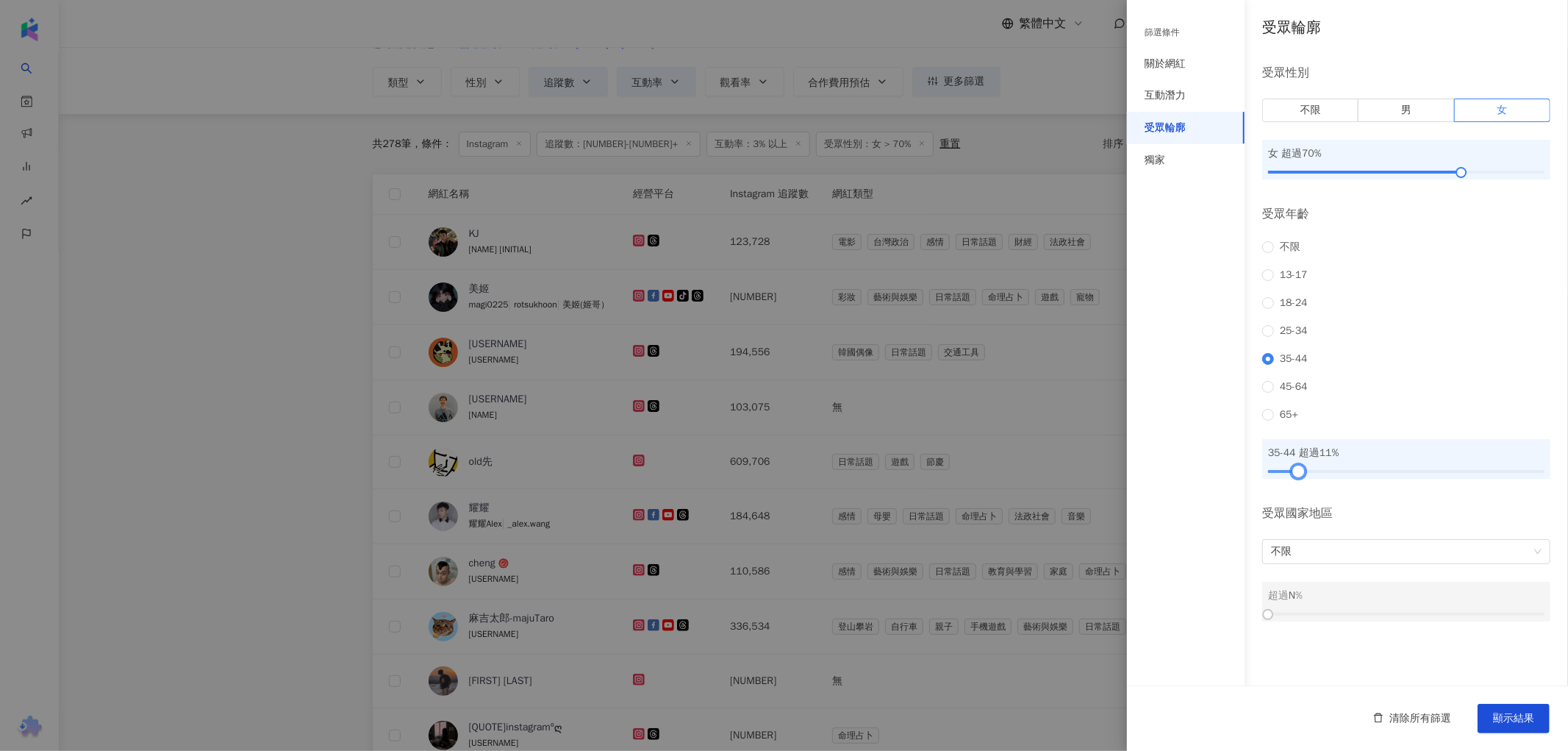 click at bounding box center [1406, 471] 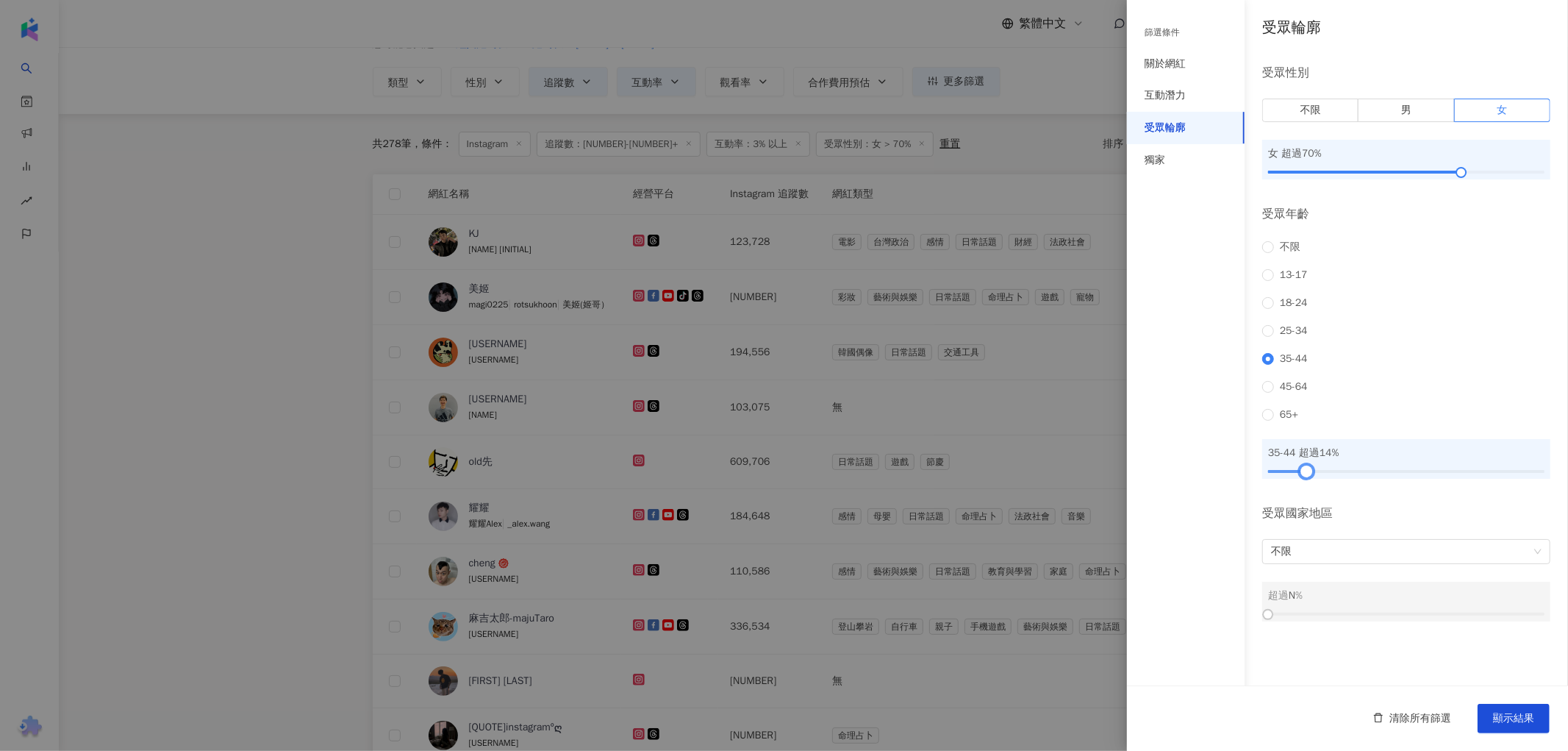 click at bounding box center (1306, 471) 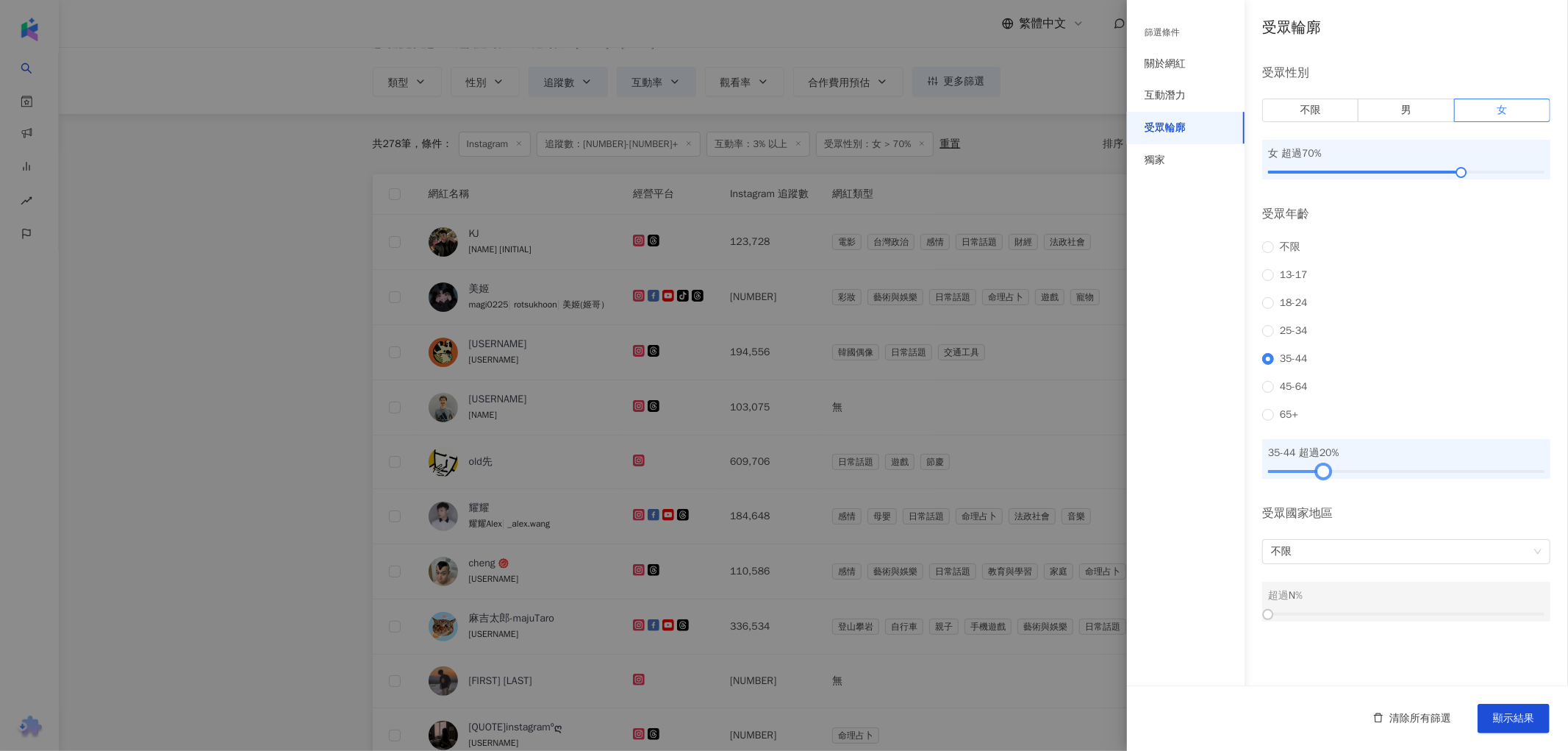 click at bounding box center [1323, 471] 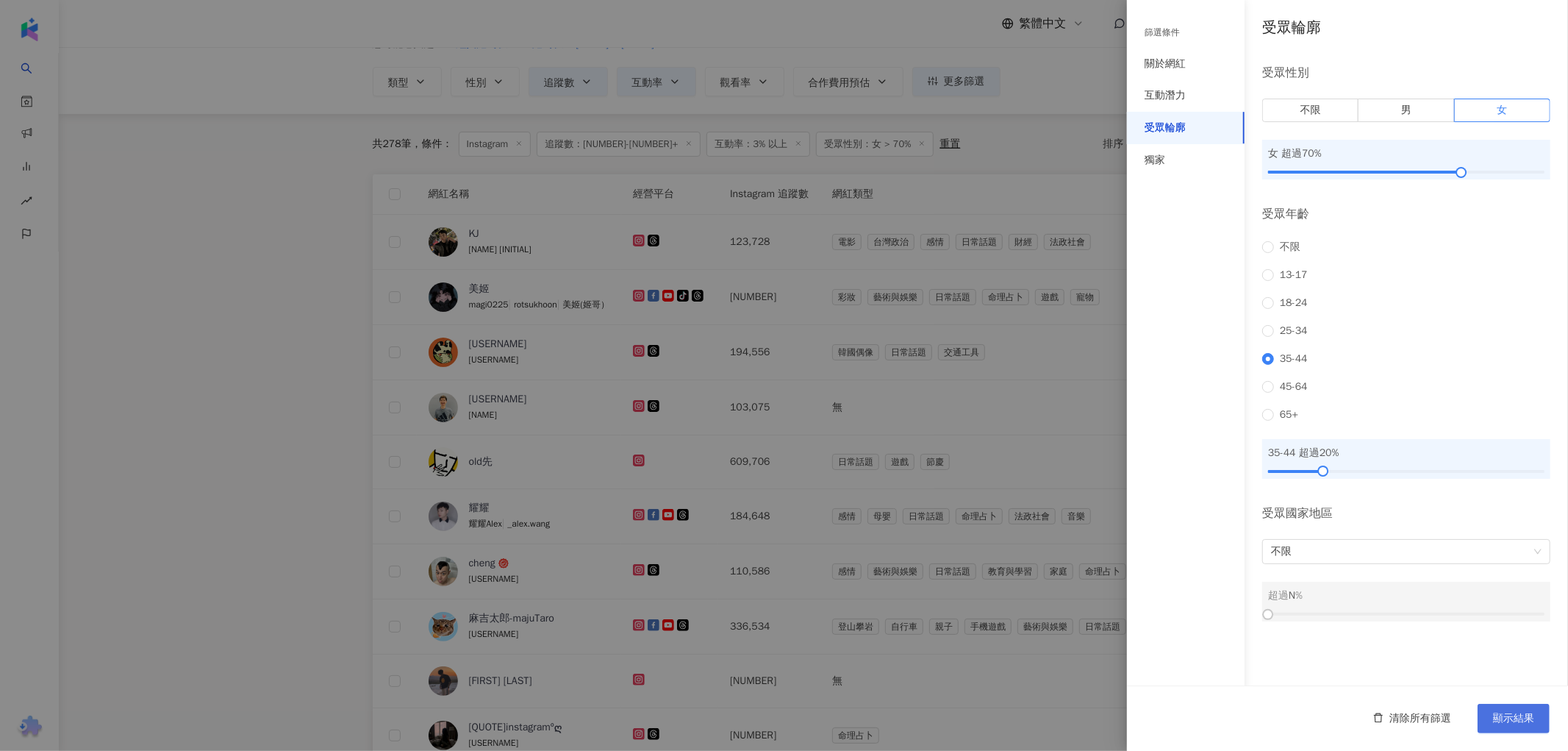 click on "顯示結果" at bounding box center [1514, 719] 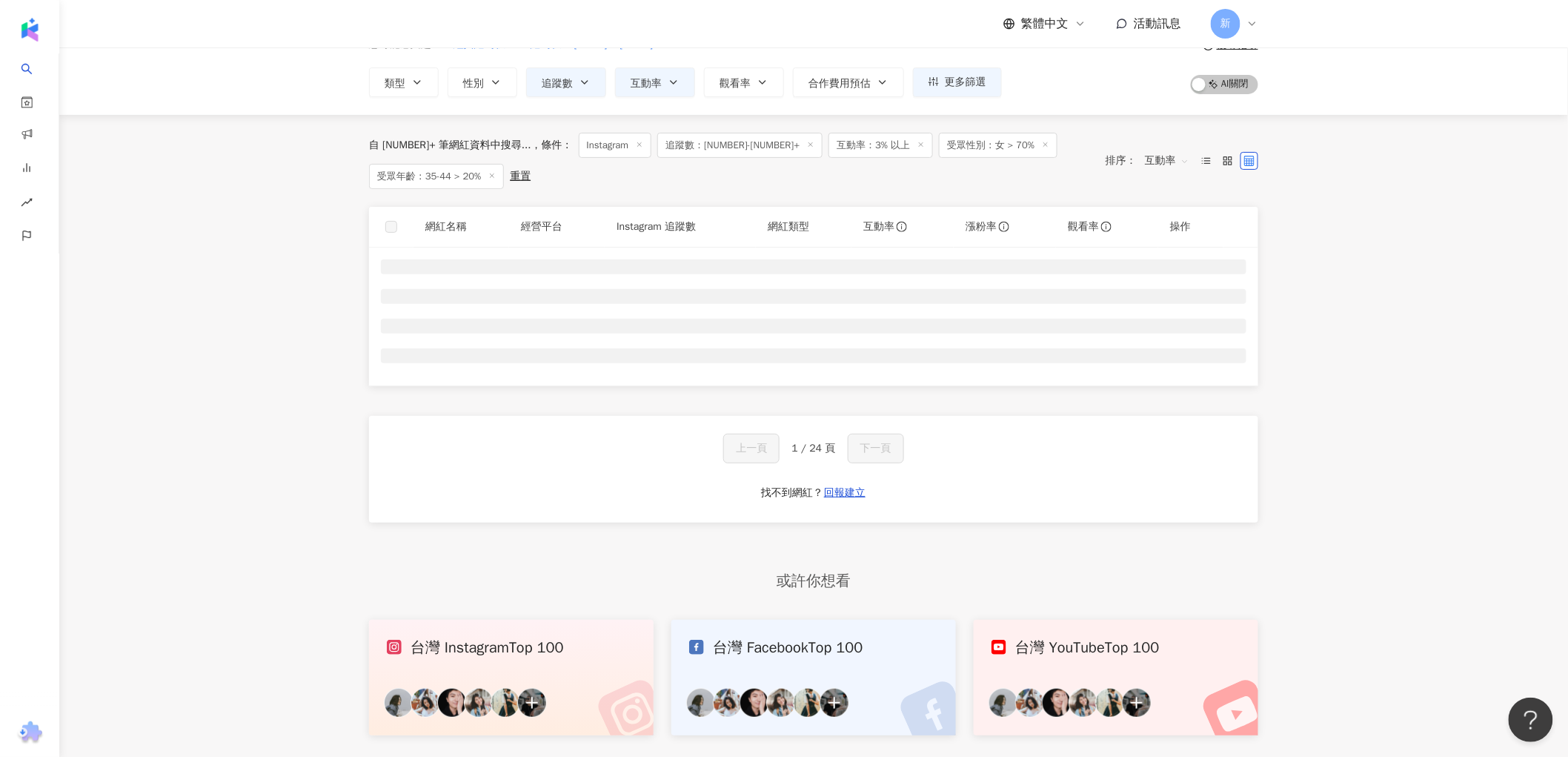 scroll, scrollTop: 0, scrollLeft: 0, axis: both 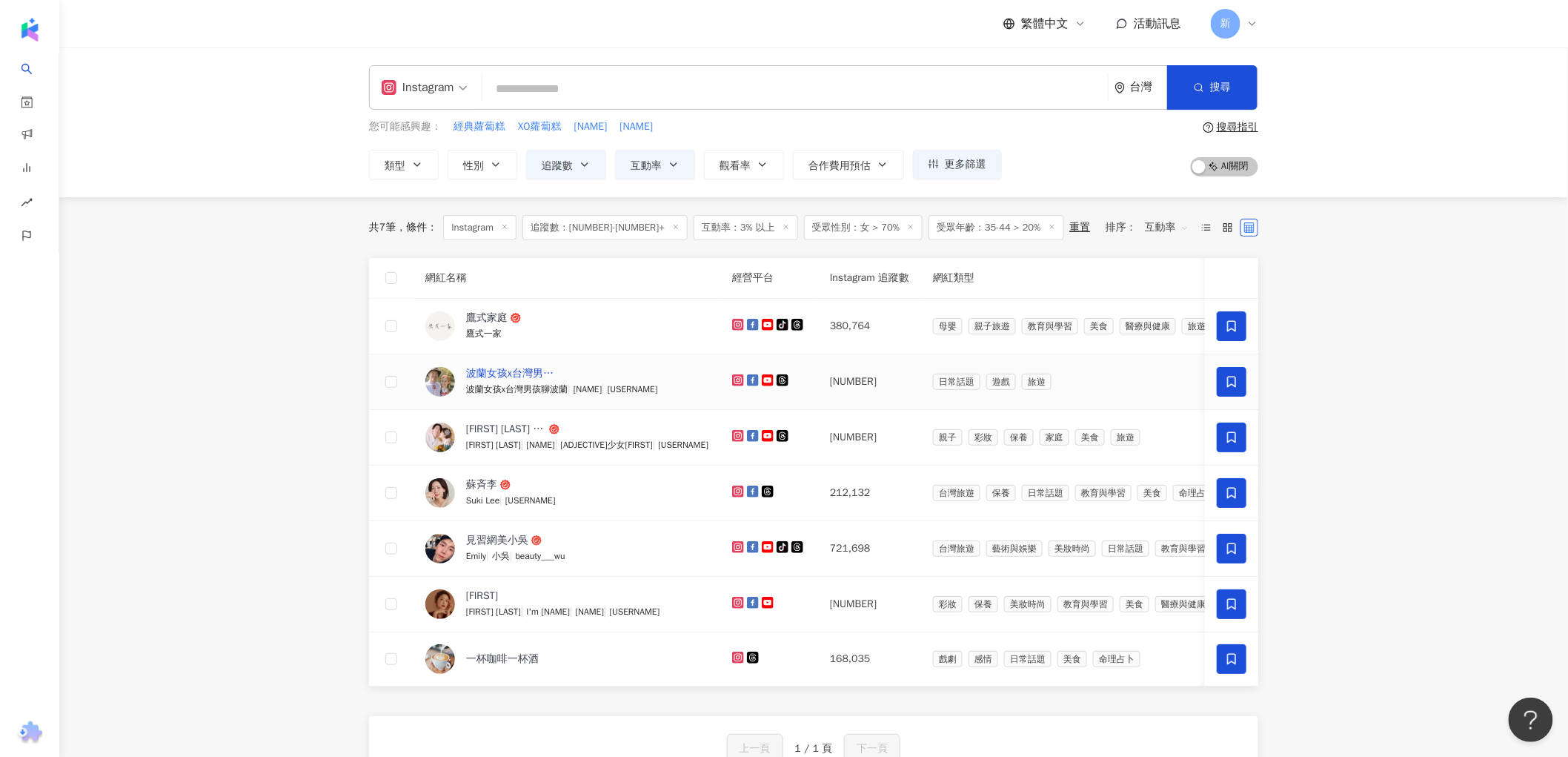 click on "波蘭女孩x台灣男孩 在家環遊世界" at bounding box center [514, 374] 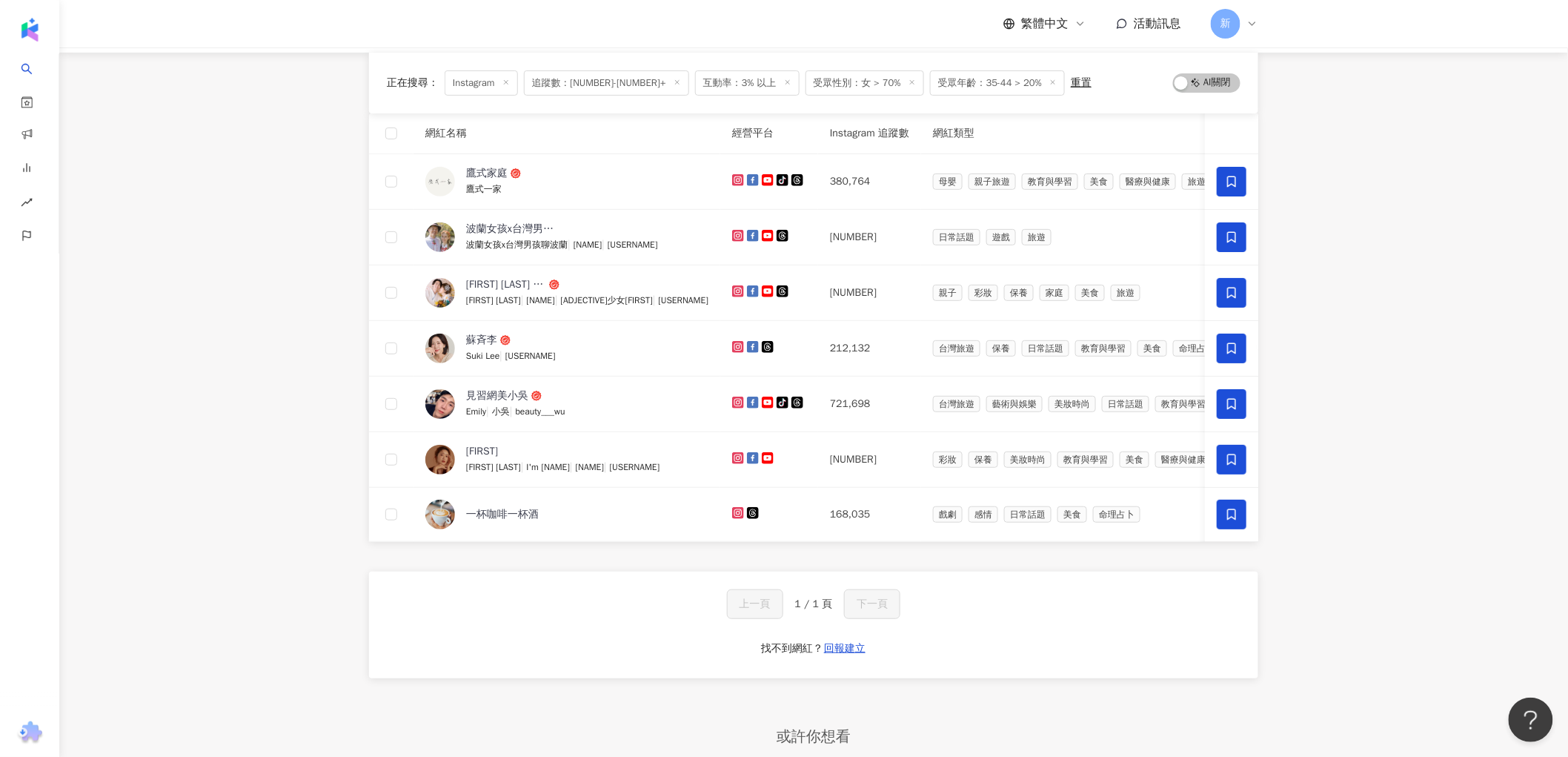 scroll, scrollTop: 165, scrollLeft: 0, axis: vertical 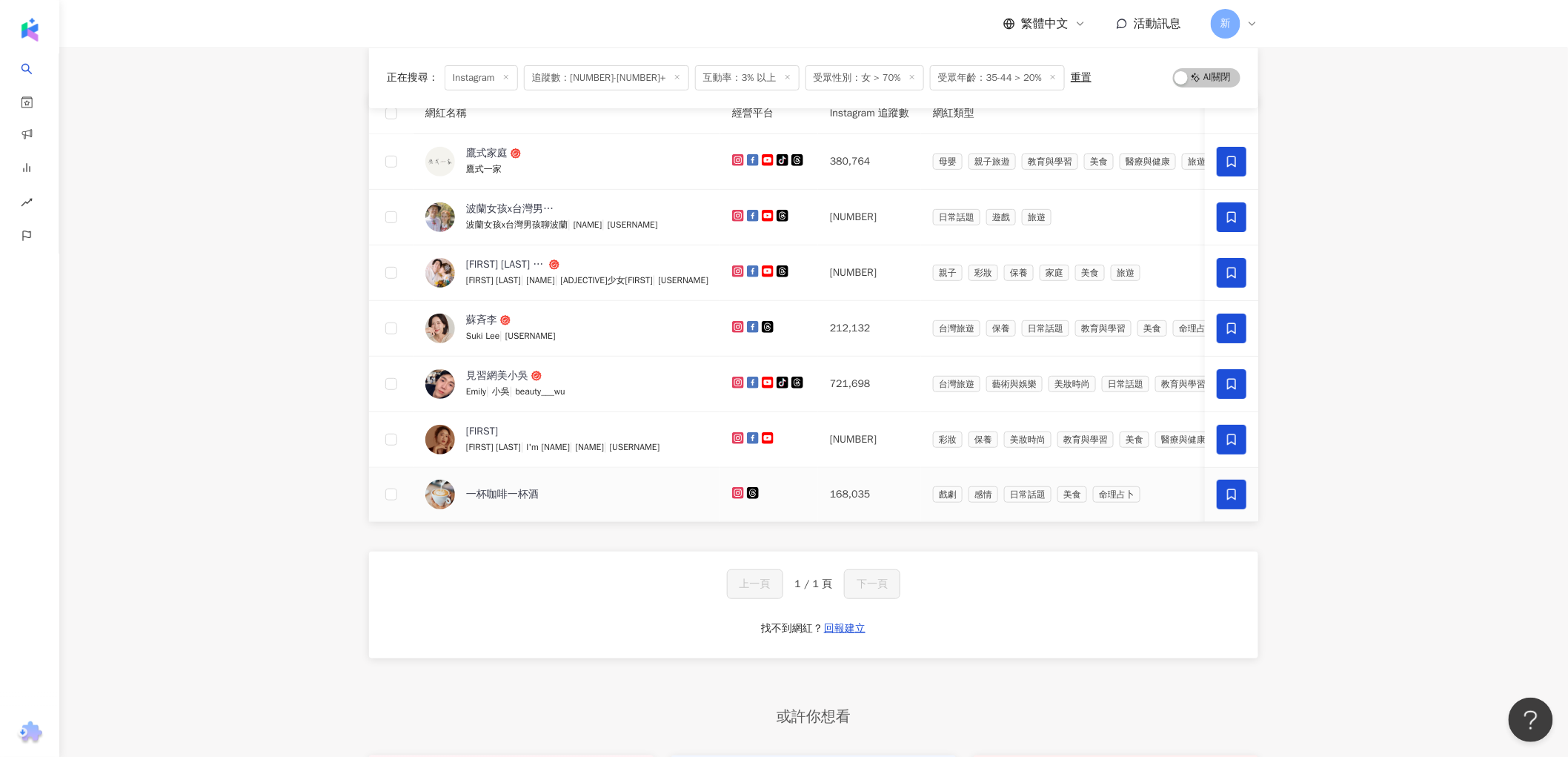 click at bounding box center [440, 495] 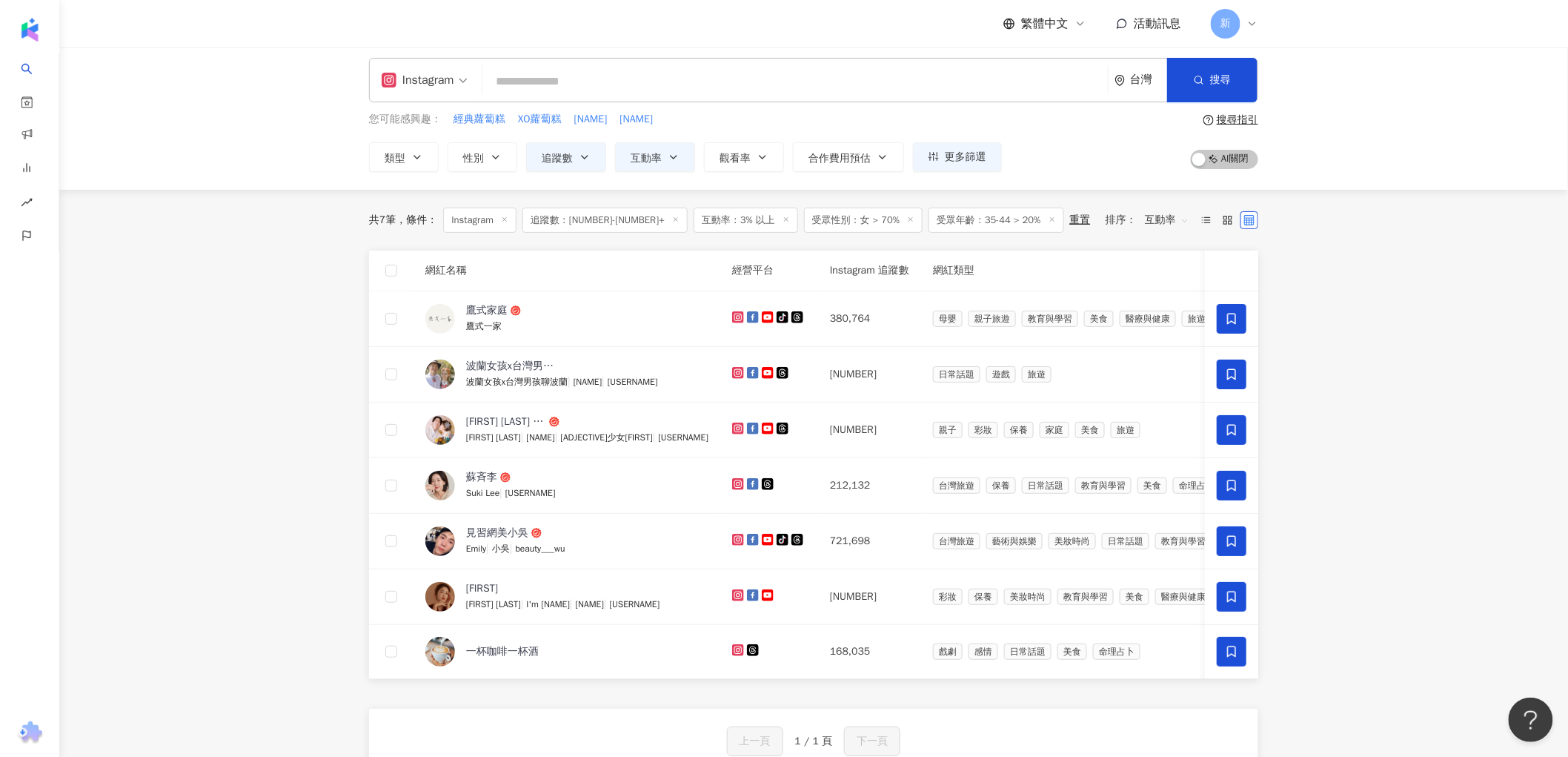 scroll, scrollTop: 0, scrollLeft: 0, axis: both 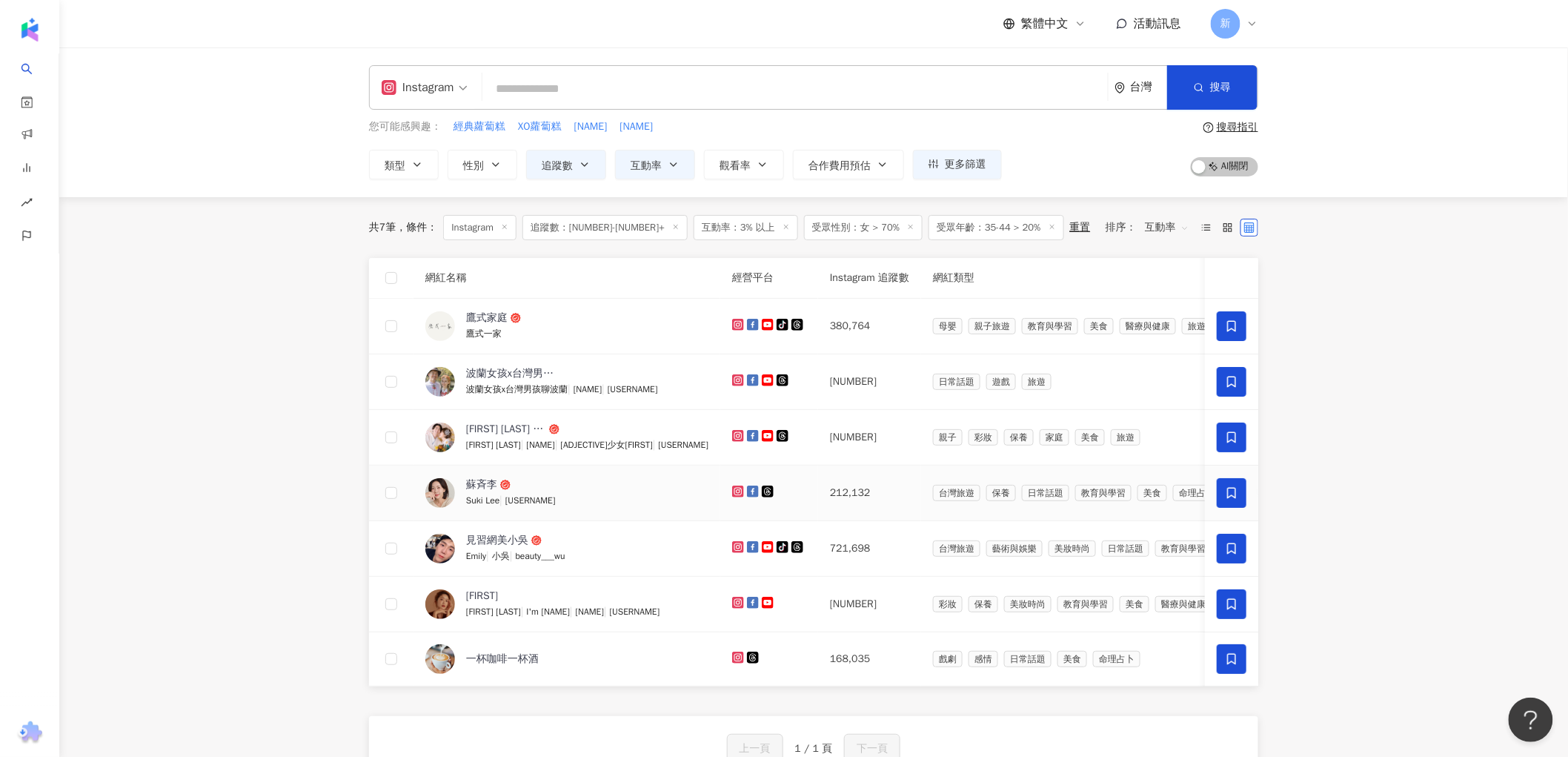 click at bounding box center (440, 493) 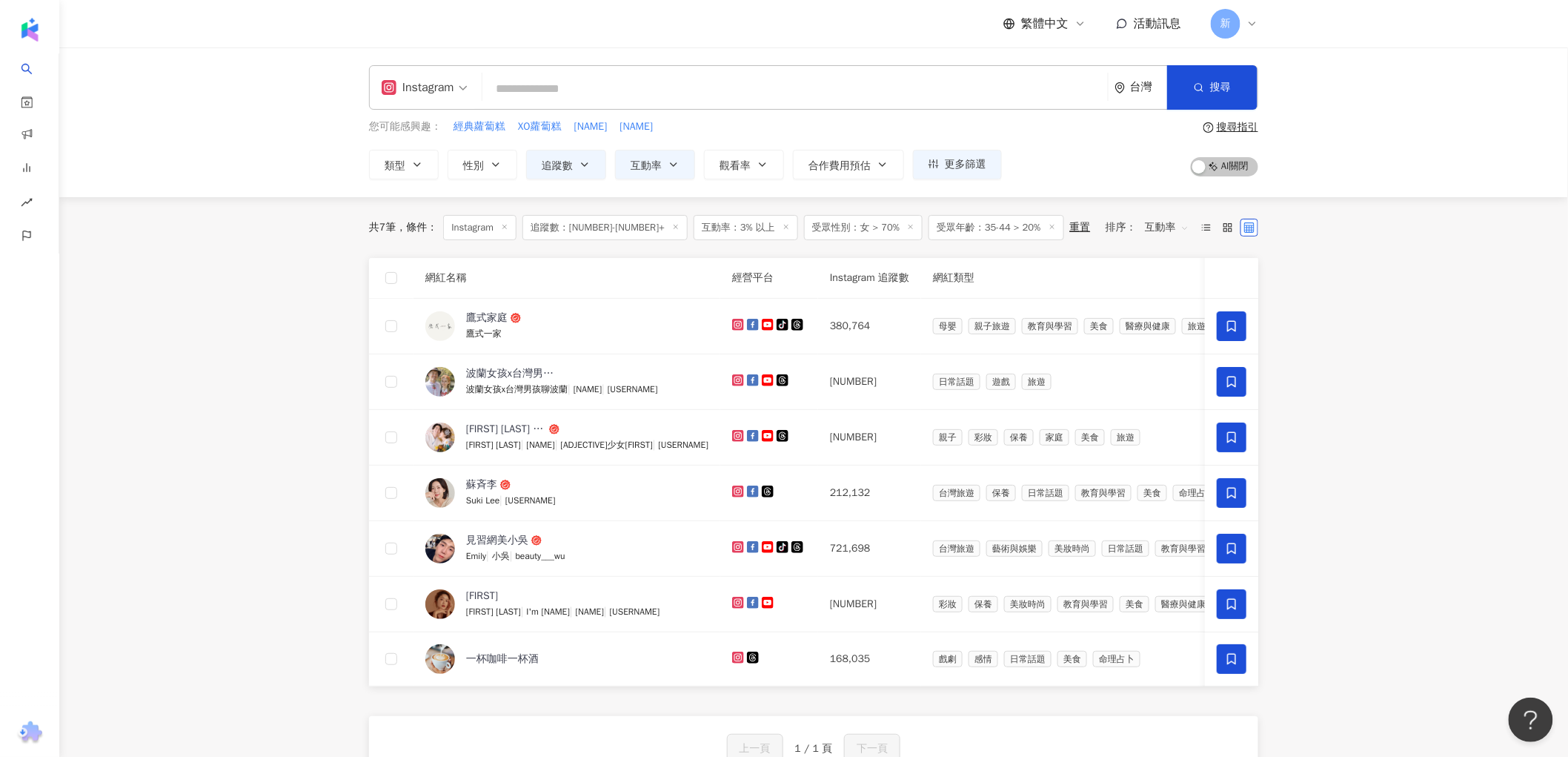 click 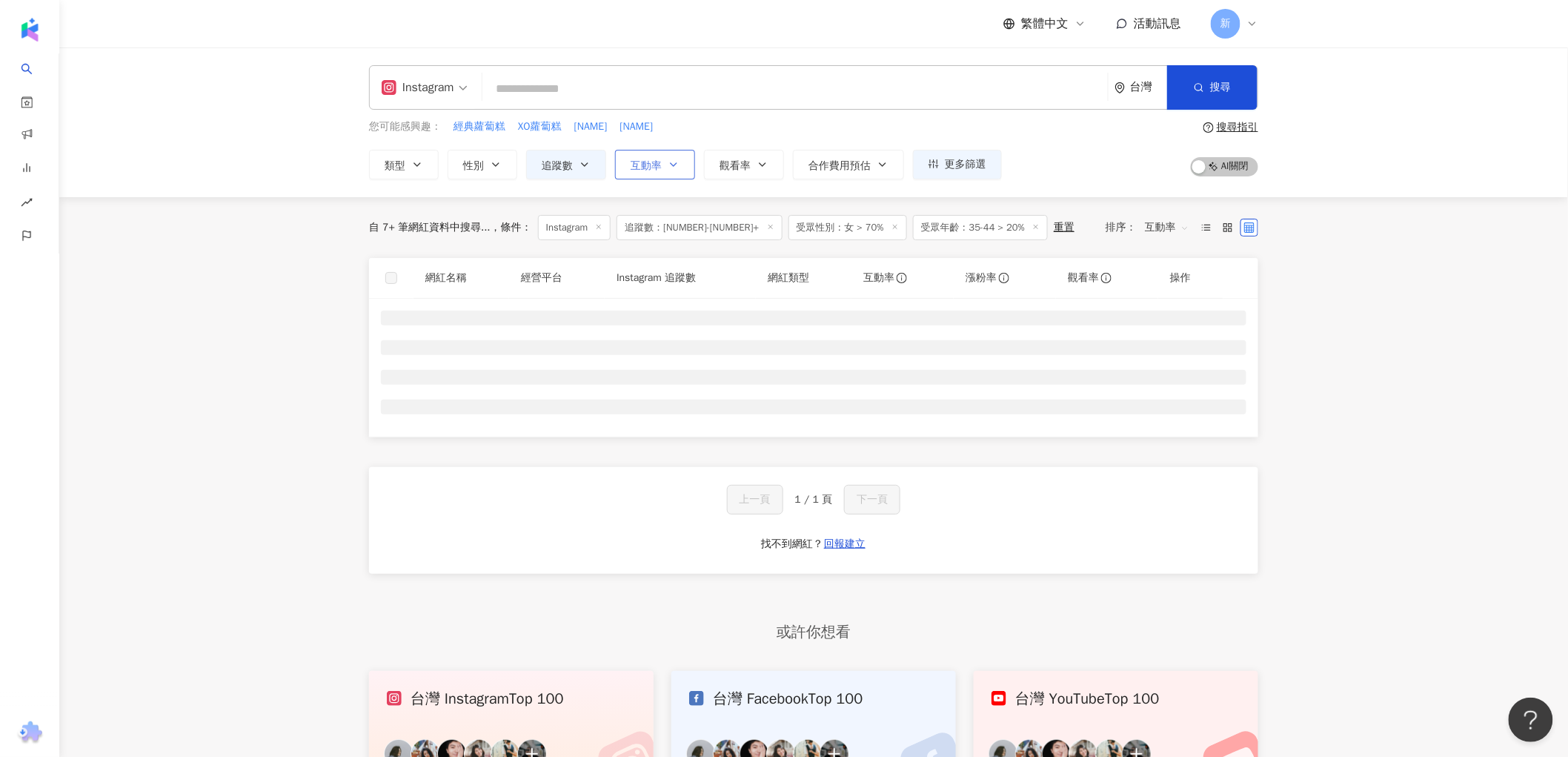 click on "互動率" at bounding box center [655, 165] 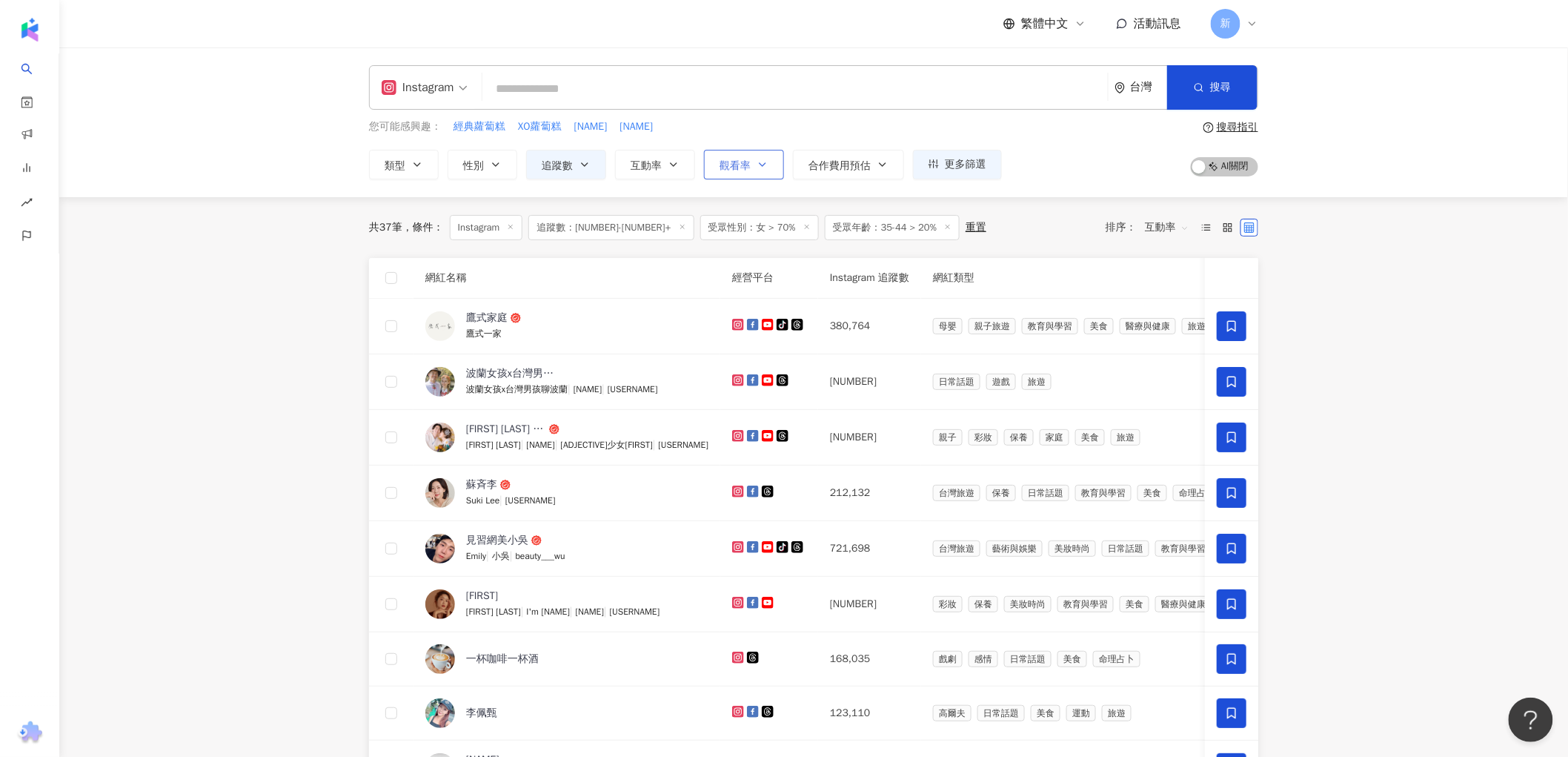 click on "觀看率" at bounding box center (744, 165) 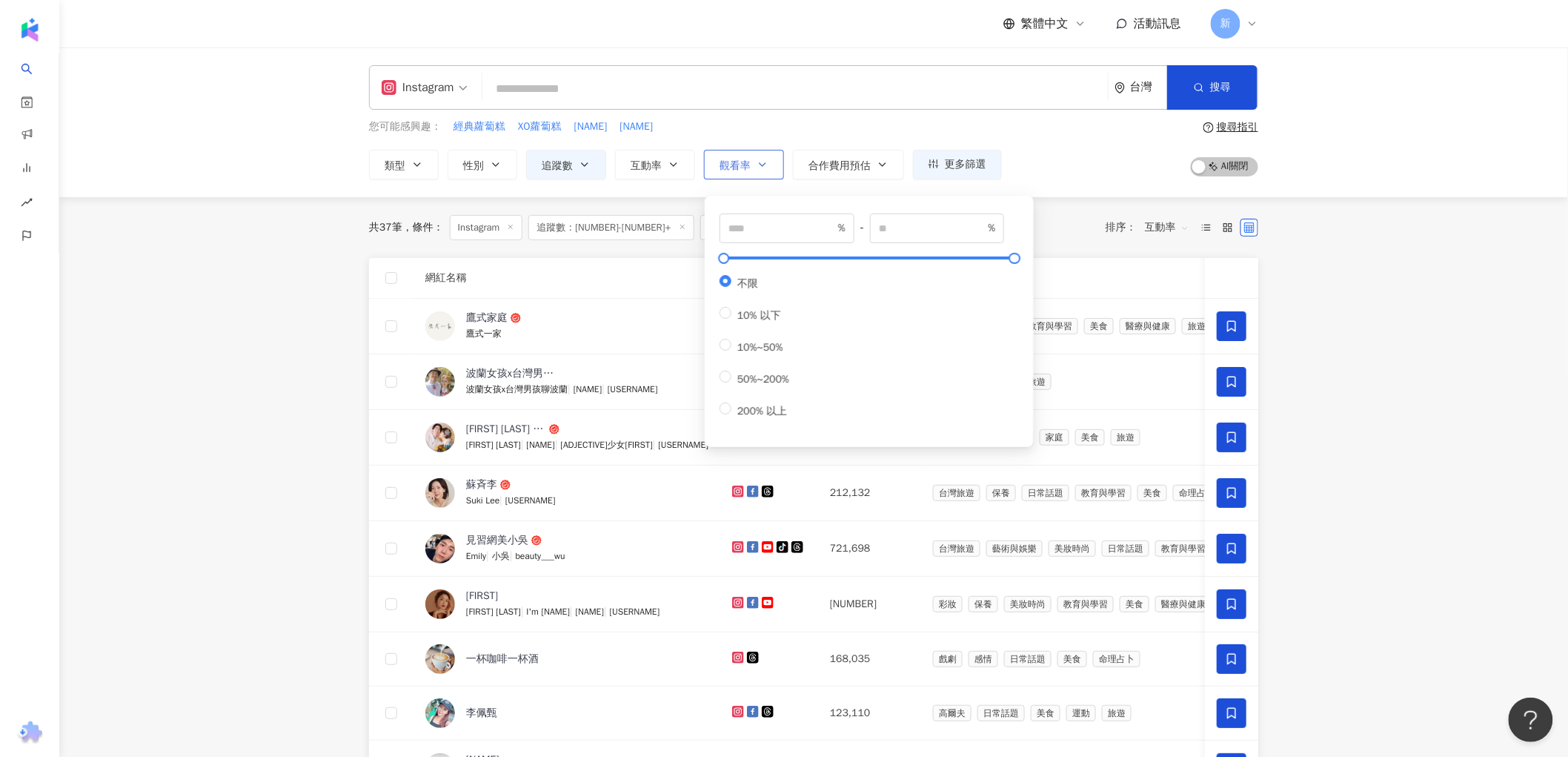 click on "觀看率" at bounding box center (735, 166) 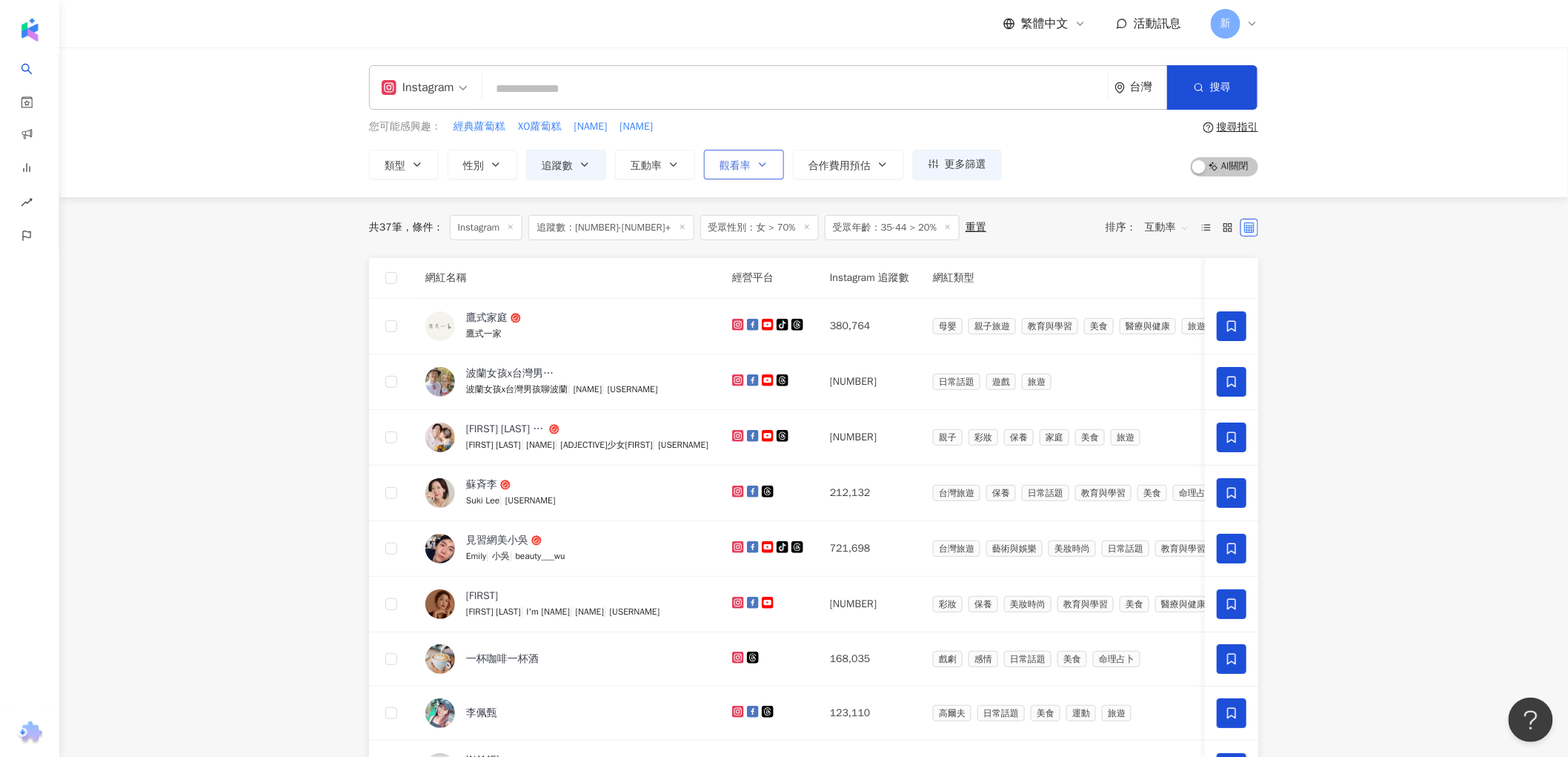click on "觀看率" at bounding box center (735, 166) 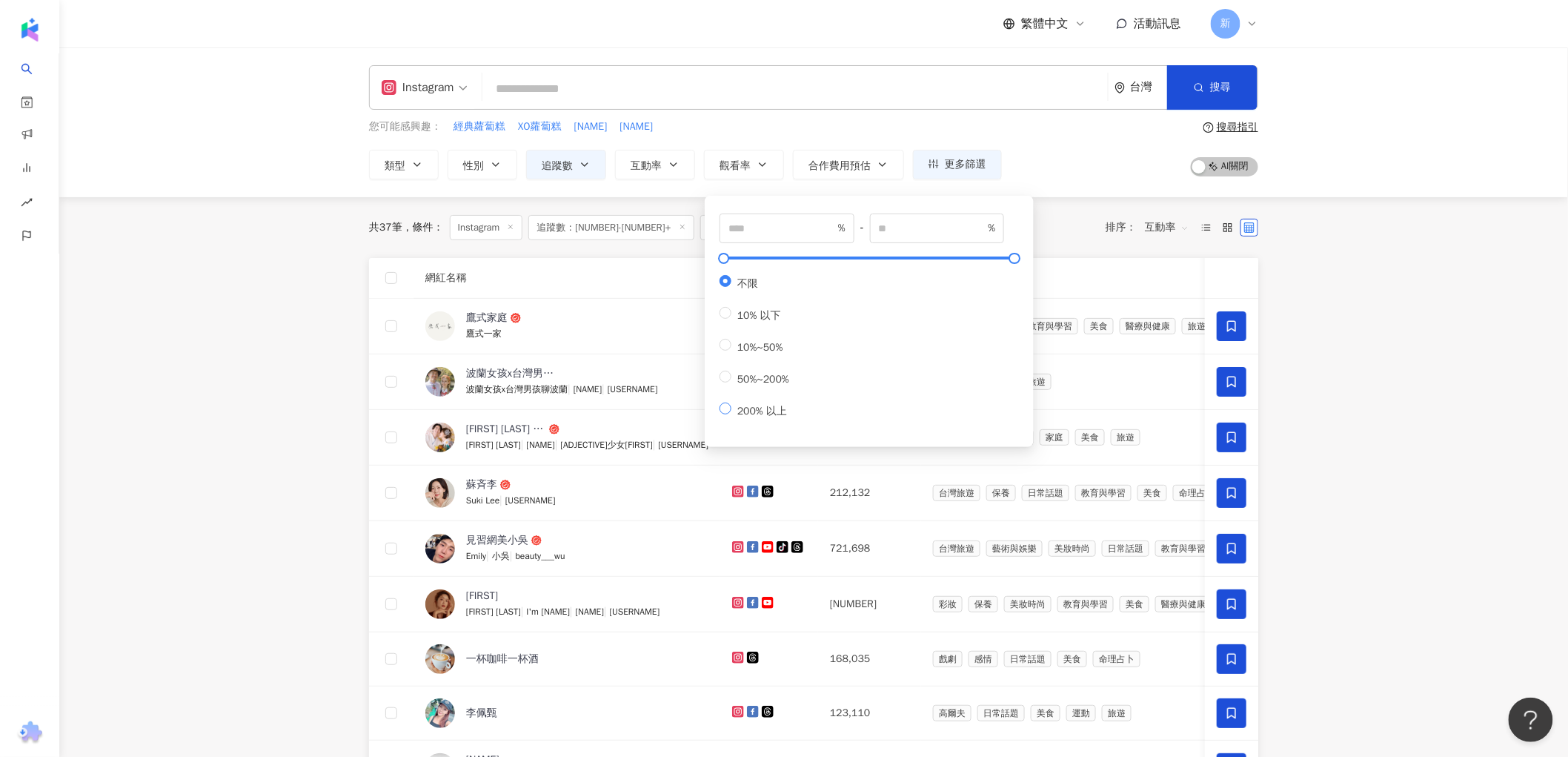 click on "200% 以上" at bounding box center (762, 411) 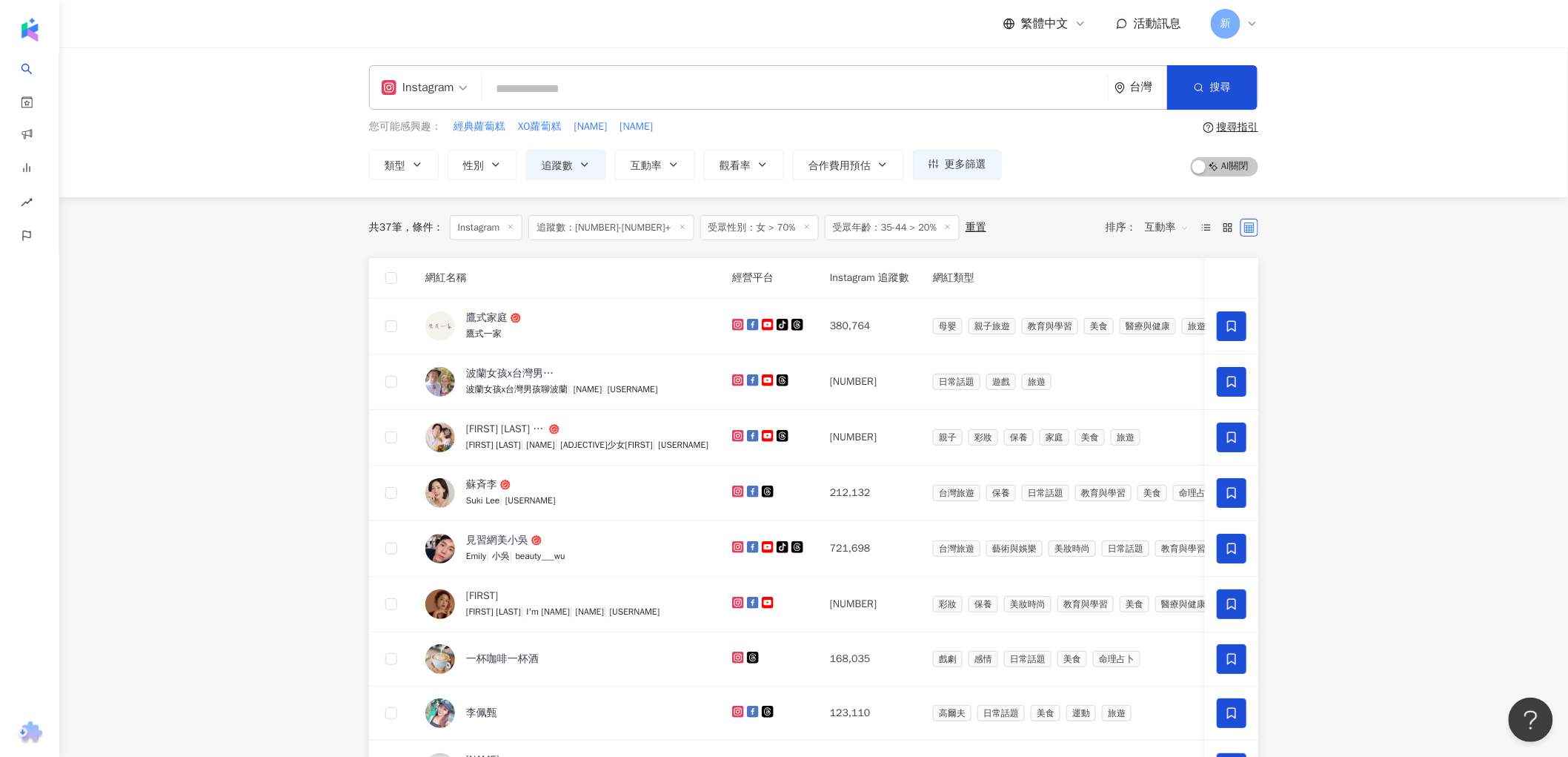 click on "Instagram 台灣 搜尋 您可能感興趣： 經典蘿蔔糕  XO蘿蔔糕  王渝萱  宋芸樺  類型 性別 追蹤數 互動率 觀看率 合作費用預估  更多篩選 篩選條件 關於網紅 互動潛力 受眾輪廓 獨家 關於網紅 類型  ( 請選擇您想要的類型 ) 尚未選擇任何類型 國家/地區 台灣 性別 不限 女 男 其他 語言     請選擇或搜尋 追蹤數 ******  -  ******* 不限 小型 奈米網紅 (<1萬) 微型網紅 (1萬-3萬) 小型網紅 (3萬-5萬) 中型 中小型網紅 (5萬-10萬) 中型網紅 (10萬-30萬) 中大型網紅 (30萬-50萬) 大型 大型網紅 (50萬-100萬) 百萬網紅 (>100萬) 合作費用預估 不限 限制金額 $ *  -  $ ******* 幣別 : 新台幣 TWD 受眾輪廓 受眾性別 不限 男 女 女   超過  70 % 受眾年齡 不限 13-17 18-24 25-34 35-44 45-64 65+ 35-44   超過  20 % 受眾國家地區 不限   超過  N % 清除所有篩選 顯示結果 *** %  -  % 不限 10% 以下 10%~50% 50%~200% 200% 以上 ******  -  ******* %" at bounding box center (814, 680) 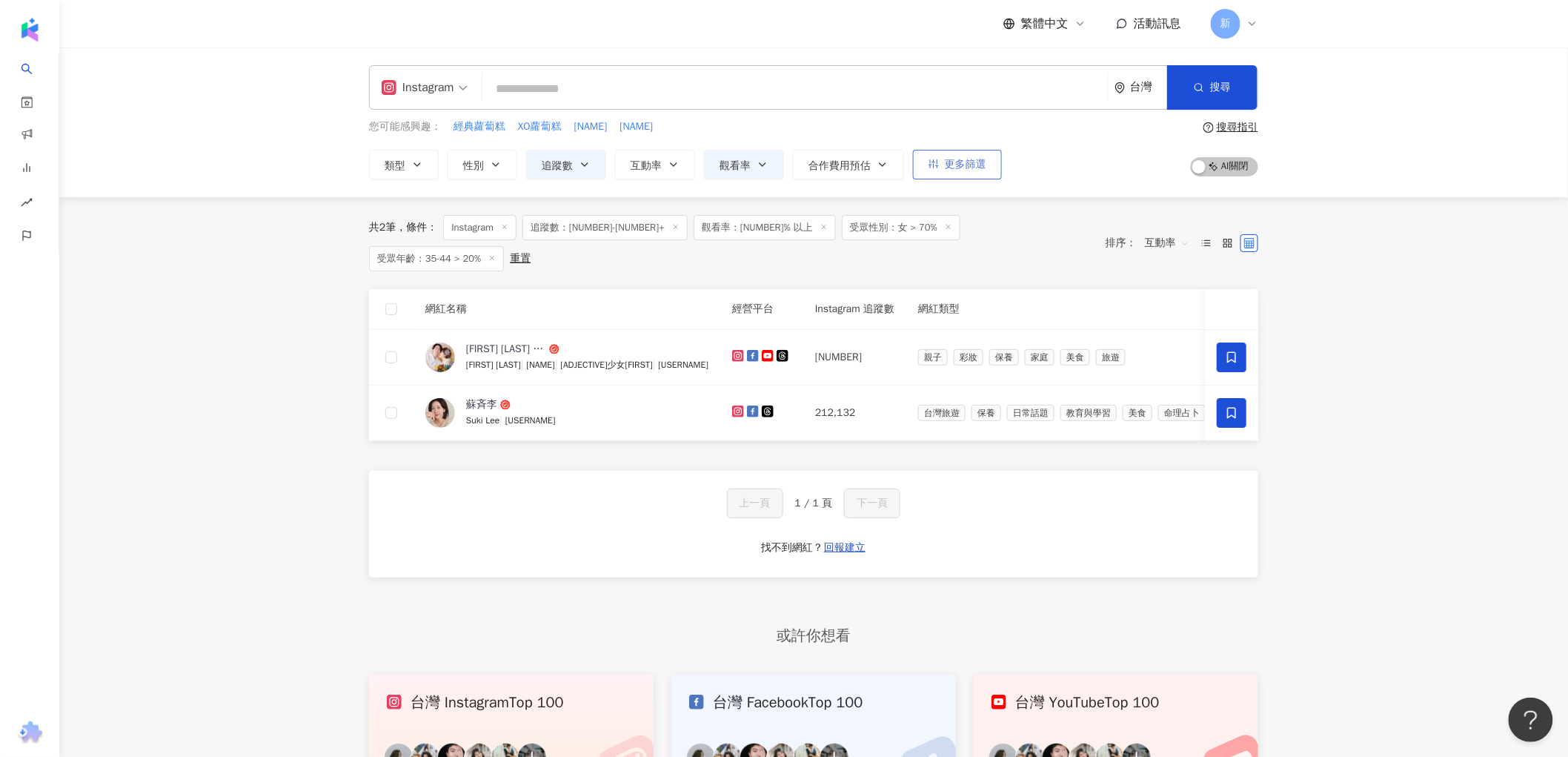 click on "更多篩選" at bounding box center [966, 165] 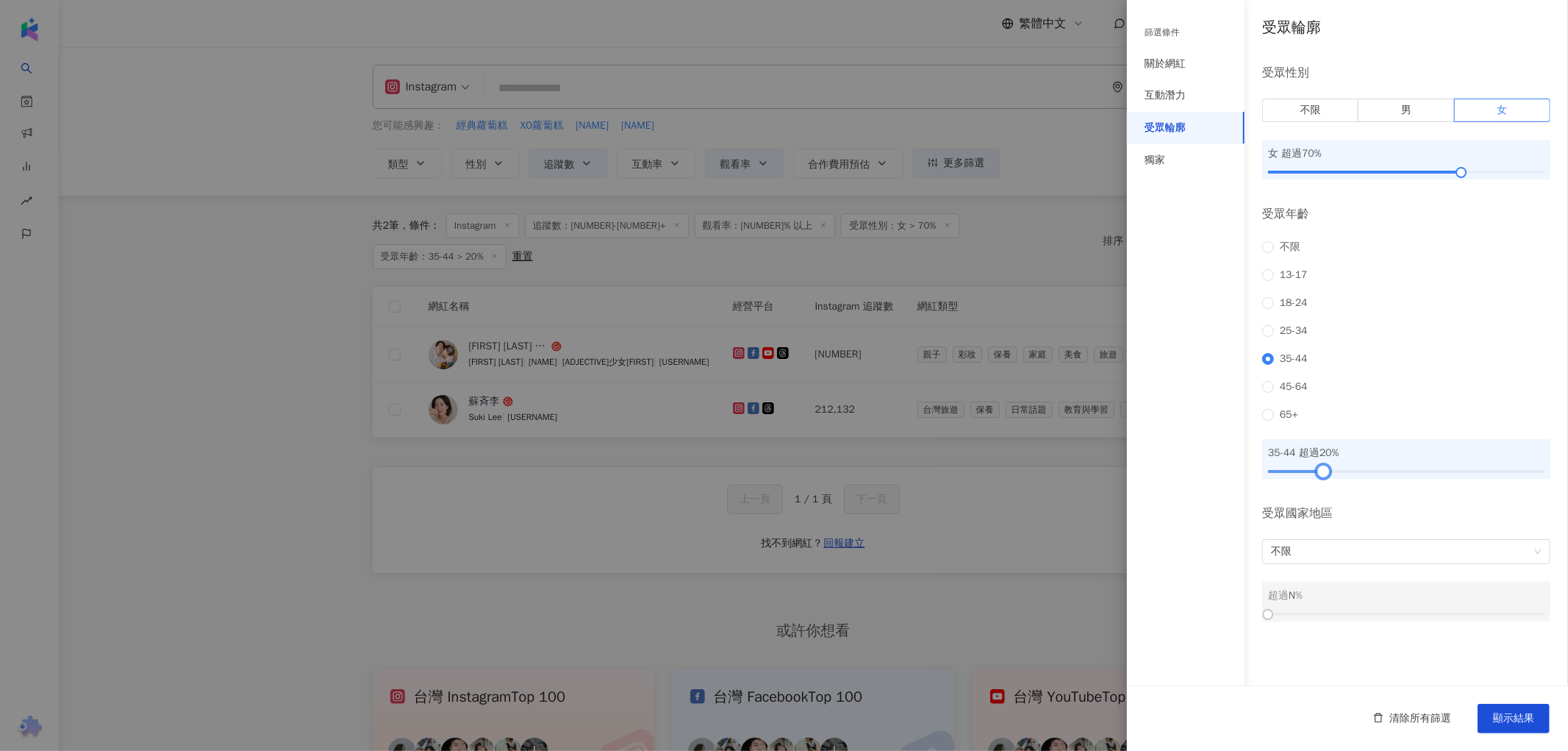 click at bounding box center (1323, 471) 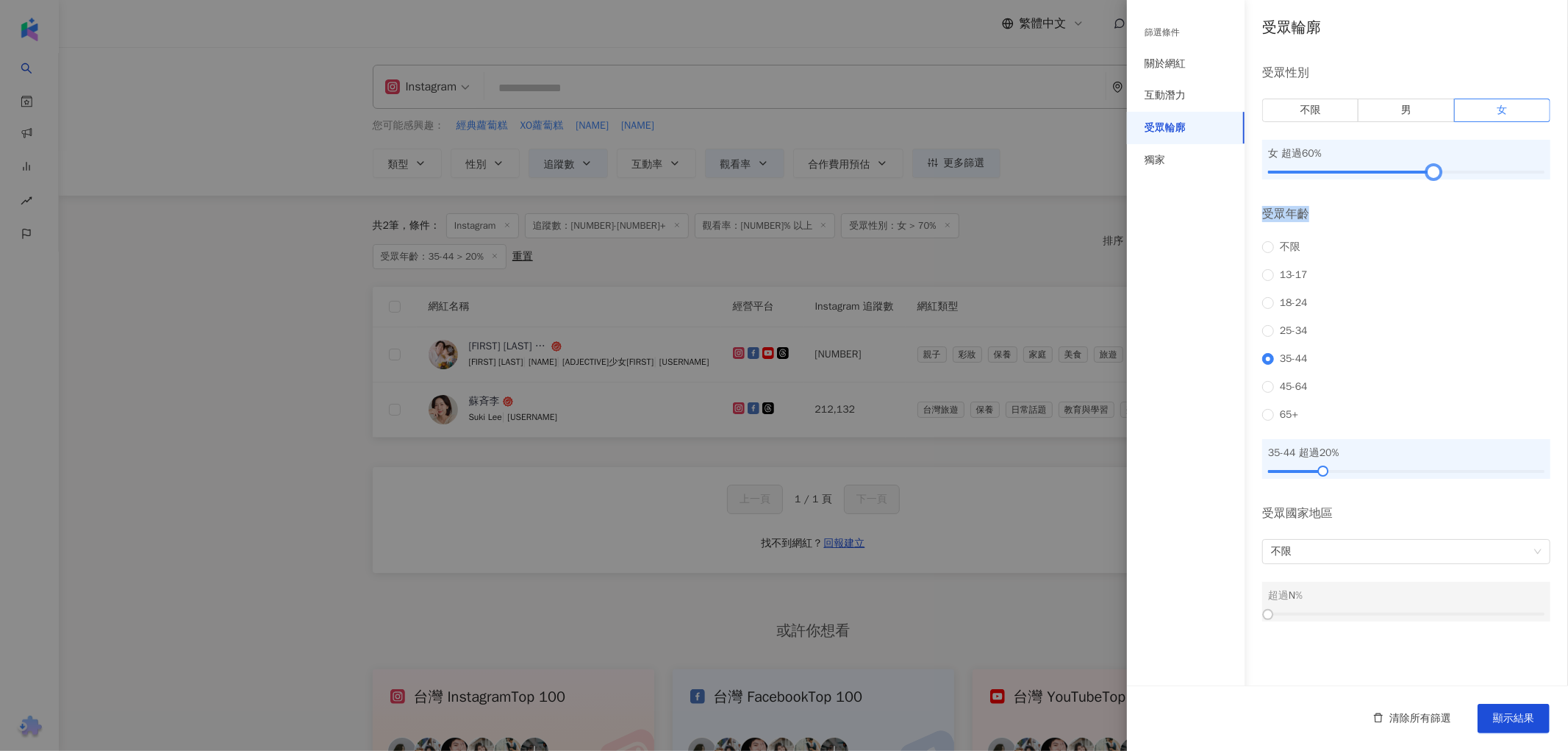 drag, startPoint x: 1466, startPoint y: 171, endPoint x: 1437, endPoint y: 182, distance: 31.016125 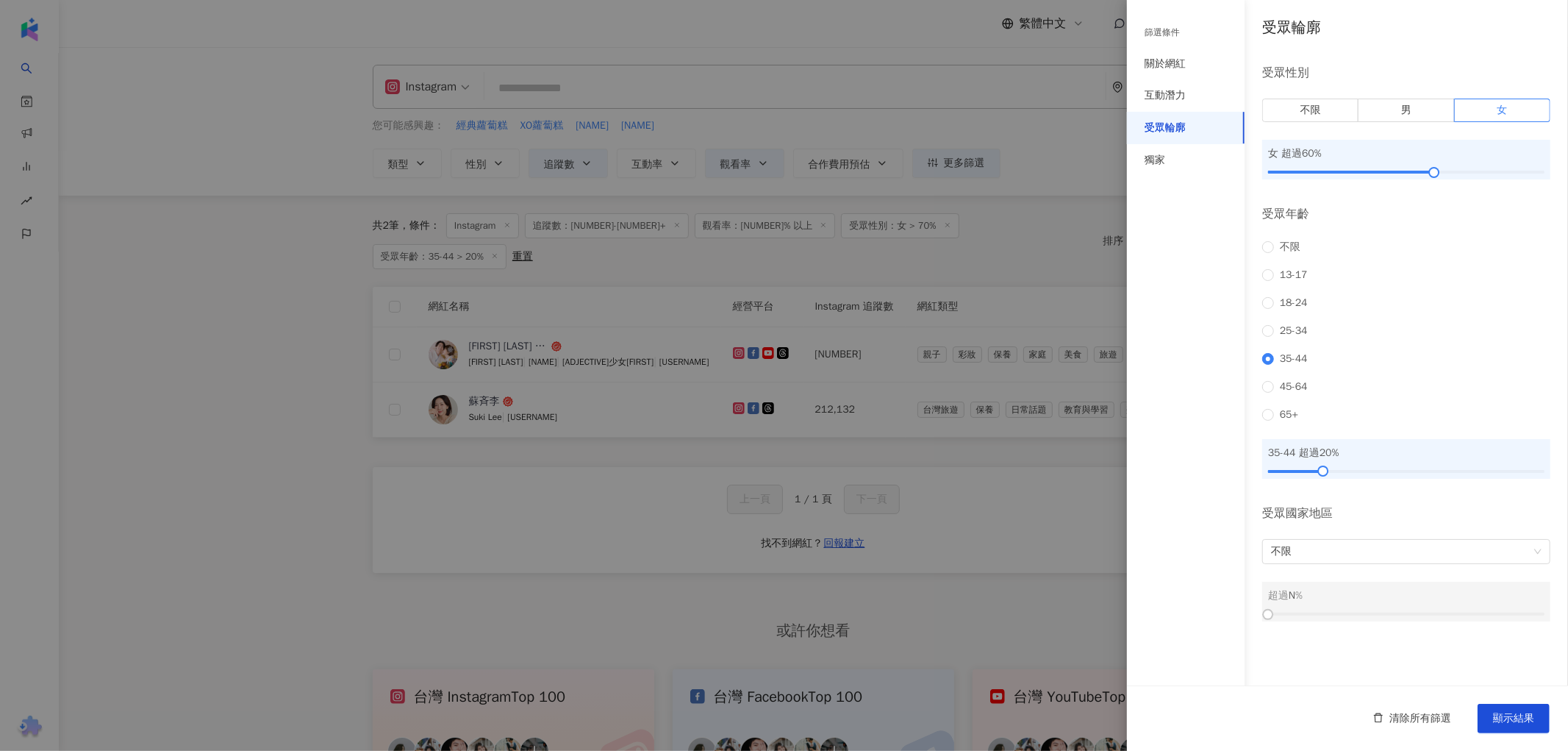 click at bounding box center [784, 375] 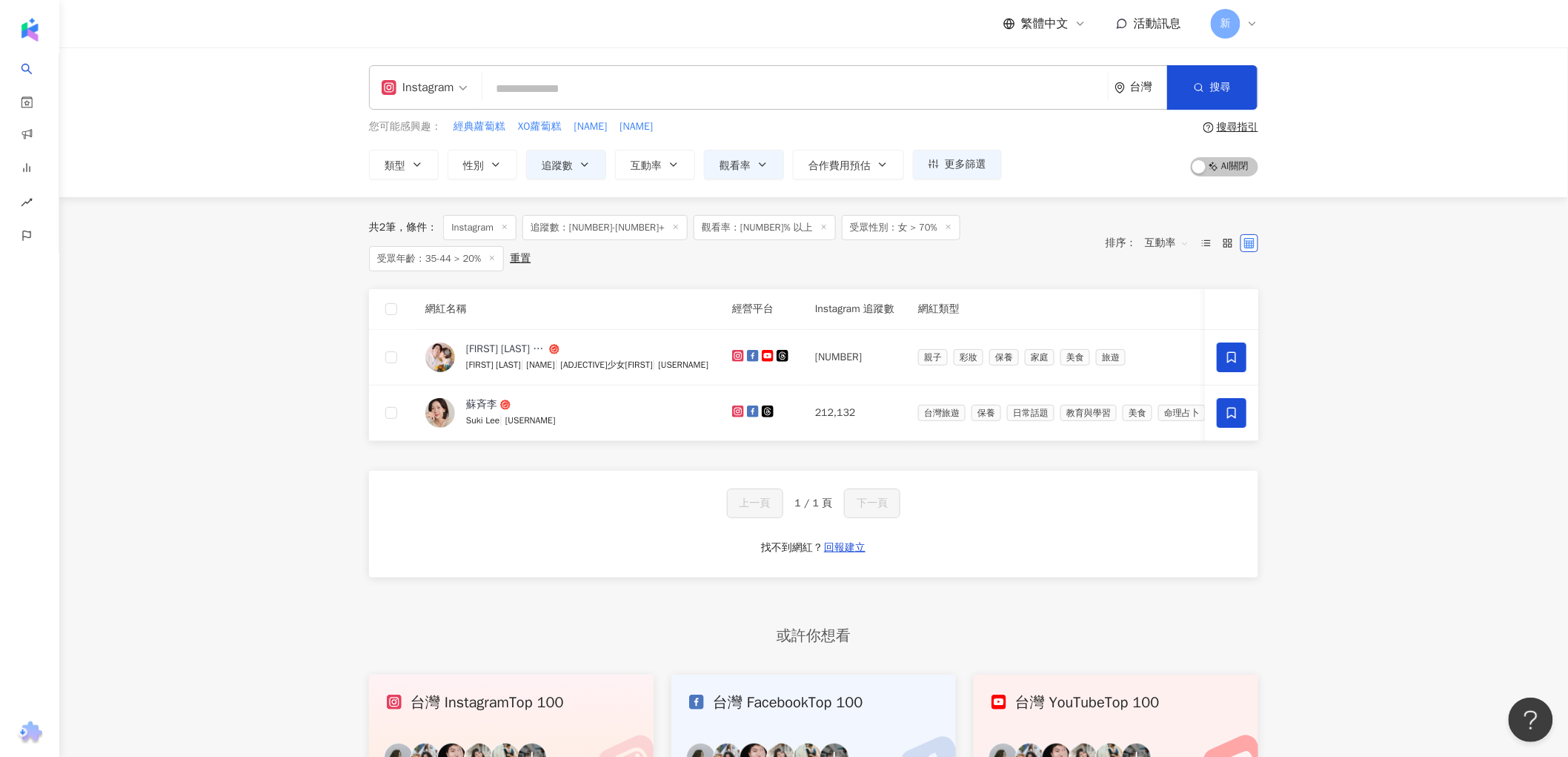 click on "受眾性別：女 > 70%" at bounding box center (901, 228) 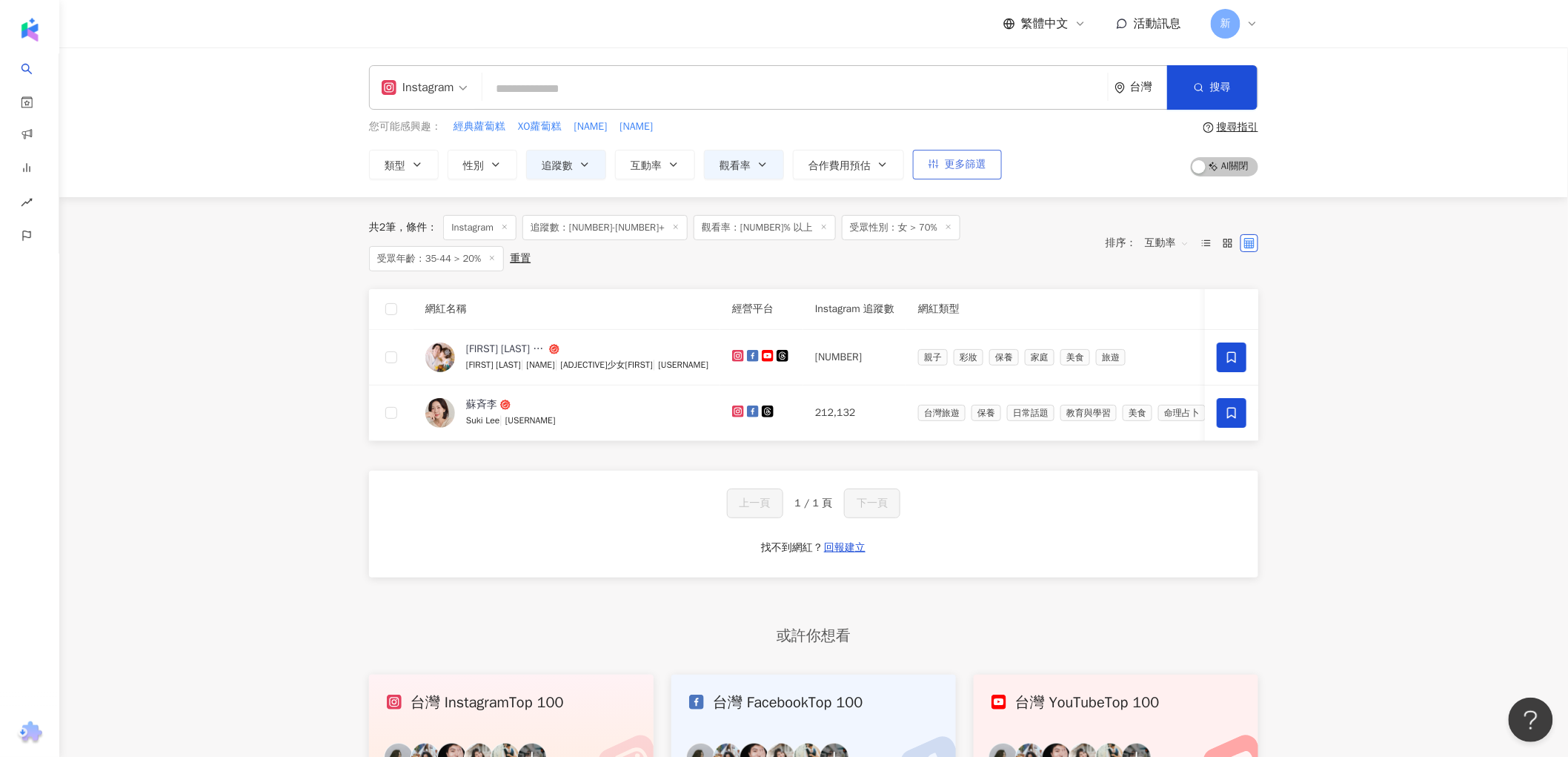 click on "更多篩選" at bounding box center [957, 165] 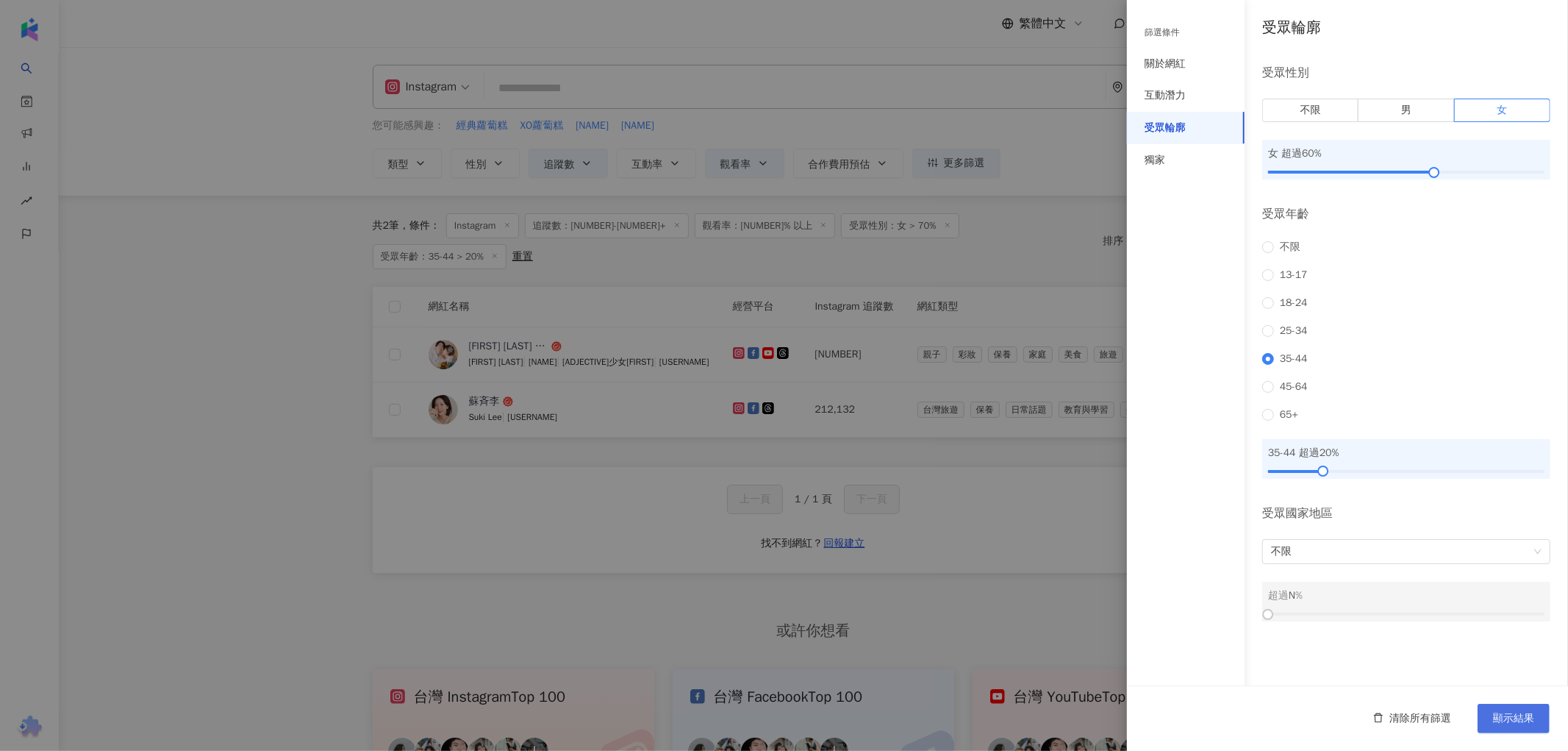 click on "顯示結果" at bounding box center (1514, 719) 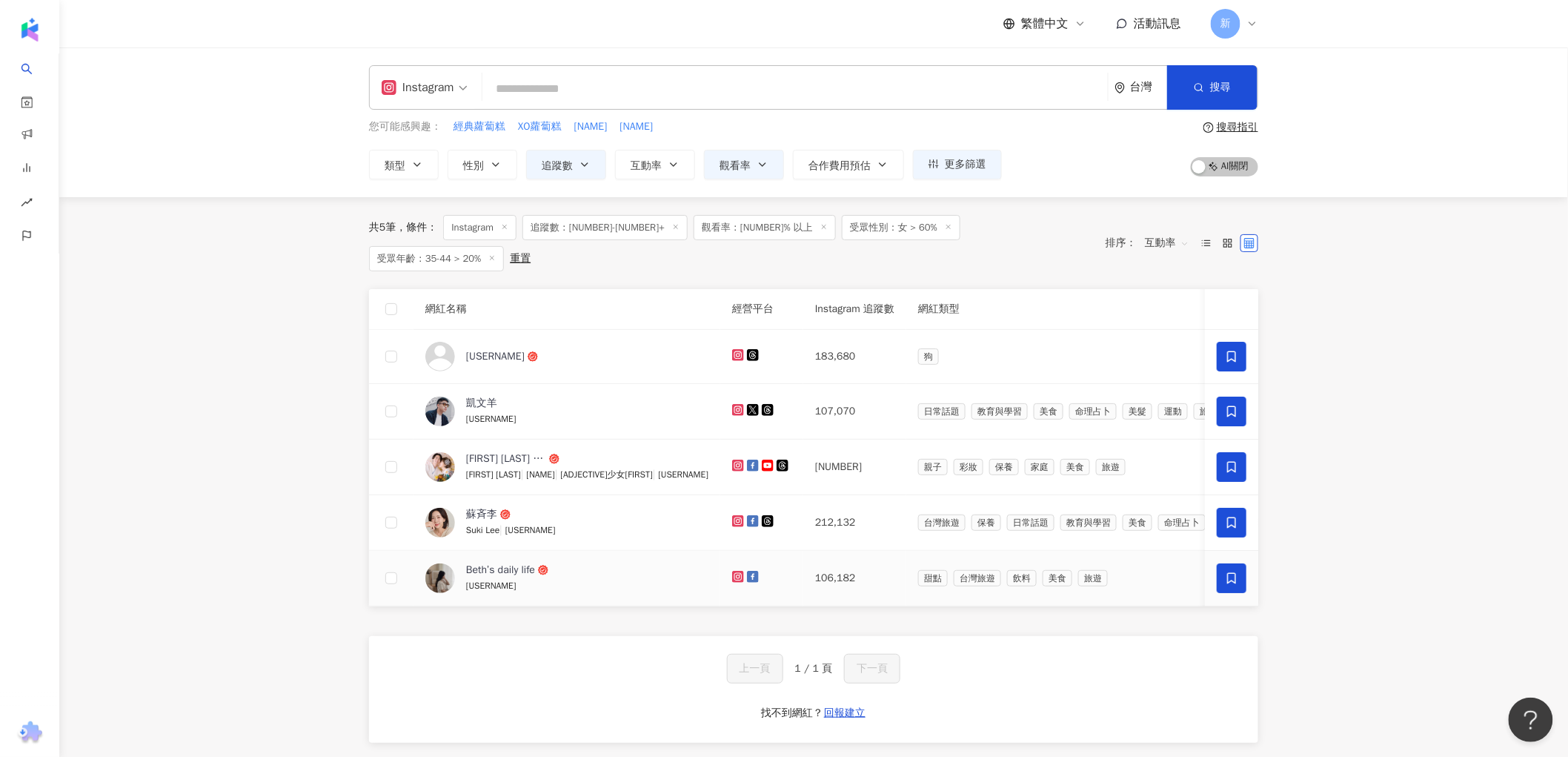 click at bounding box center [440, 578] 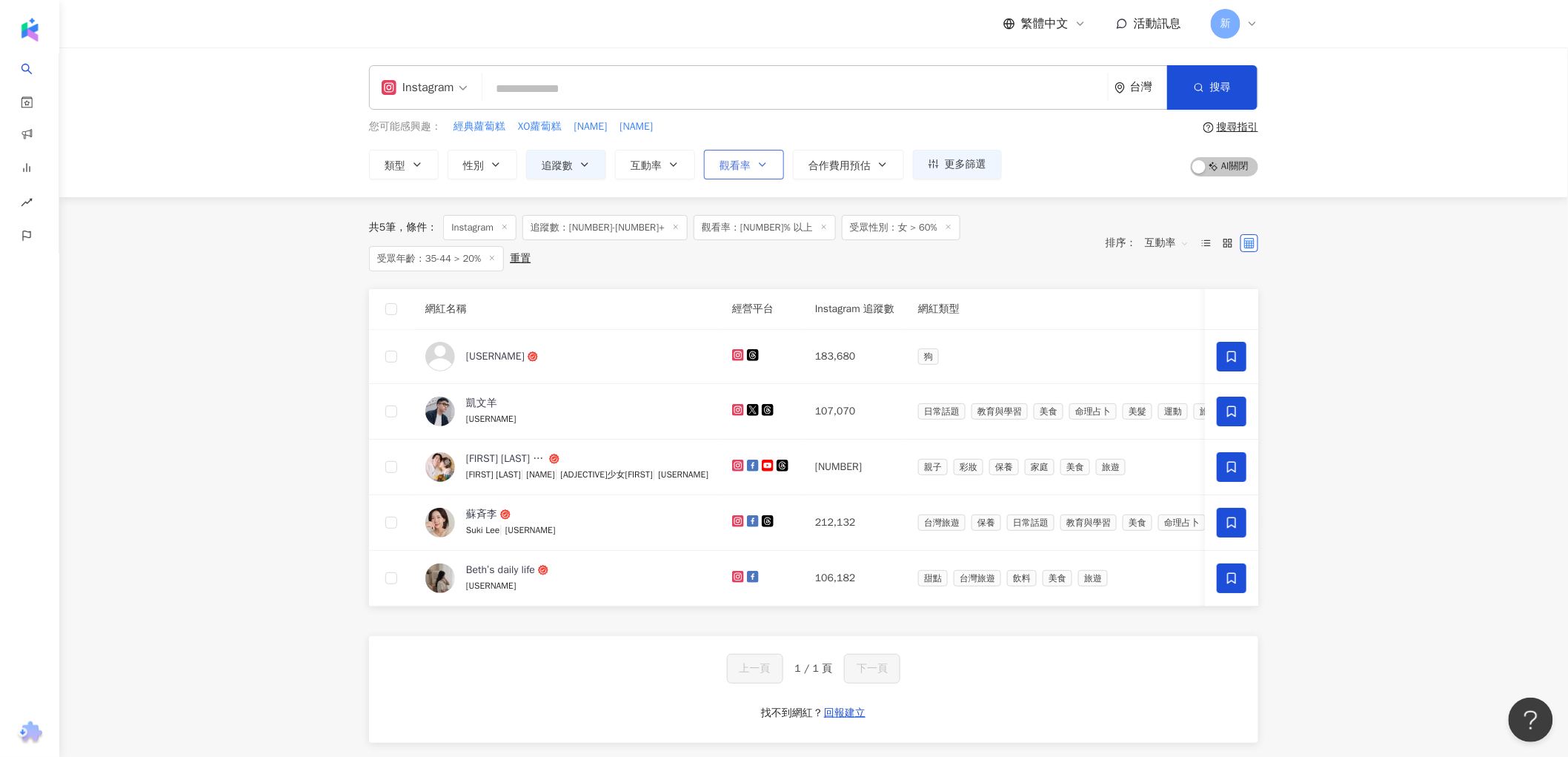 click 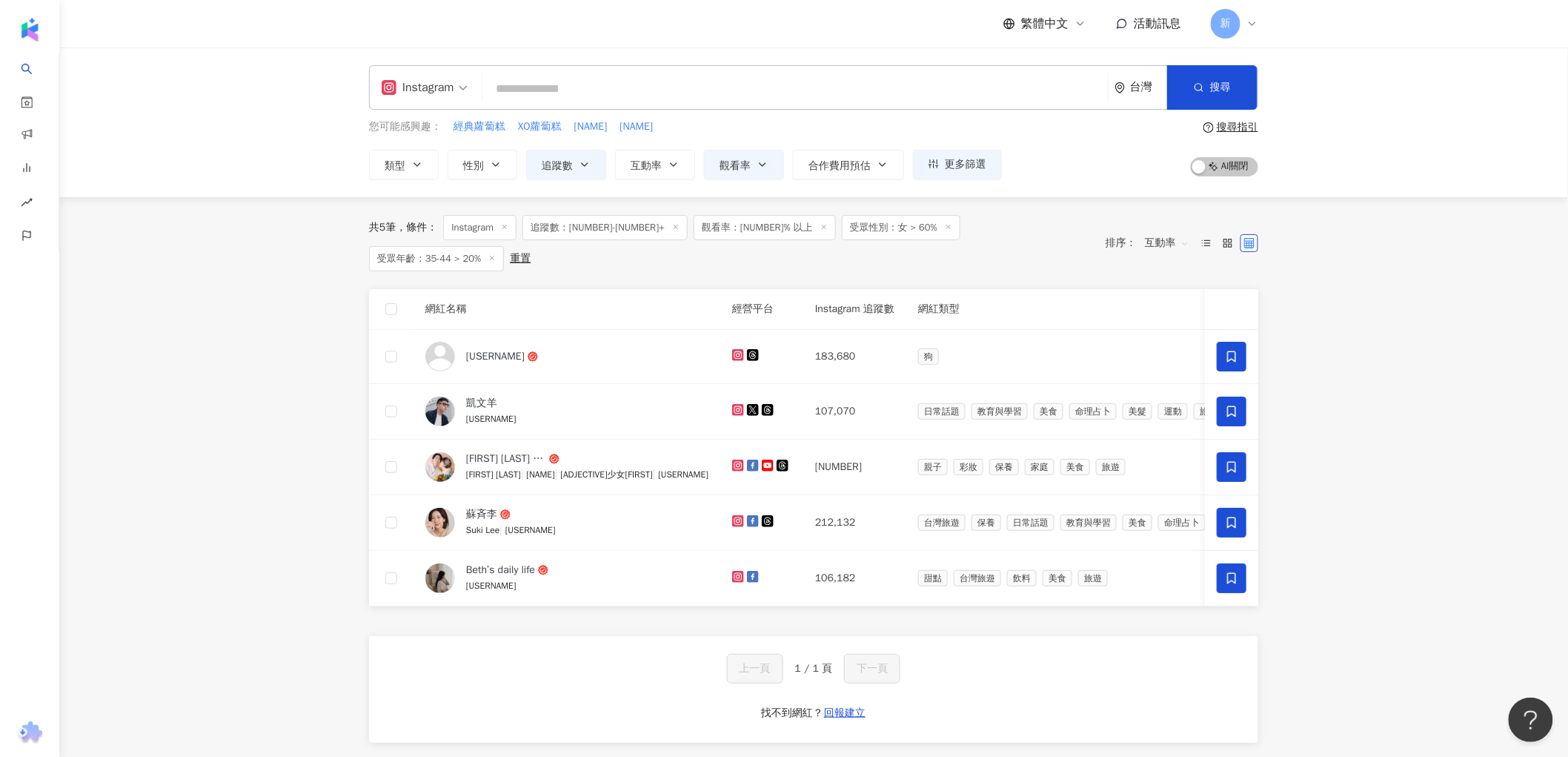 click on "Instagram 台灣 搜尋 您可能感興趣： 經典蘿蔔糕  XO蘿蔔糕  王渝萱  宋芸樺  類型 性別 追蹤數 互動率 觀看率 合作費用預估  更多篩選 篩選條件 關於網紅 互動潛力 受眾輪廓 獨家 關於網紅 類型  ( 請選擇您想要的類型 ) 尚未選擇任何類型 國家/地區 台灣 性別 不限 女 男 其他 語言     請選擇或搜尋 追蹤數 ******  -  ******* 不限 小型 奈米網紅 (<1萬) 微型網紅 (1萬-3萬) 小型網紅 (3萬-5萬) 中型 中小型網紅 (5萬-10萬) 中型網紅 (10萬-30萬) 中大型網紅 (30萬-50萬) 大型 大型網紅 (50萬-100萬) 百萬網紅 (>100萬) 合作費用預估 不限 限制金額 $ *  -  $ ******* 幣別 : 新台幣 TWD 受眾輪廓 受眾性別 不限 男 女 女   超過  60 % 受眾年齡 不限 13-17 18-24 25-34 35-44 45-64 65+ 35-44   超過  20 % 受眾國家地區 不限   超過  N % 清除所有篩選 顯示結果 *** %  -  % 不限 10% 以下 10%~50% 50%~200% 200% 以上 ******  -  ******* %" at bounding box center [814, 501] 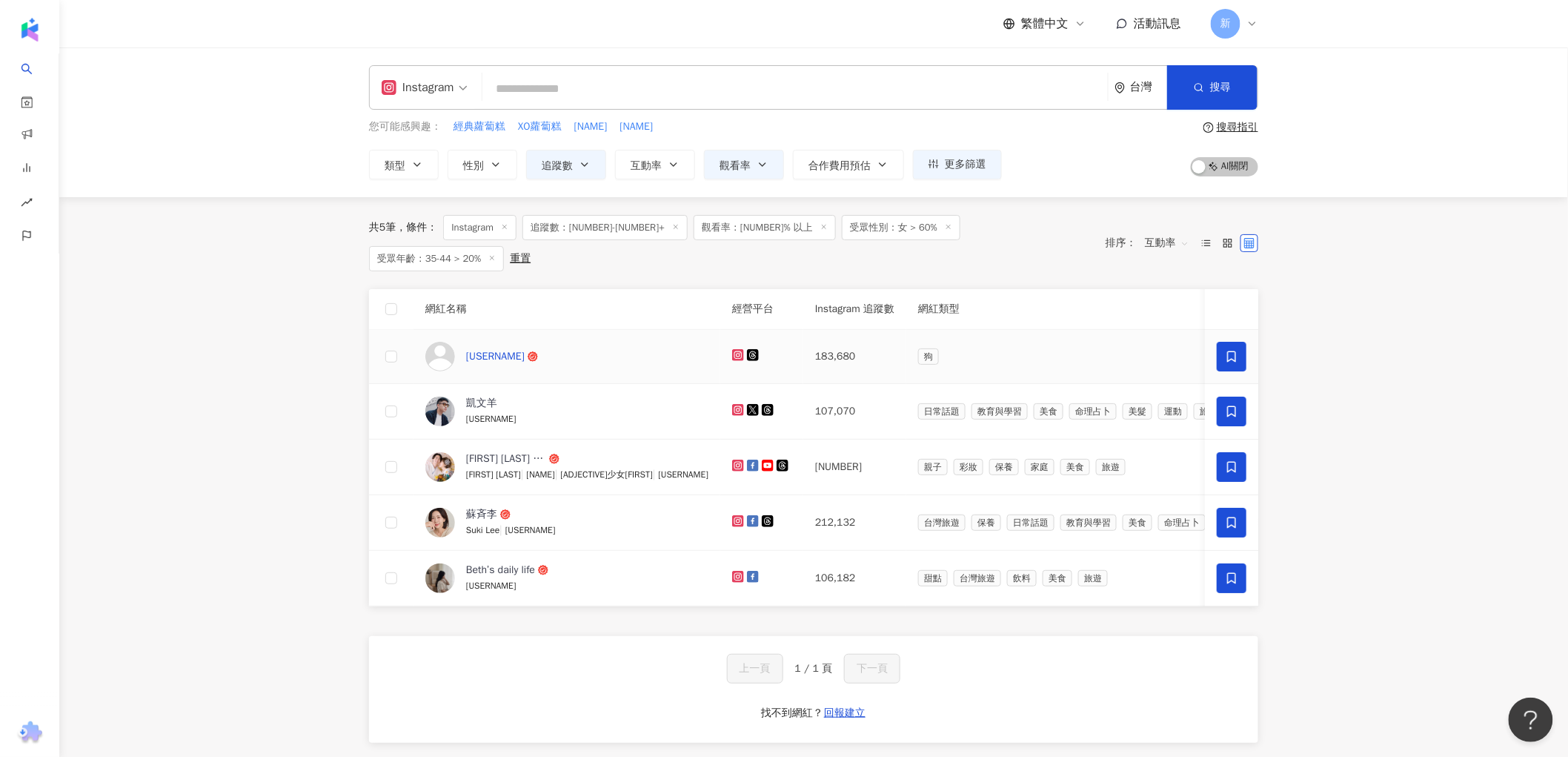 click on "kaia_berneseintw" at bounding box center (495, 357) 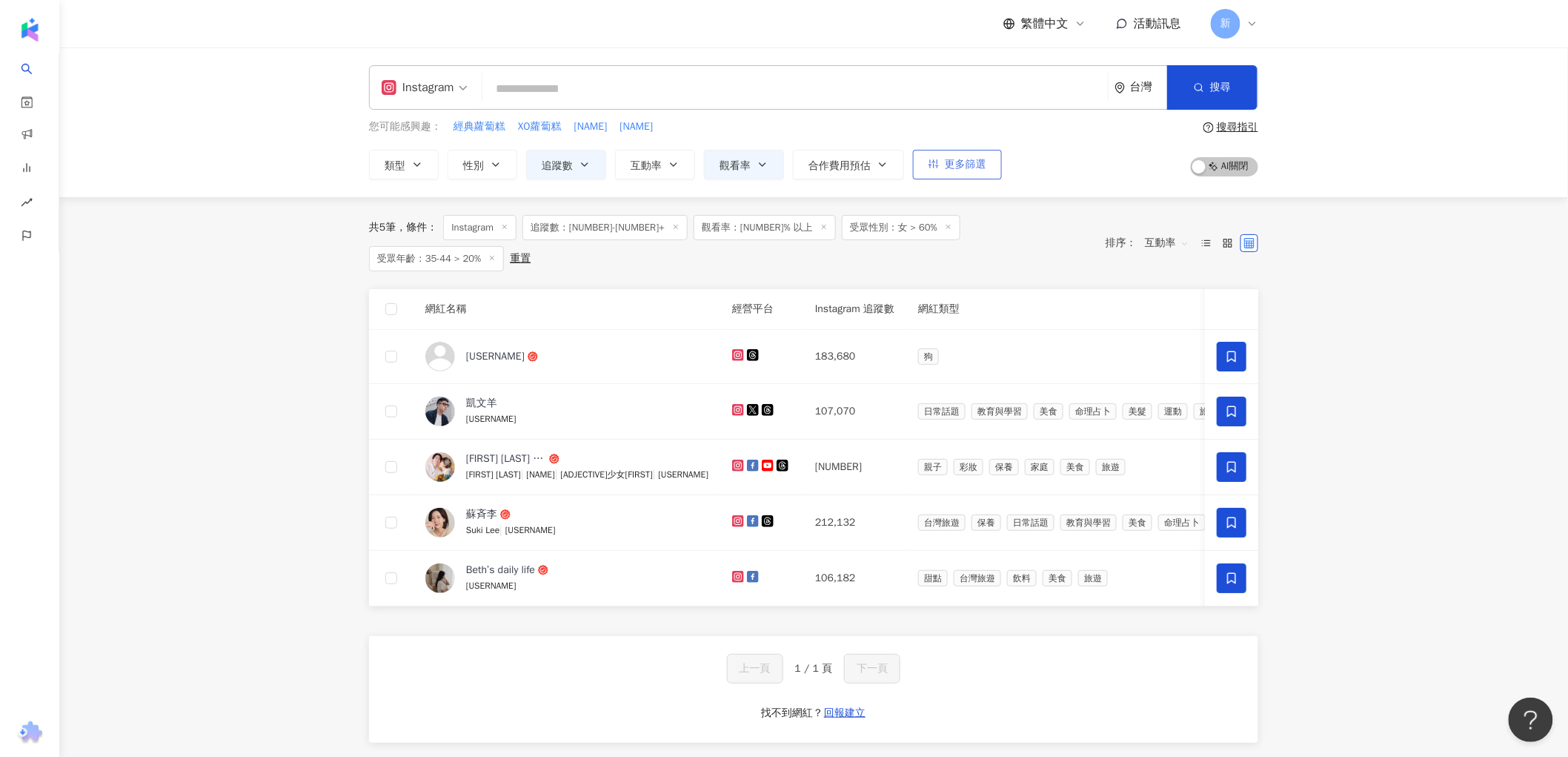 click on "更多篩選" at bounding box center (966, 165) 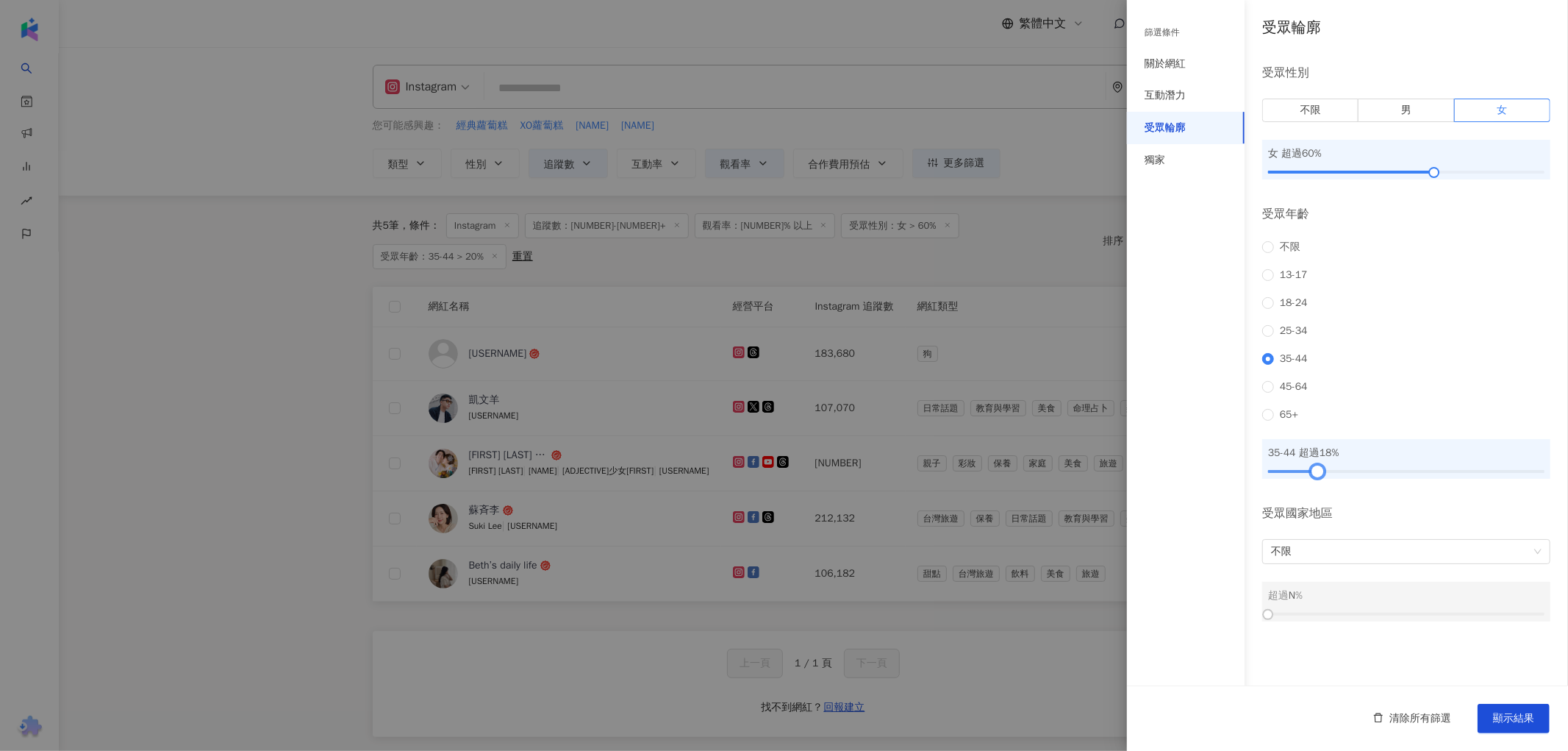 drag, startPoint x: 1322, startPoint y: 469, endPoint x: 1313, endPoint y: 471, distance: 9.219544 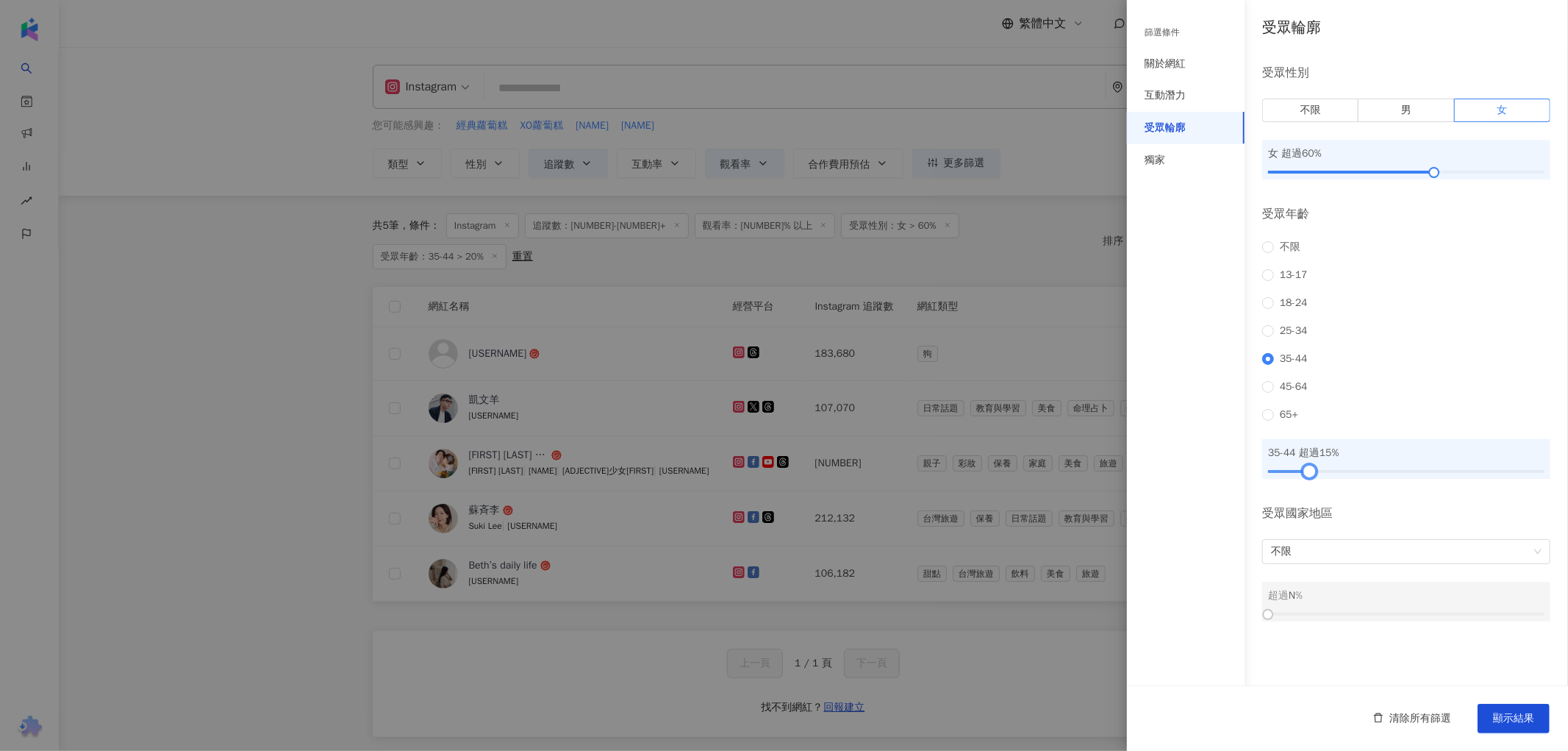 click at bounding box center (1309, 471) 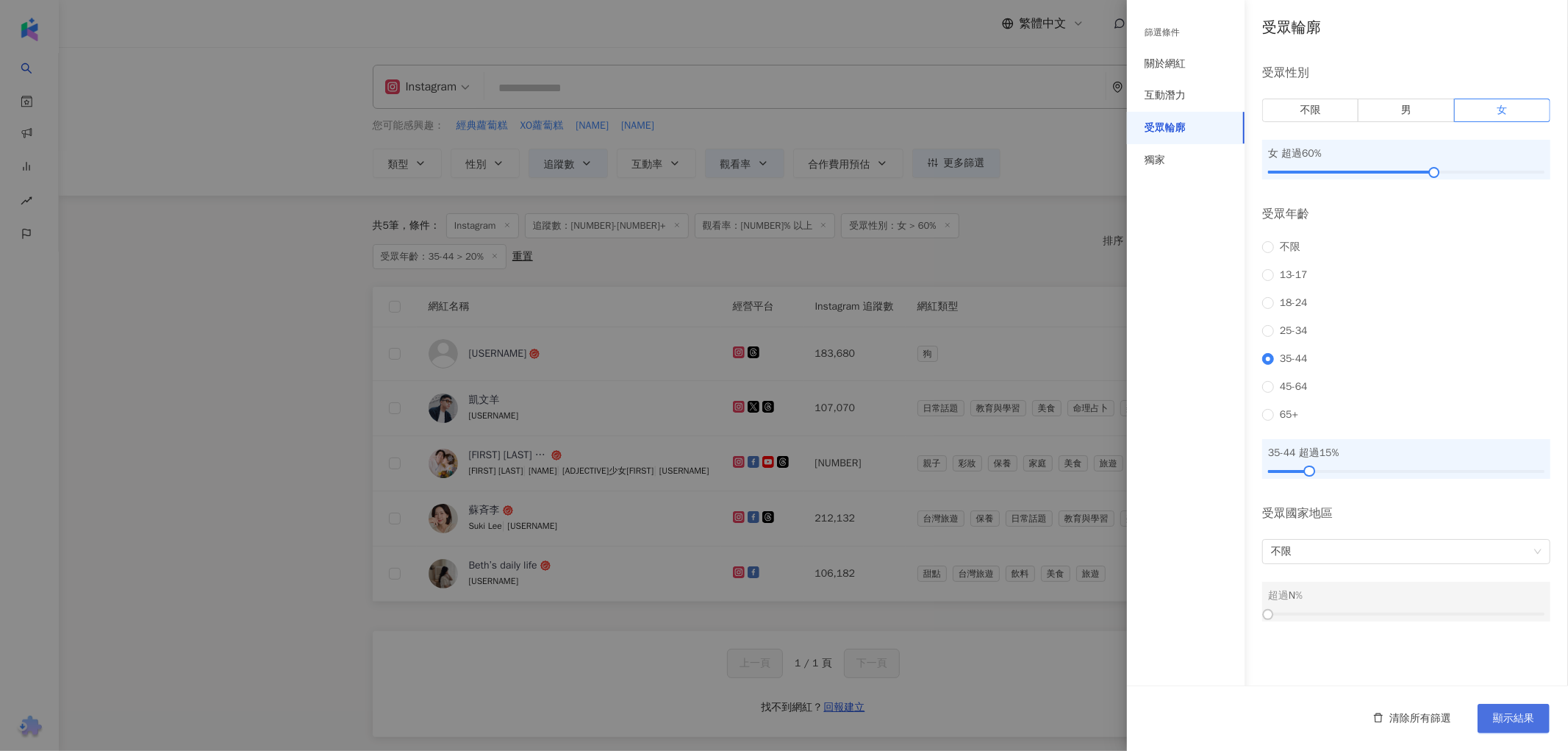 click on "顯示結果" at bounding box center [1514, 719] 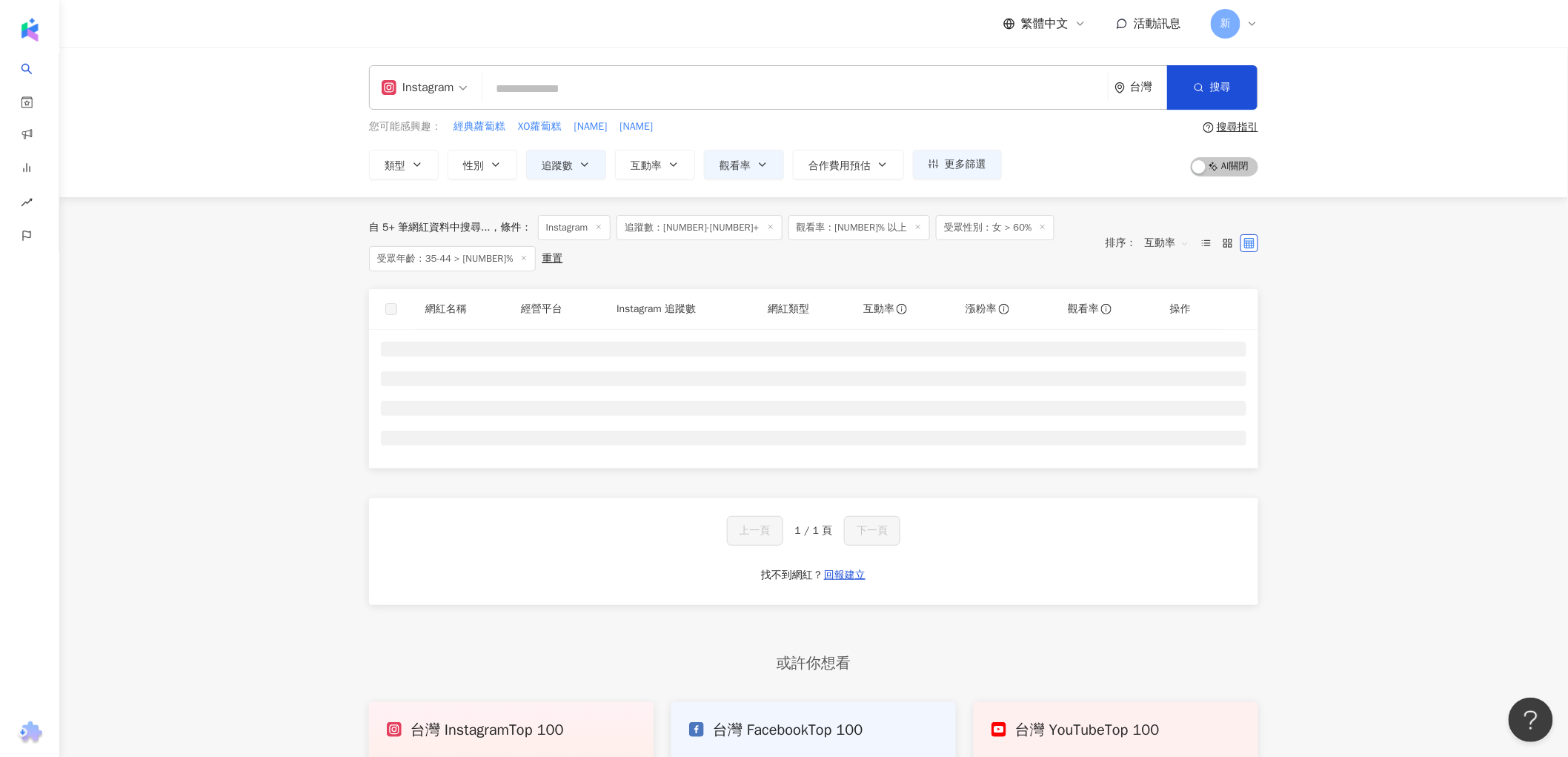 click on "Instagram 台灣 搜尋 您可能感興趣： 經典蘿蔔糕  XO蘿蔔糕  王渝萱  宋芸樺  類型 性別 追蹤數 互動率 觀看率 合作費用預估  更多篩選 篩選條件 關於網紅 互動潛力 受眾輪廓 獨家 關於網紅 類型  ( 請選擇您想要的類型 ) 尚未選擇任何類型 國家/地區 台灣 性別 不限 女 男 其他 語言     請選擇或搜尋 追蹤數 ******  -  ******* 不限 小型 奈米網紅 (<1萬) 微型網紅 (1萬-3萬) 小型網紅 (3萬-5萬) 中型 中小型網紅 (5萬-10萬) 中型網紅 (10萬-30萬) 中大型網紅 (30萬-50萬) 大型 大型網紅 (50萬-100萬) 百萬網紅 (>100萬) 合作費用預估 不限 限制金額 $ *  -  $ ******* 幣別 : 新台幣 TWD 受眾輪廓 受眾性別 不限 男 女 女   超過  60 % 受眾年齡 不限 13-17 18-24 25-34 35-44 45-64 65+ 35-44   超過  15 % 受眾國家地區 不限   超過  N % 清除所有篩選 顯示結果 *** %  -  % 不限 10% 以下 10%~50% 50%~200% 200% 以上 ******  -  ******* %" at bounding box center [814, 432] 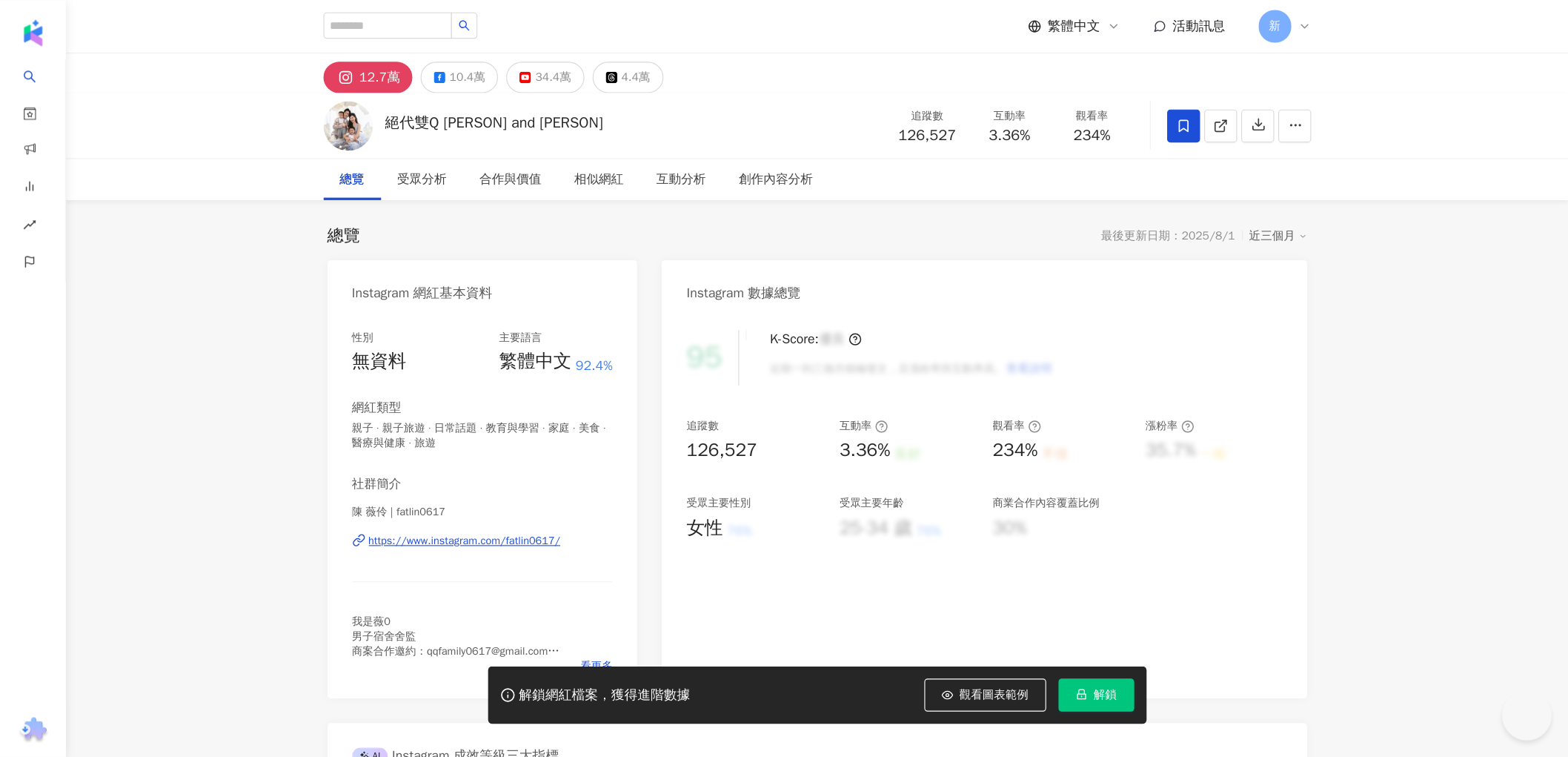 scroll, scrollTop: 0, scrollLeft: 0, axis: both 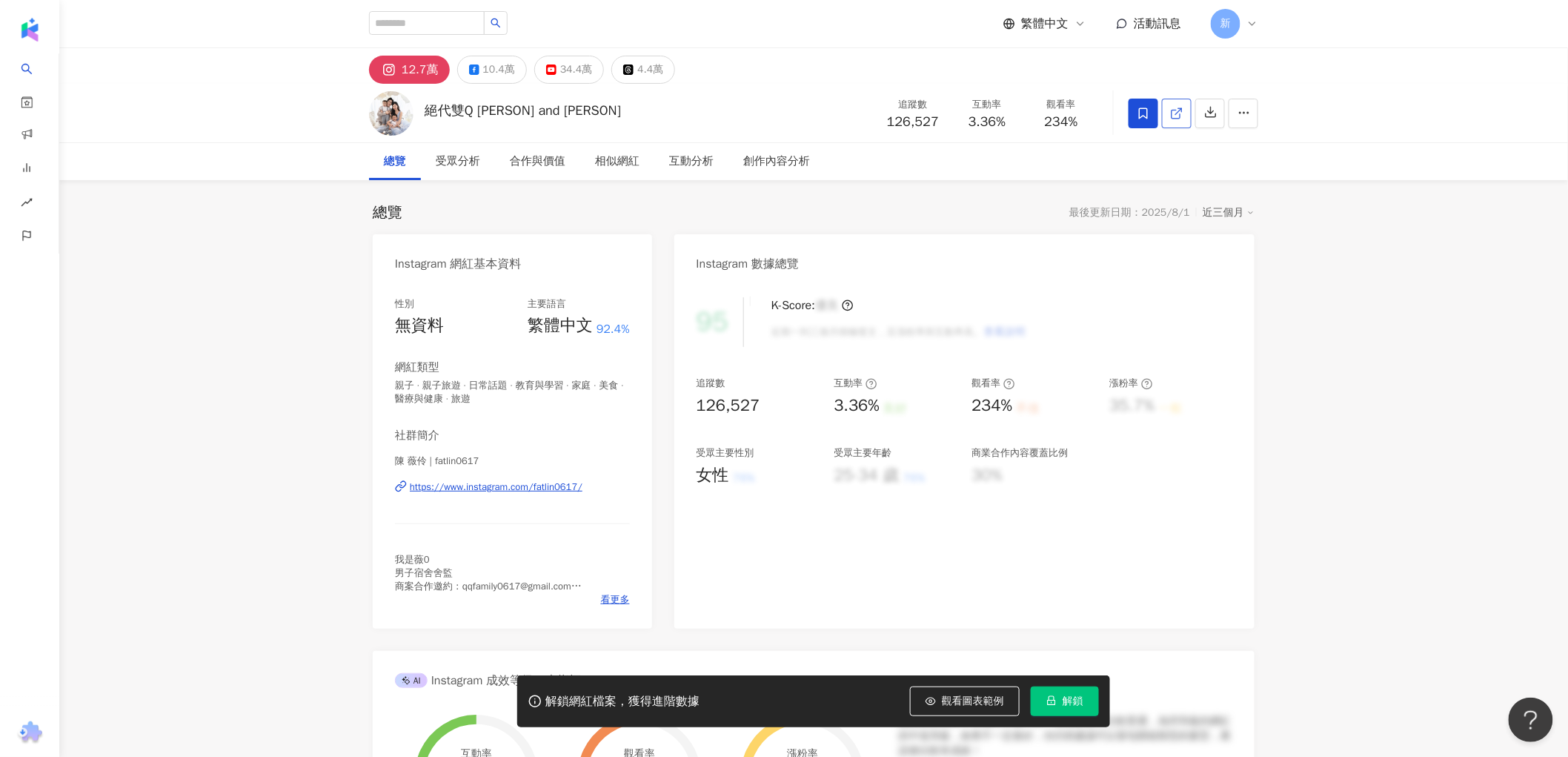 click 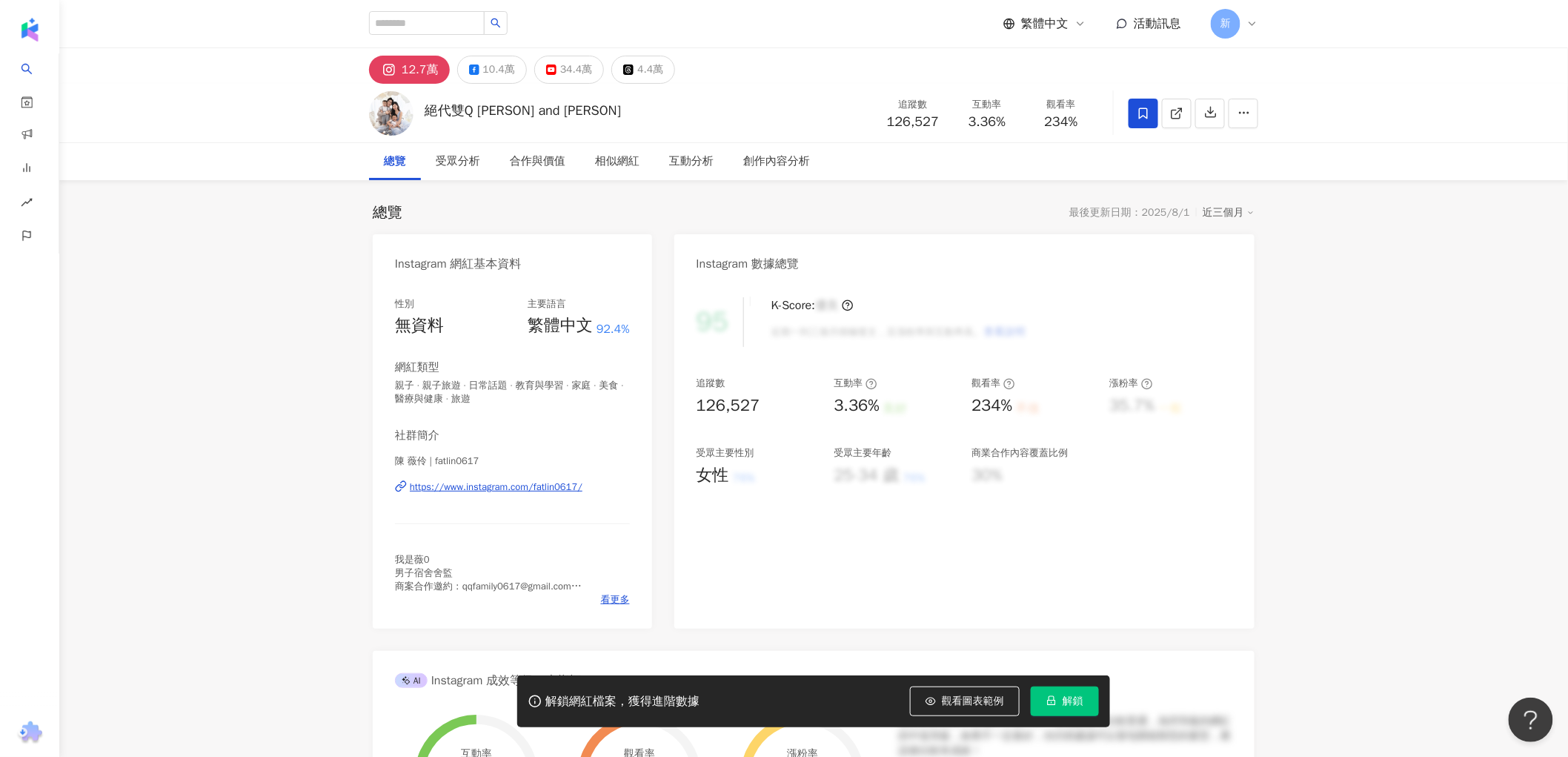 click at bounding box center [391, 113] 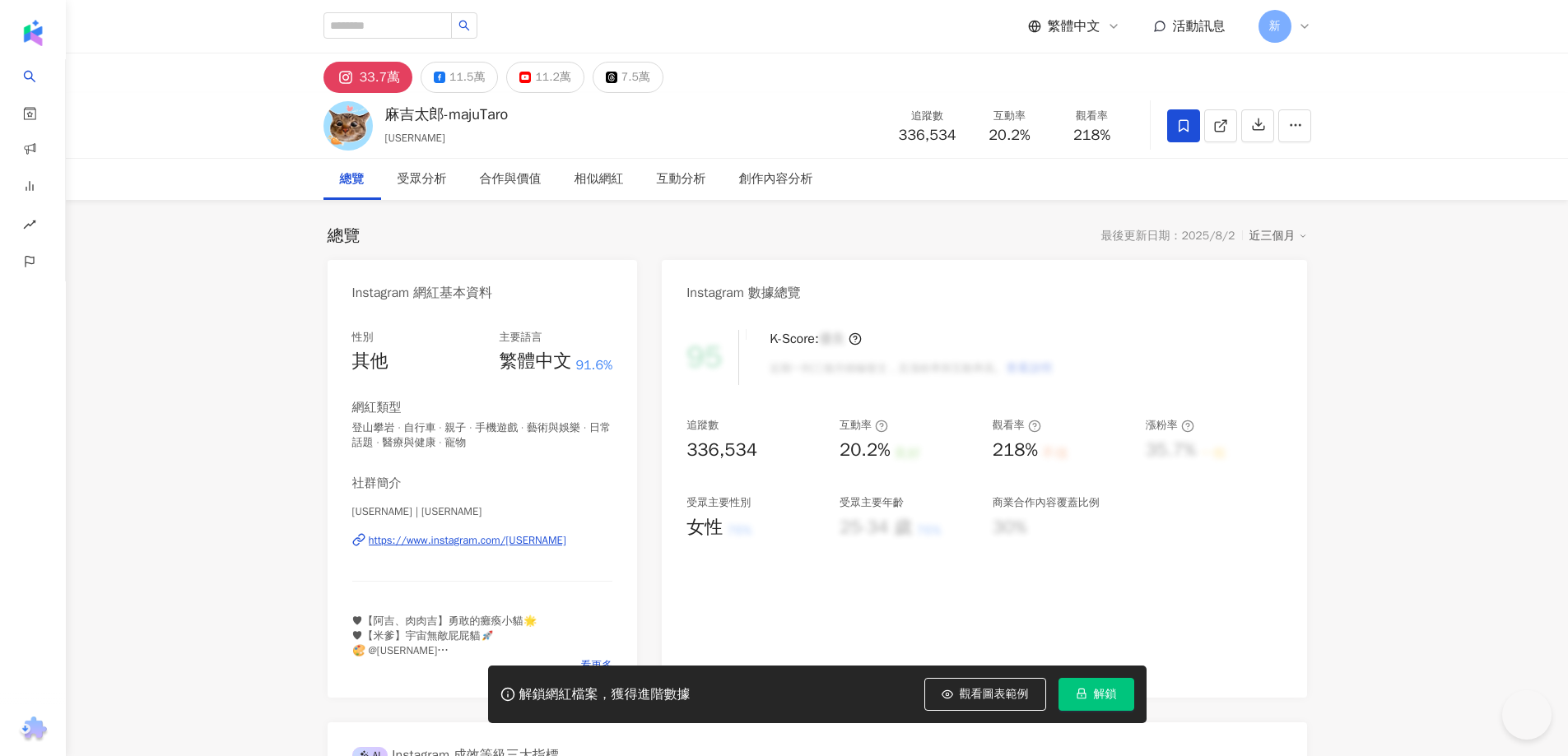 click on "解鎖" at bounding box center (1096, 694) 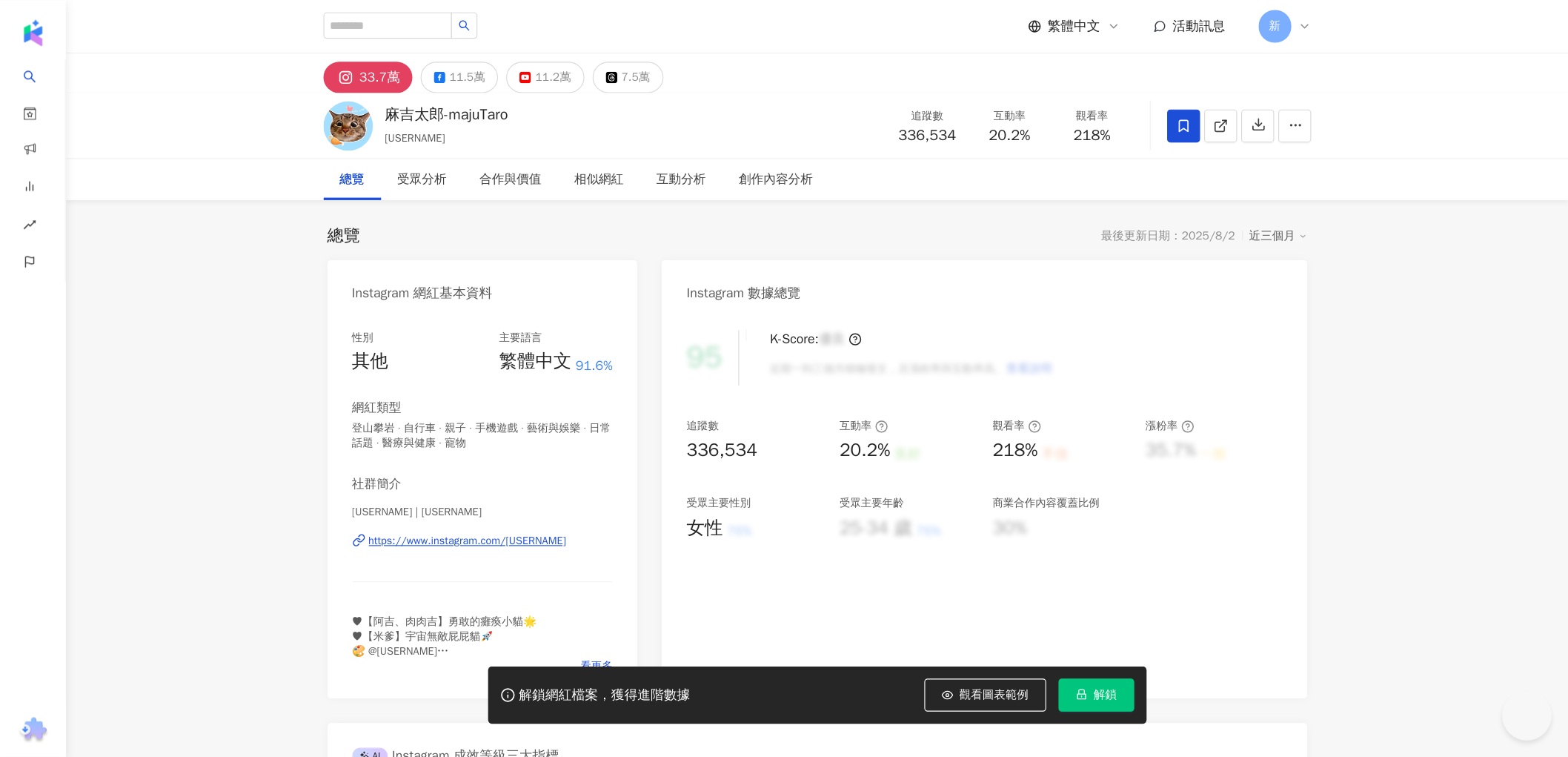 scroll, scrollTop: 0, scrollLeft: 0, axis: both 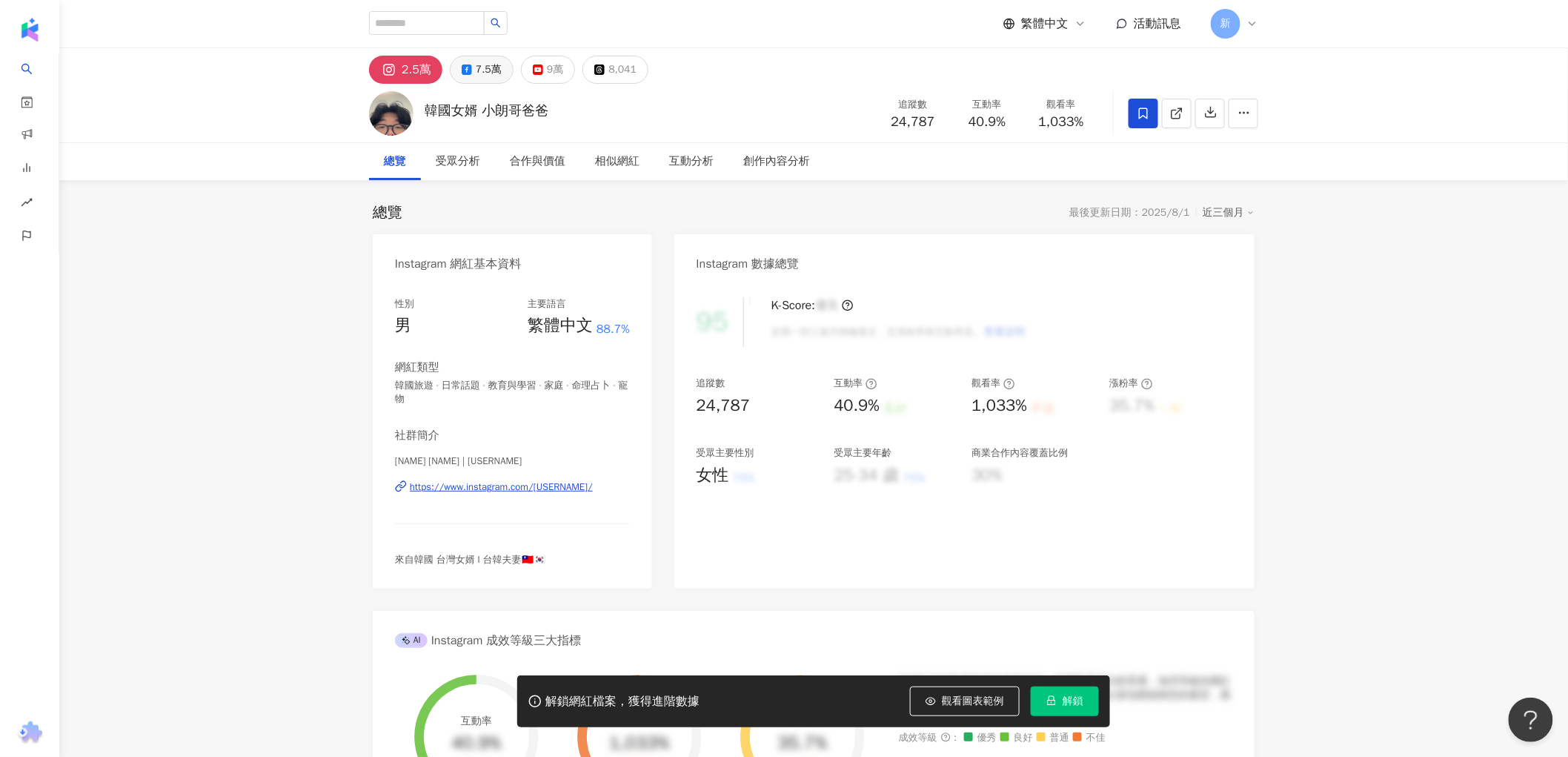 click on "7.5萬" at bounding box center (488, 70) 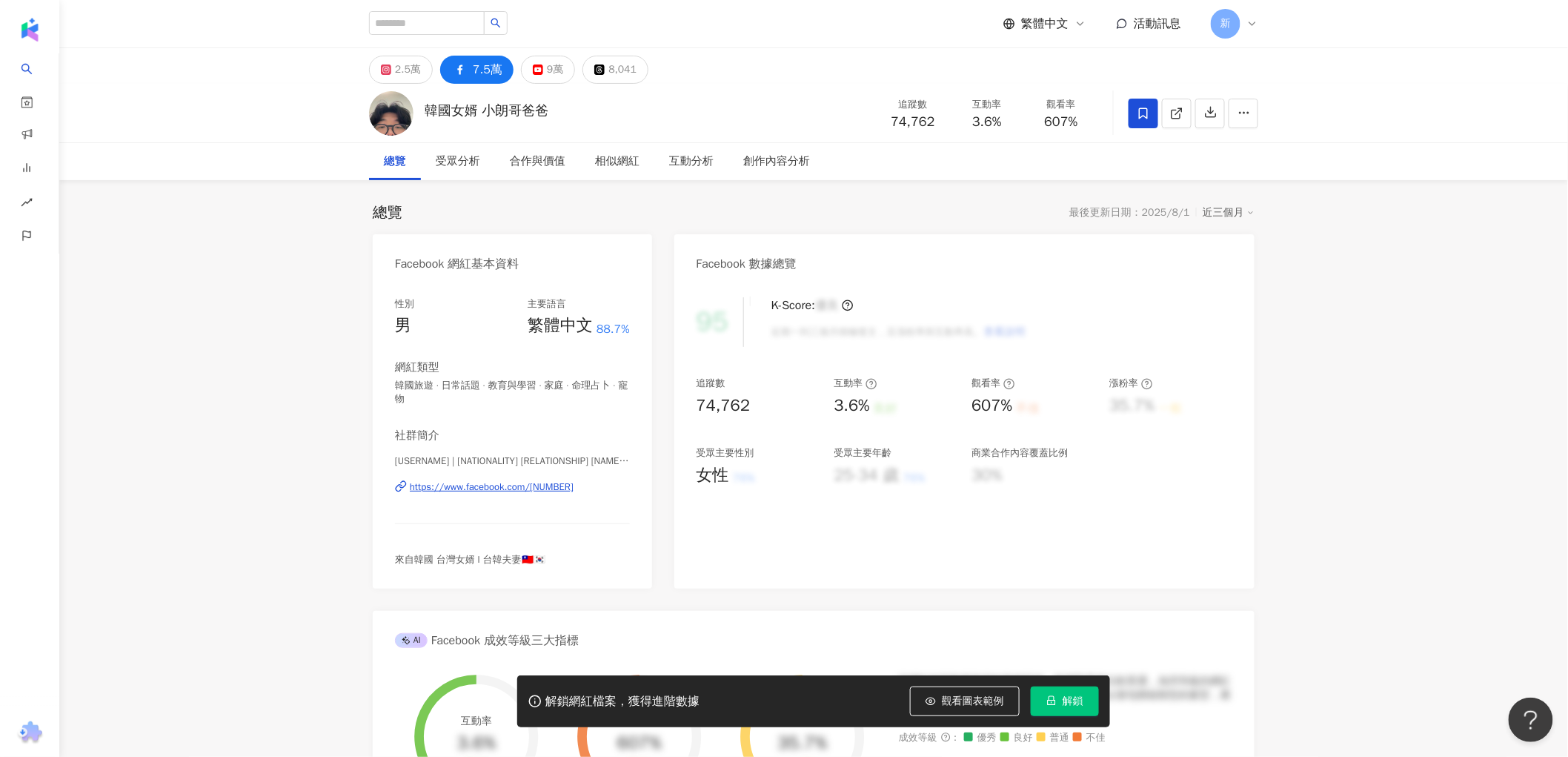 click 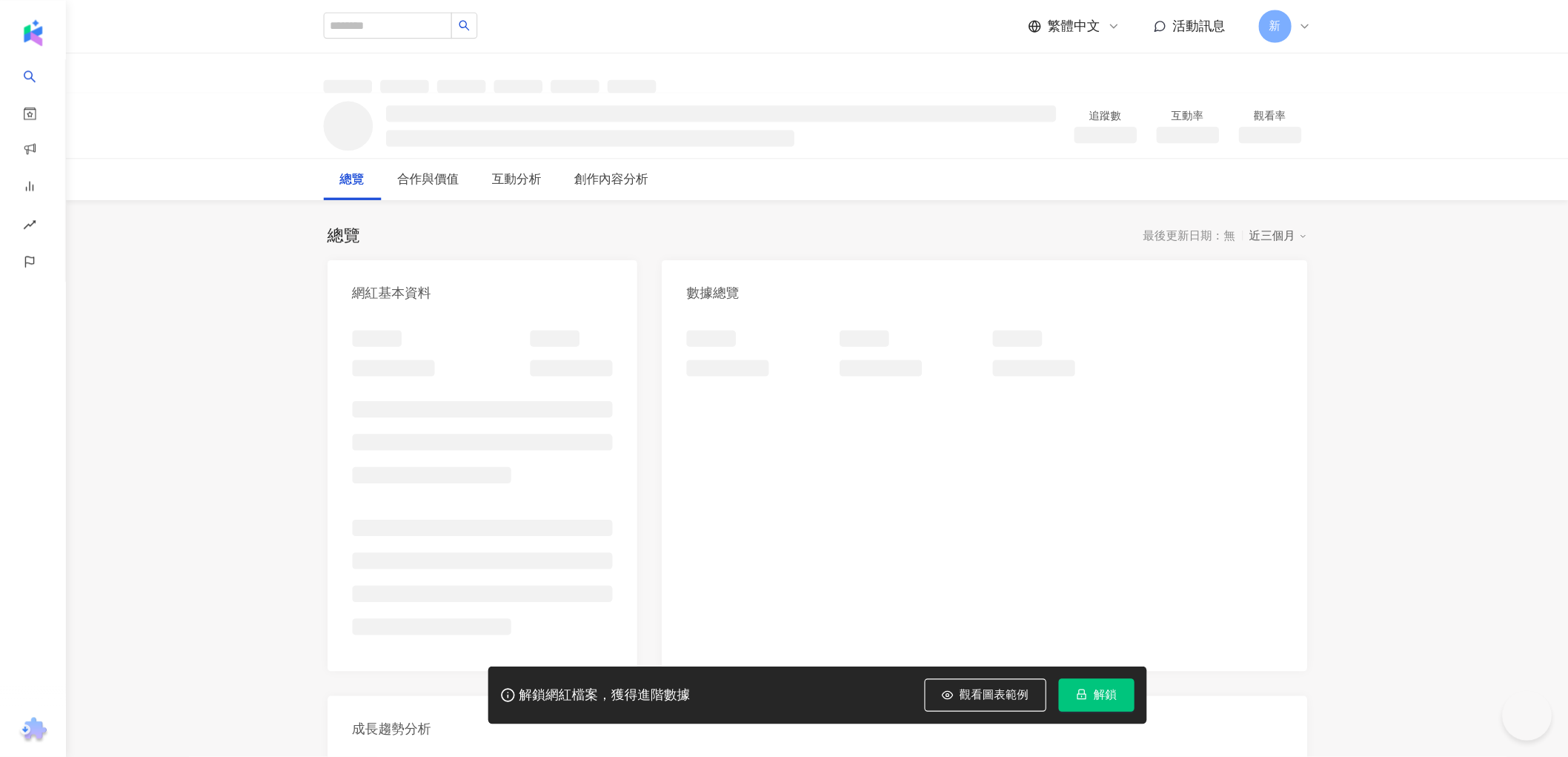 scroll, scrollTop: 0, scrollLeft: 0, axis: both 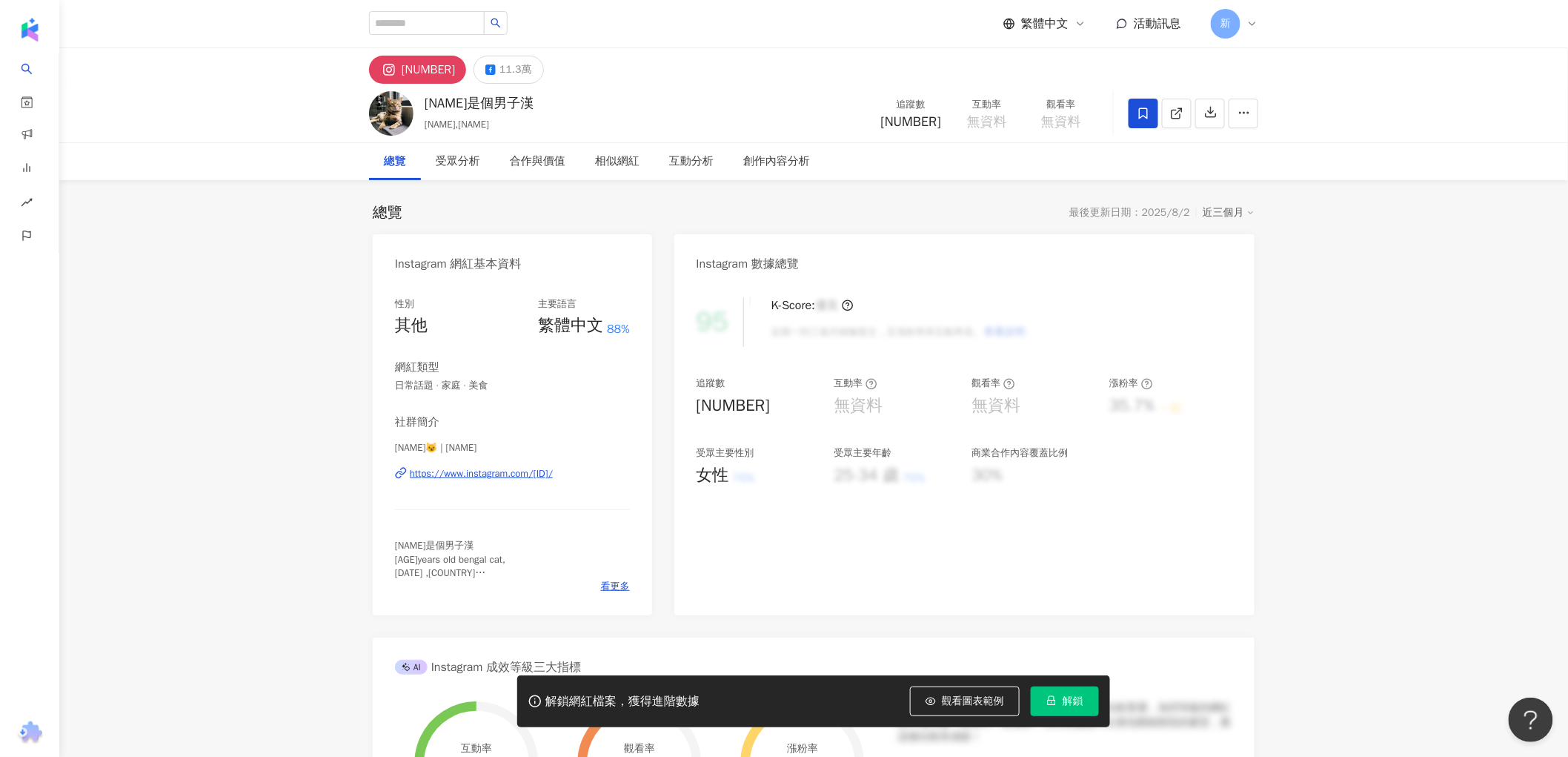 click 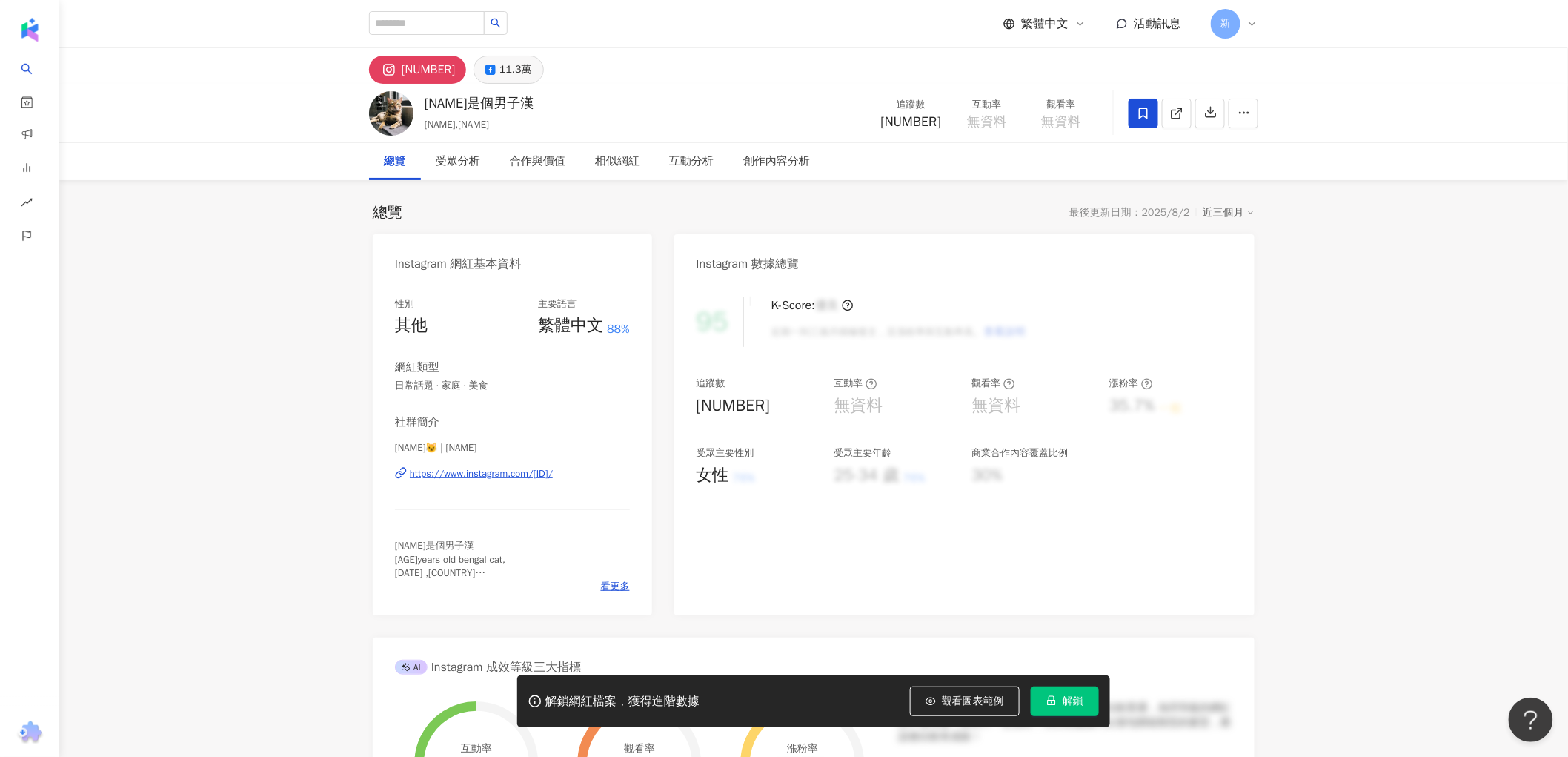 click on "11.3萬" at bounding box center [515, 70] 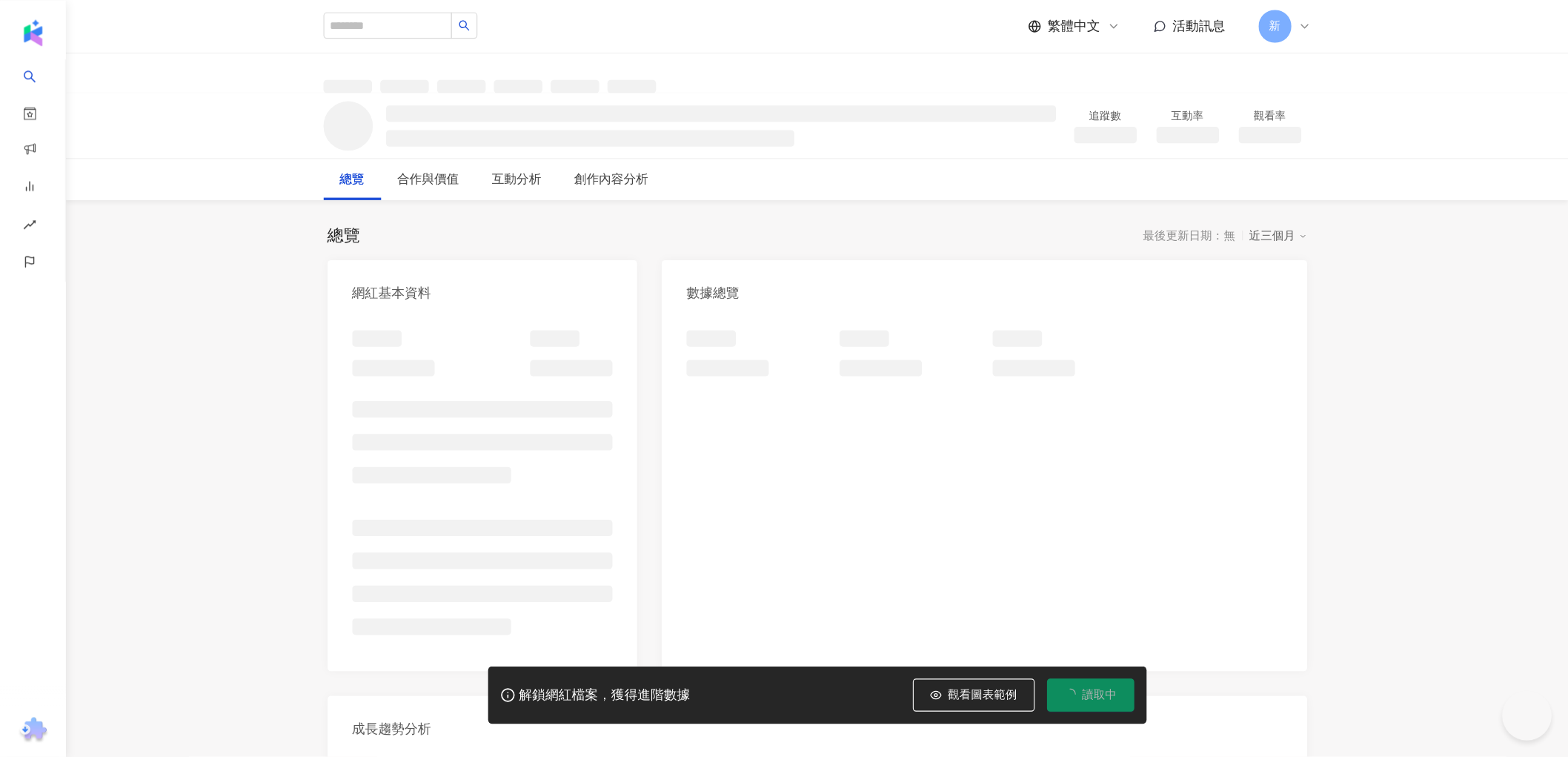 scroll, scrollTop: 0, scrollLeft: 0, axis: both 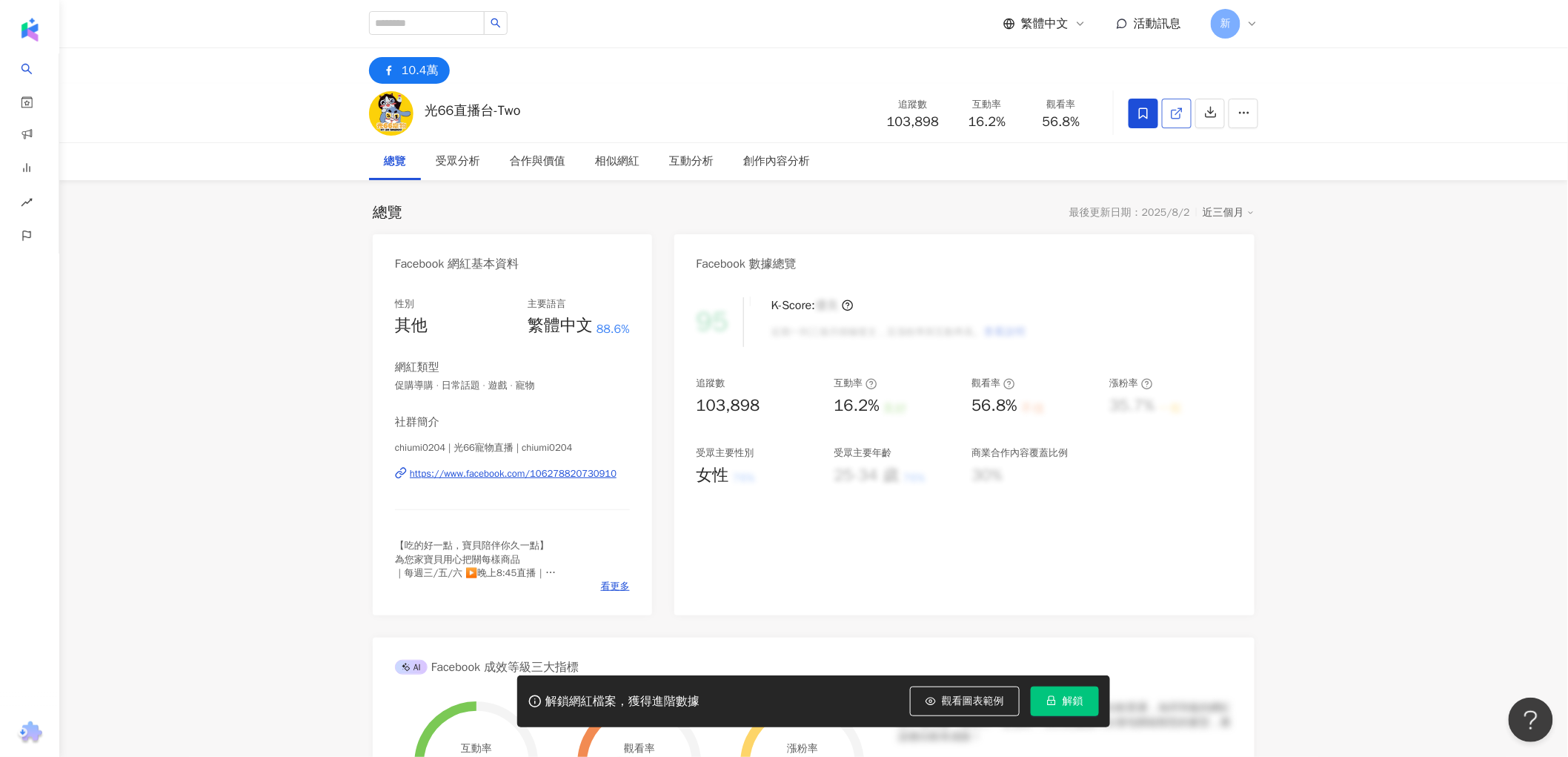 click at bounding box center [1177, 113] 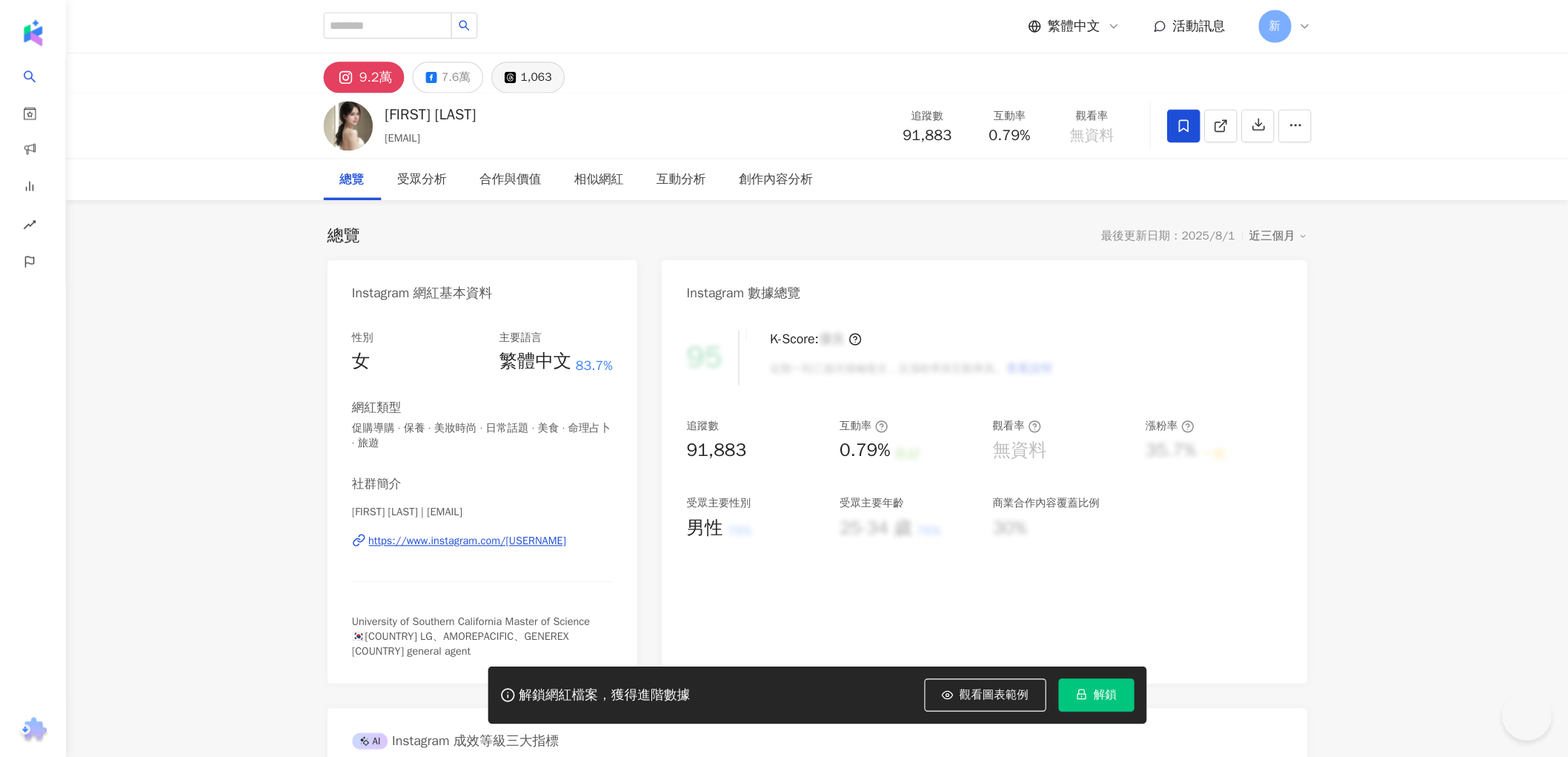 scroll, scrollTop: 0, scrollLeft: 0, axis: both 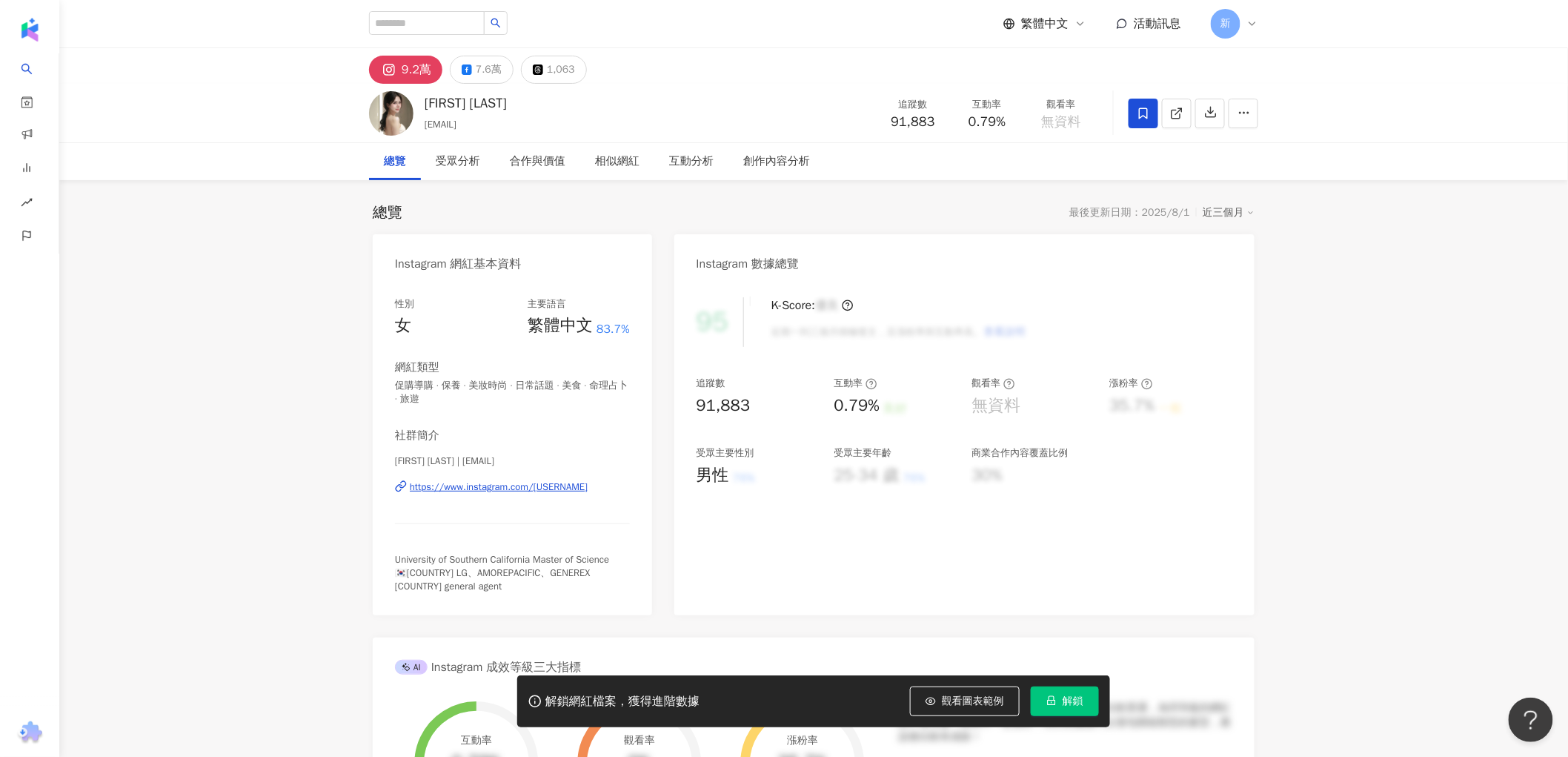 click 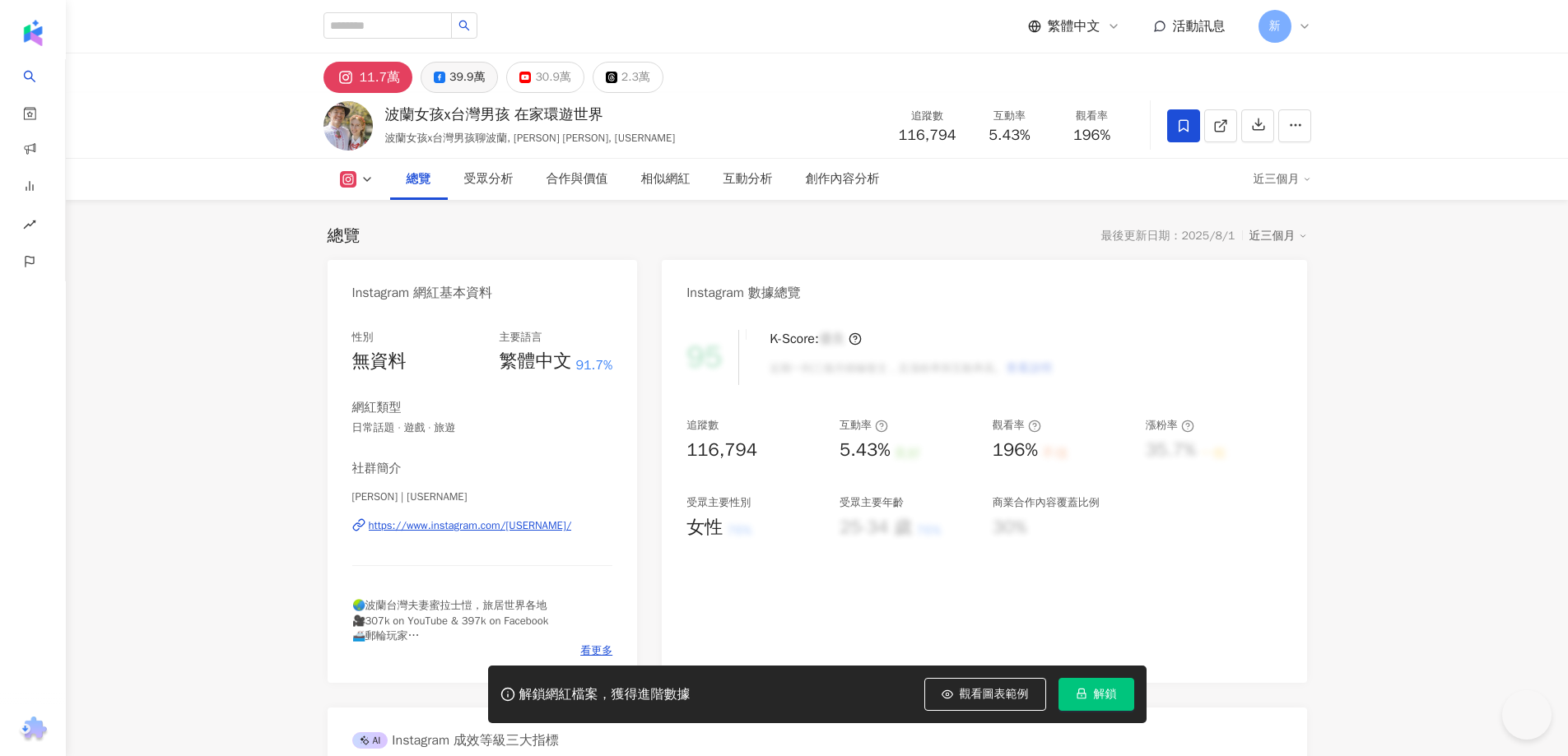 click on "39.9萬" at bounding box center [467, 77] 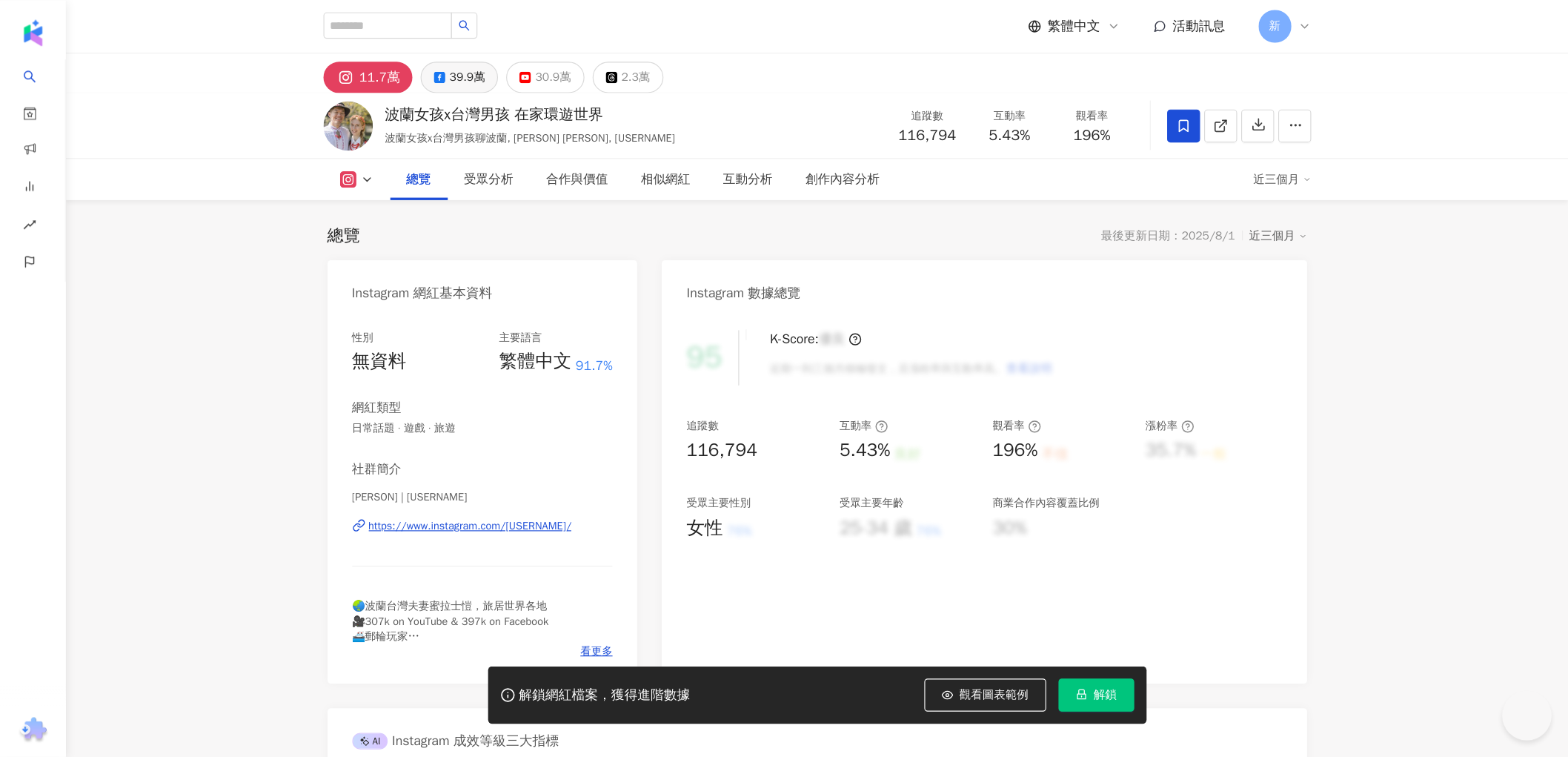 scroll, scrollTop: 0, scrollLeft: 0, axis: both 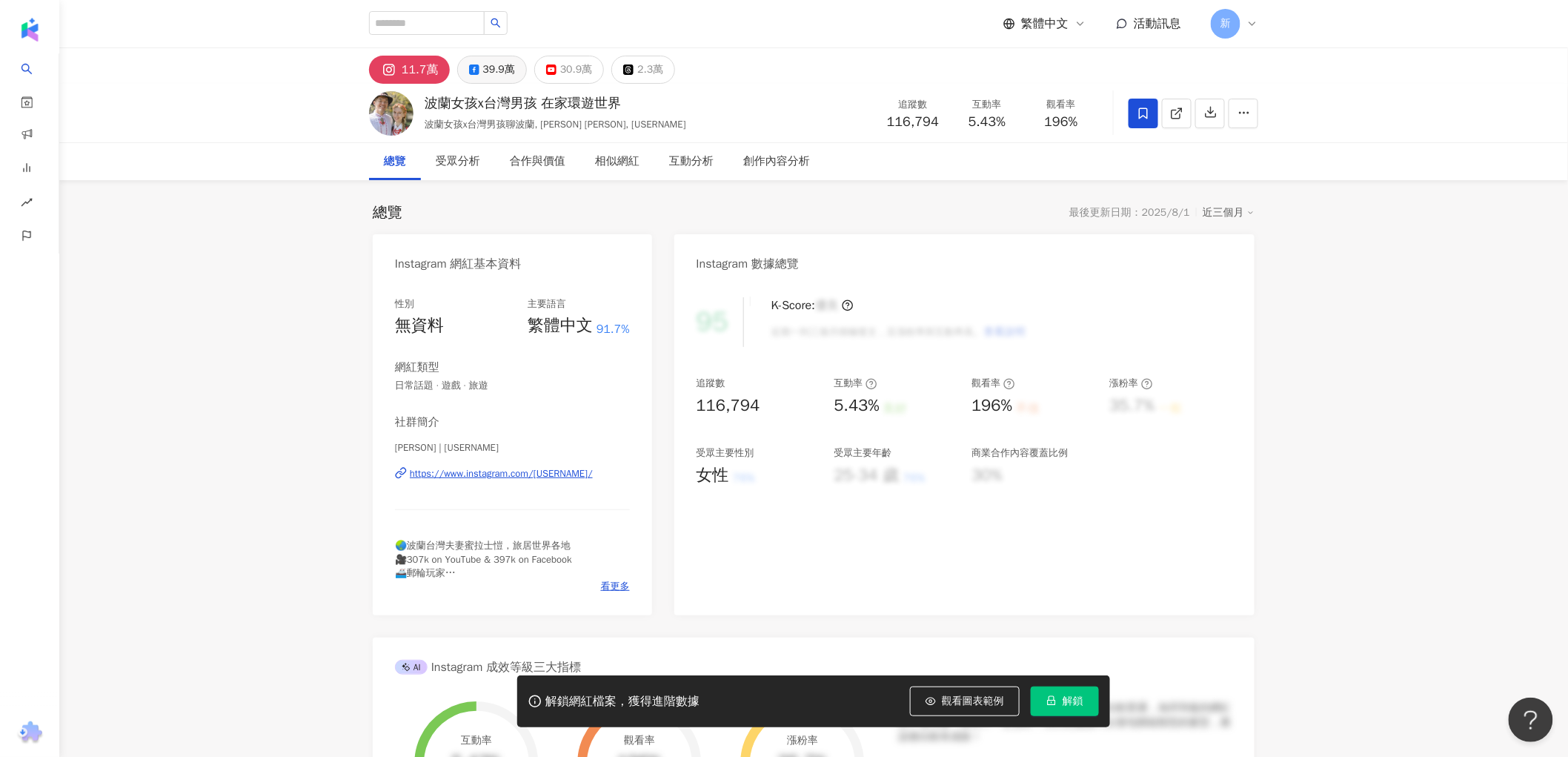 click on "39.9萬" at bounding box center (499, 70) 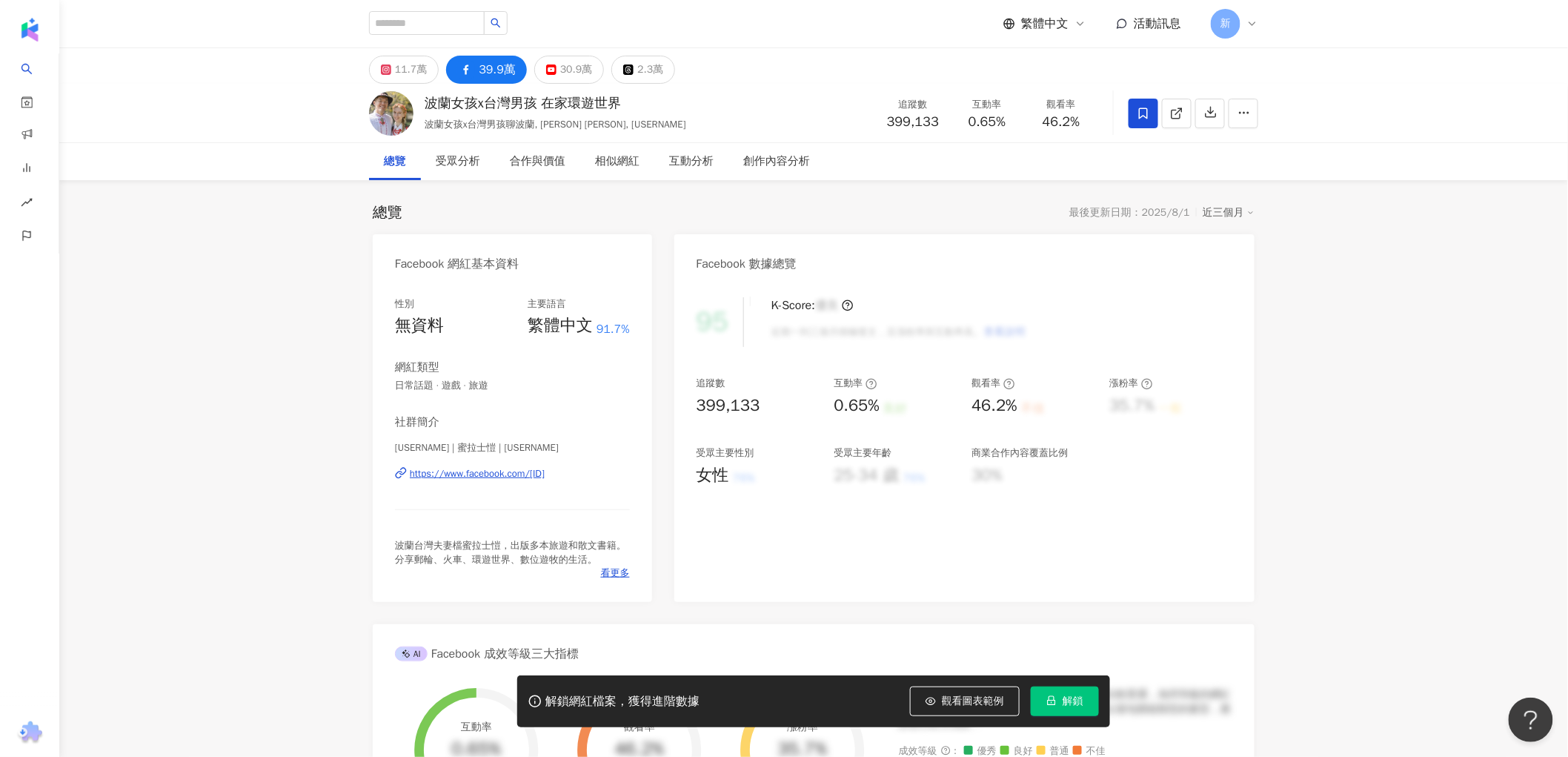 click 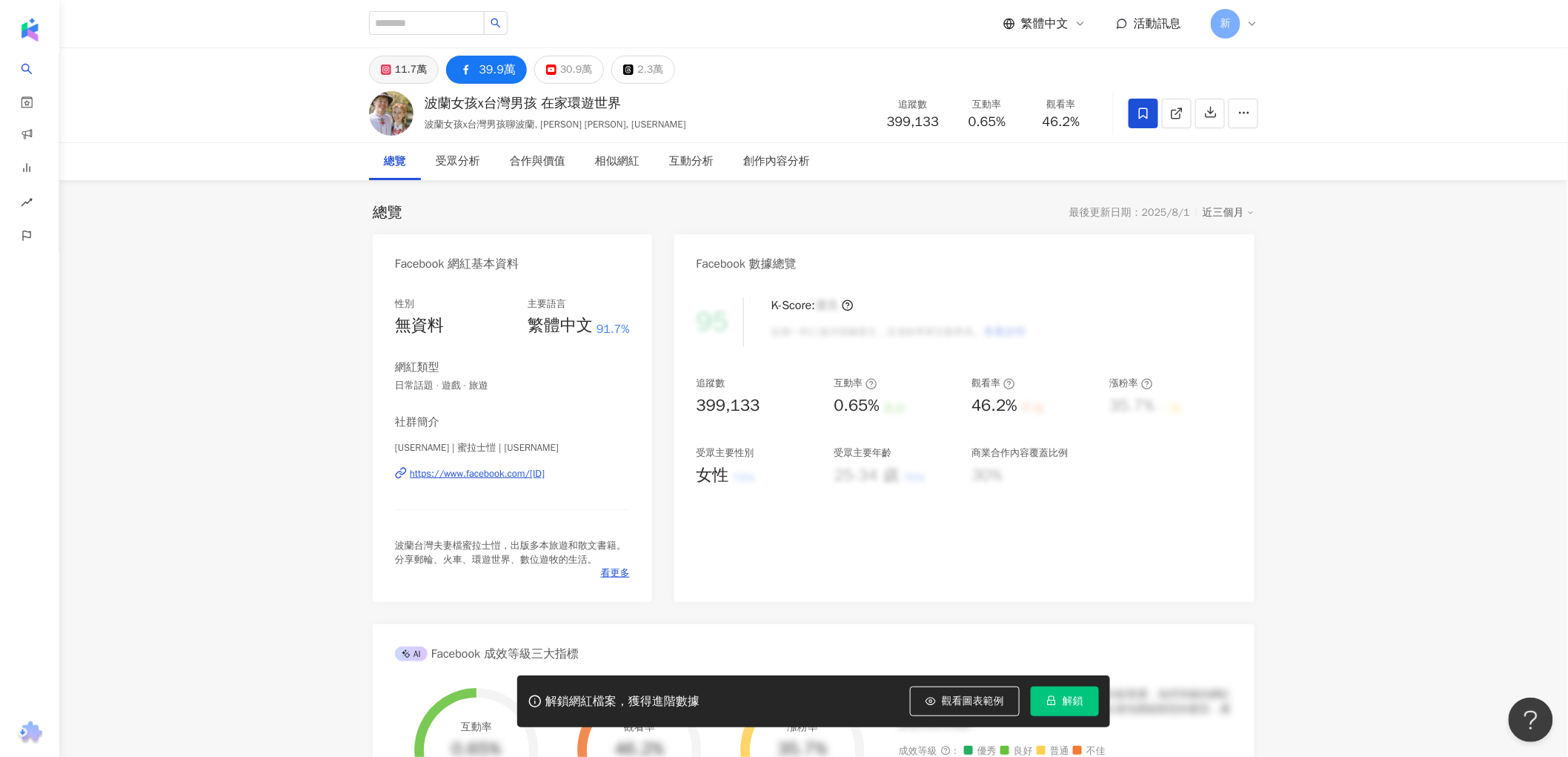 click on "11.7萬" at bounding box center (404, 70) 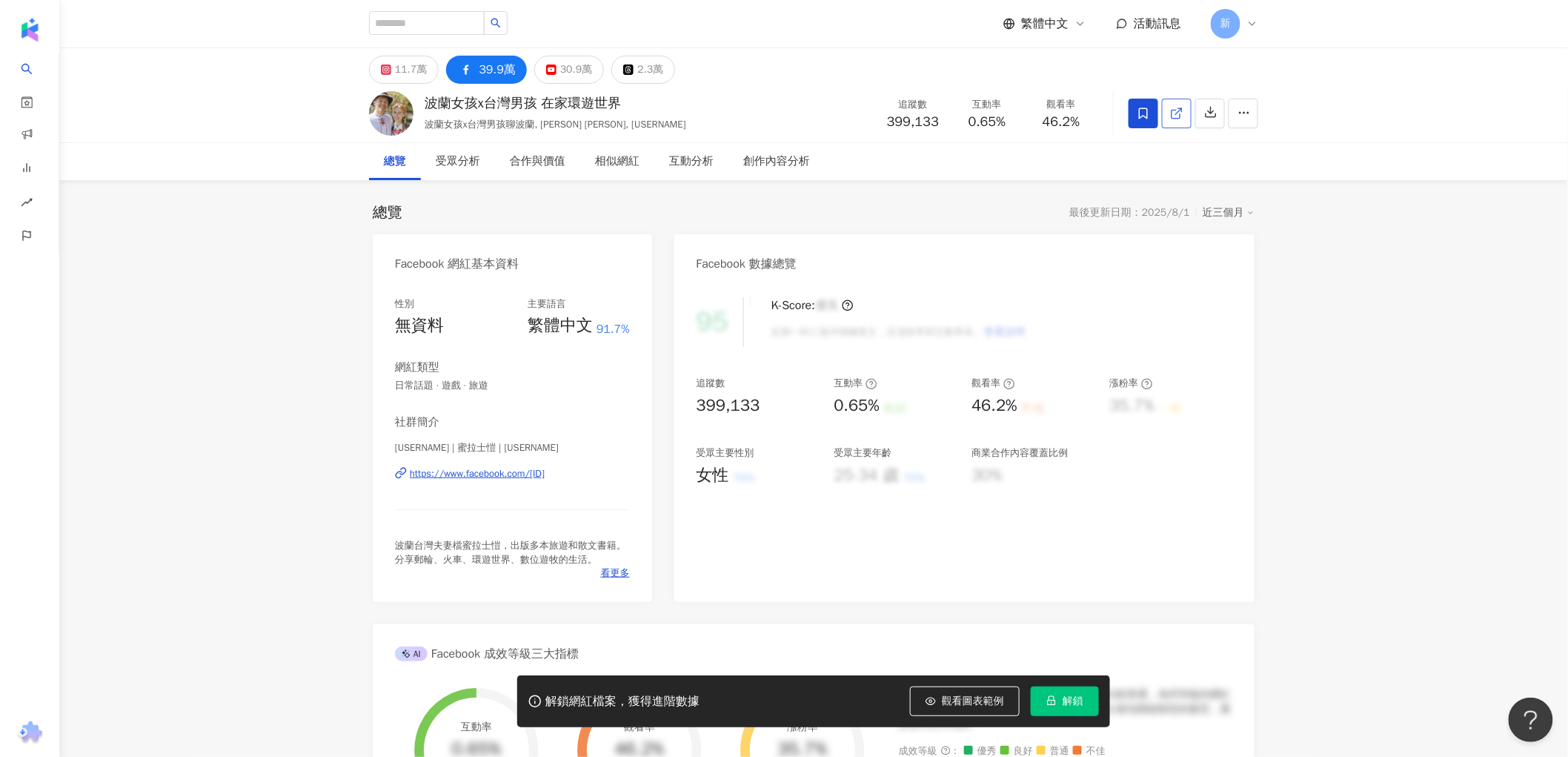 click on "11.7萬" at bounding box center (411, 70) 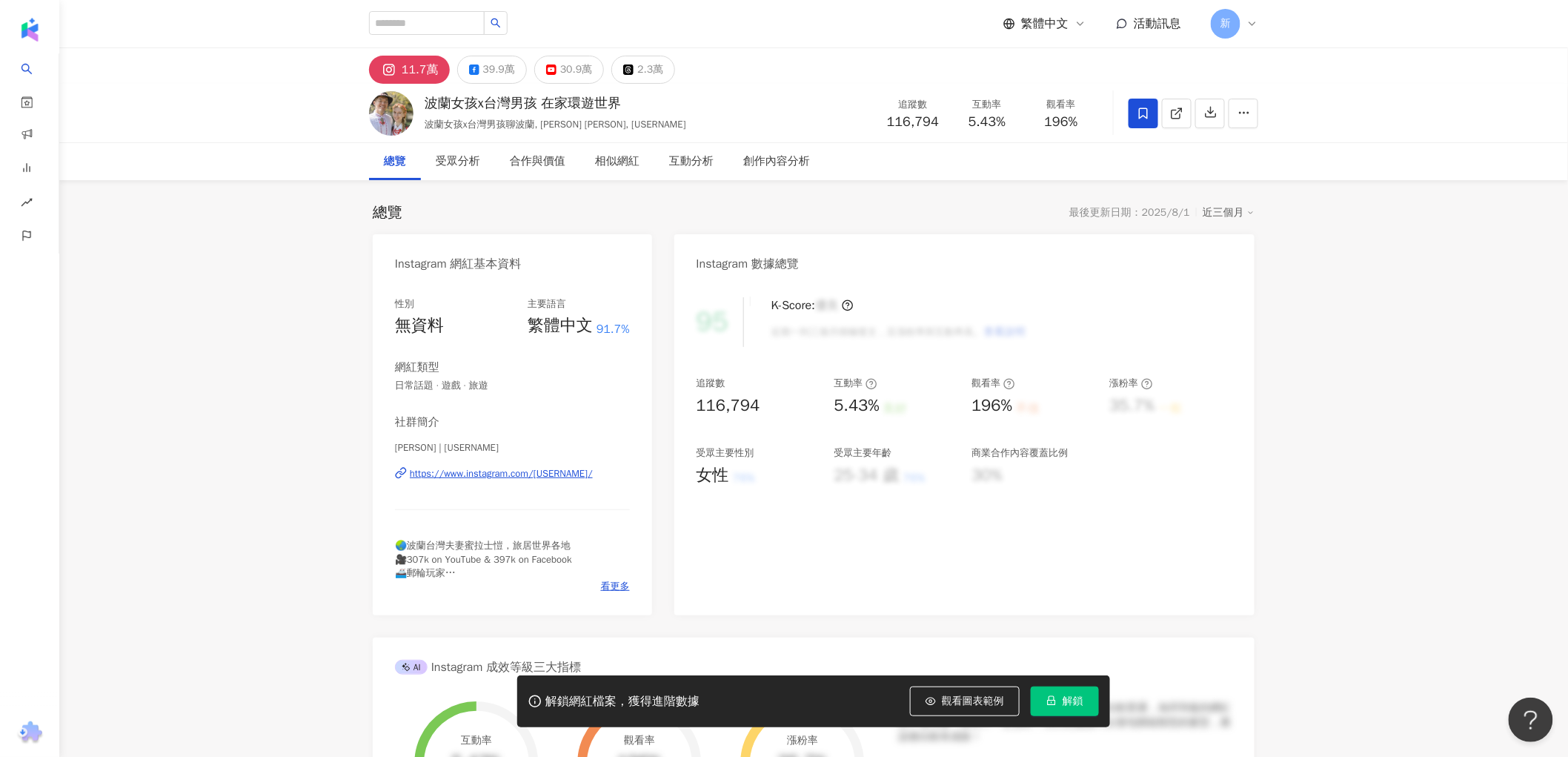 click at bounding box center [1177, 113] 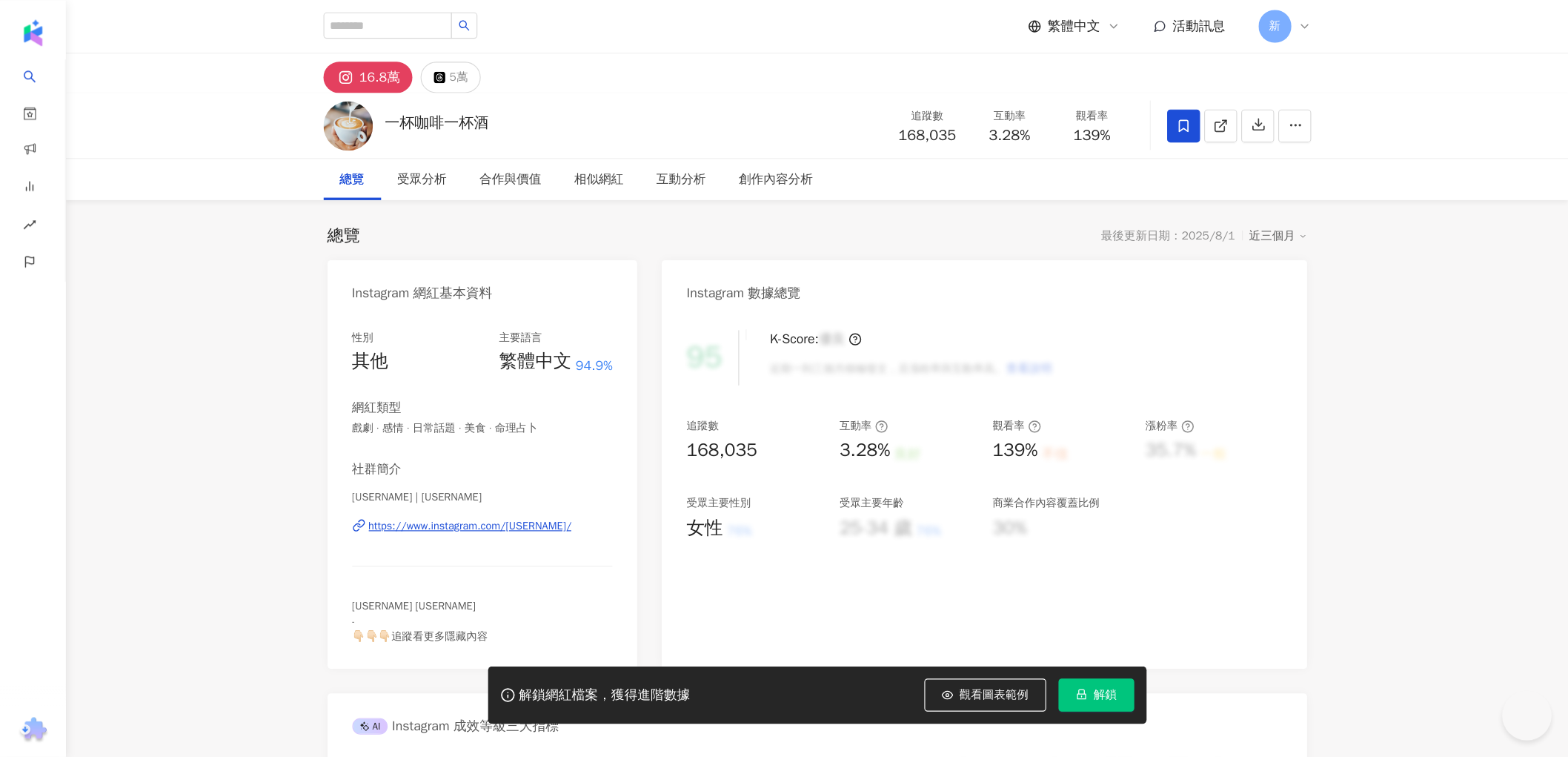scroll, scrollTop: 0, scrollLeft: 0, axis: both 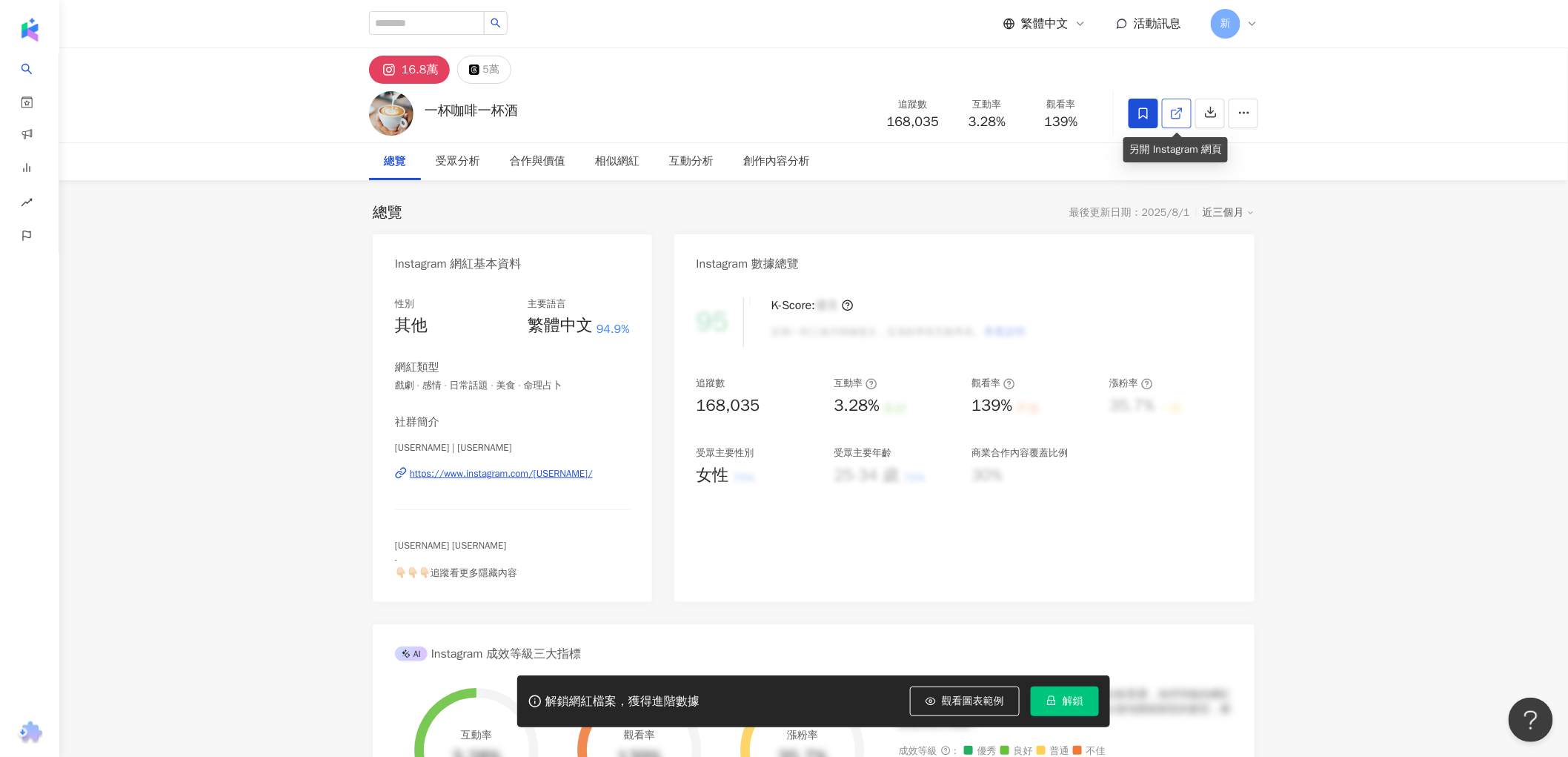 click 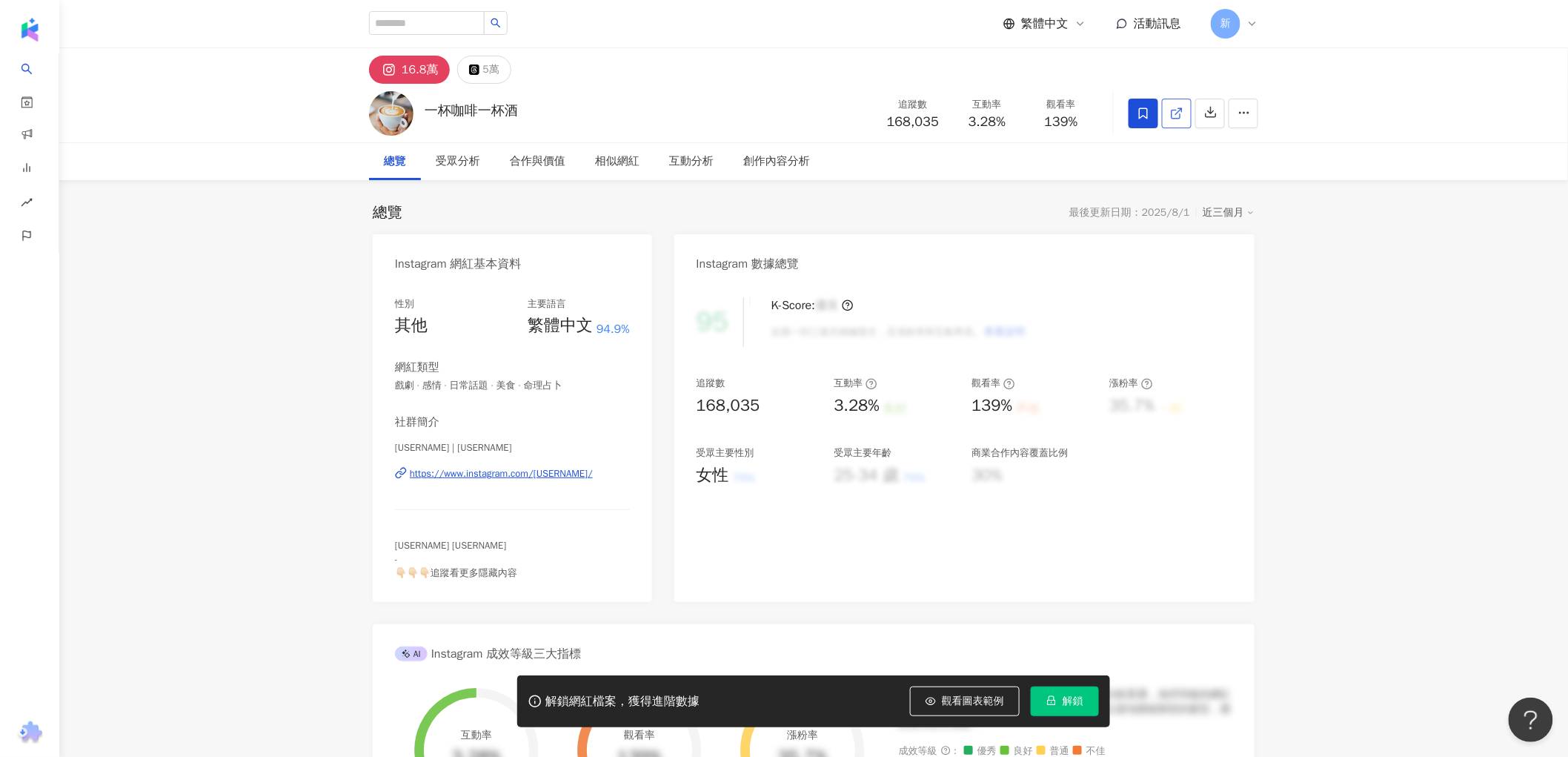 click at bounding box center [1177, 113] 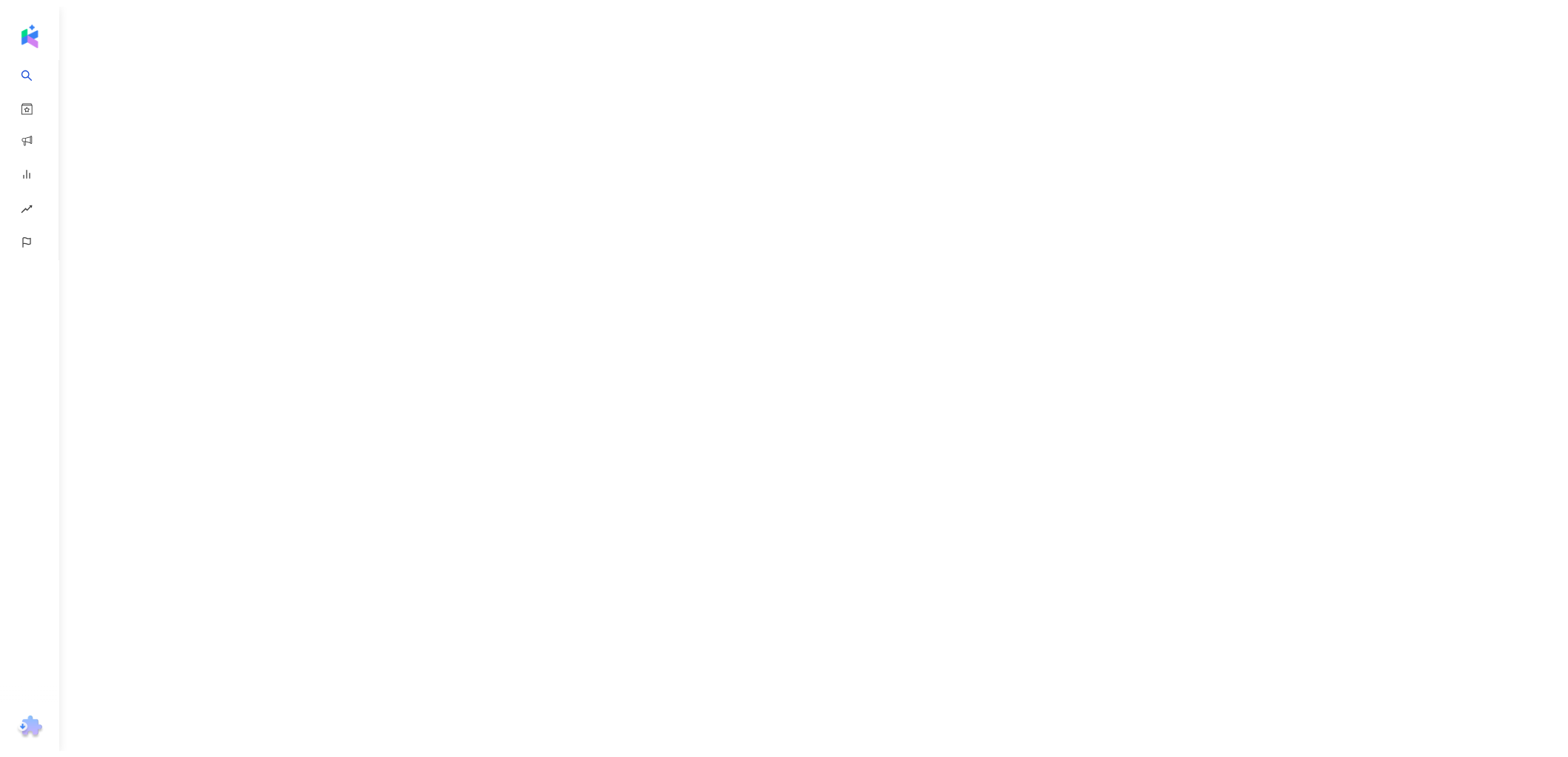 scroll, scrollTop: 0, scrollLeft: 0, axis: both 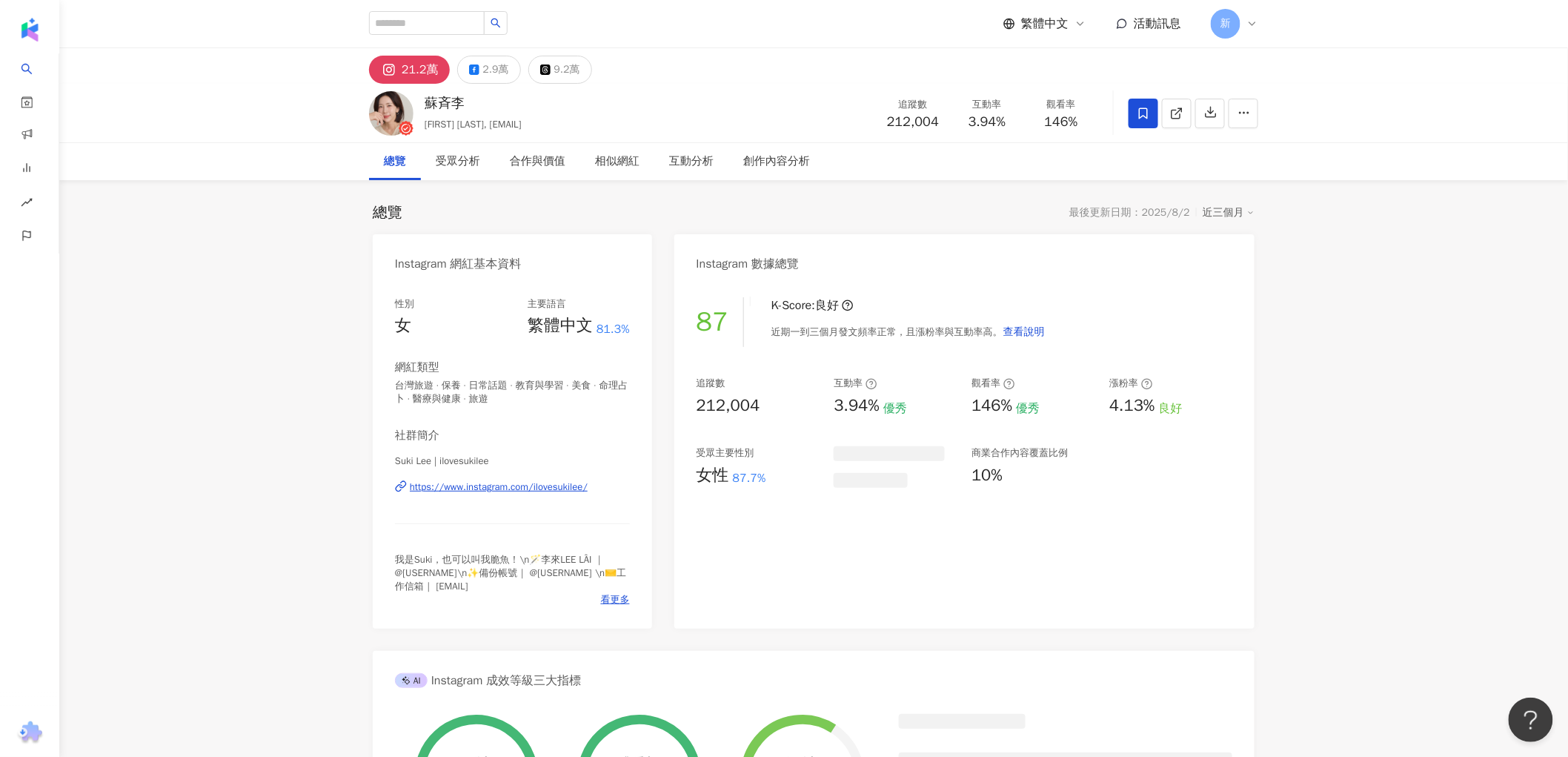click 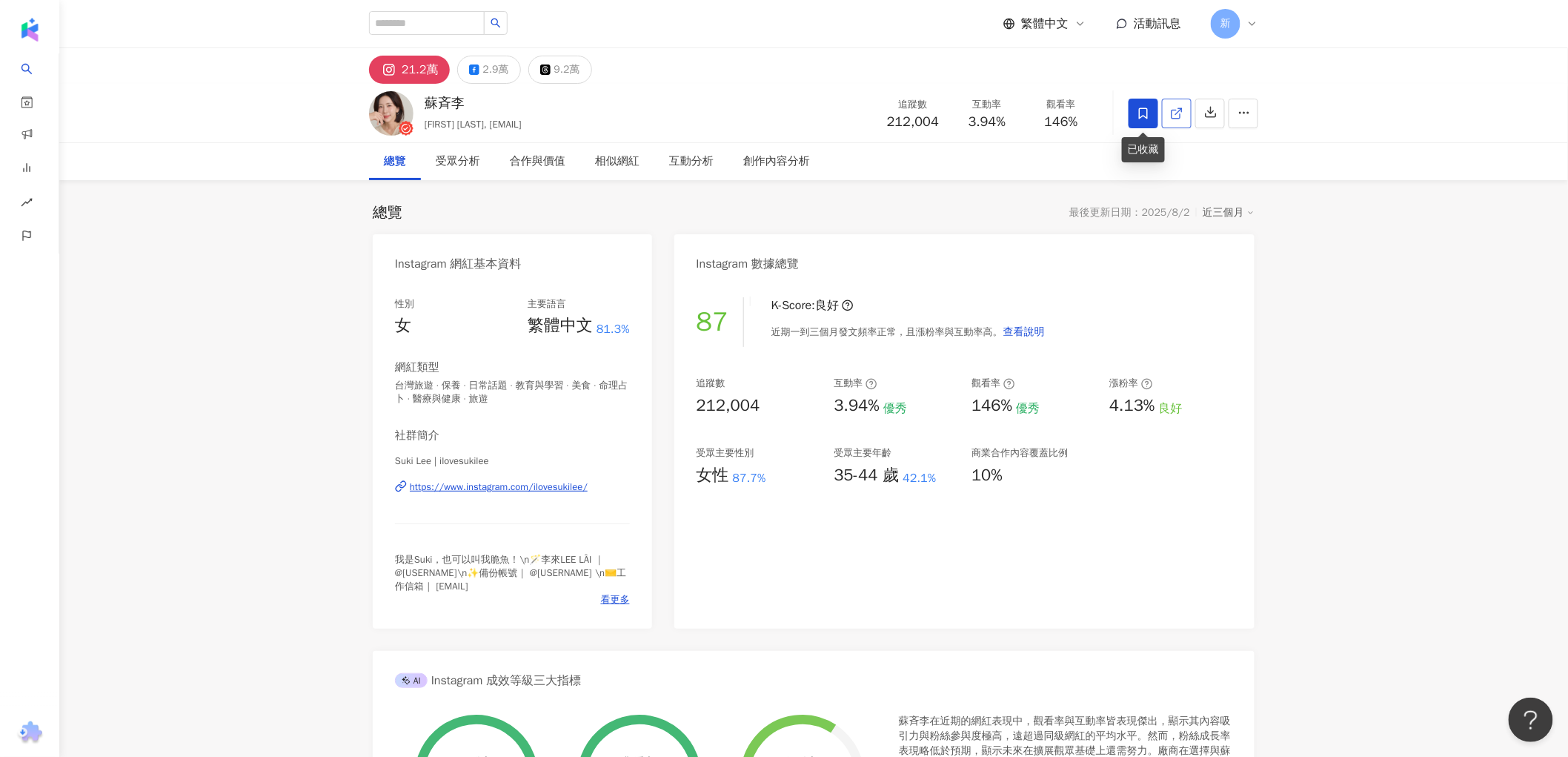 click 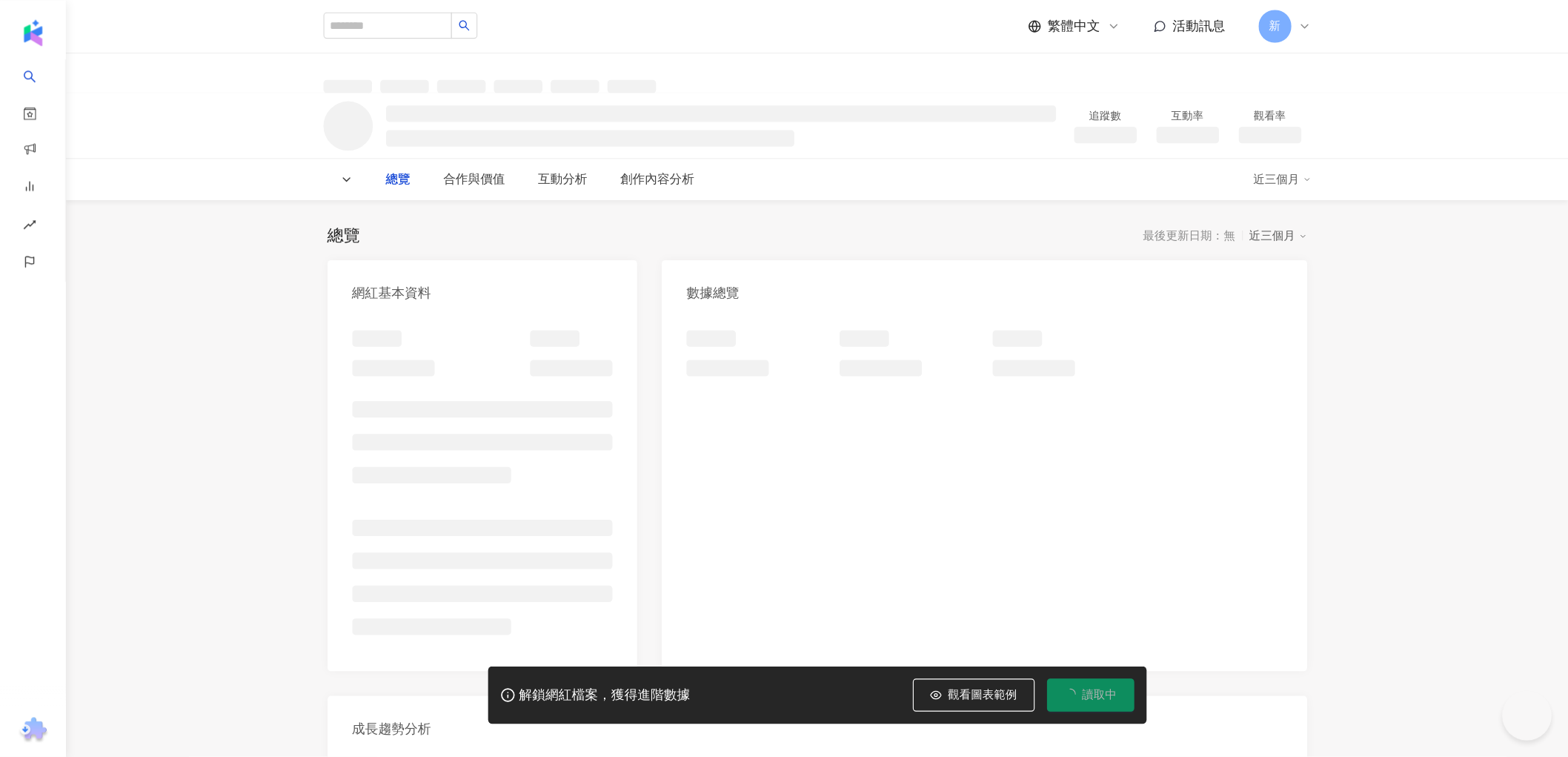scroll, scrollTop: 0, scrollLeft: 0, axis: both 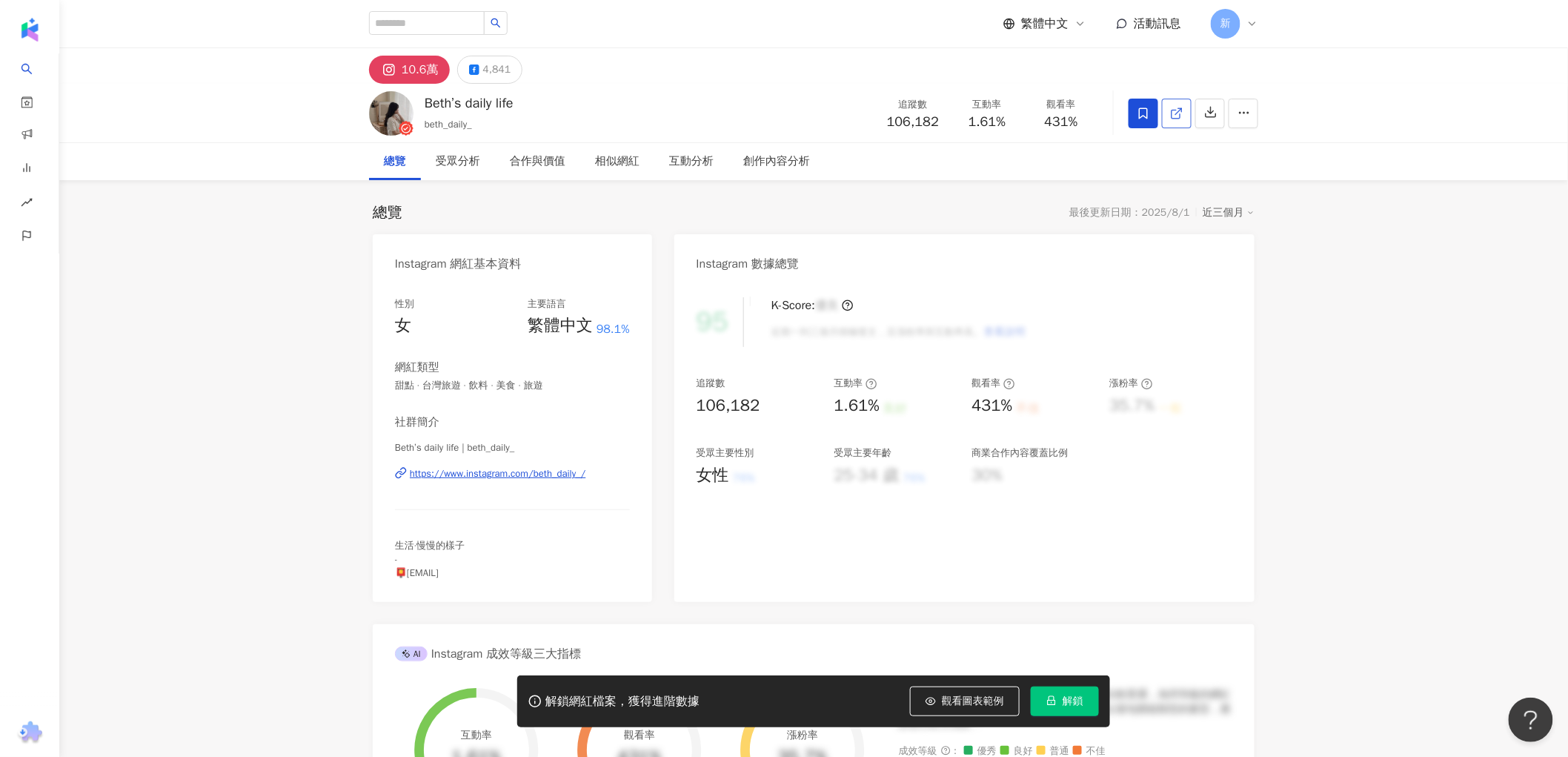 click at bounding box center [1177, 113] 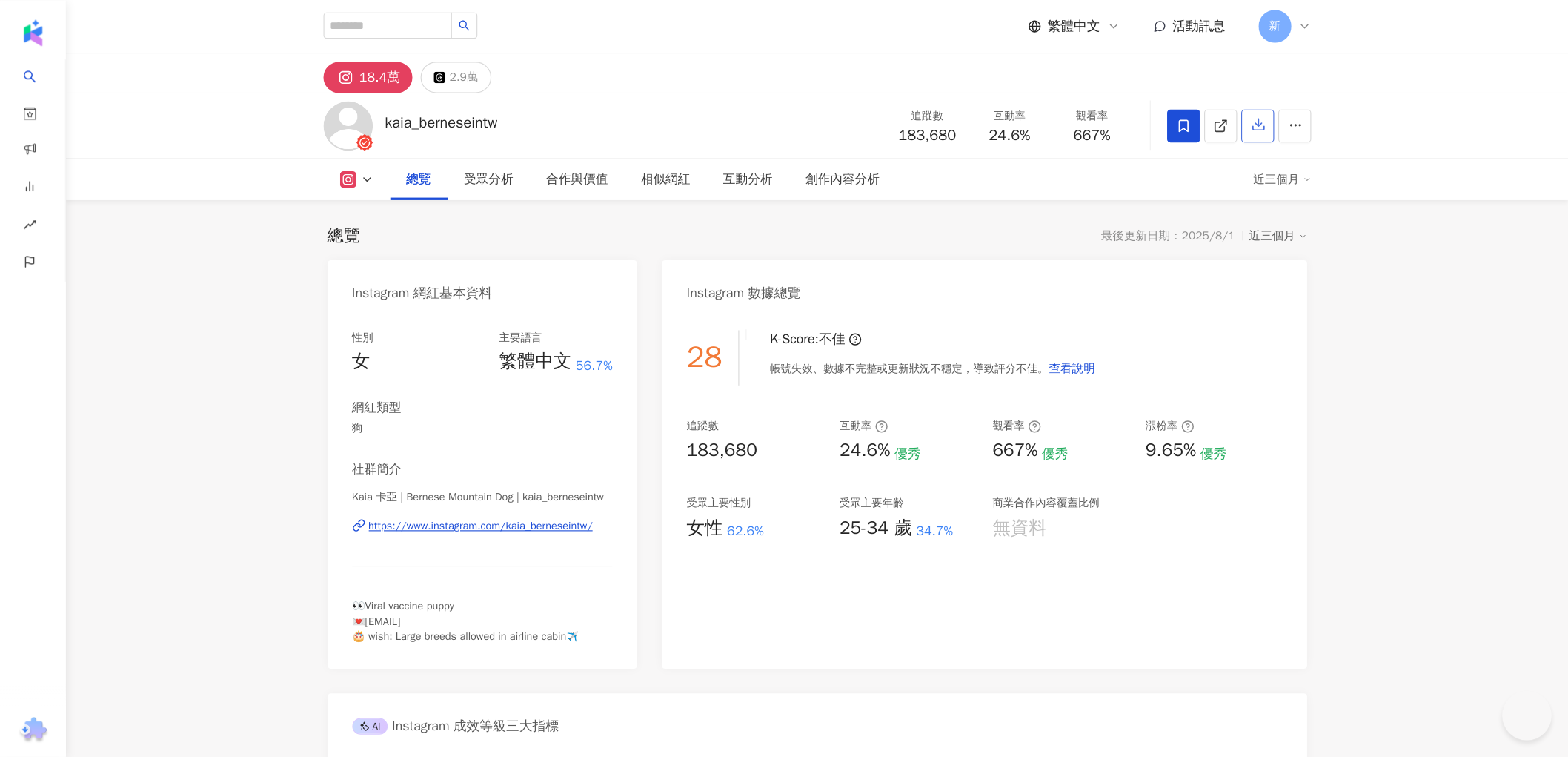 scroll, scrollTop: 0, scrollLeft: 0, axis: both 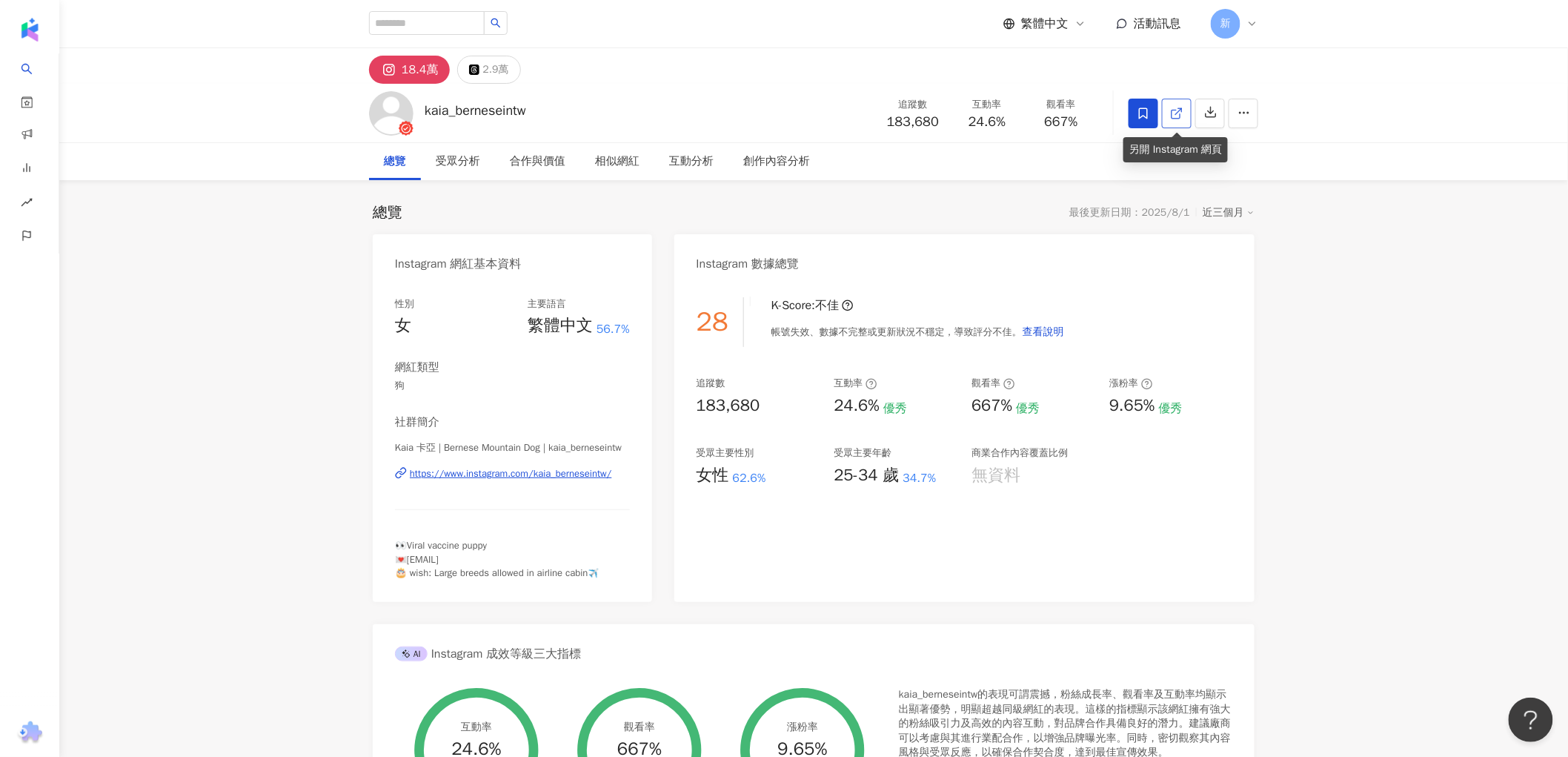 click 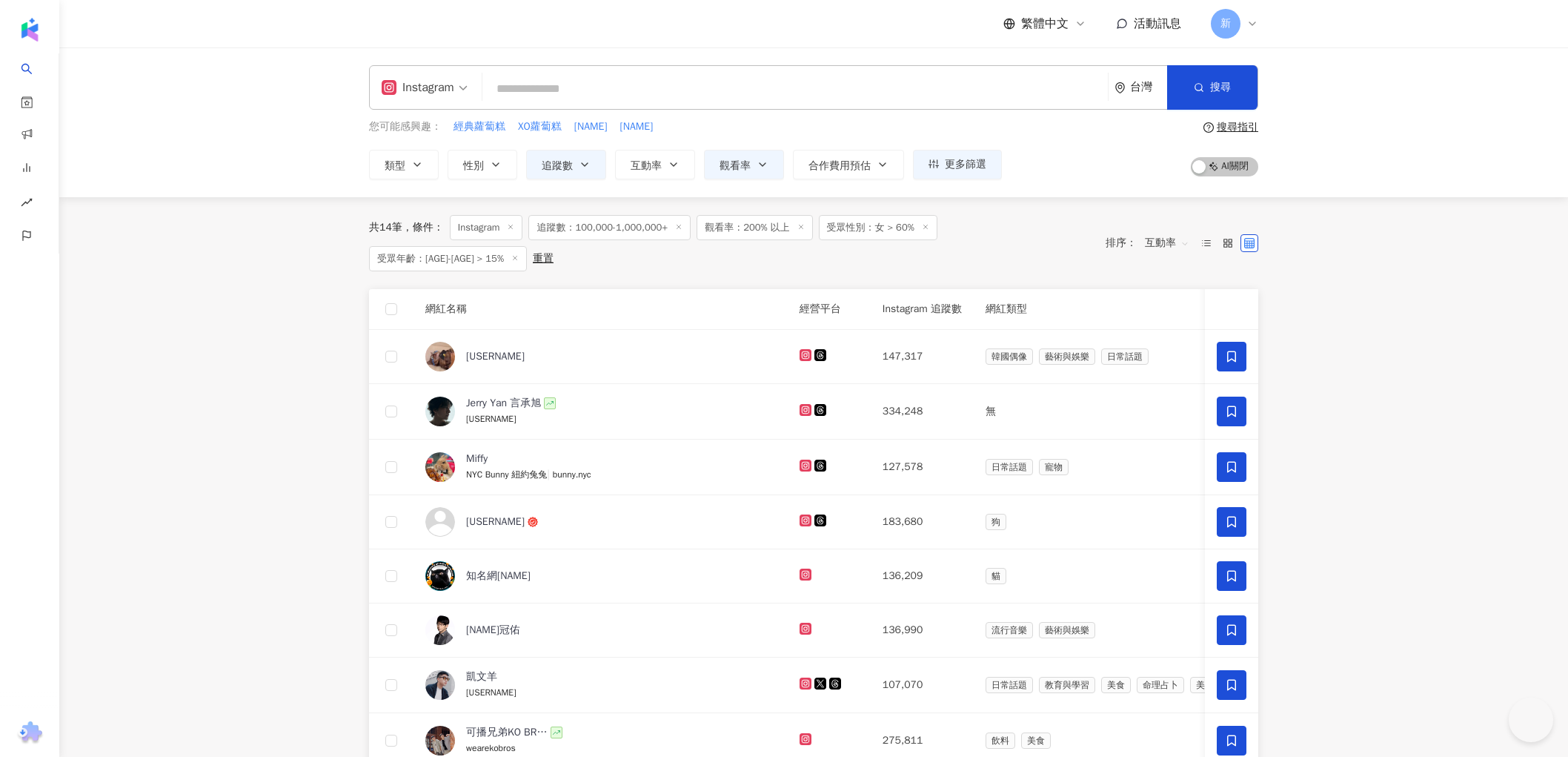 scroll, scrollTop: 0, scrollLeft: 0, axis: both 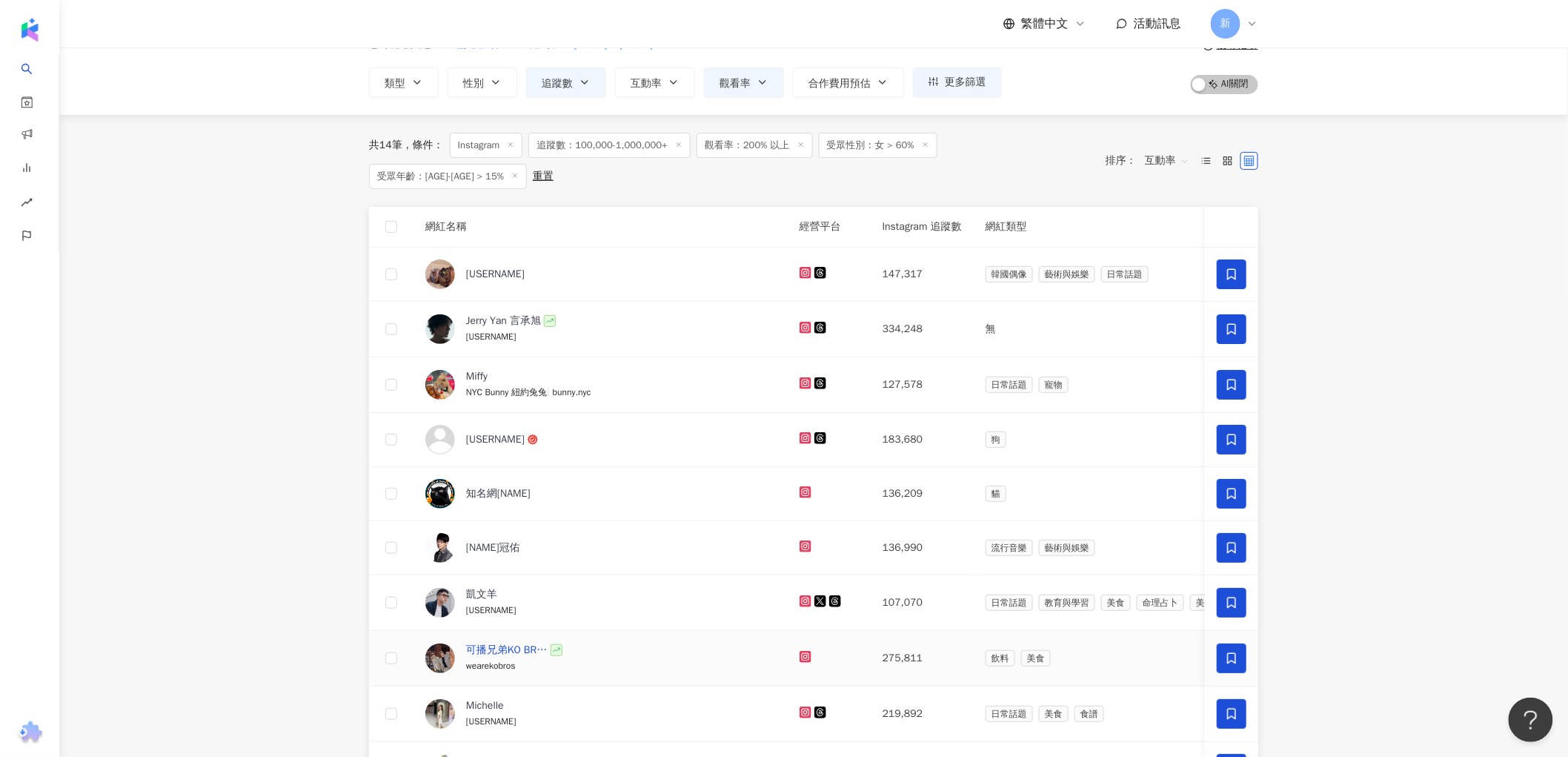 click on "可播兄弟KO BROS" at bounding box center (507, 650) 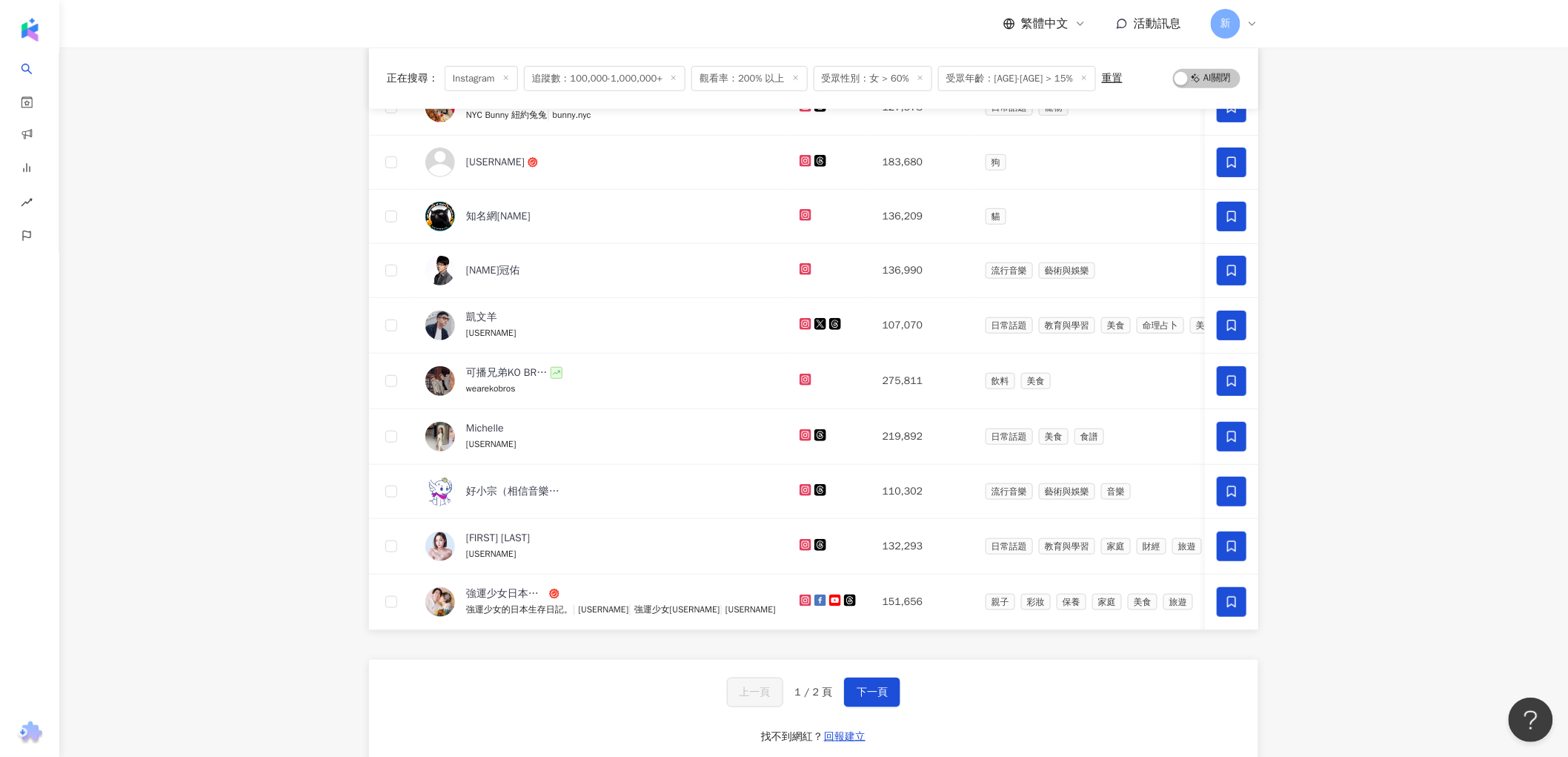 scroll, scrollTop: 329, scrollLeft: 0, axis: vertical 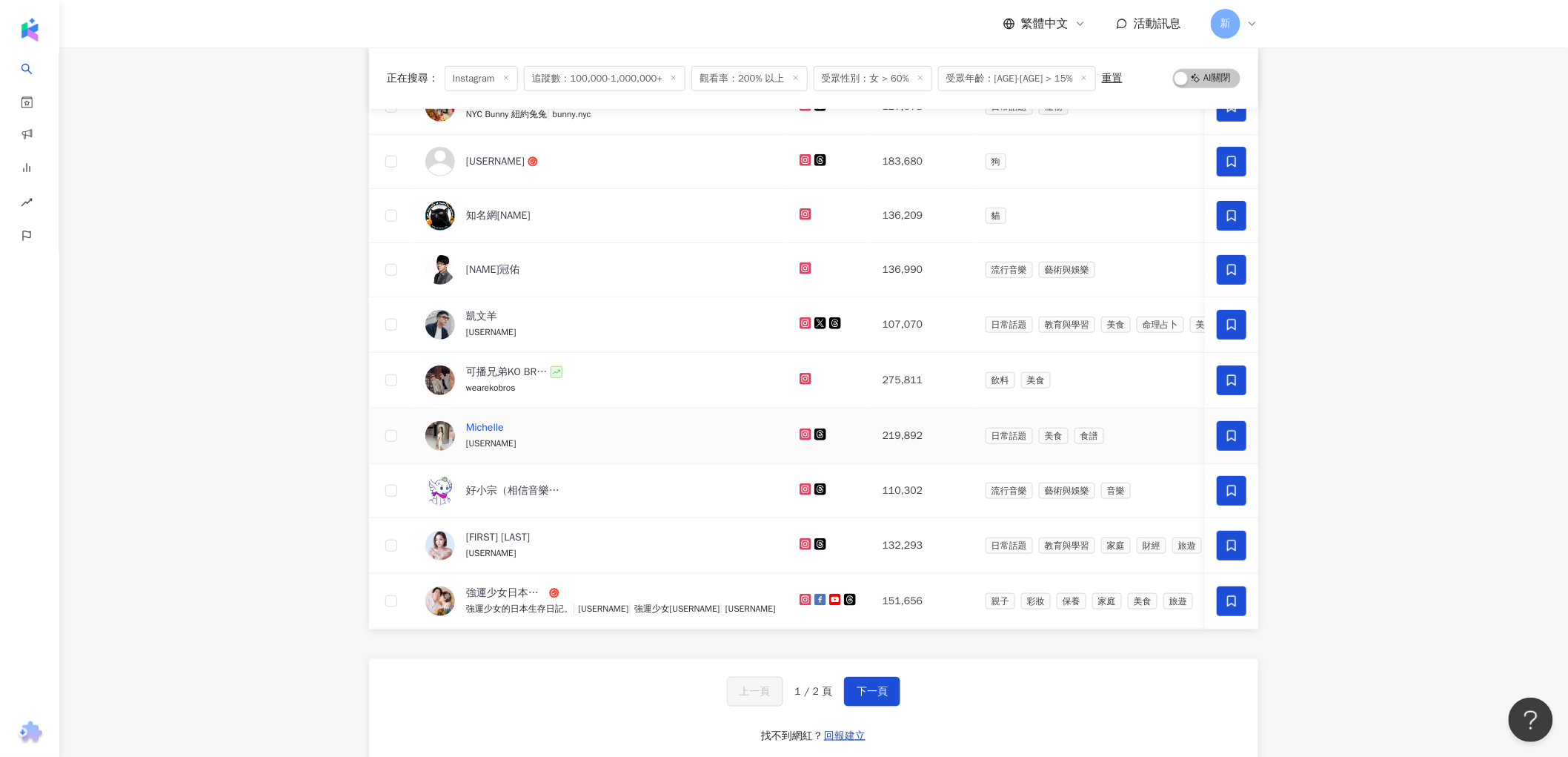 click on "Michelle" at bounding box center (485, 428) 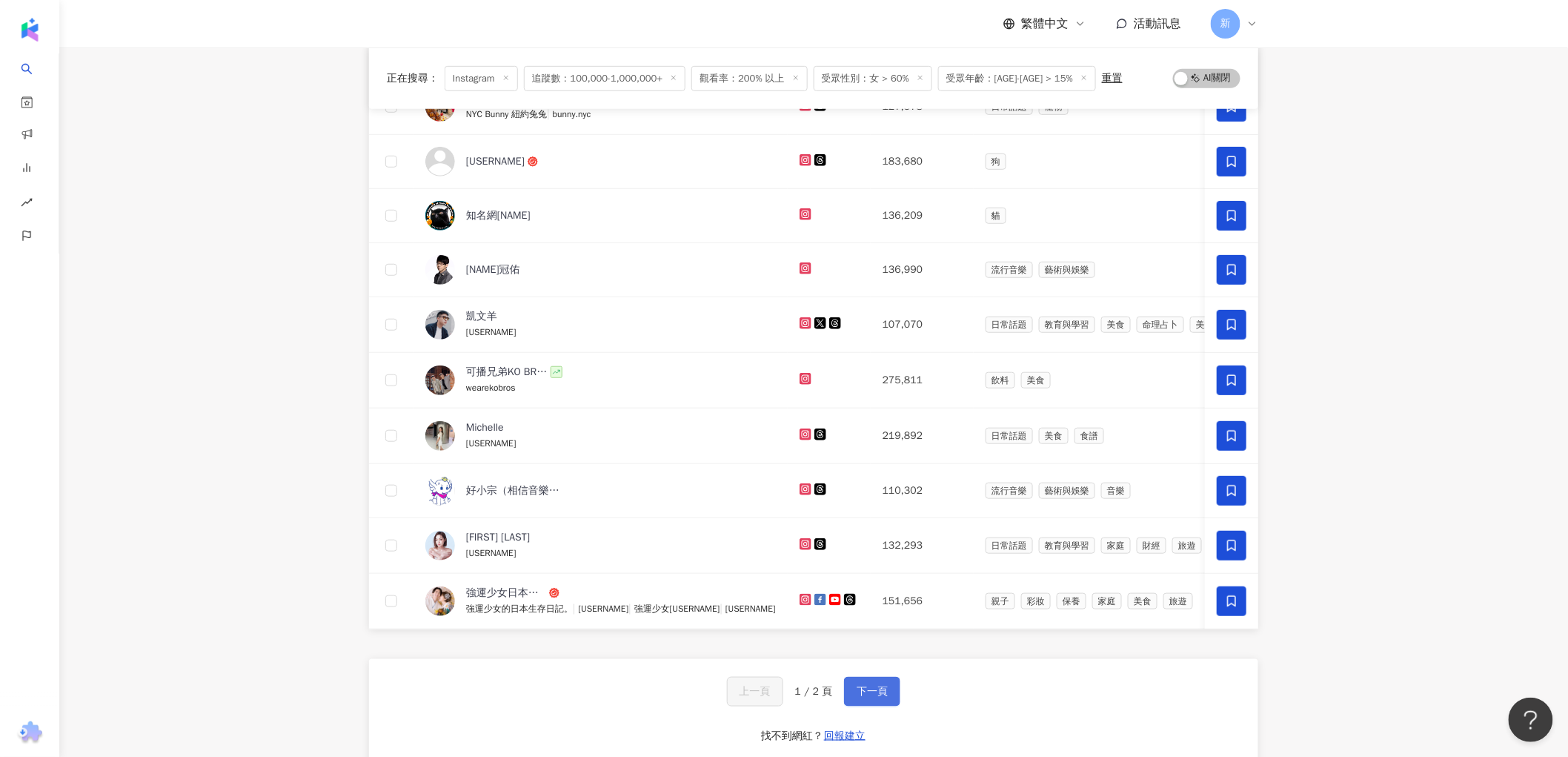 click on "下一頁" at bounding box center (872, 692) 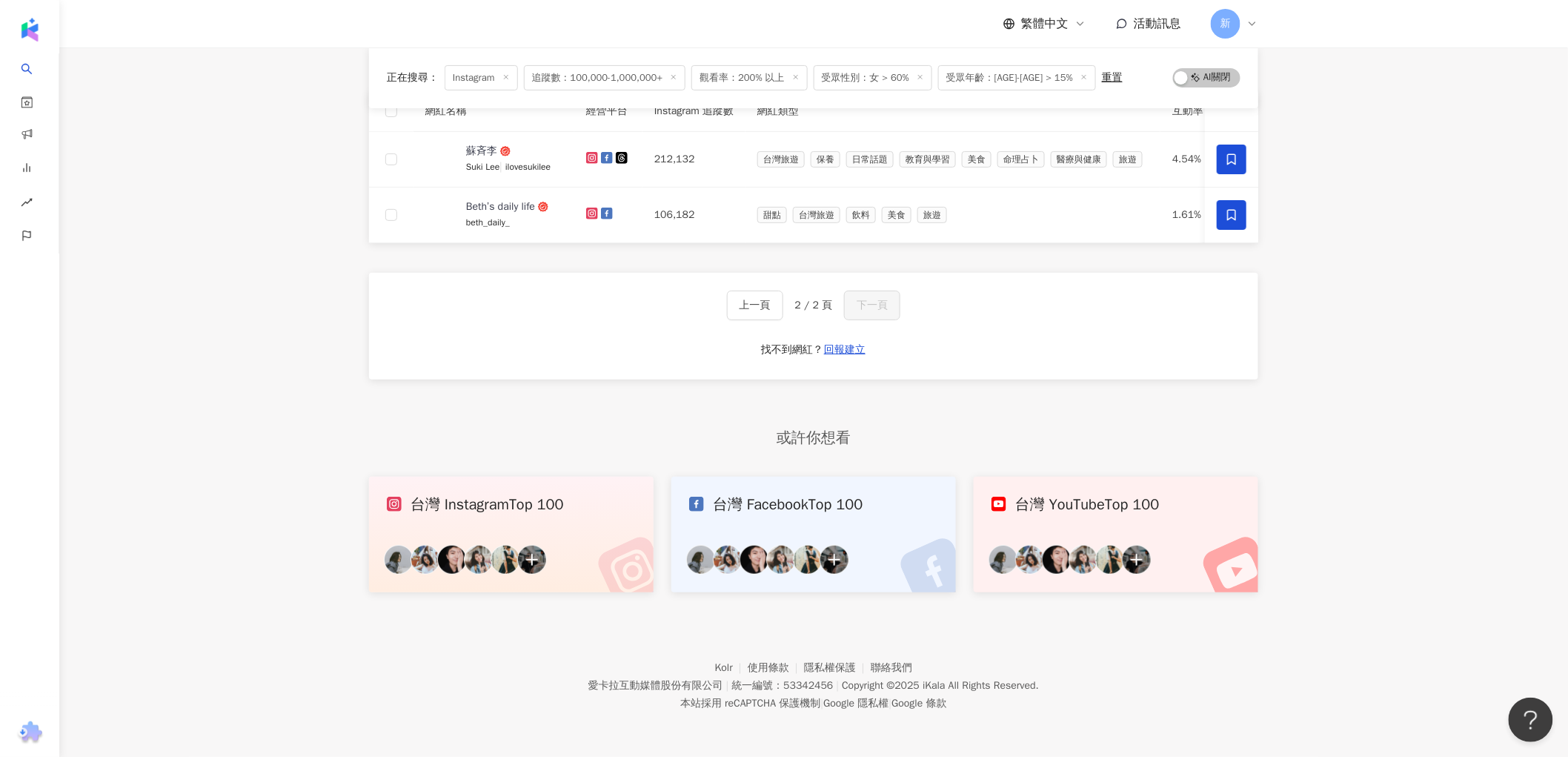 scroll, scrollTop: 179, scrollLeft: 0, axis: vertical 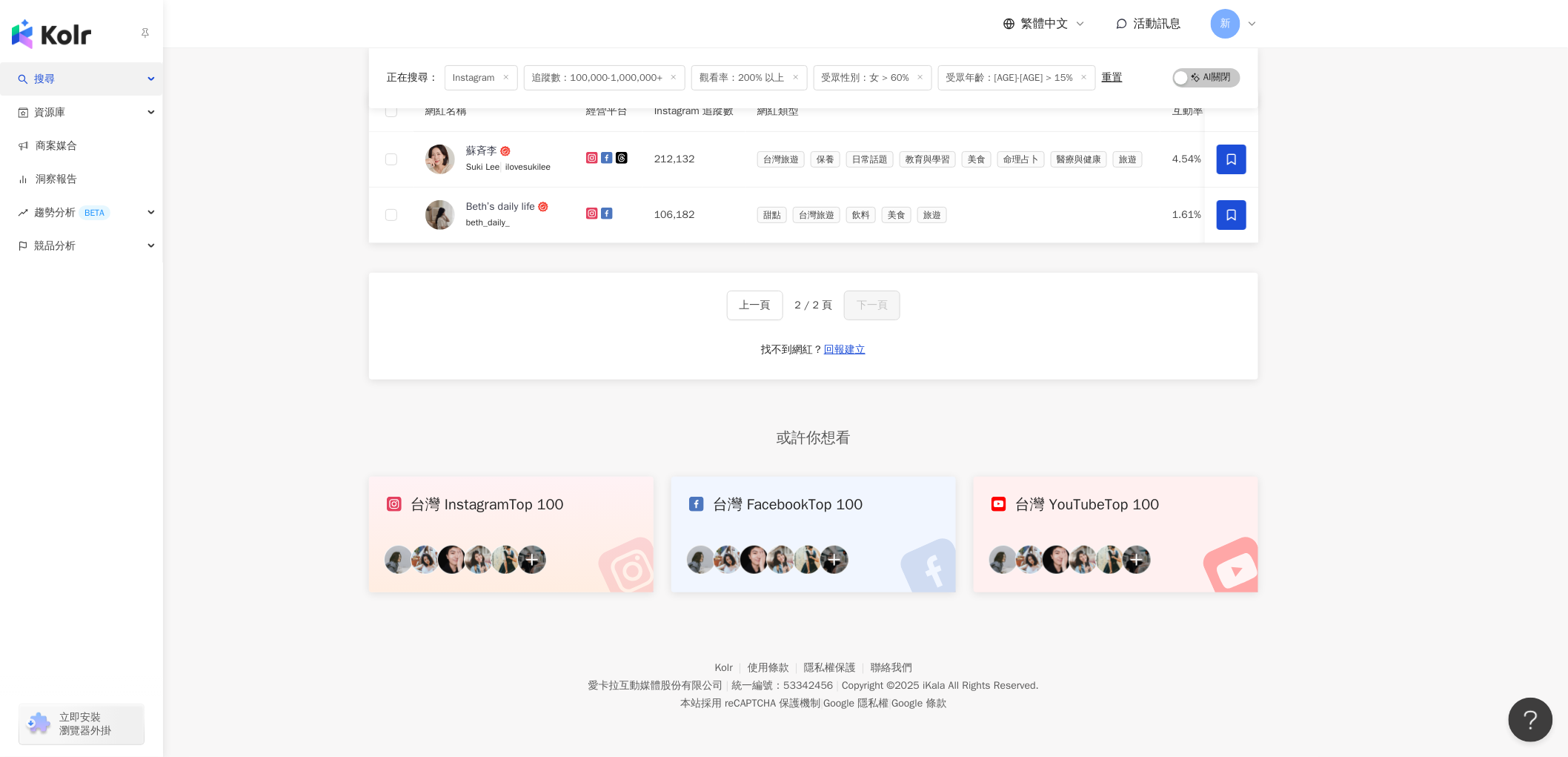 click on "搜尋" at bounding box center [44, 79] 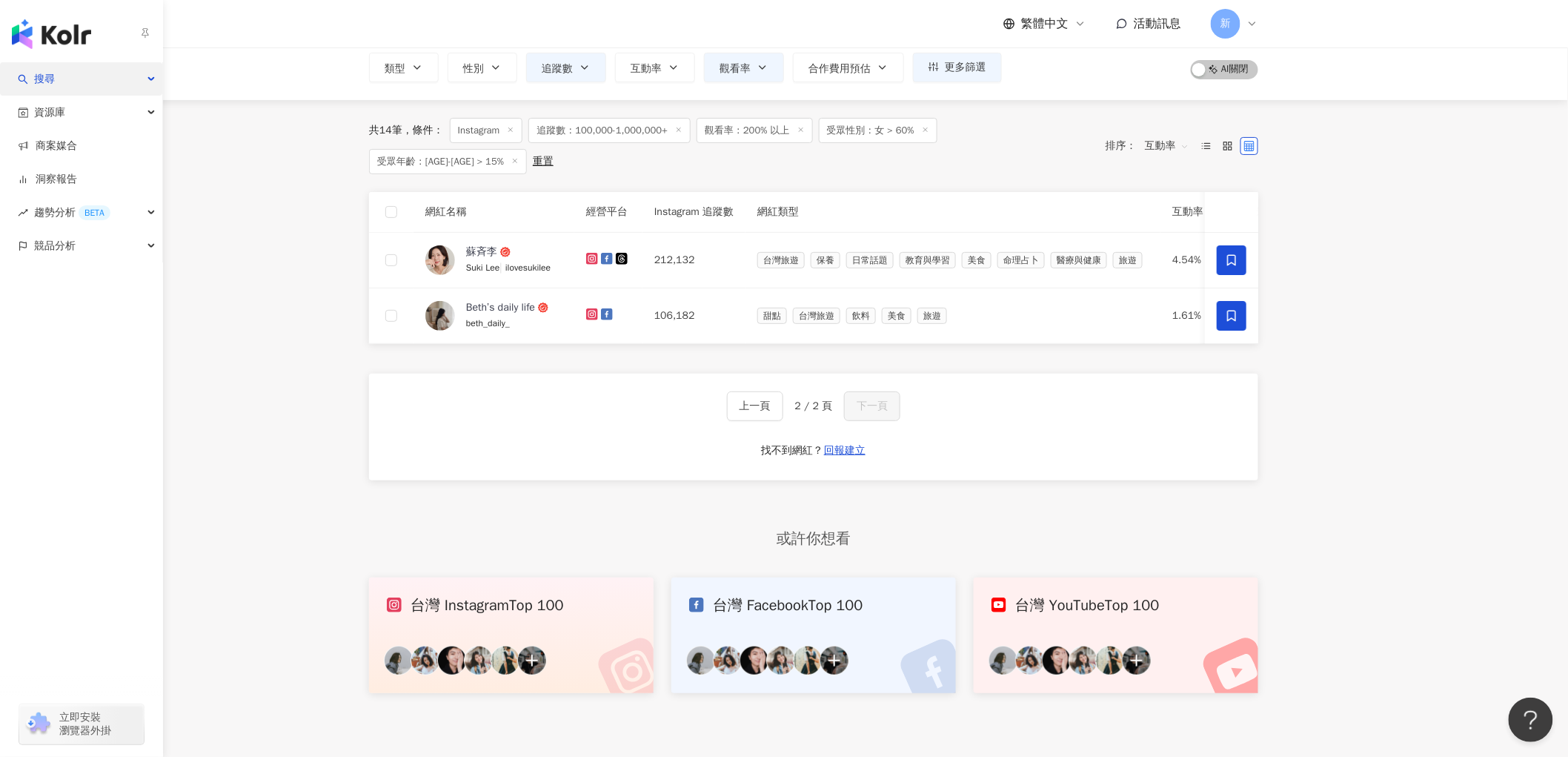 click on "搜尋" at bounding box center [44, 79] 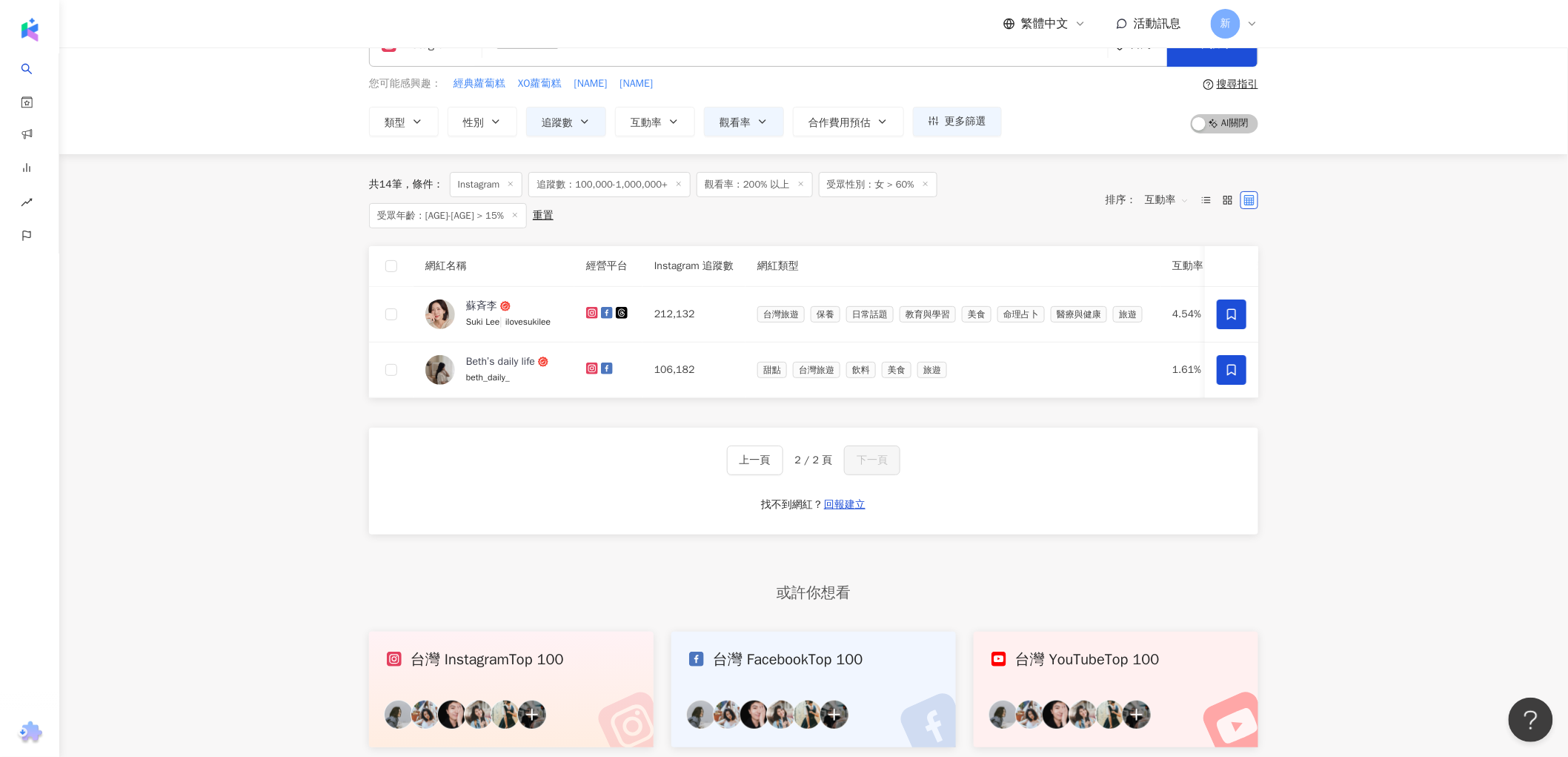 scroll, scrollTop: 0, scrollLeft: 0, axis: both 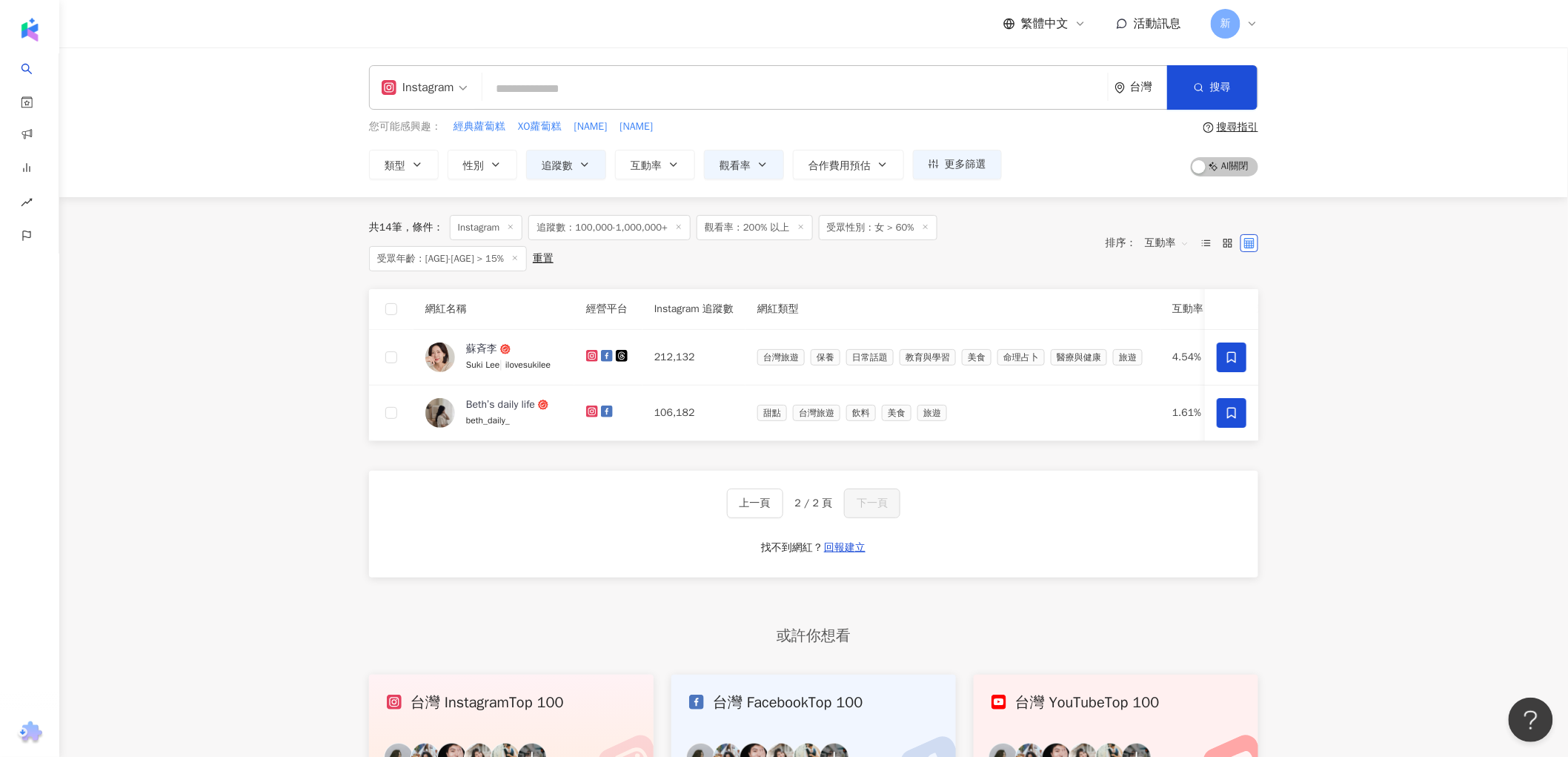 click on "Instagram 台灣 搜尋" at bounding box center (814, 87) 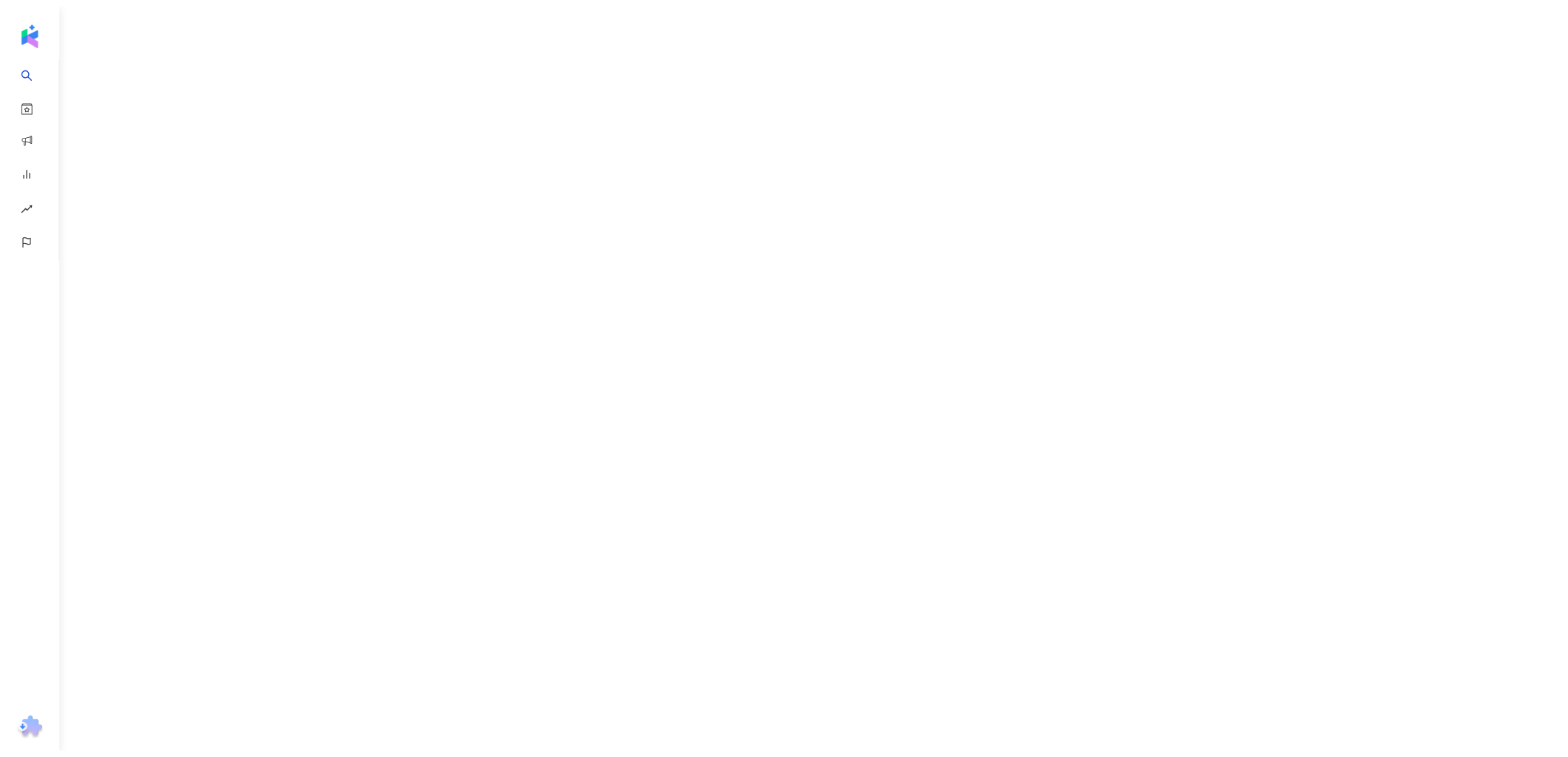 scroll, scrollTop: 0, scrollLeft: 0, axis: both 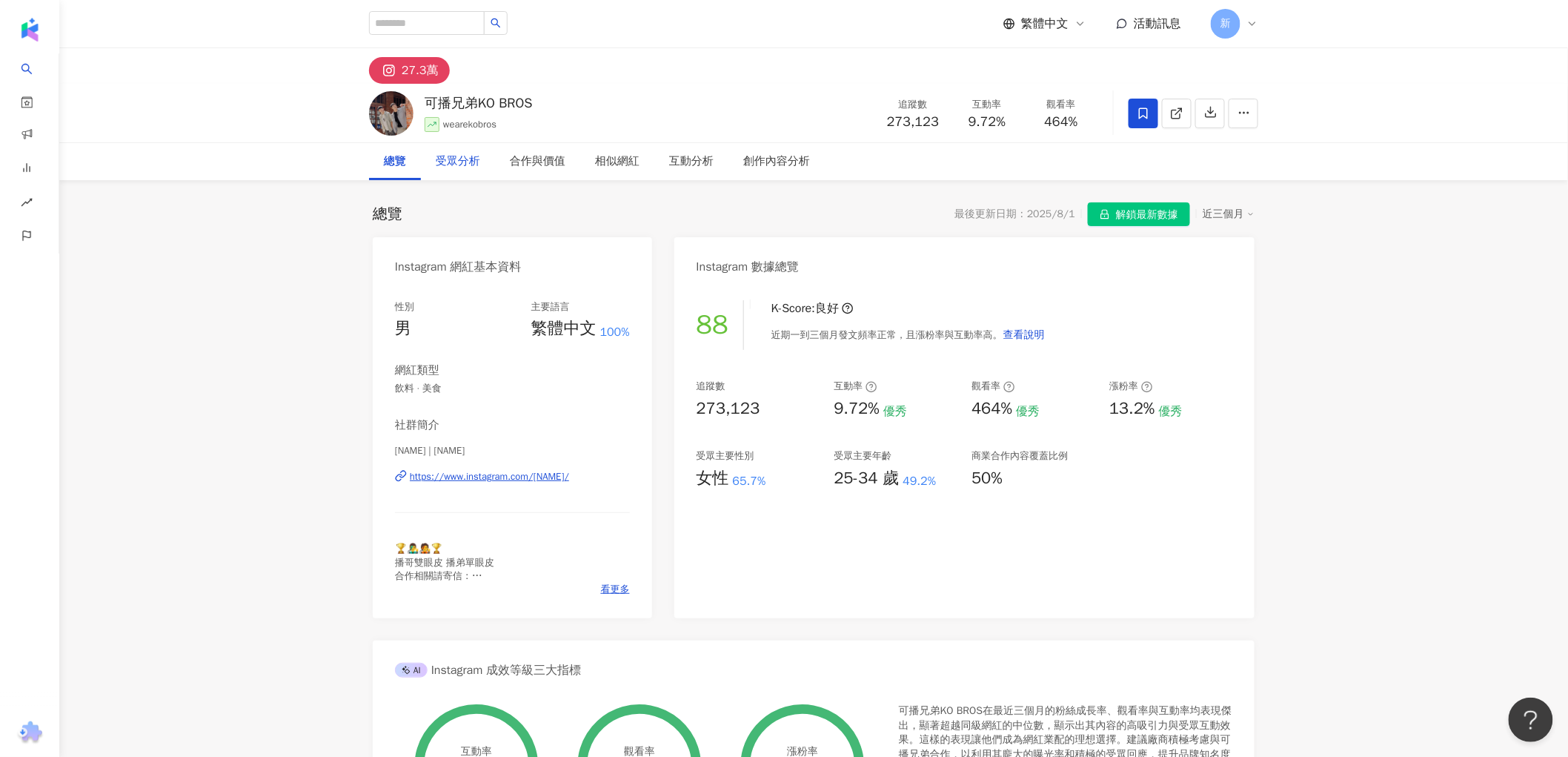 click on "受眾分析" at bounding box center [458, 162] 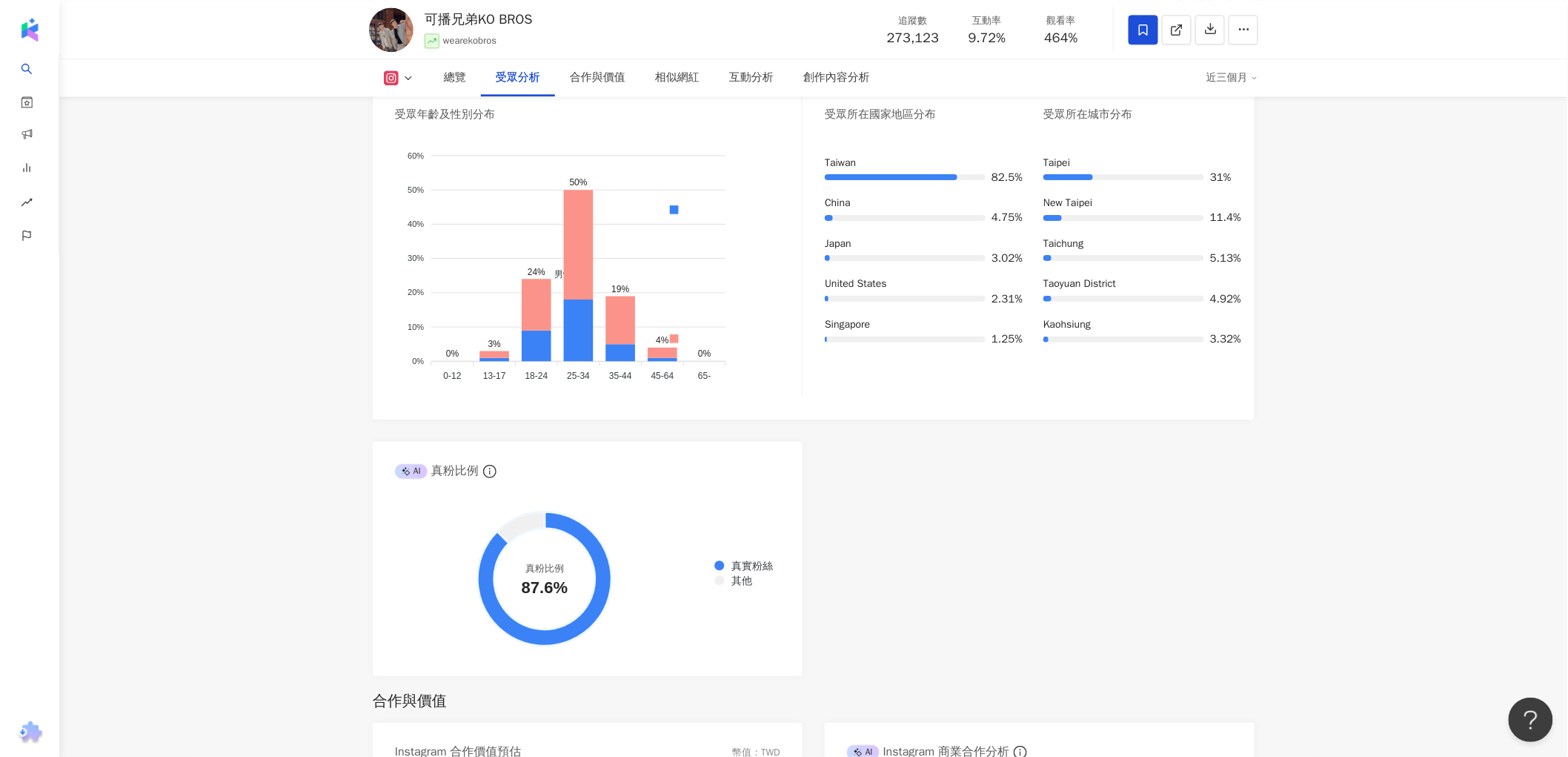 scroll, scrollTop: 1338, scrollLeft: 0, axis: vertical 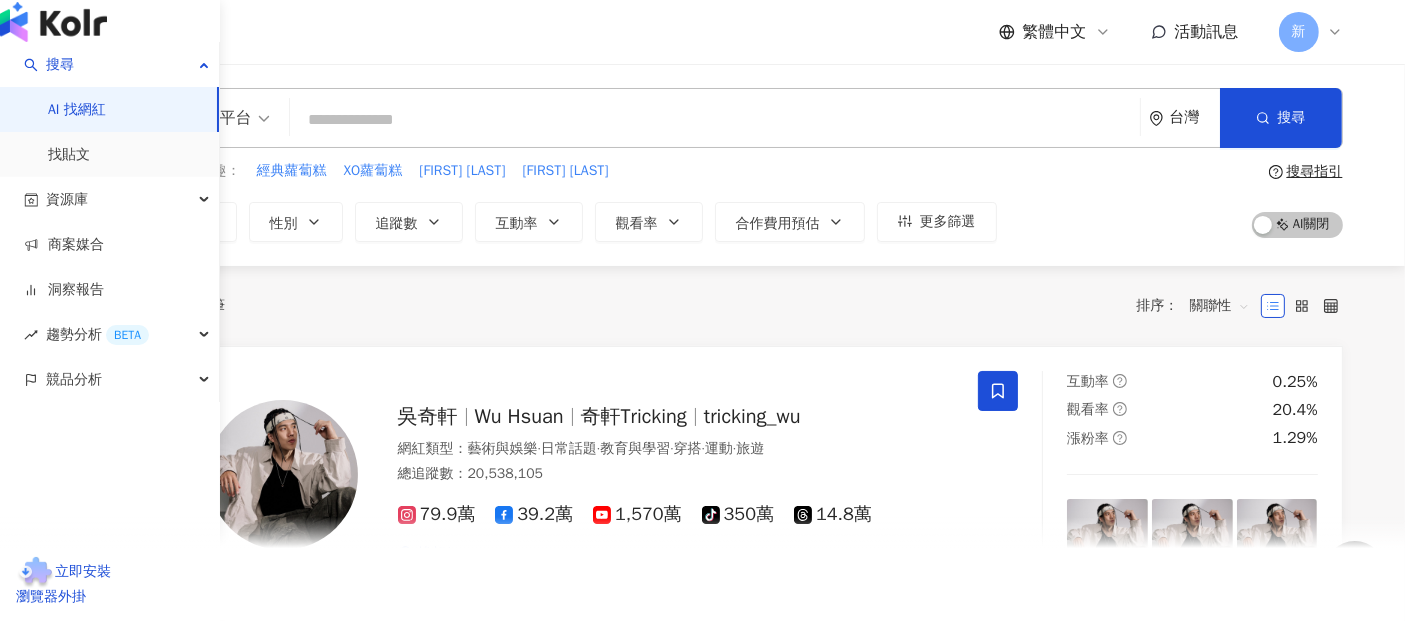 click at bounding box center [110, 21] 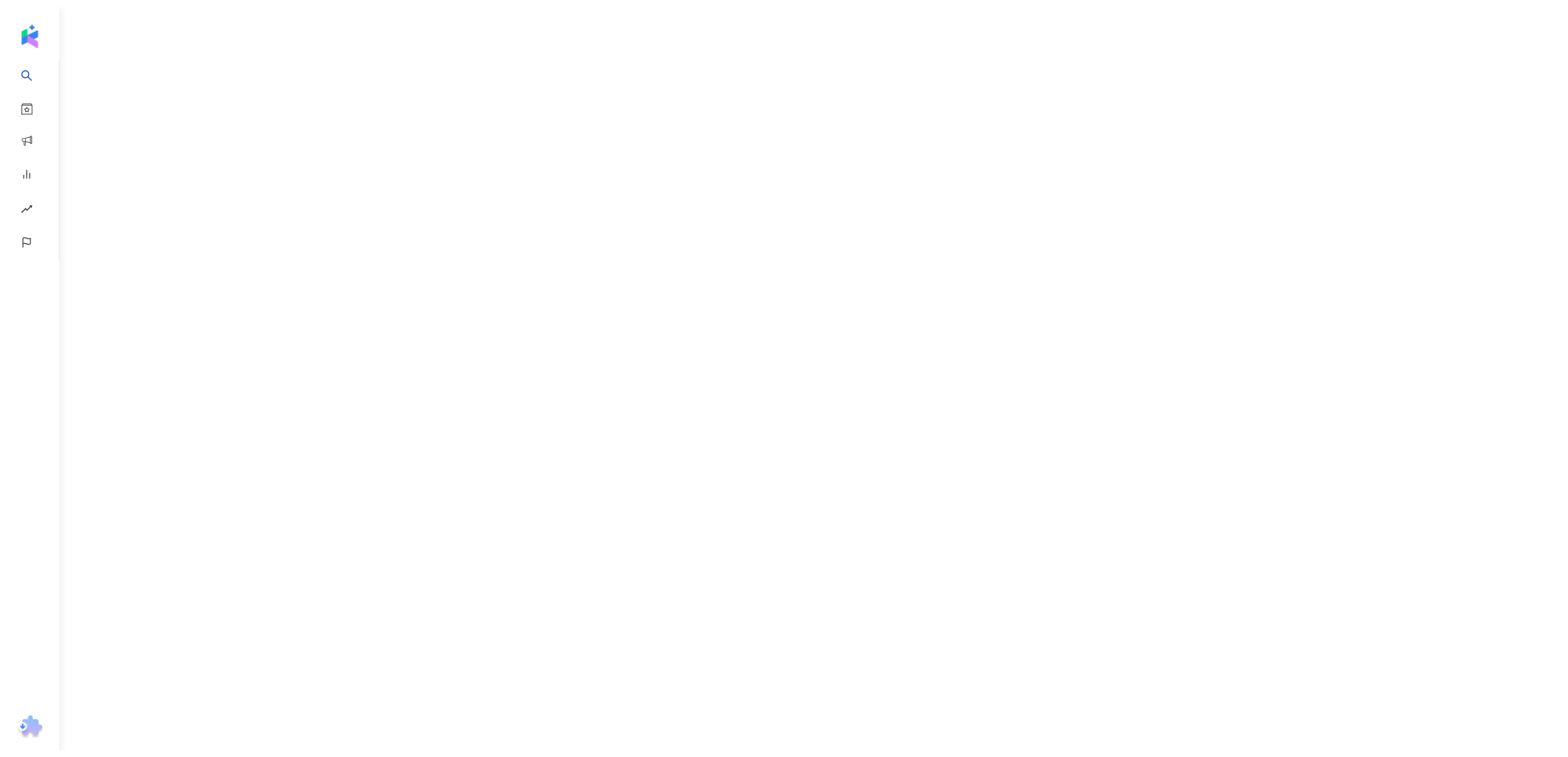 scroll, scrollTop: 0, scrollLeft: 0, axis: both 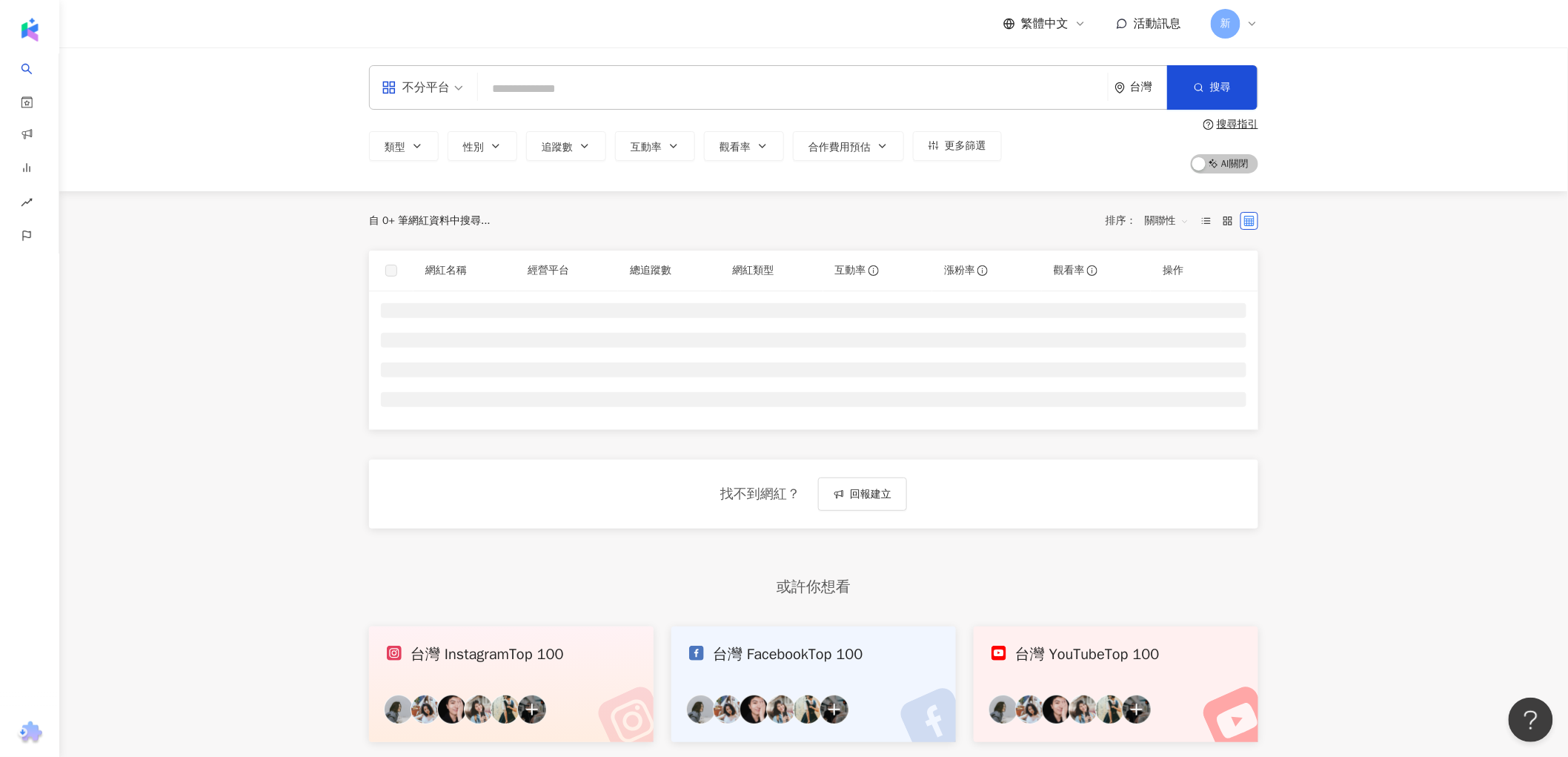 click at bounding box center (793, 89) 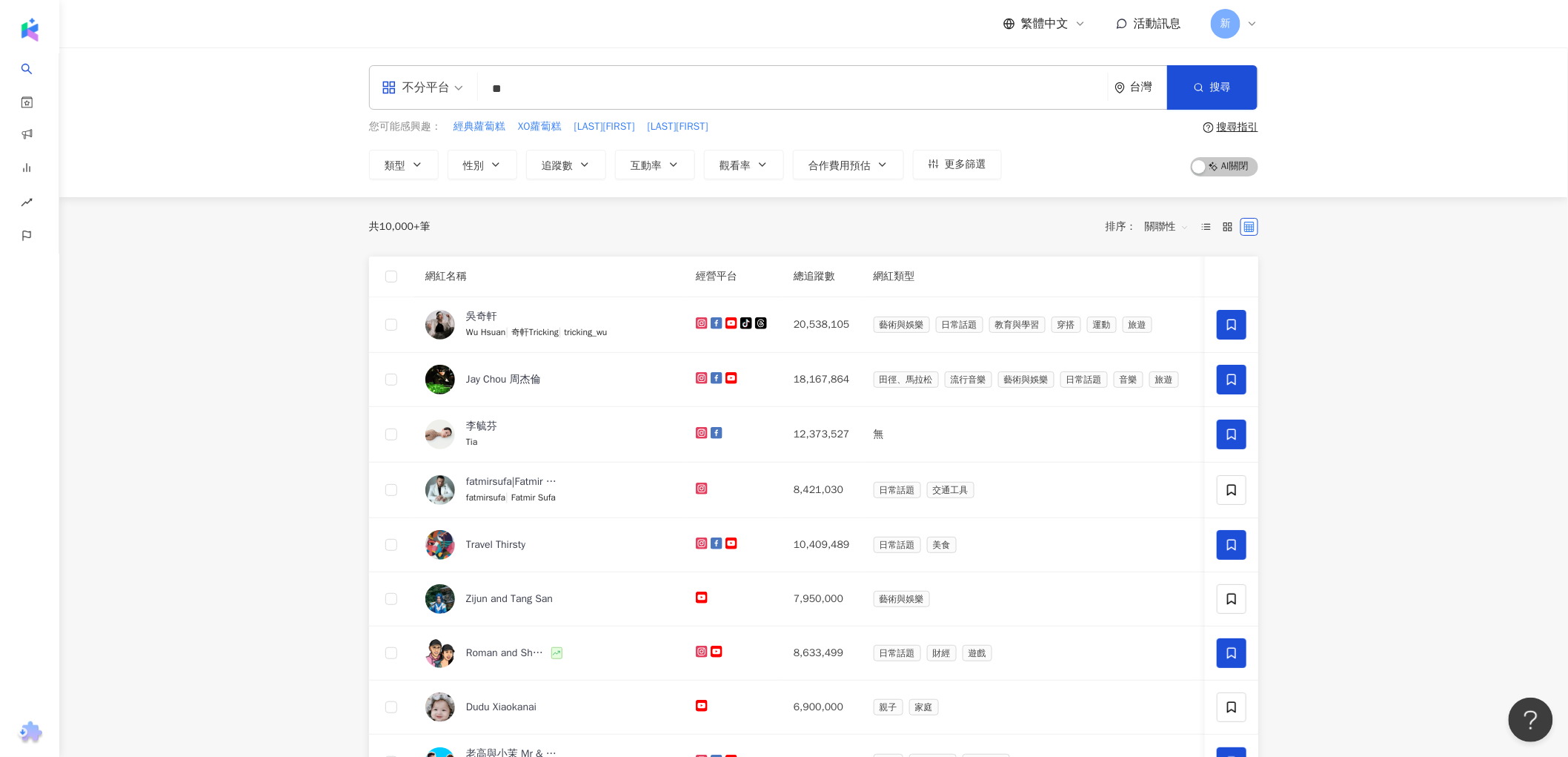 type on "*" 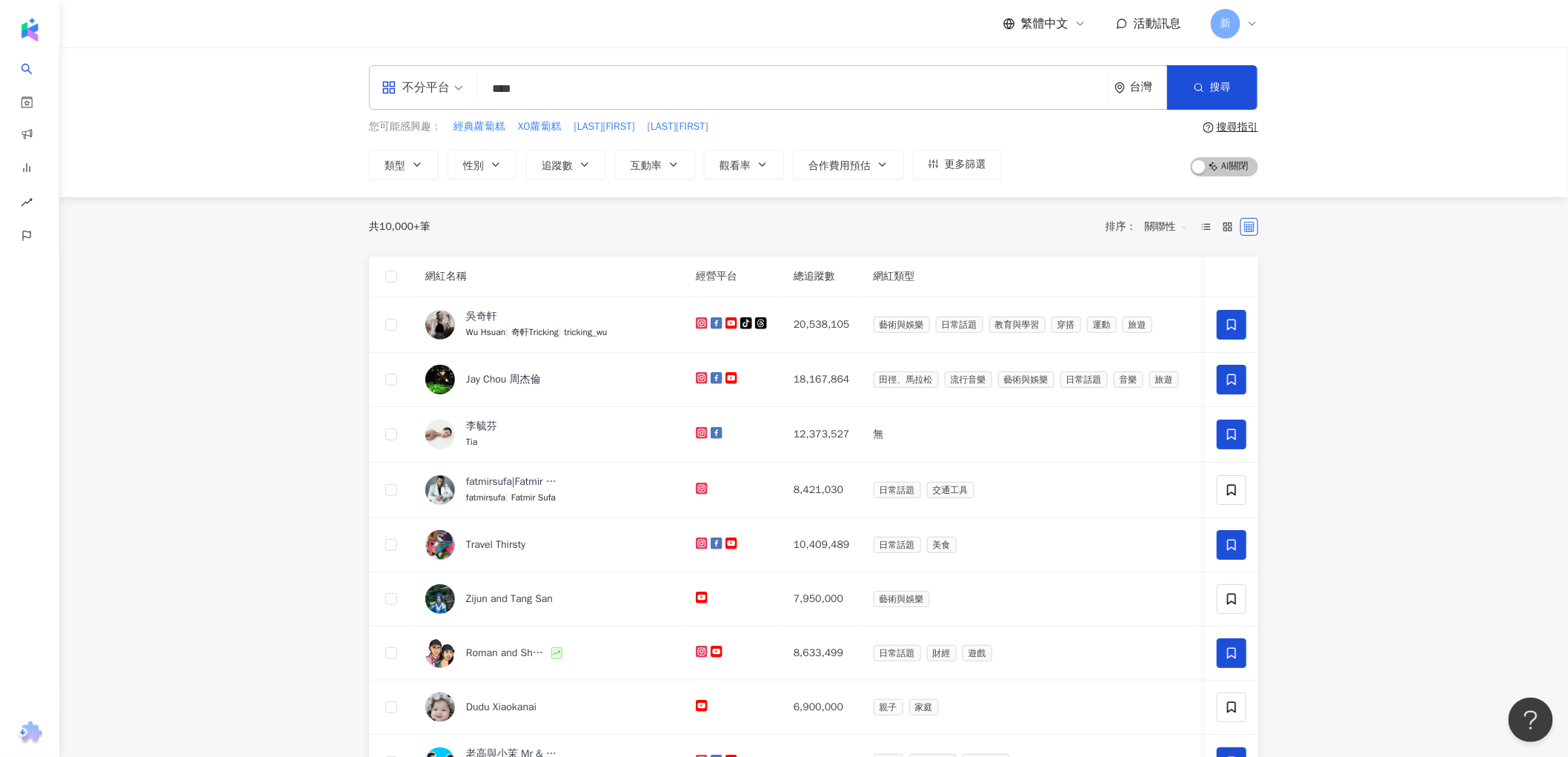 type on "***" 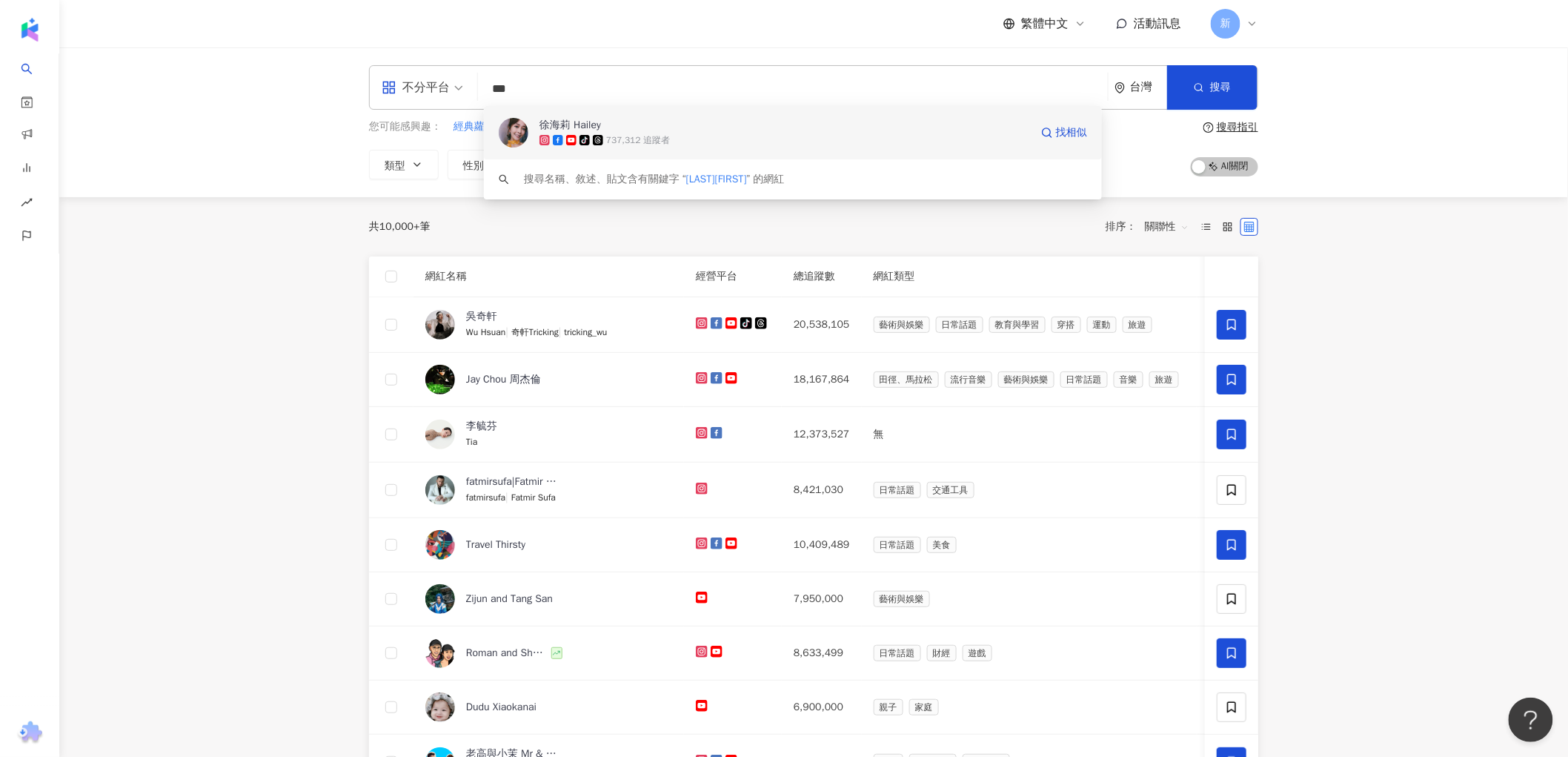 click on "徐海莉 Hailey" at bounding box center [785, 125] 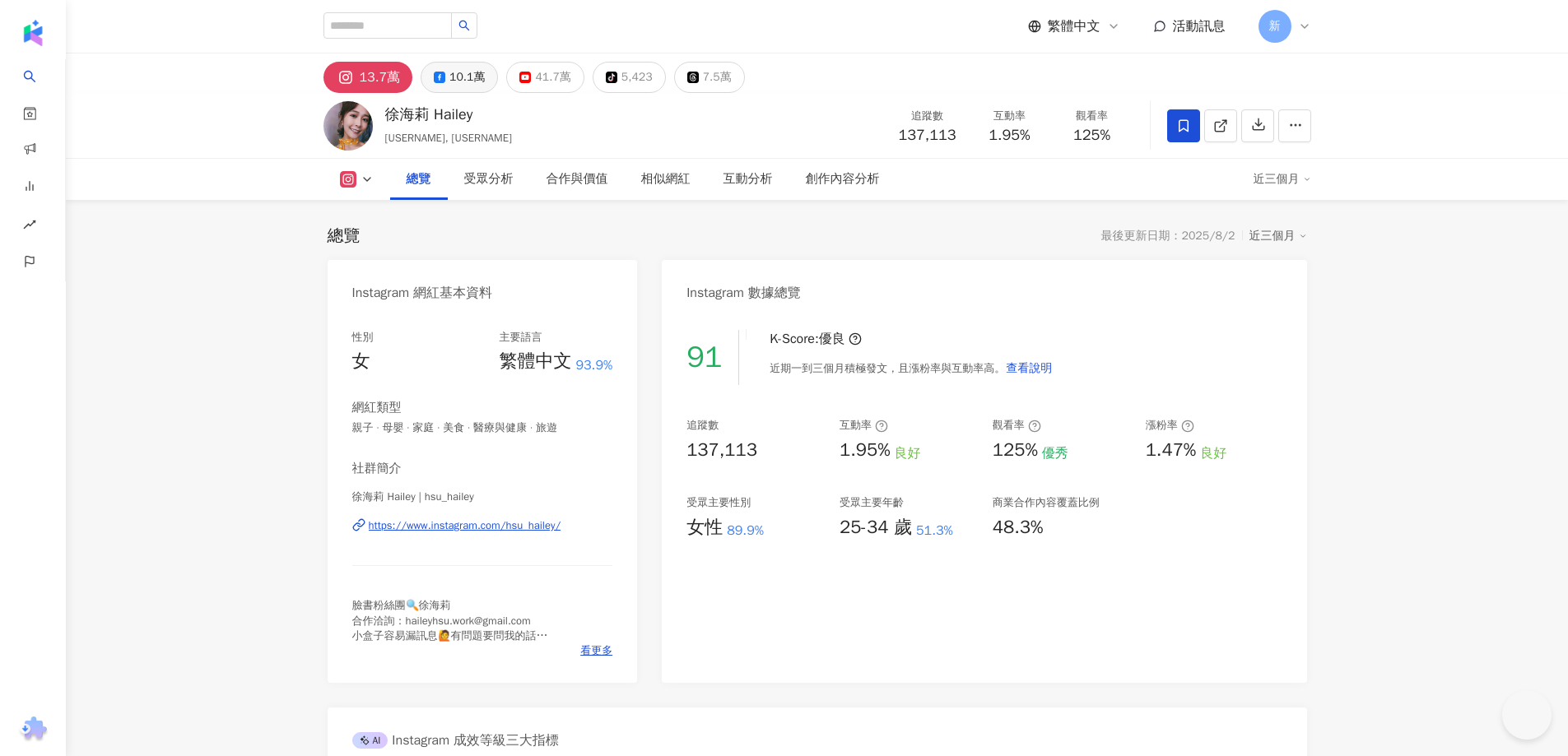 click on "10.1萬" at bounding box center (467, 77) 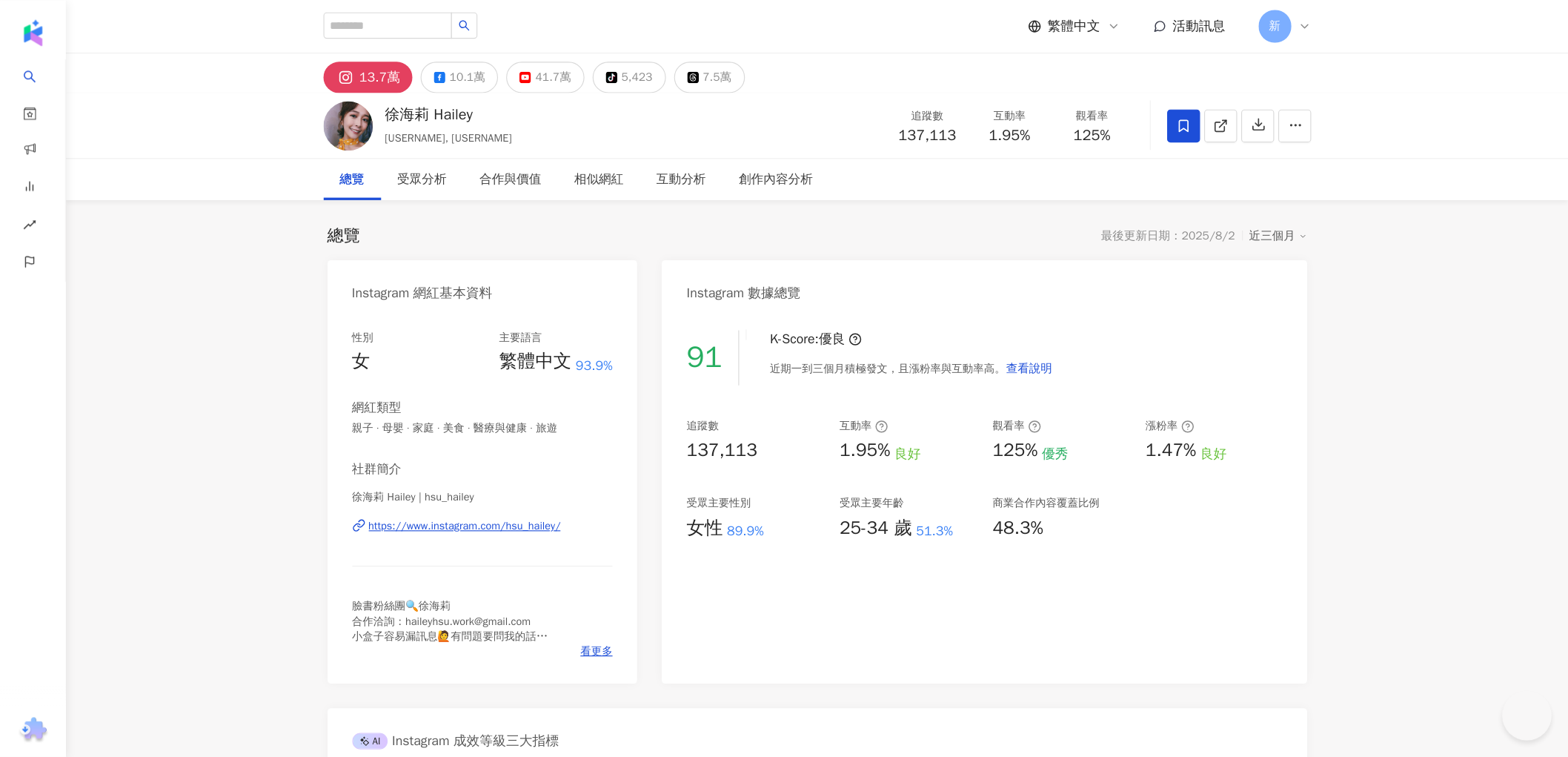 scroll, scrollTop: 0, scrollLeft: 0, axis: both 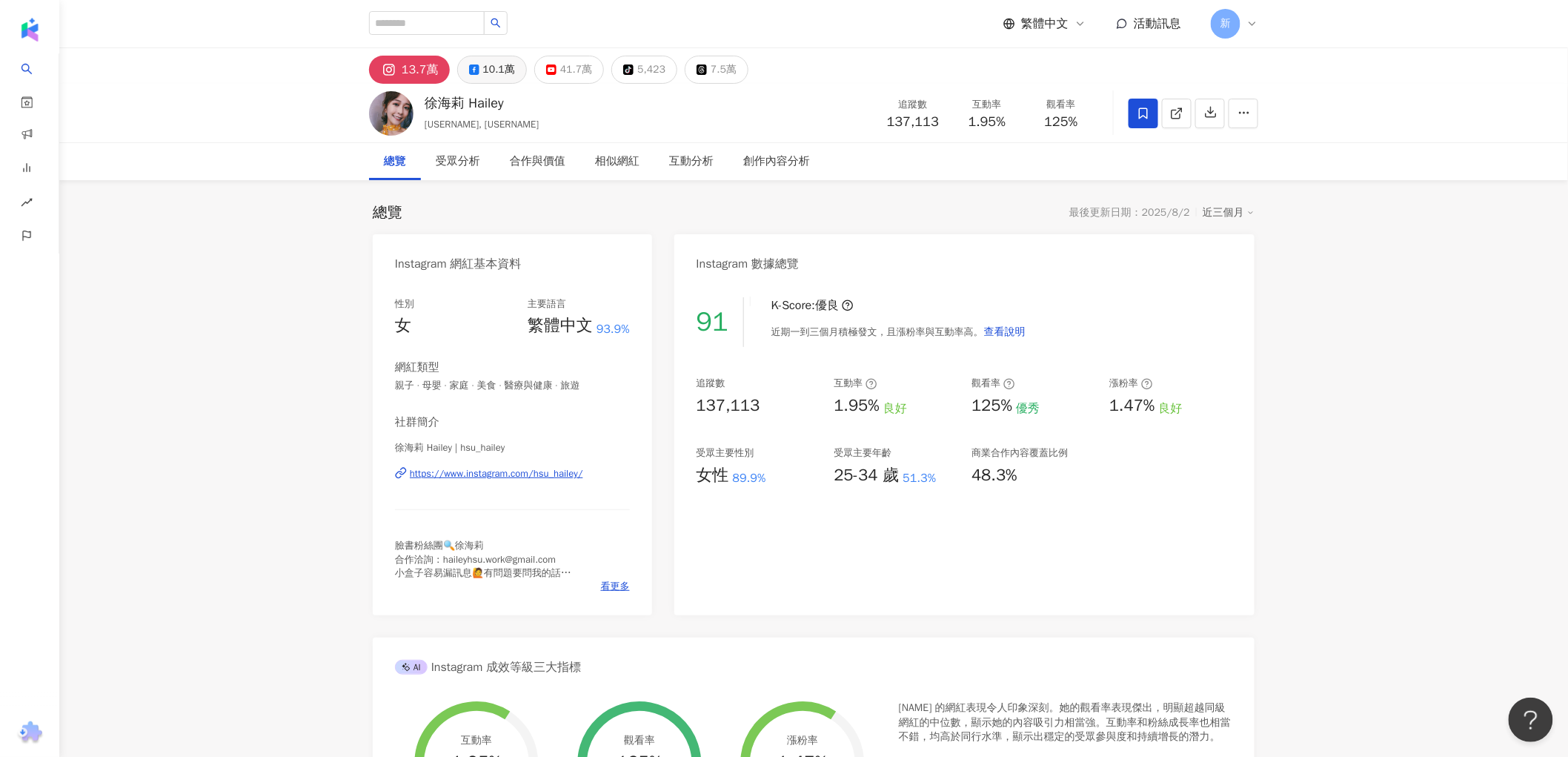 click on "10.1萬" at bounding box center (499, 70) 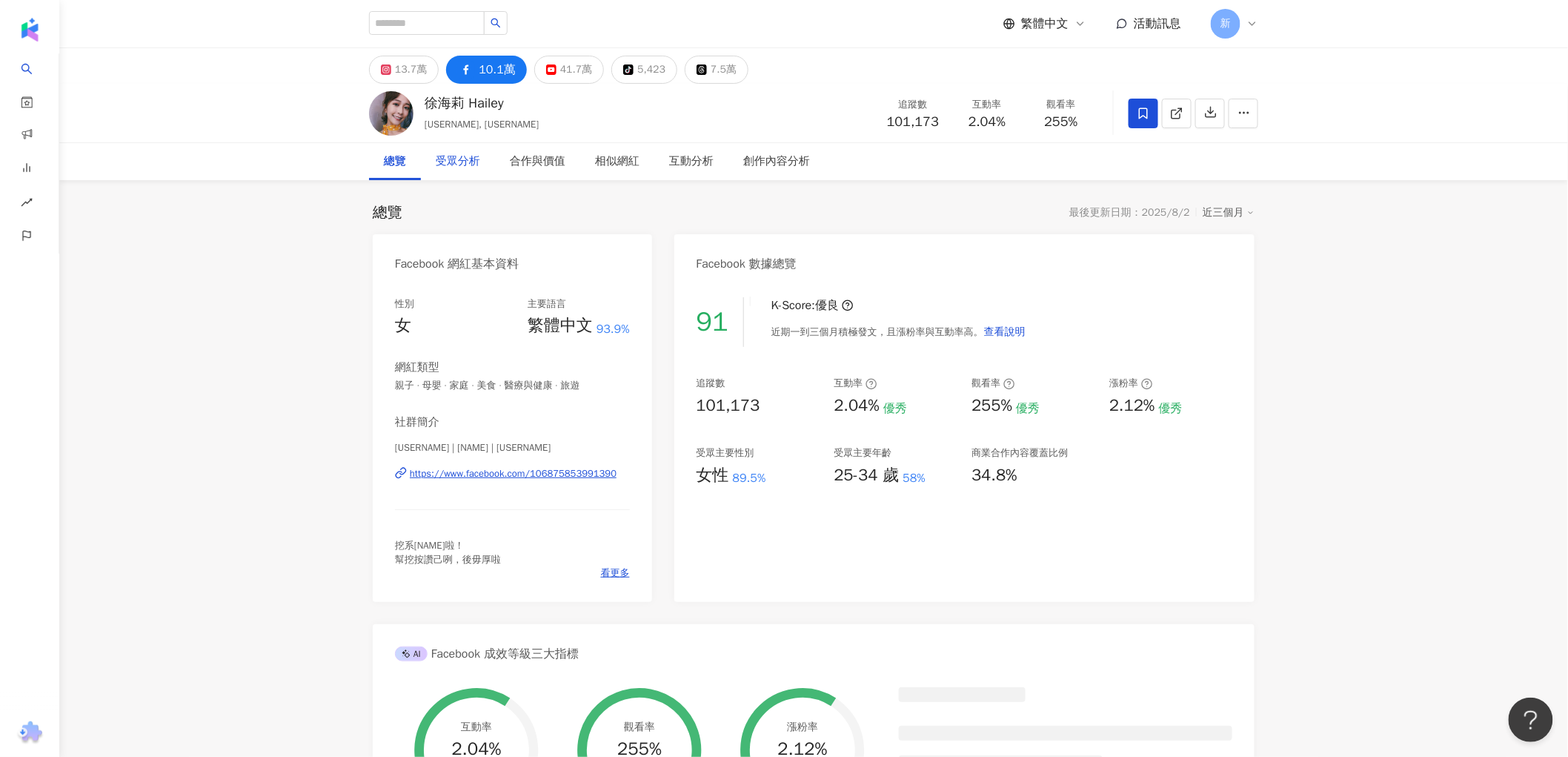 click on "受眾分析" at bounding box center [458, 162] 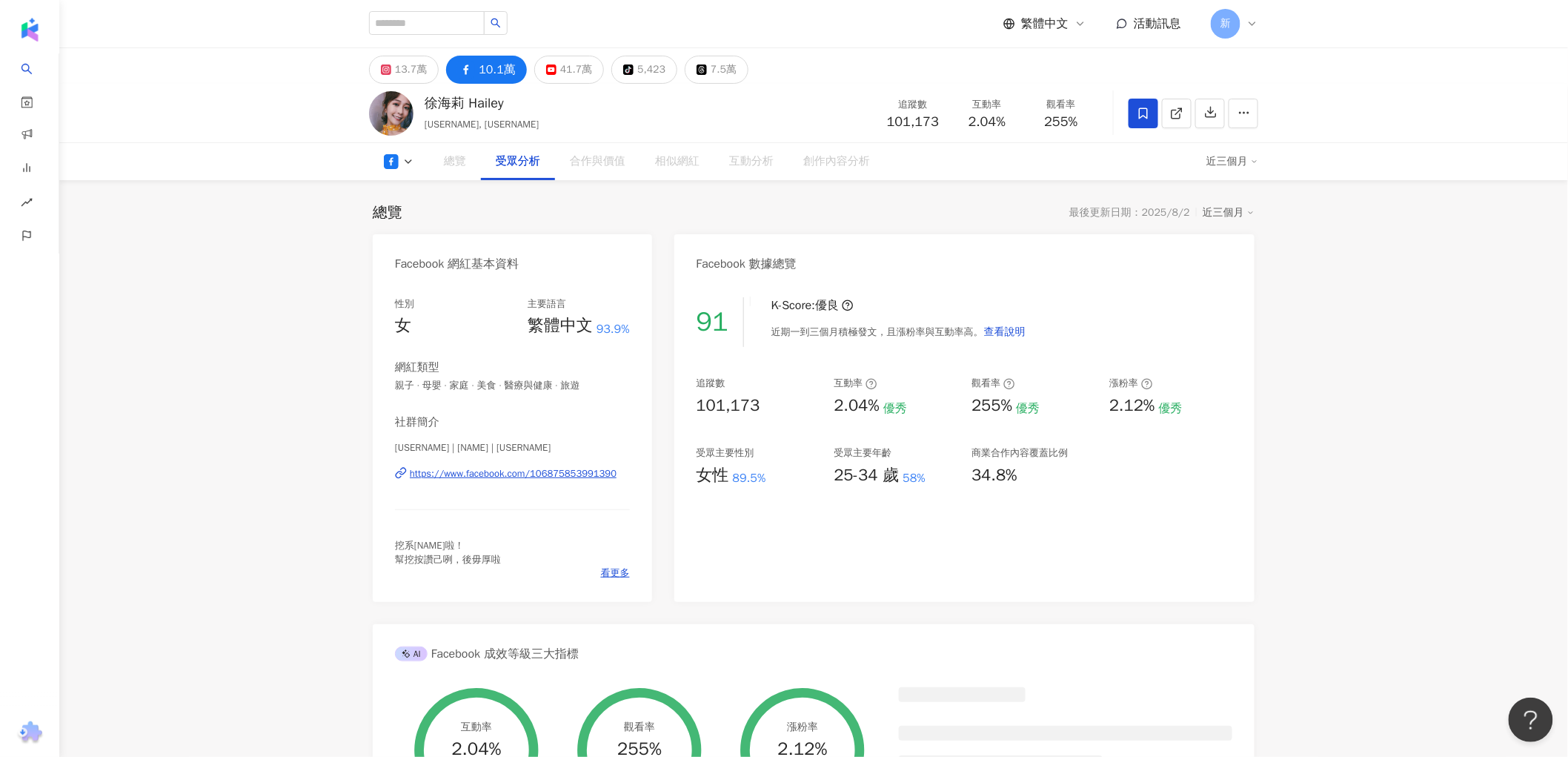 scroll, scrollTop: 1236, scrollLeft: 0, axis: vertical 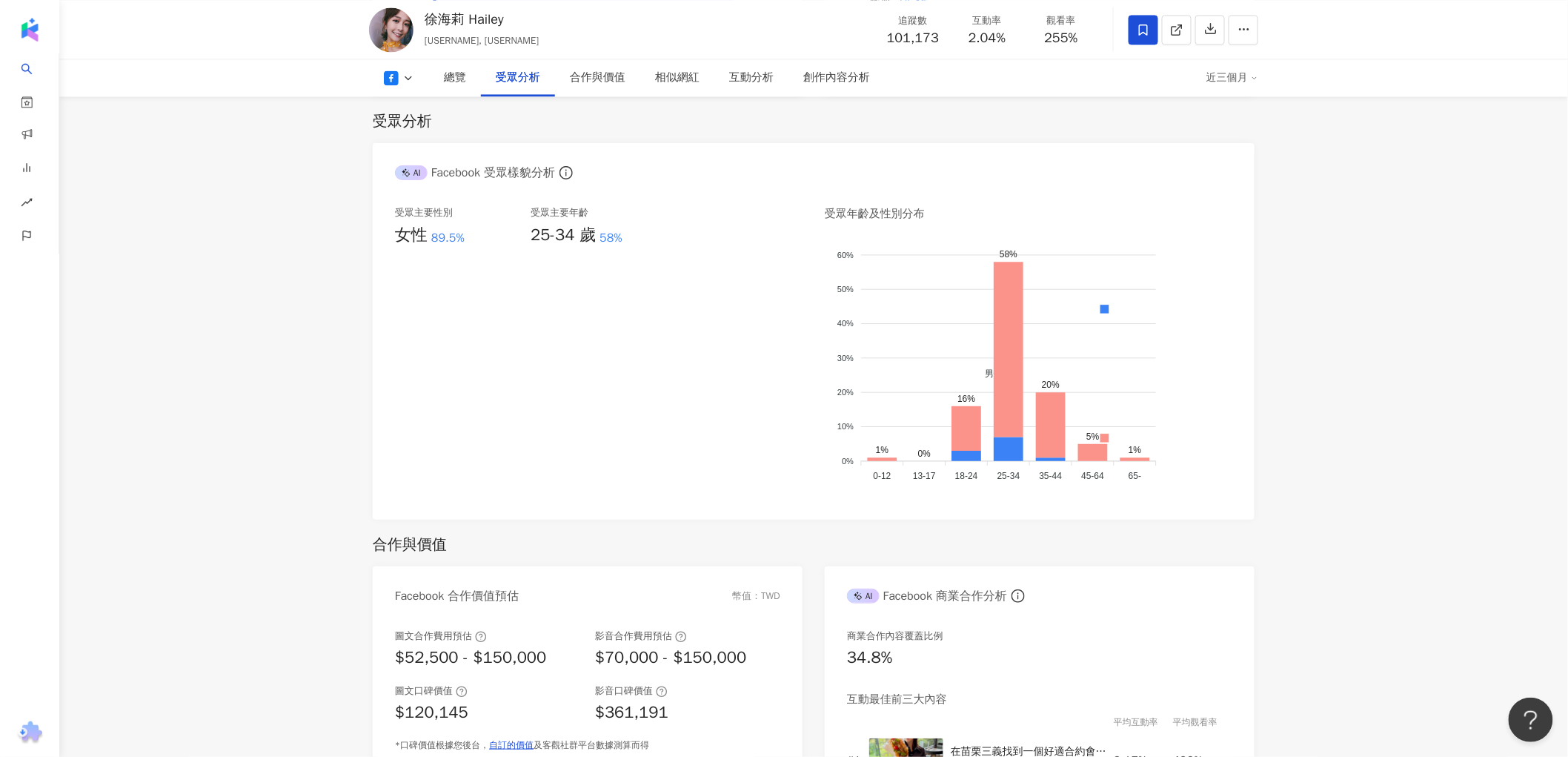 click on "[NAME] [USERNAME] [USERNAME] 追蹤數 [NUMBER] 互動率 [PERCENTAGE]% 觀看率 [PERCENTAGE]% 總覽 受眾分析 合作與價值 相似網紅 互動分析 創作內容分析 近三個月 總覽 最後更新日期：[DATE] 近三個月 Facebook 網紅基本資料 性別   女 主要語言   繁體中文 [PERCENTAGE]% 網紅類型 親子 · 母嬰 · 家庭 · 美食 · 醫療與健康 · 旅遊 社群簡介 [USERNAME] | [NAME] | [USERNAME] https://www.facebook.com/106875853991390 挖系[NAME]啦！
幫挖按讚己咧，後毋厚啦 看更多 Facebook 數據總覽 [NUMBER] K-Score :   優良 近期一到三個月積極發文，且漲粉率與互動率高。 查看說明 追蹤數   [NUMBER] 互動率   [PERCENTAGE]% 優秀 觀看率   [PERCENTAGE]% 優秀 漲粉率   [PERCENTAGE]% 優秀 受眾主要性別   女性 [PERCENTAGE]% 受眾主要年齡   25-34 歲 [PERCENTAGE]% 商業合作內容覆蓋比例   [PERCENTAGE]% AI Facebook 成效等級三大指標 互動率 [PERCENTAGE]% 優秀 [PERCENTAGE]% 觀看率 [PERCENTAGE]% 優秀 [PERCENTAGE]% [PERCENTAGE]%" at bounding box center [814, 1335] 